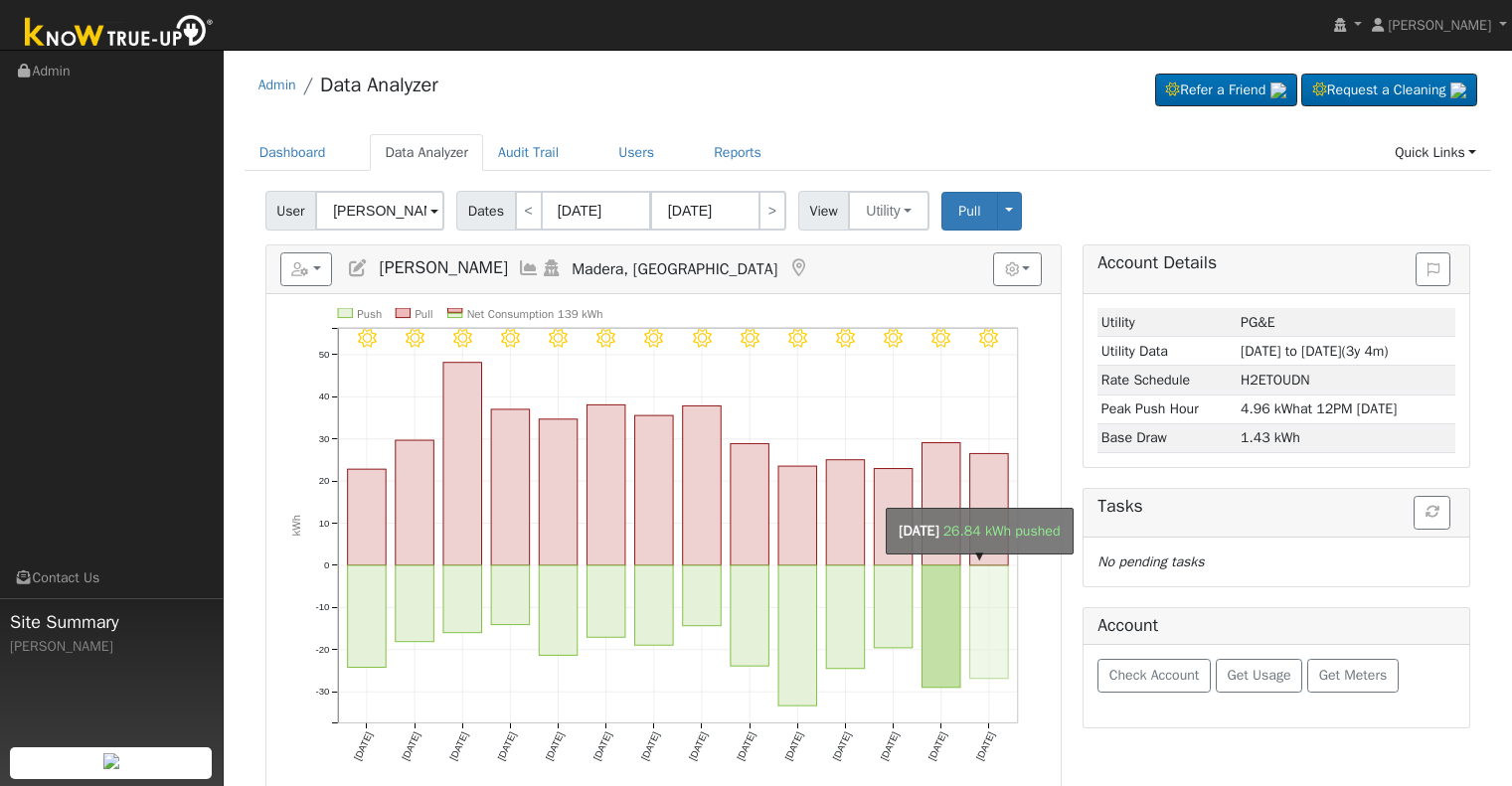 scroll, scrollTop: 99, scrollLeft: 0, axis: vertical 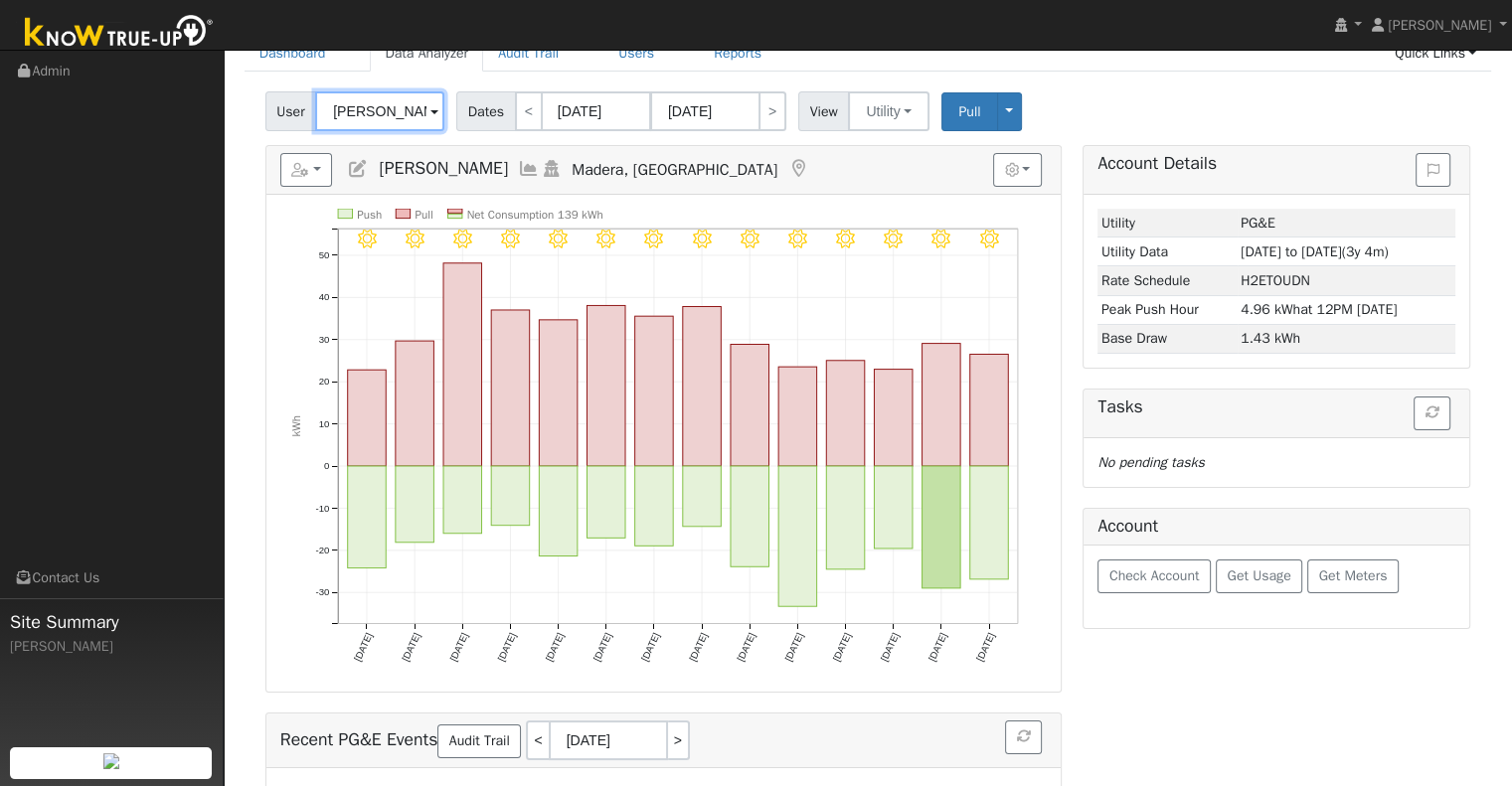 click on "Susana Cruz" at bounding box center (380, 111) 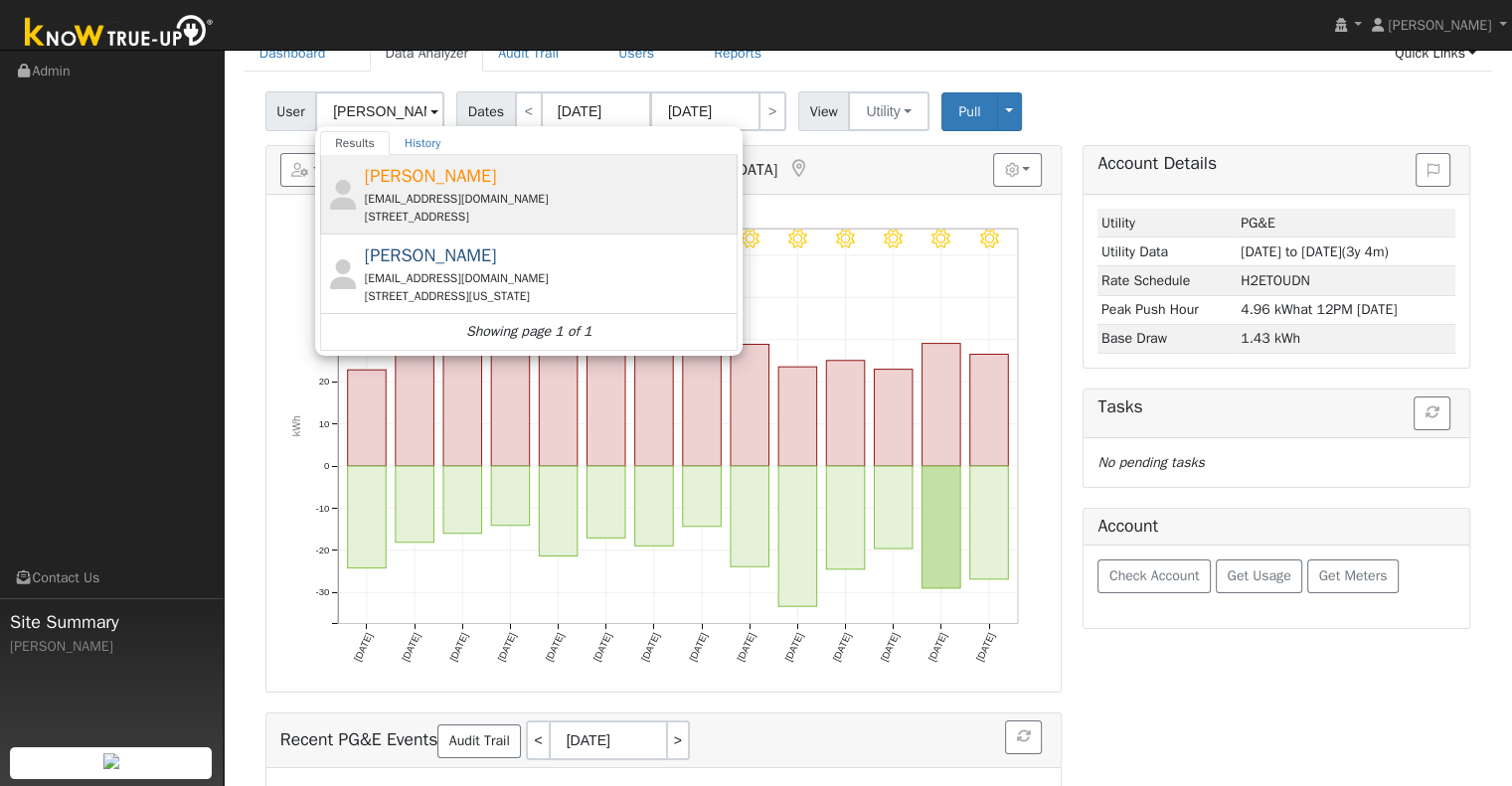 click on "Nathanael Findley 12nate1999@gmail.com 5701 North 6th Street, Fresno, CA 93710" at bounding box center (549, 194) 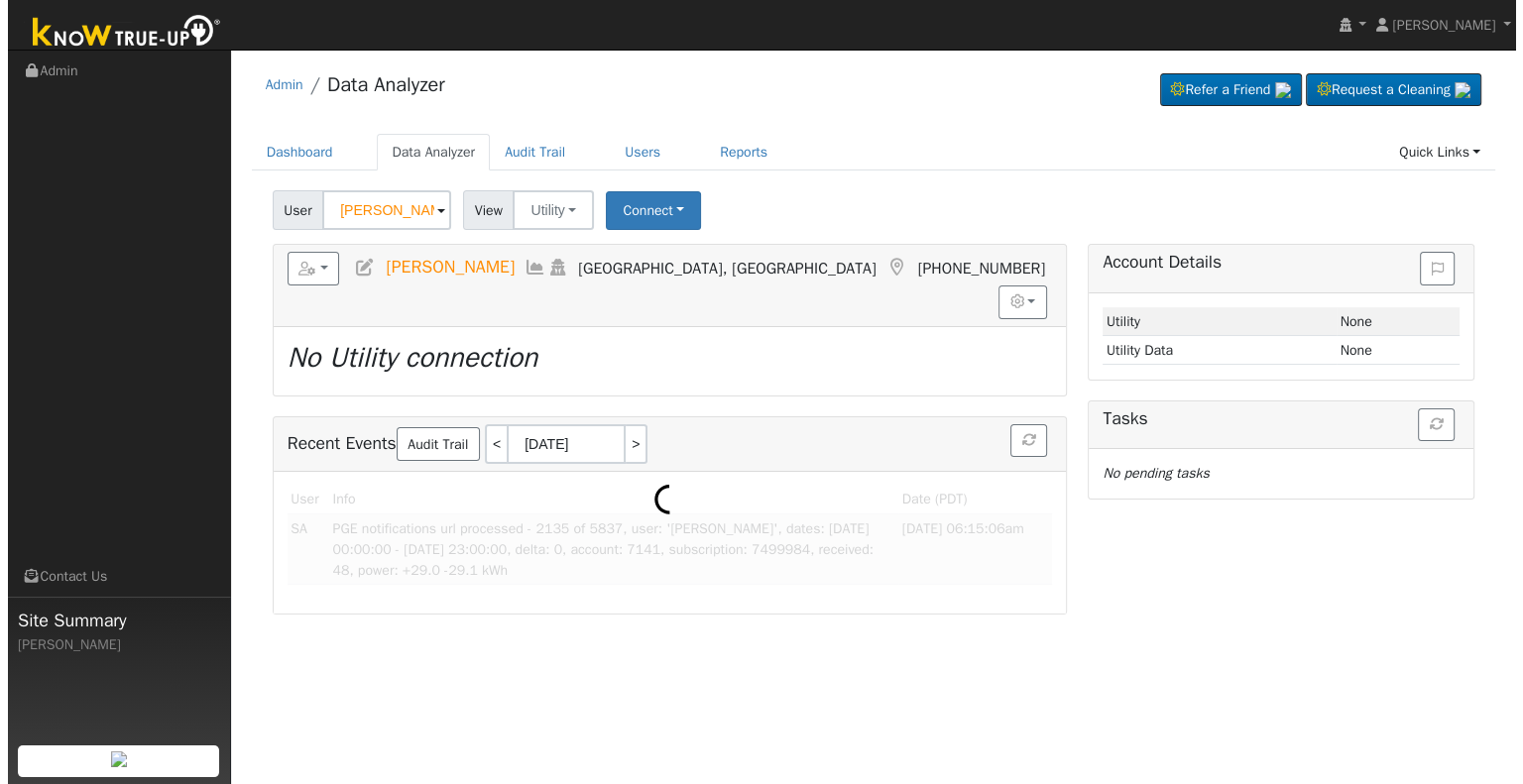 scroll, scrollTop: 0, scrollLeft: 0, axis: both 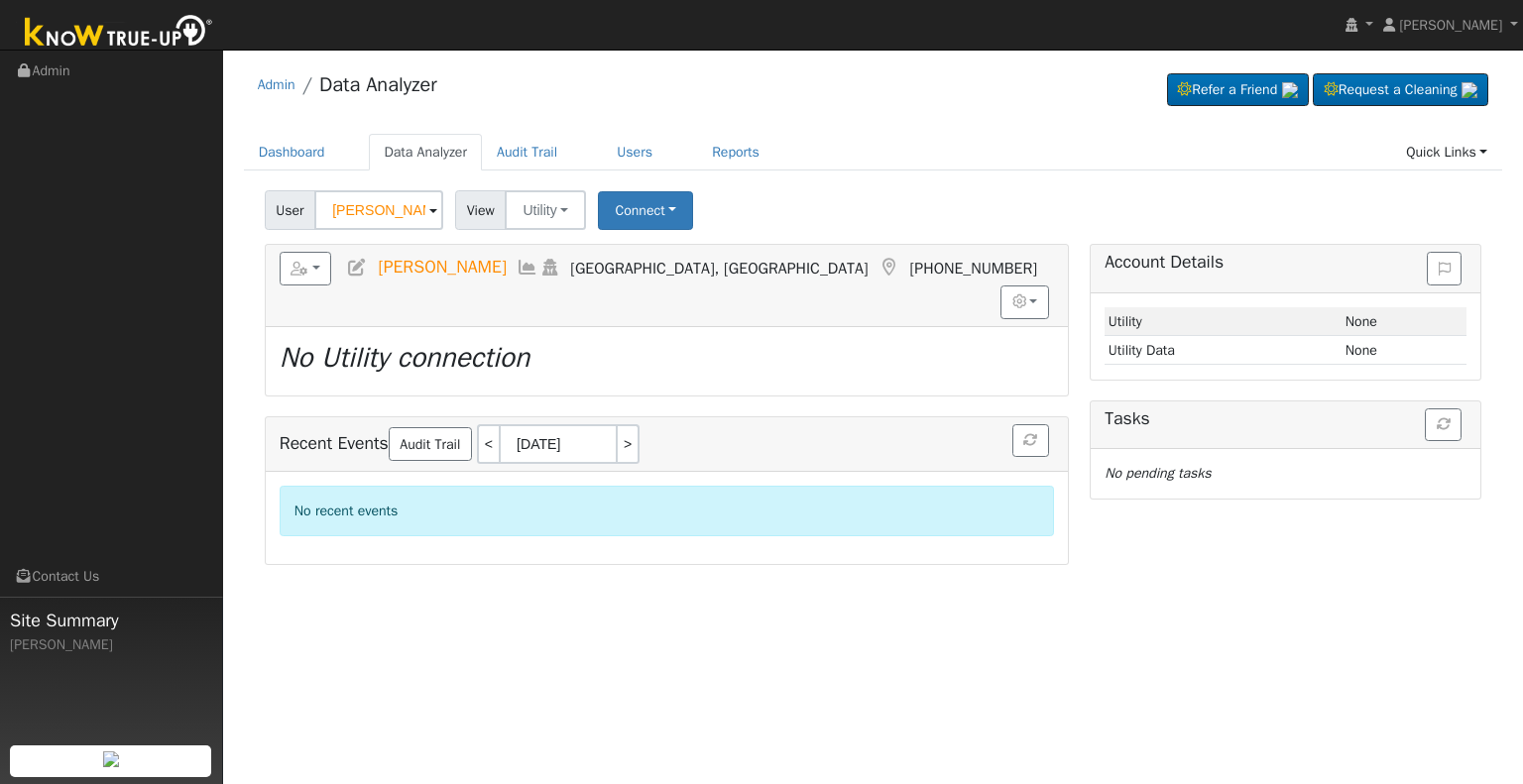 click at bounding box center (357, 268) 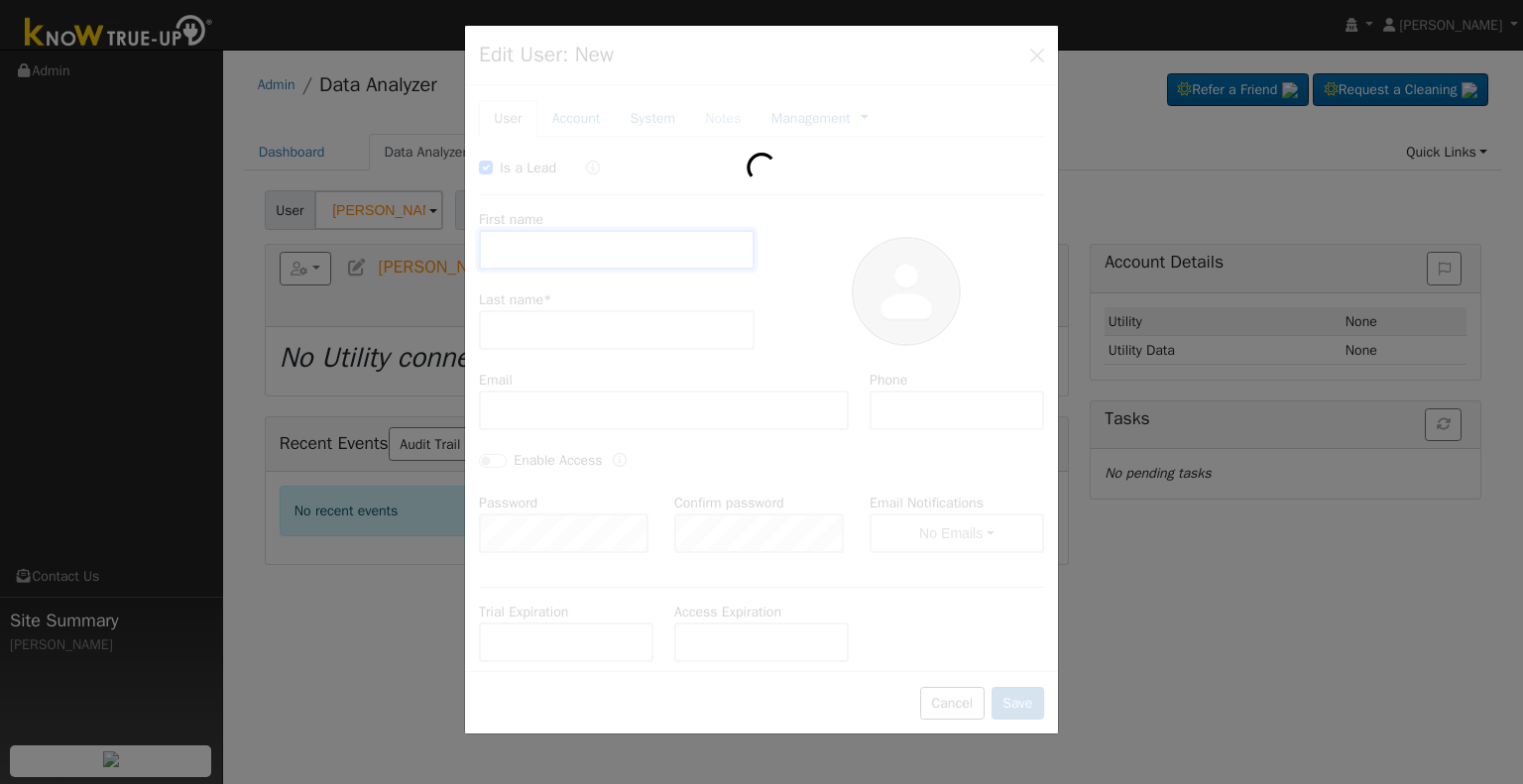 checkbox on "true" 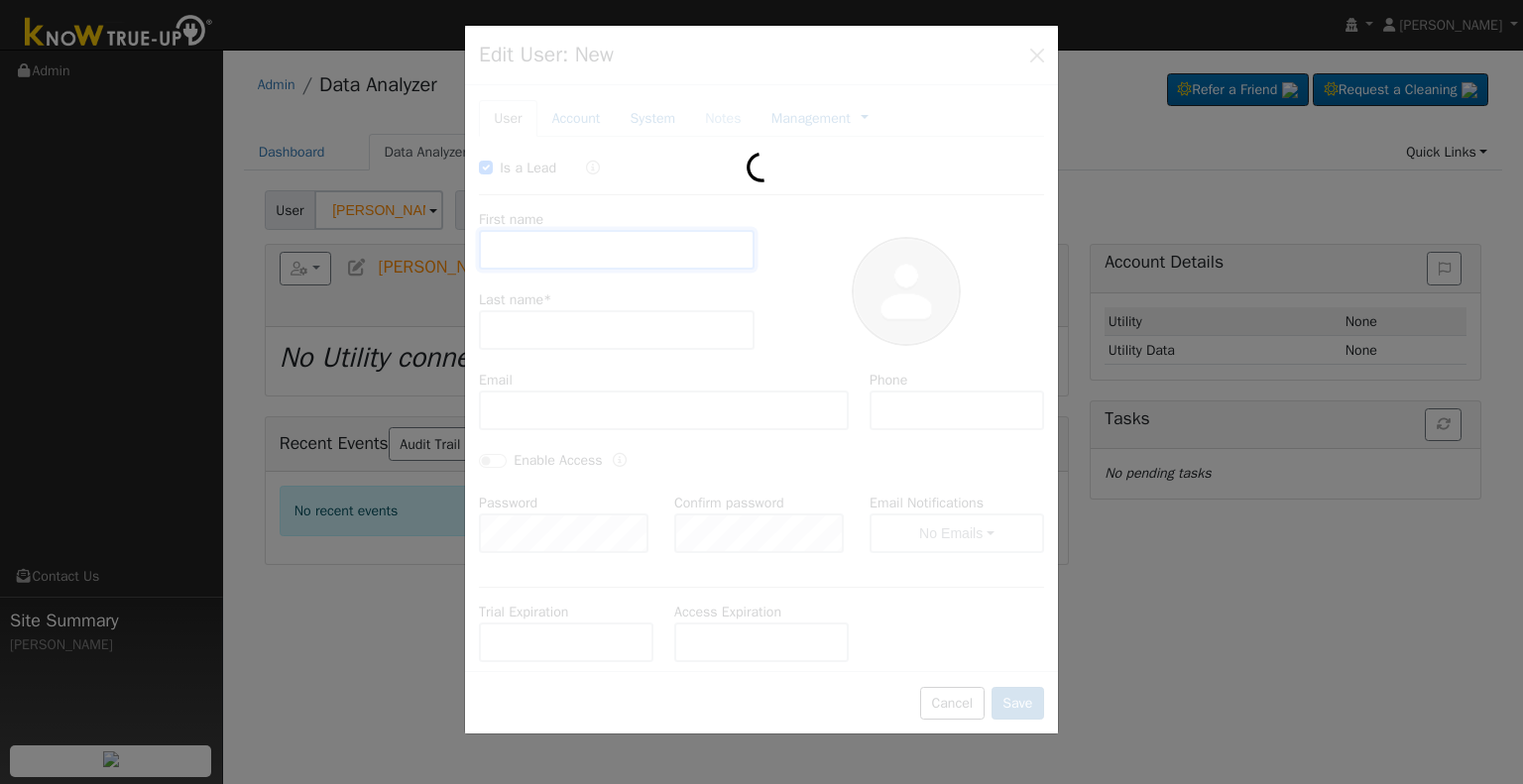 type on "Nathanael" 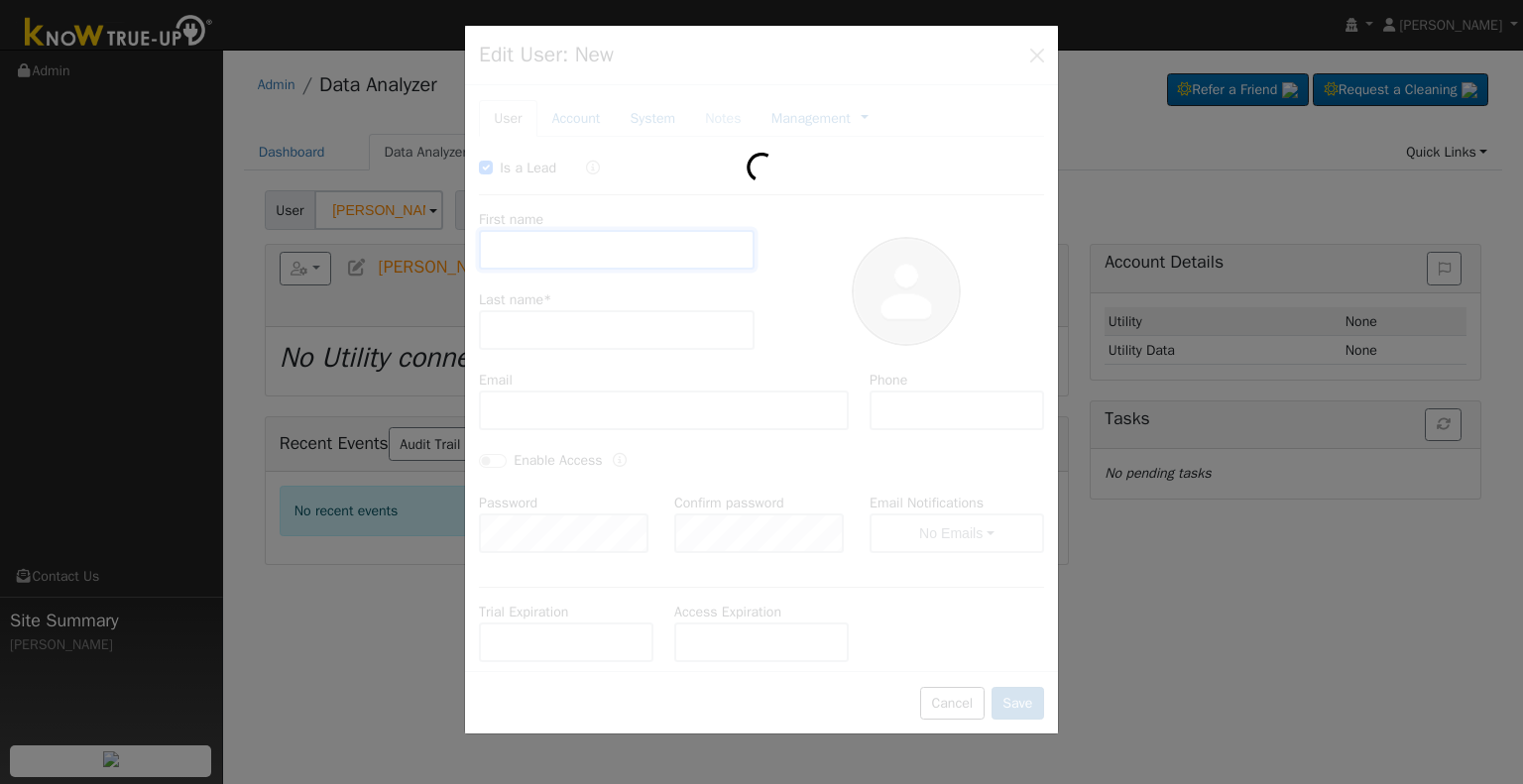 type on "Findley" 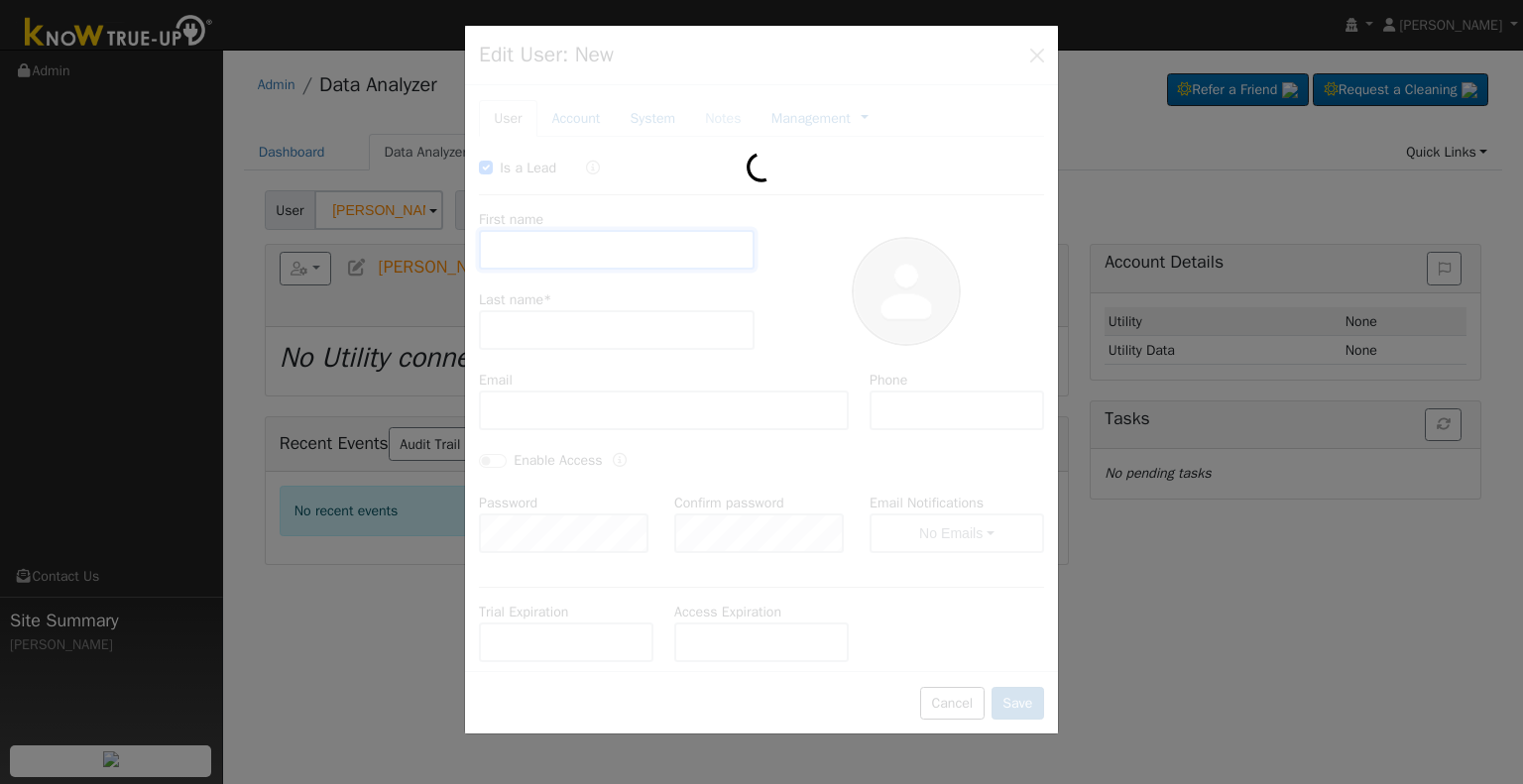 type on "12nate1999@gmail.com" 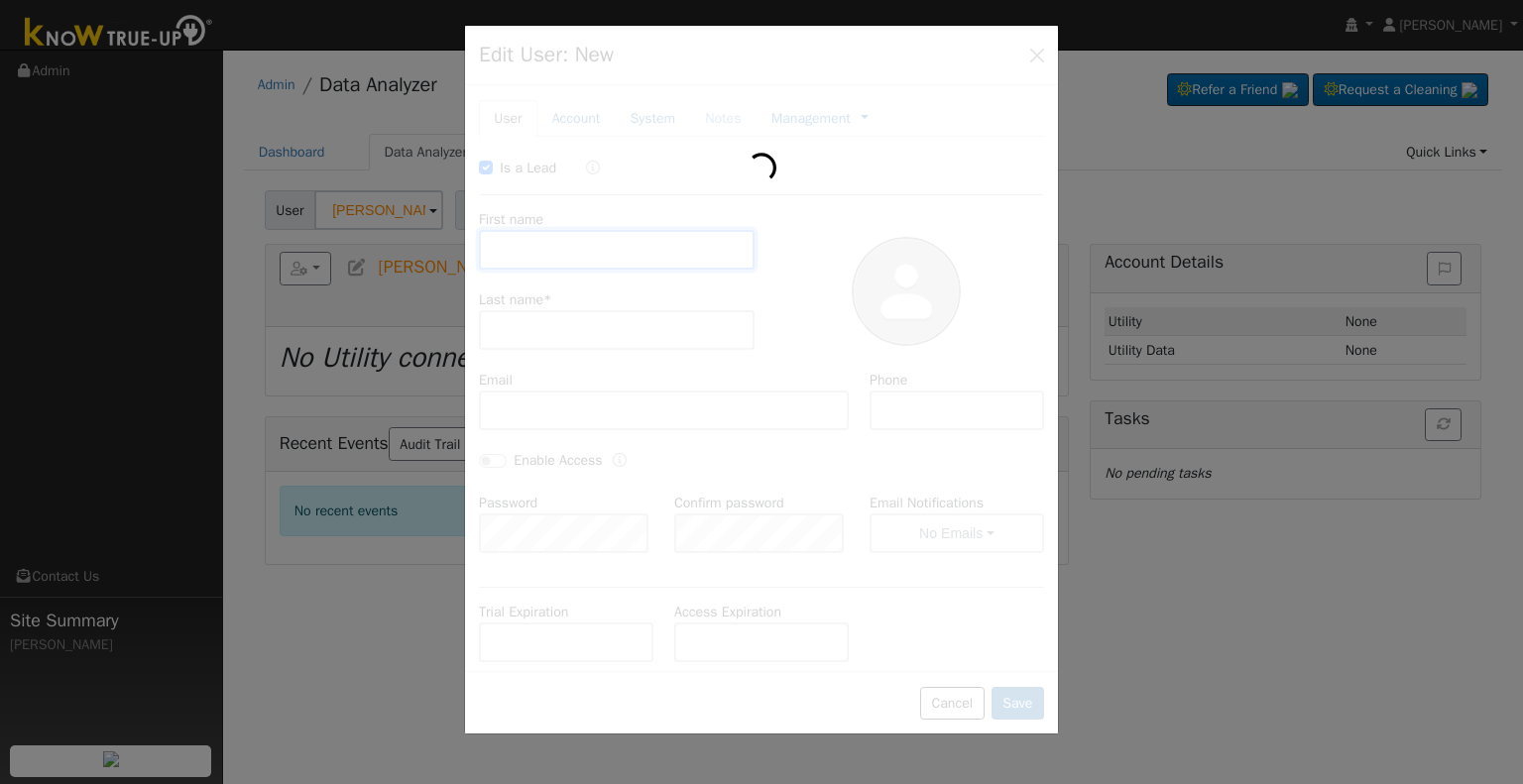 type on "661-817-9585" 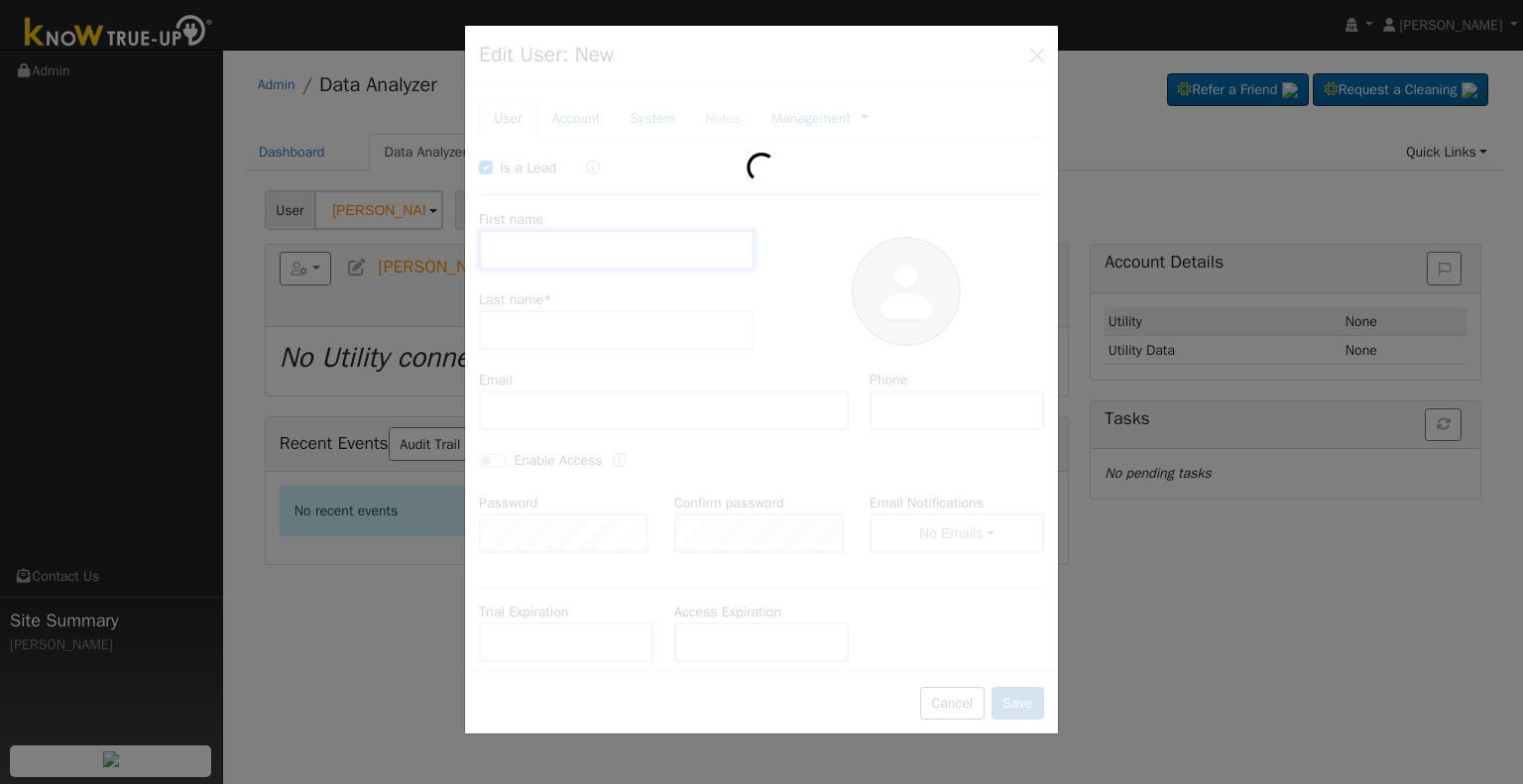 checkbox on "false" 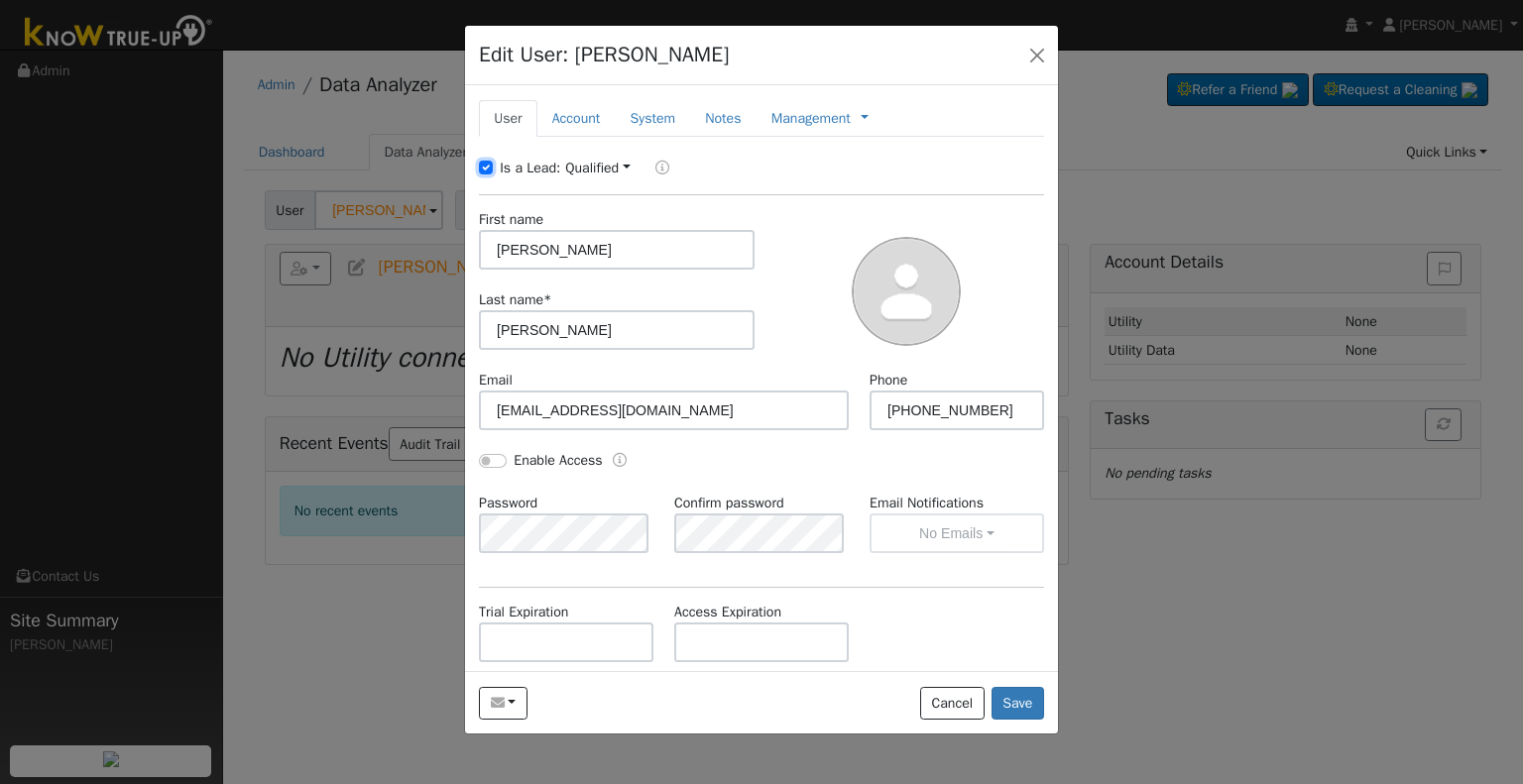 click on "Is a Lead:" at bounding box center (486, 168) 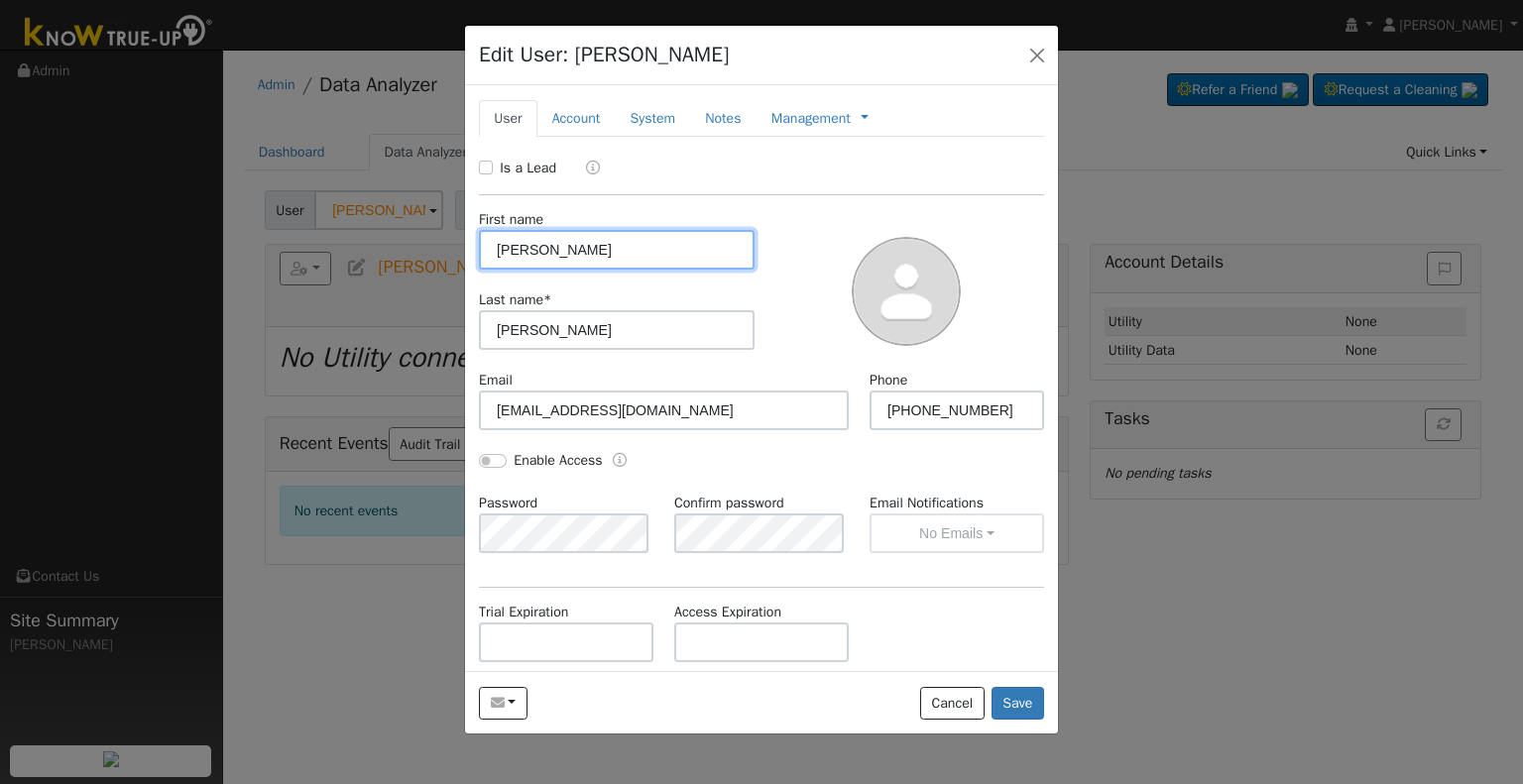 click on "Nathanael" at bounding box center [617, 250] 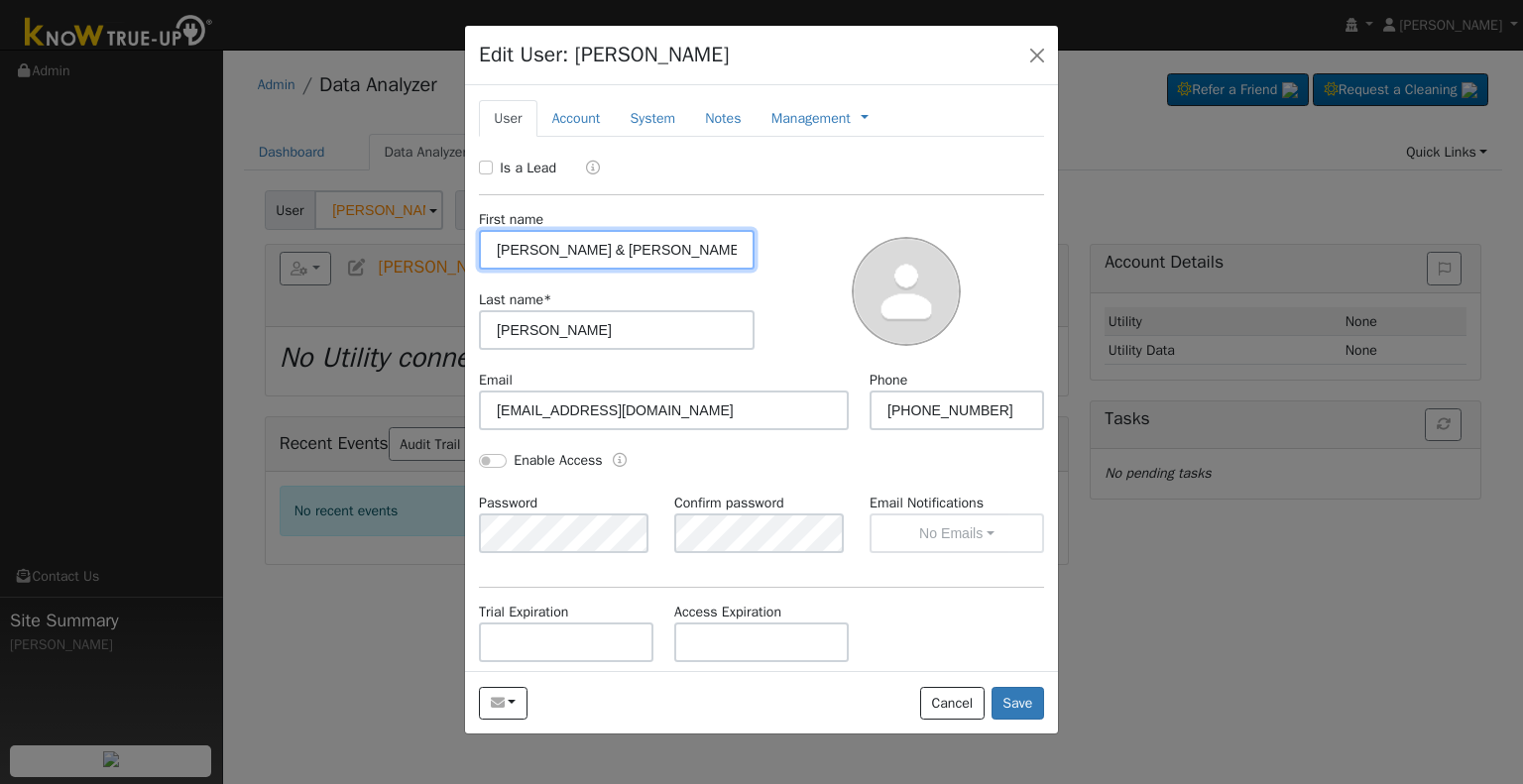 drag, startPoint x: 548, startPoint y: 252, endPoint x: 449, endPoint y: 258, distance: 99.18165 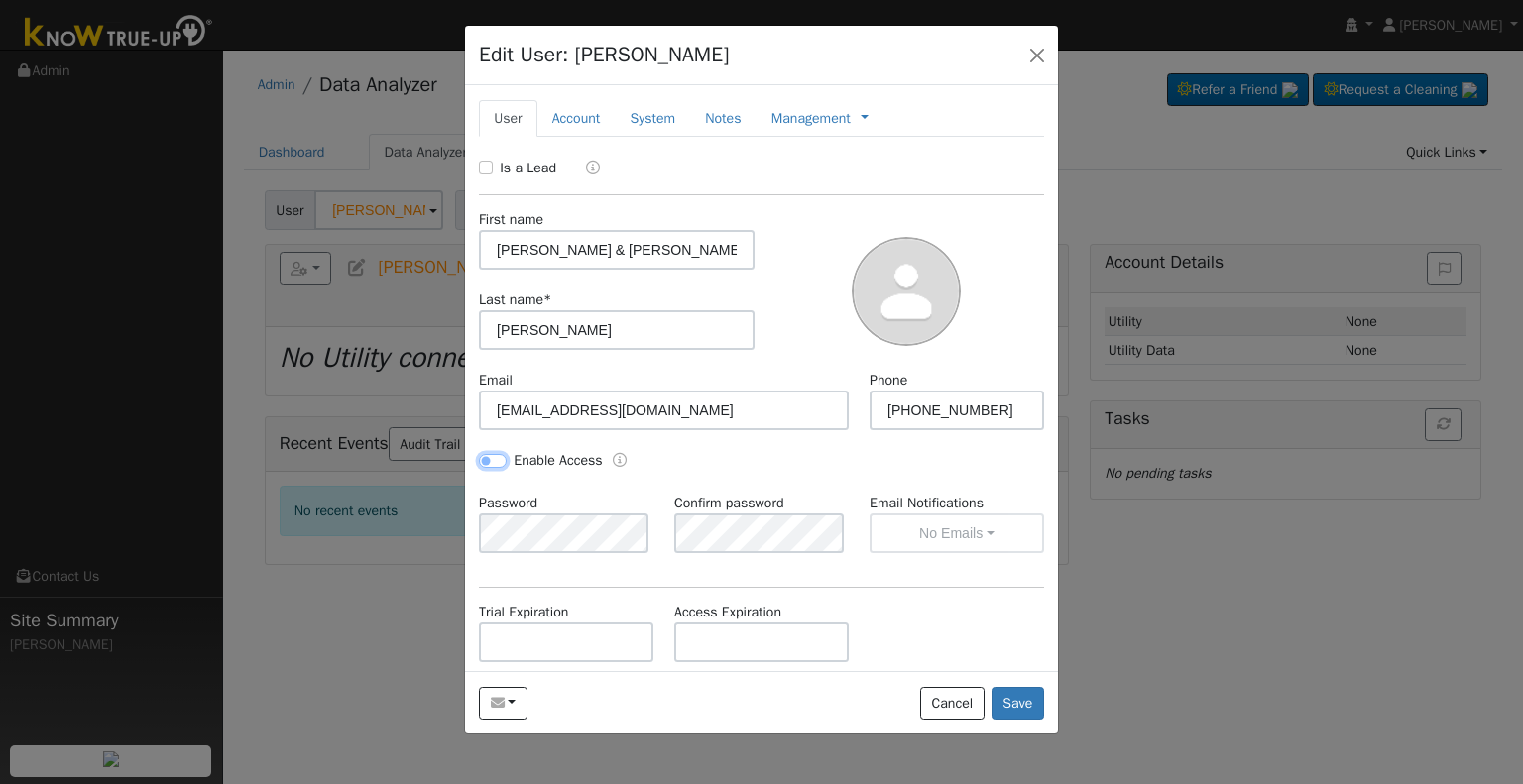 click on "Enable Access" at bounding box center (493, 461) 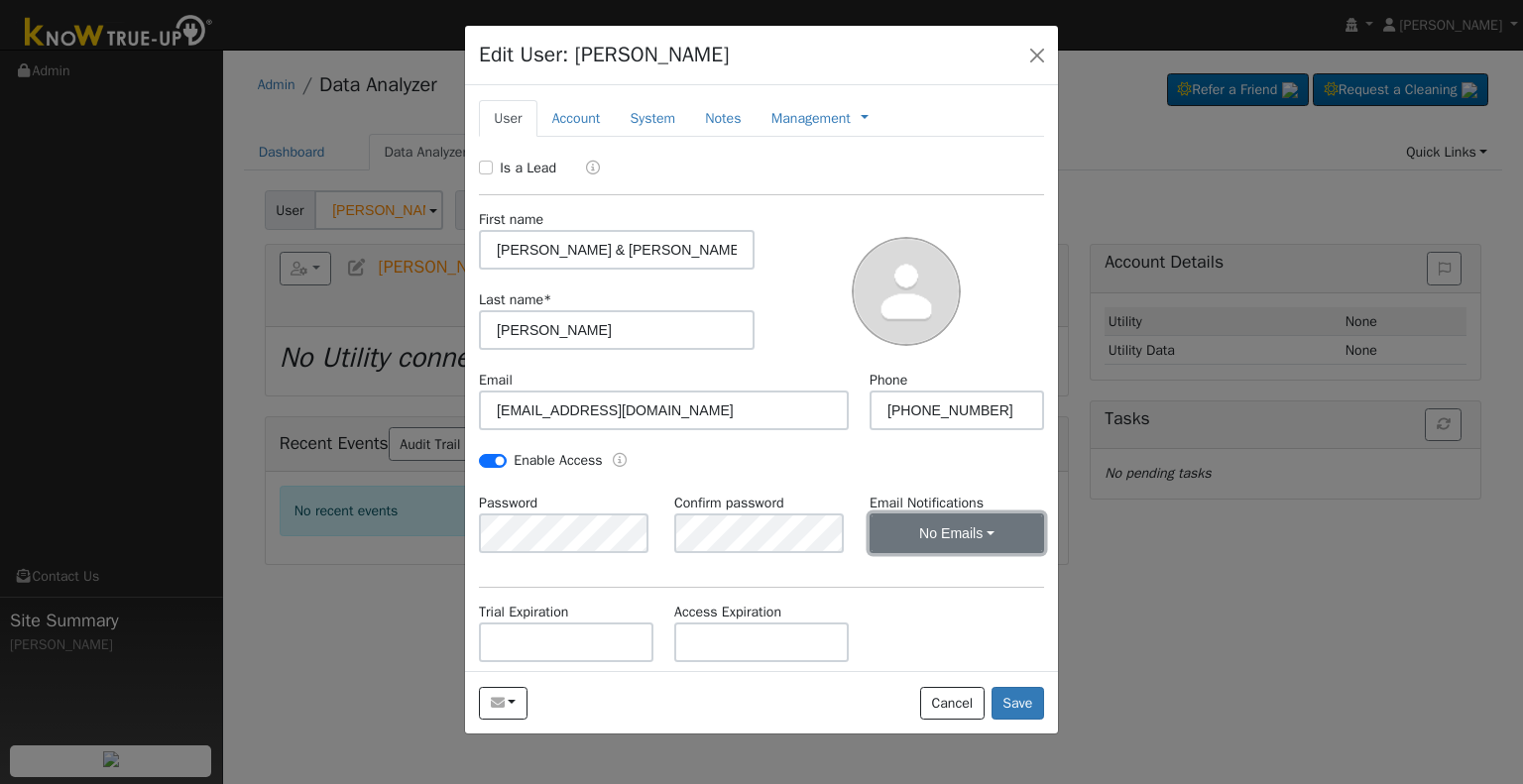 click on "No Emails" at bounding box center [957, 533] 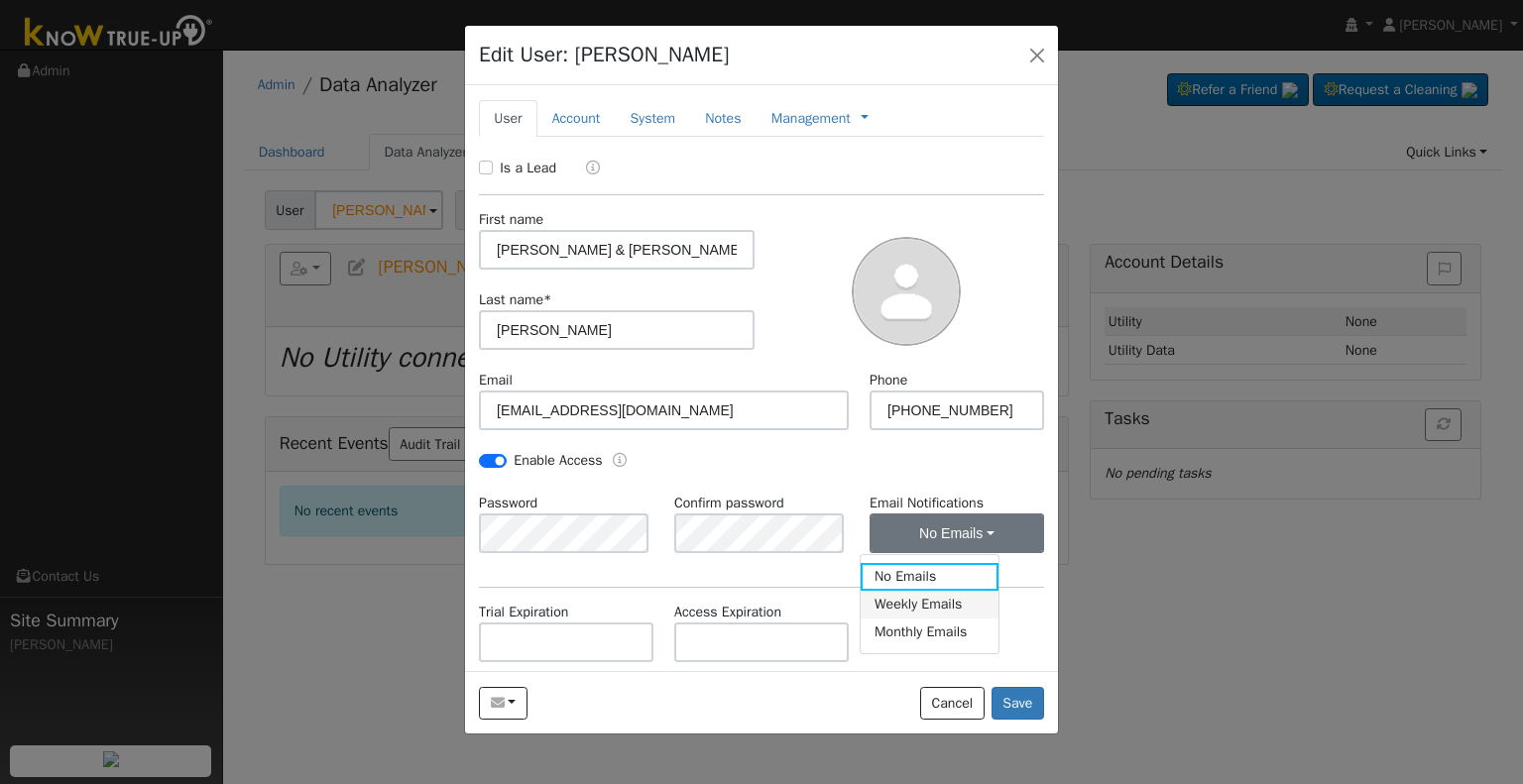 click on "Weekly Emails" at bounding box center (929, 605) 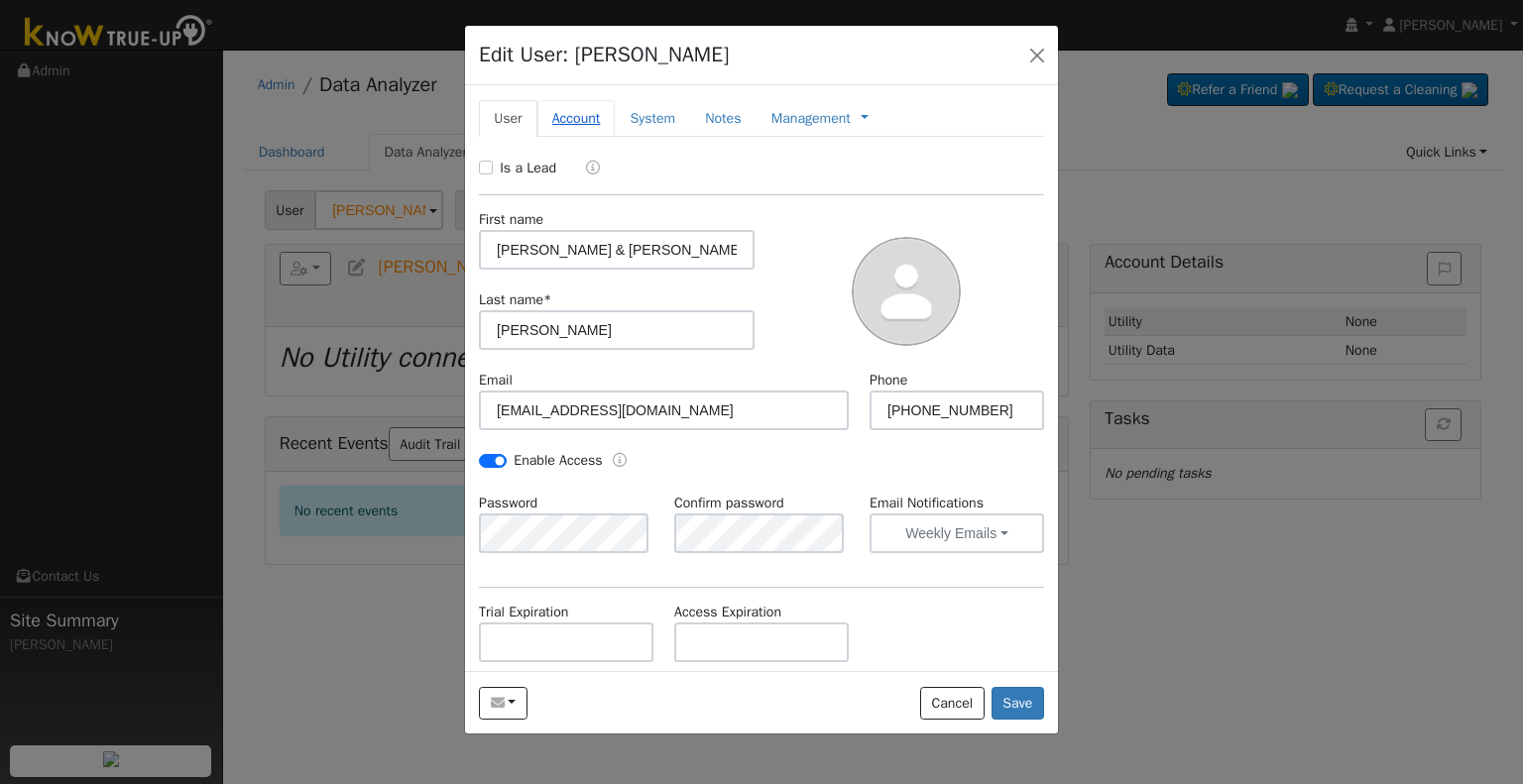 click on "Account" at bounding box center [576, 118] 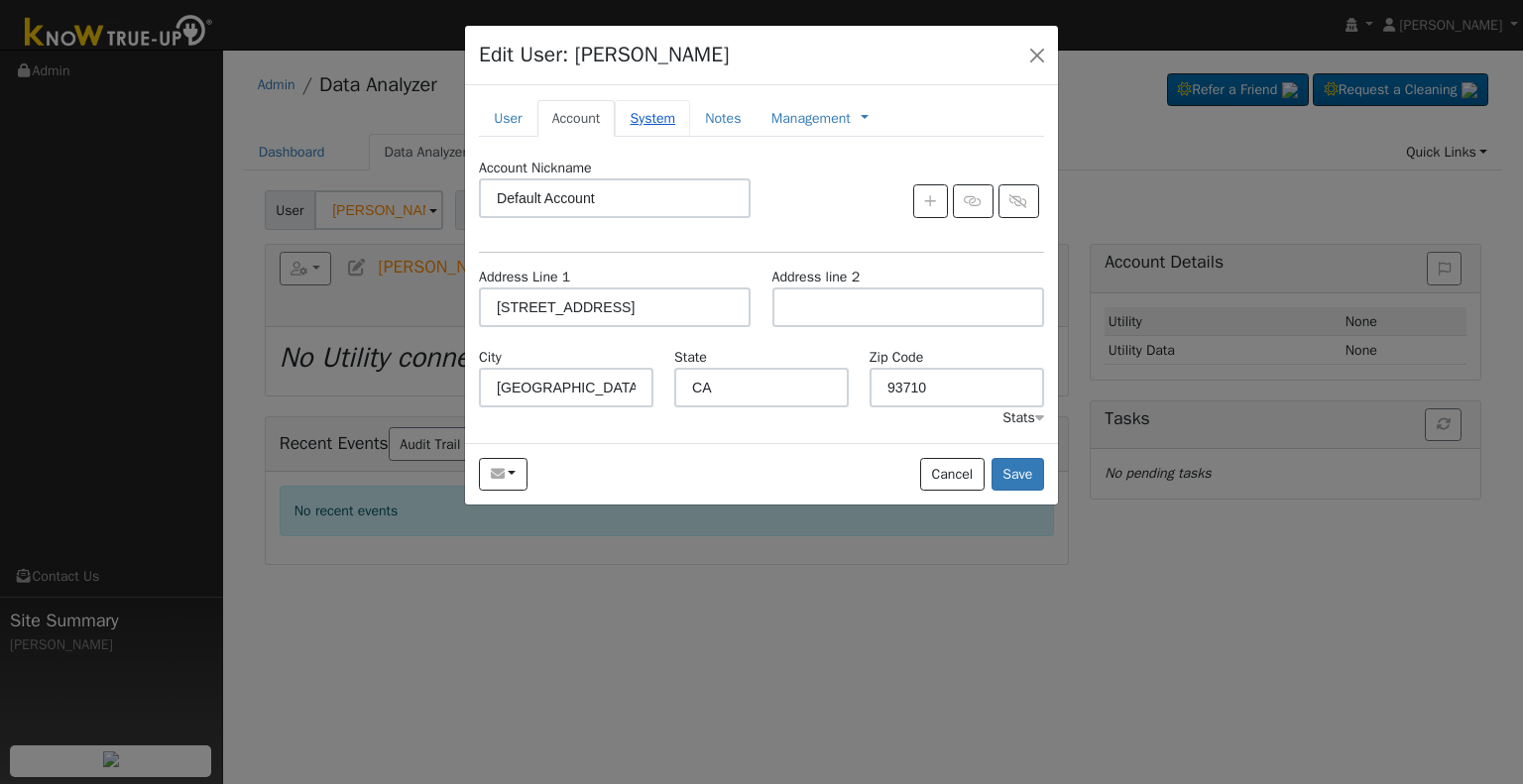 click on "System" at bounding box center (652, 118) 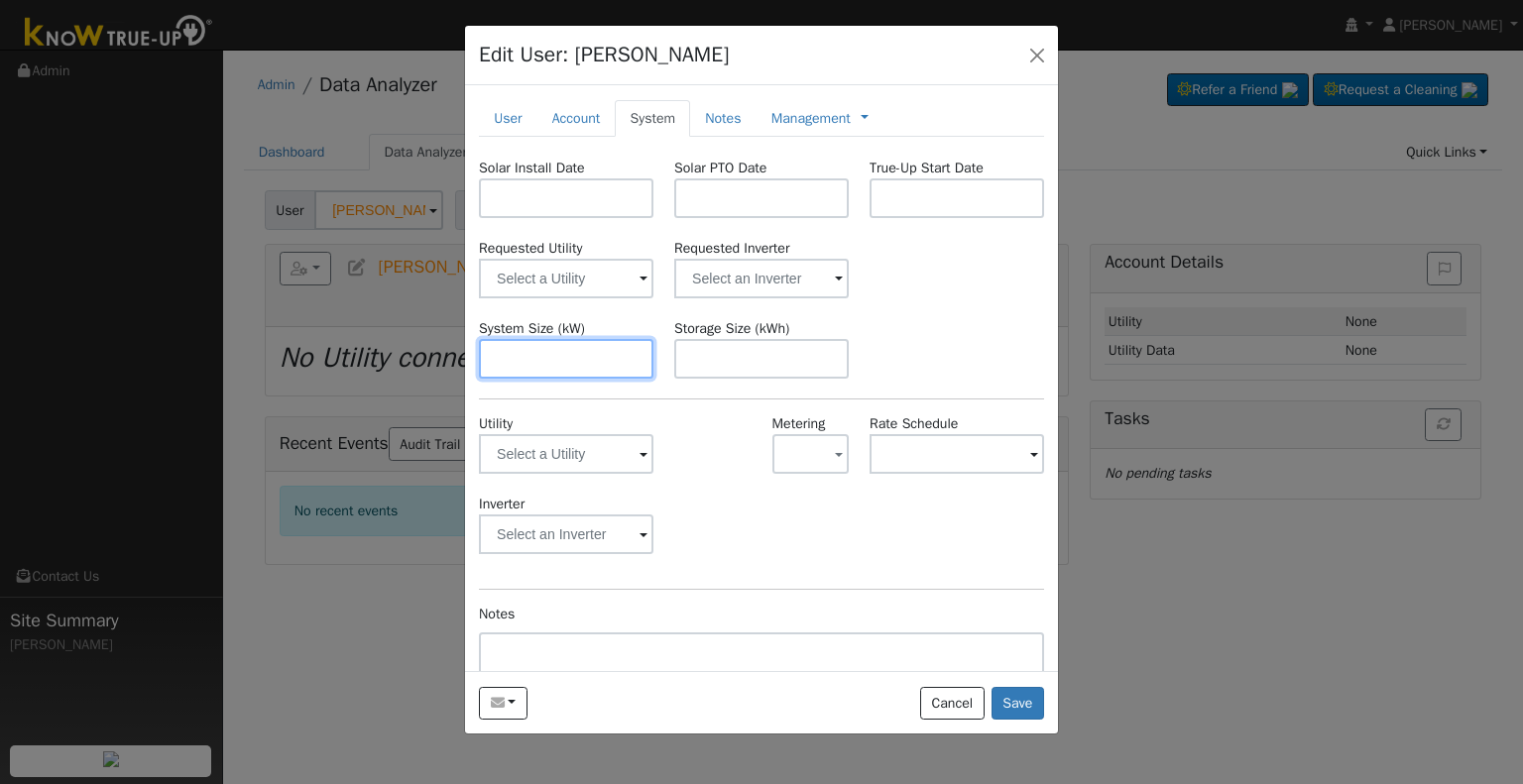click at bounding box center [566, 359] 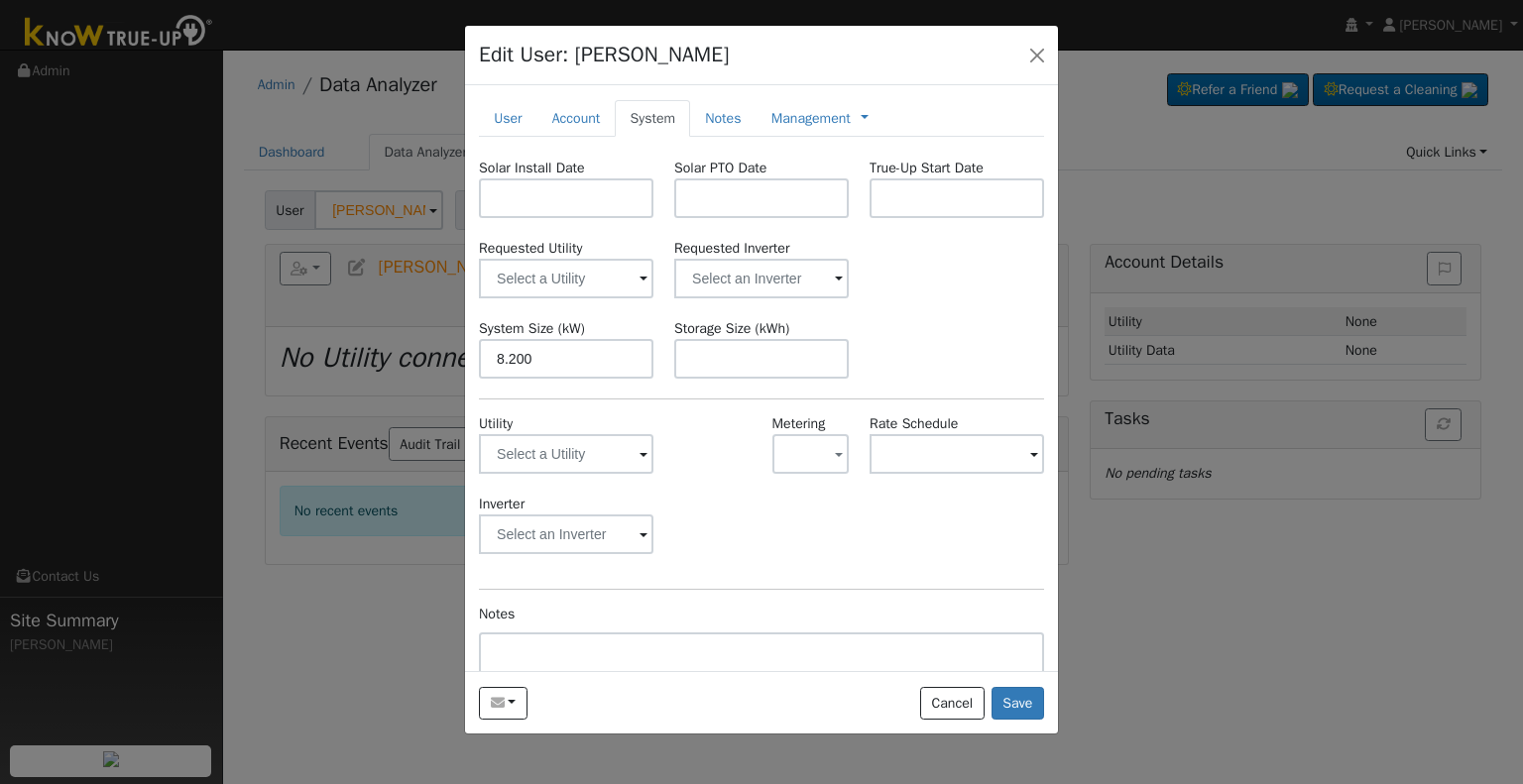 type on "8.2" 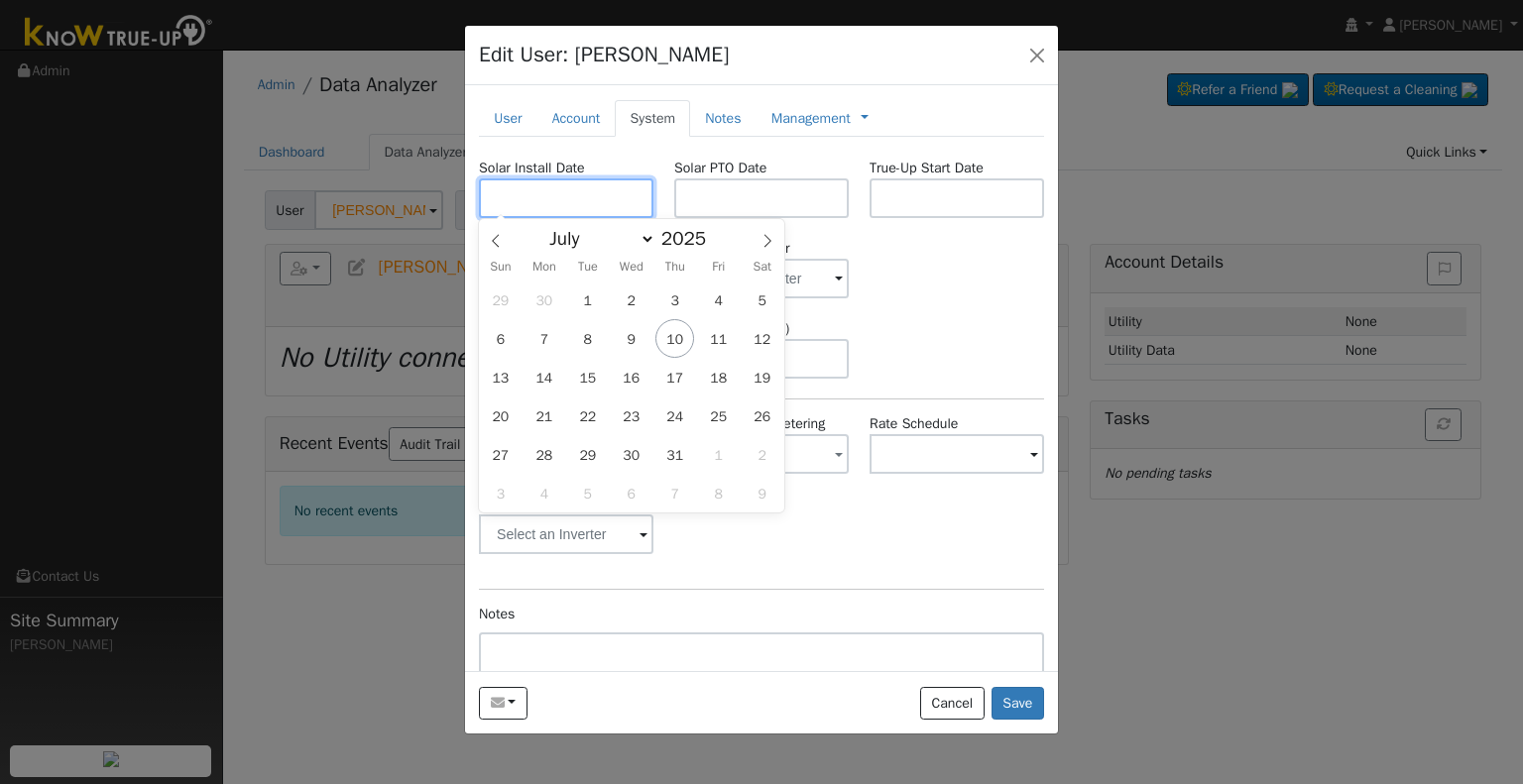 click at bounding box center [566, 198] 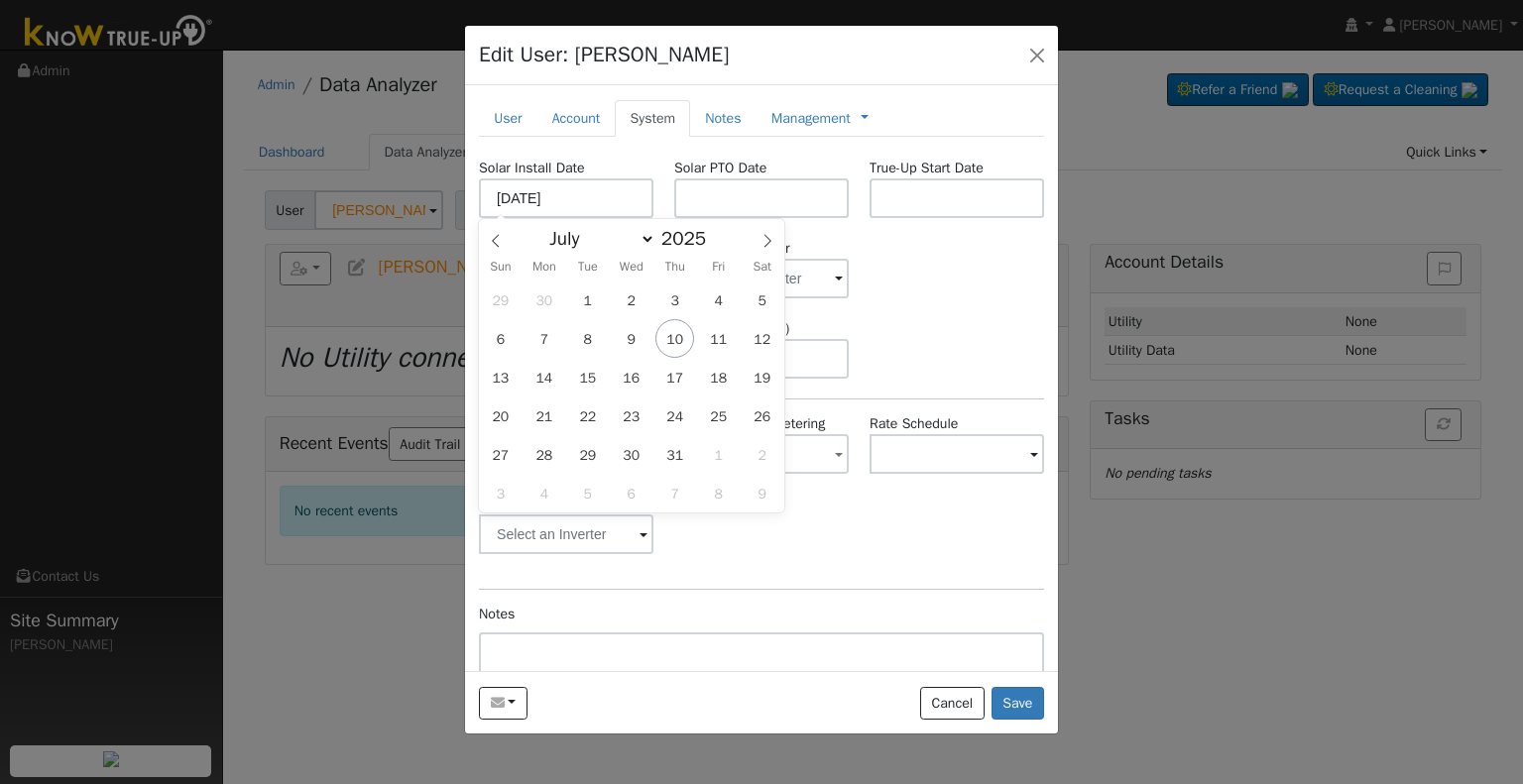 type on "06/11/2025" 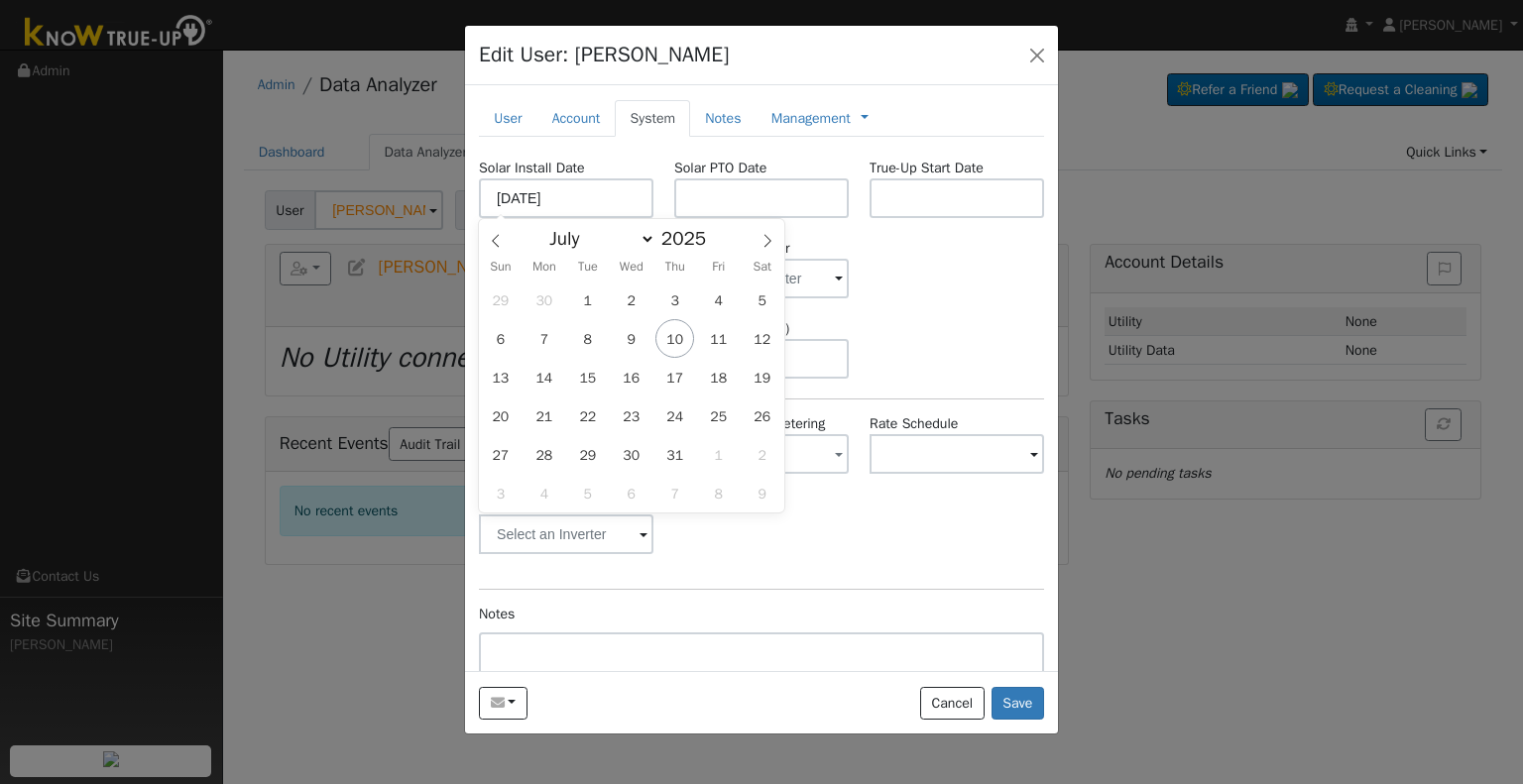 select on "5" 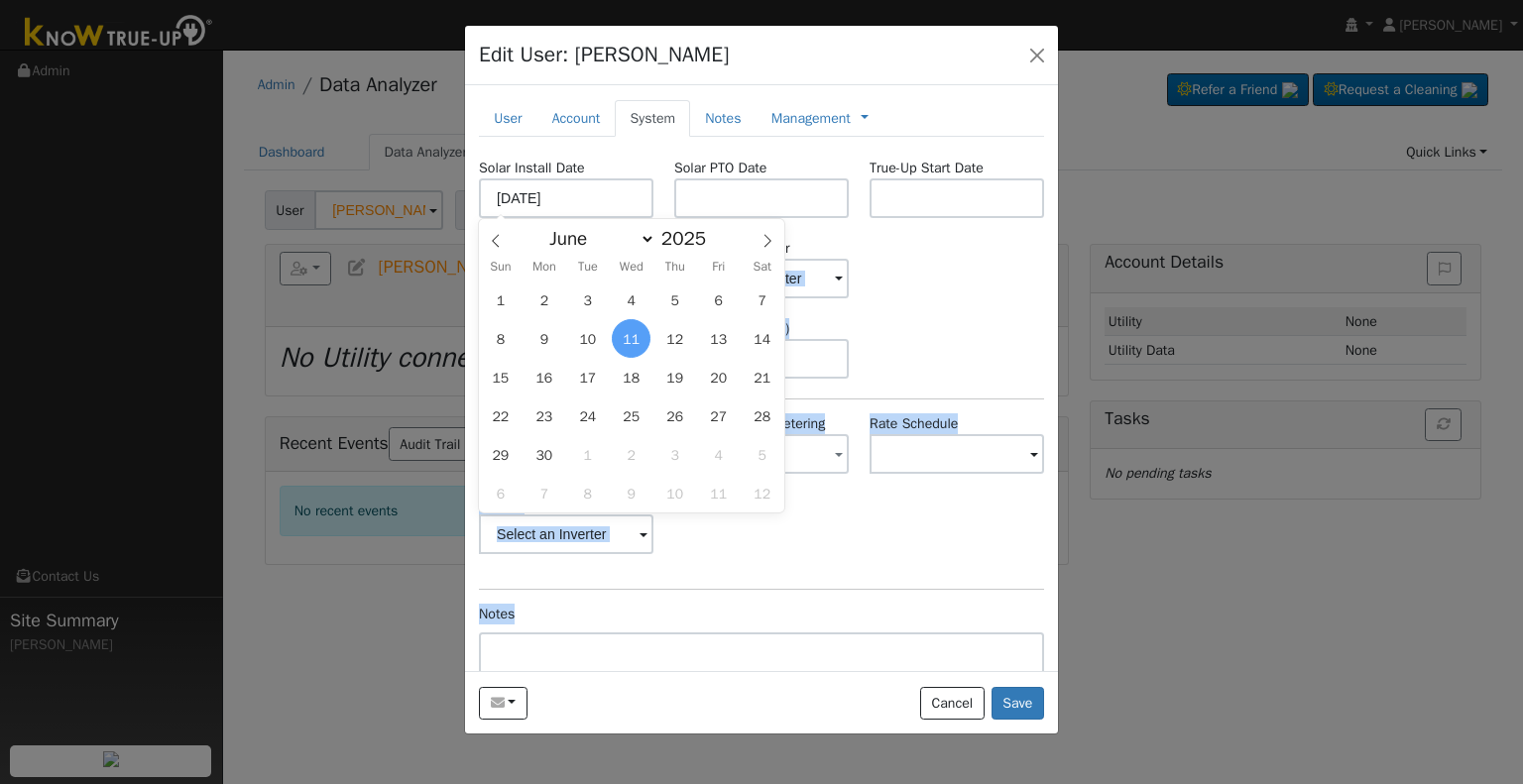 drag, startPoint x: 843, startPoint y: 255, endPoint x: 850, endPoint y: 217, distance: 38.63936 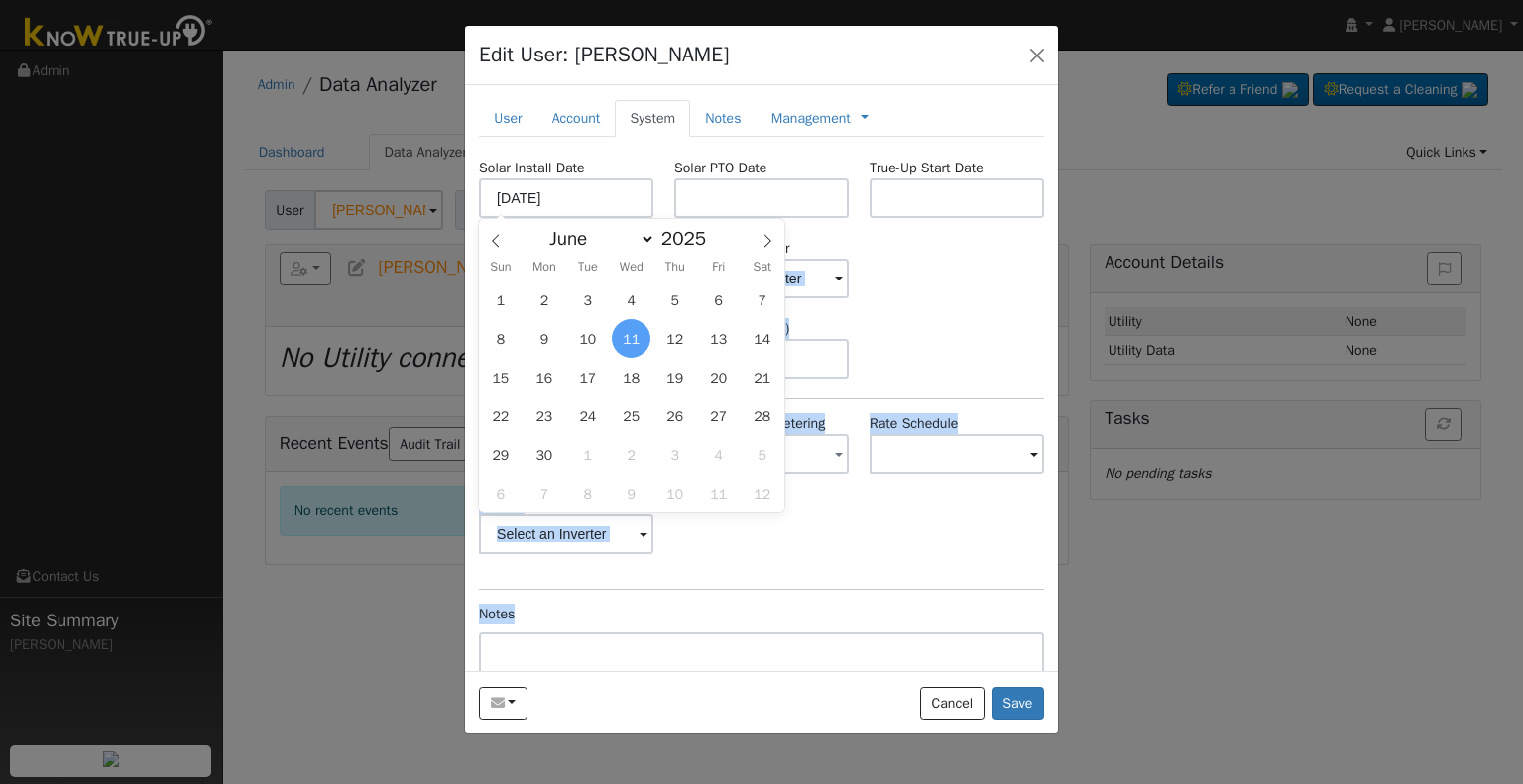 click on "Edit User: Nathanael Findley   Default Account Default Account 5701 North 6th Street, Fresno, CA 93710 Primary Account New Account Nickname Cancel Create Are you sure you want to create new account 'New Account'?  Back Confirm User Account System Notes Management Management Billing Timeline  Is a Lead First name Nathanael & Courtney Last name  * Findley Email 12nate1999@gmail.com Phone 661-817-9585 Enable Access Password Confirm password Email Notifications Weekly Emails No Emails Weekly Emails Monthly Emails Trial Expiration Access Expiration Admin Roles Admin Internal Roles Account Manager Salesperson Manager Manager Stats  Account Nickname Default Account Address Line 1 5701 North 6th Street Address line 2 City Fresno State CA Zip Code 93710 Stats  Solar Install Date 06/11/2025 Solar PTO Date True-Up Start Date Requested Utility Requested Inverter System Size (kW) 8.2 Storage Size (kWh) Utility Metering - None - NEM NBT  Rate Schedule  Inverter Disconnecting . Do you also want to delete all of the  data? <" 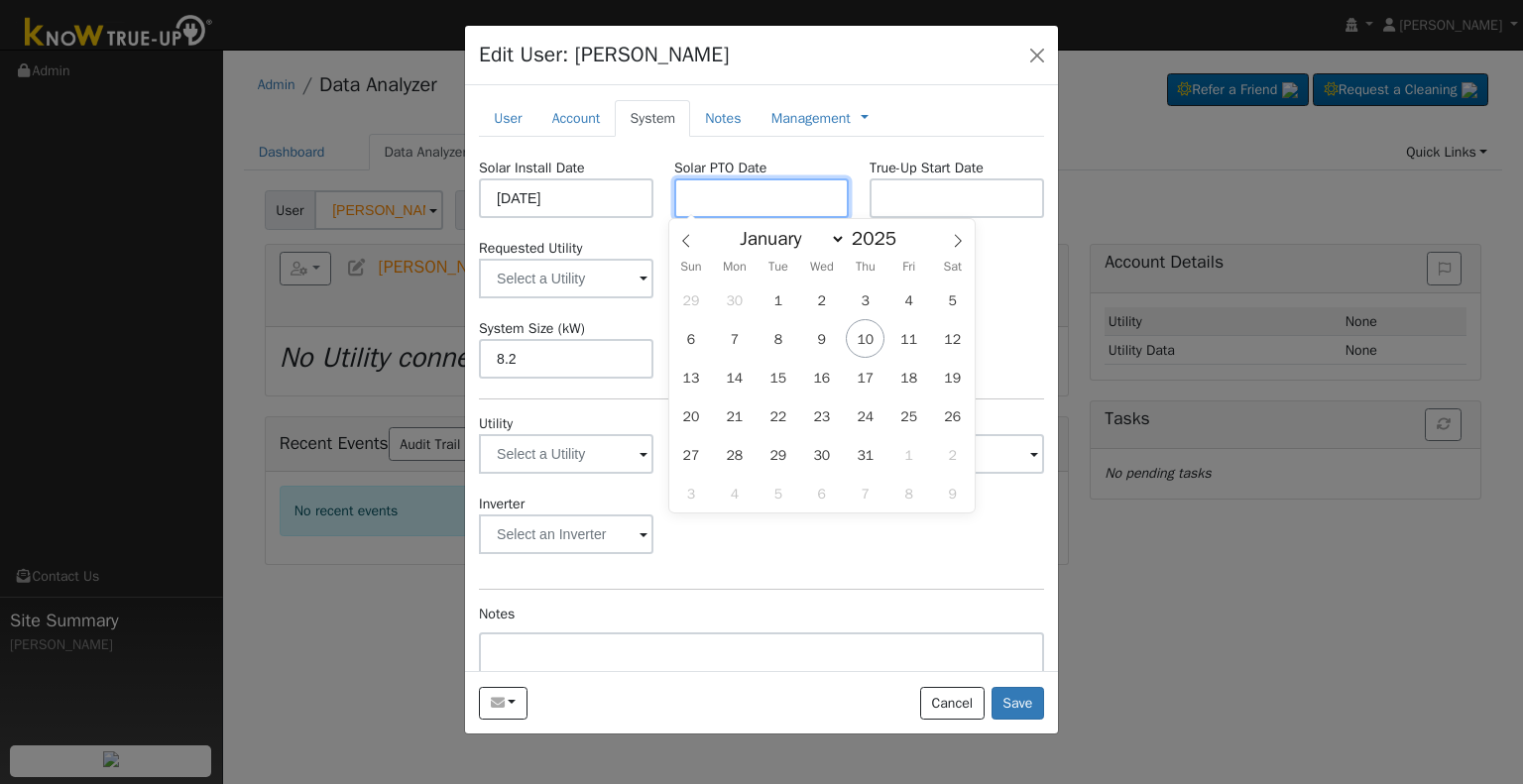 click at bounding box center (762, 198) 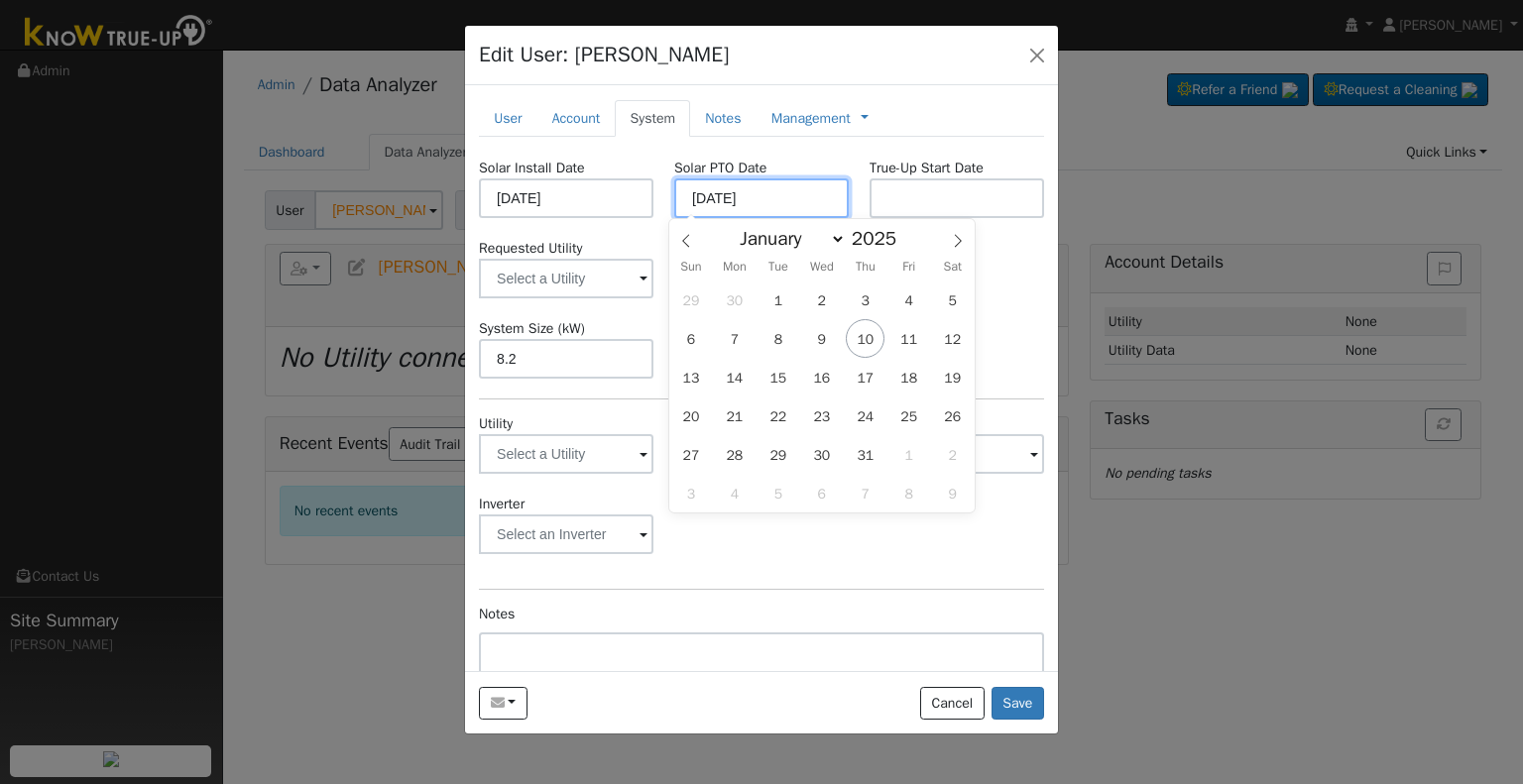 type on "[DATE]" 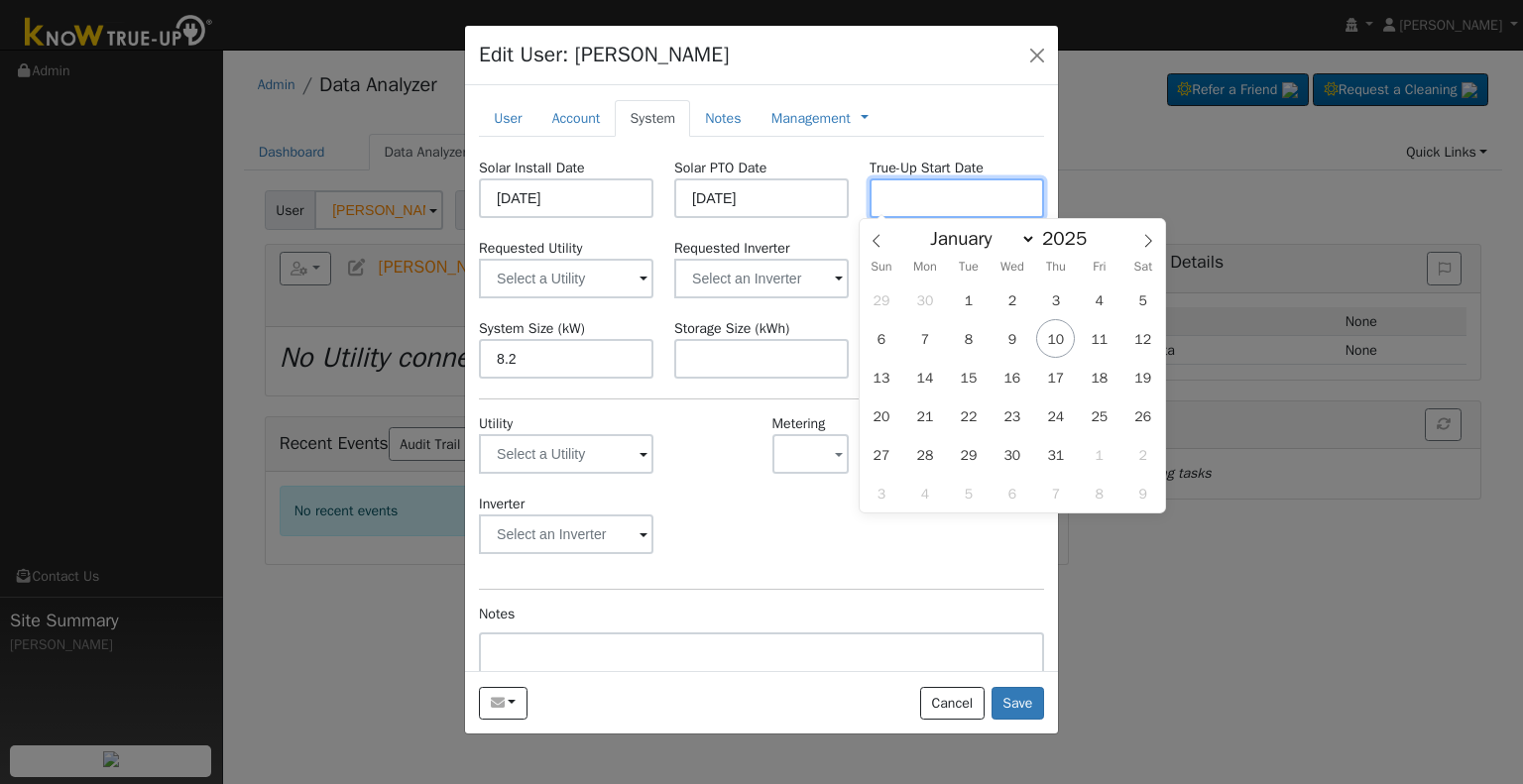 click at bounding box center [957, 198] 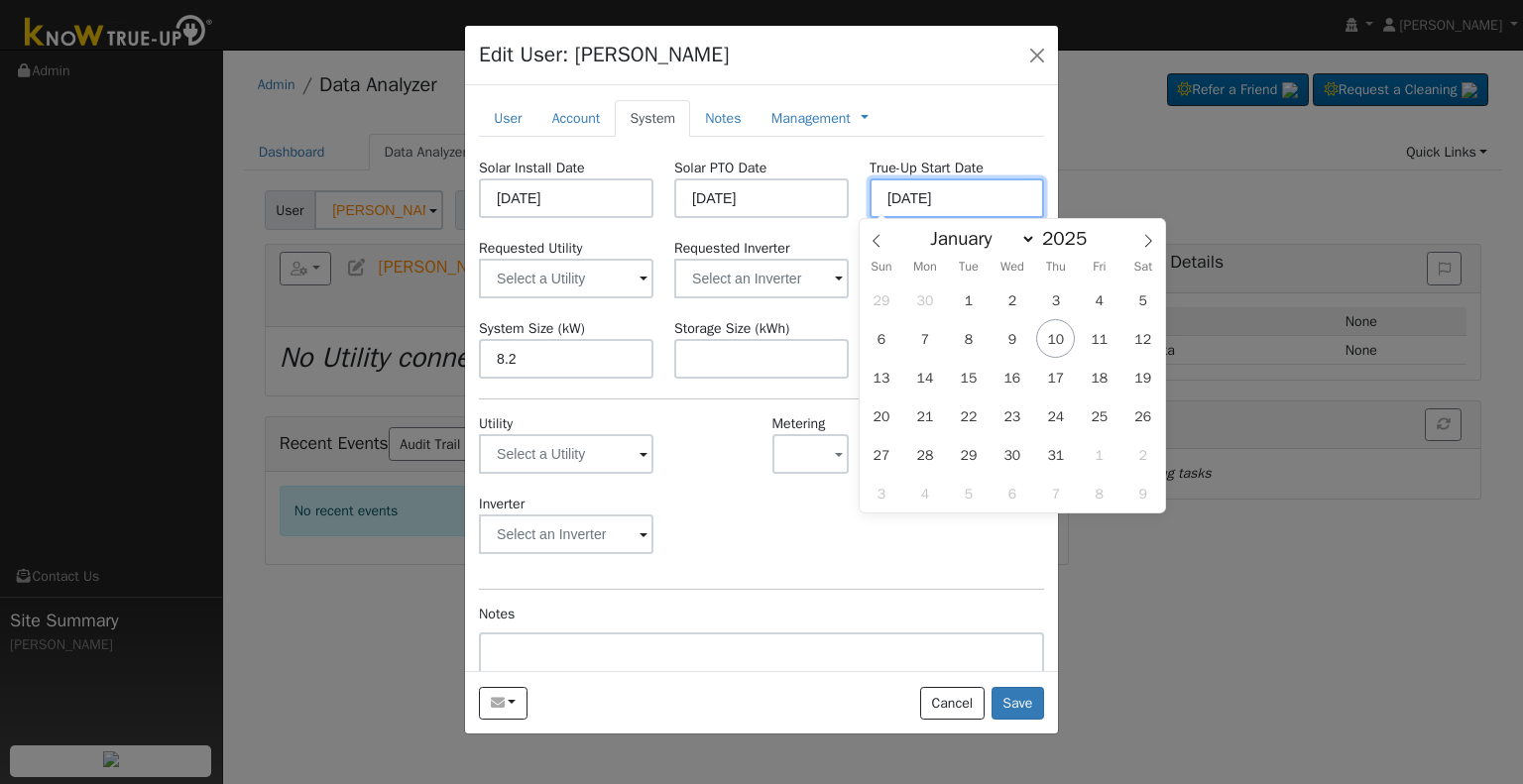 type on "[DATE]" 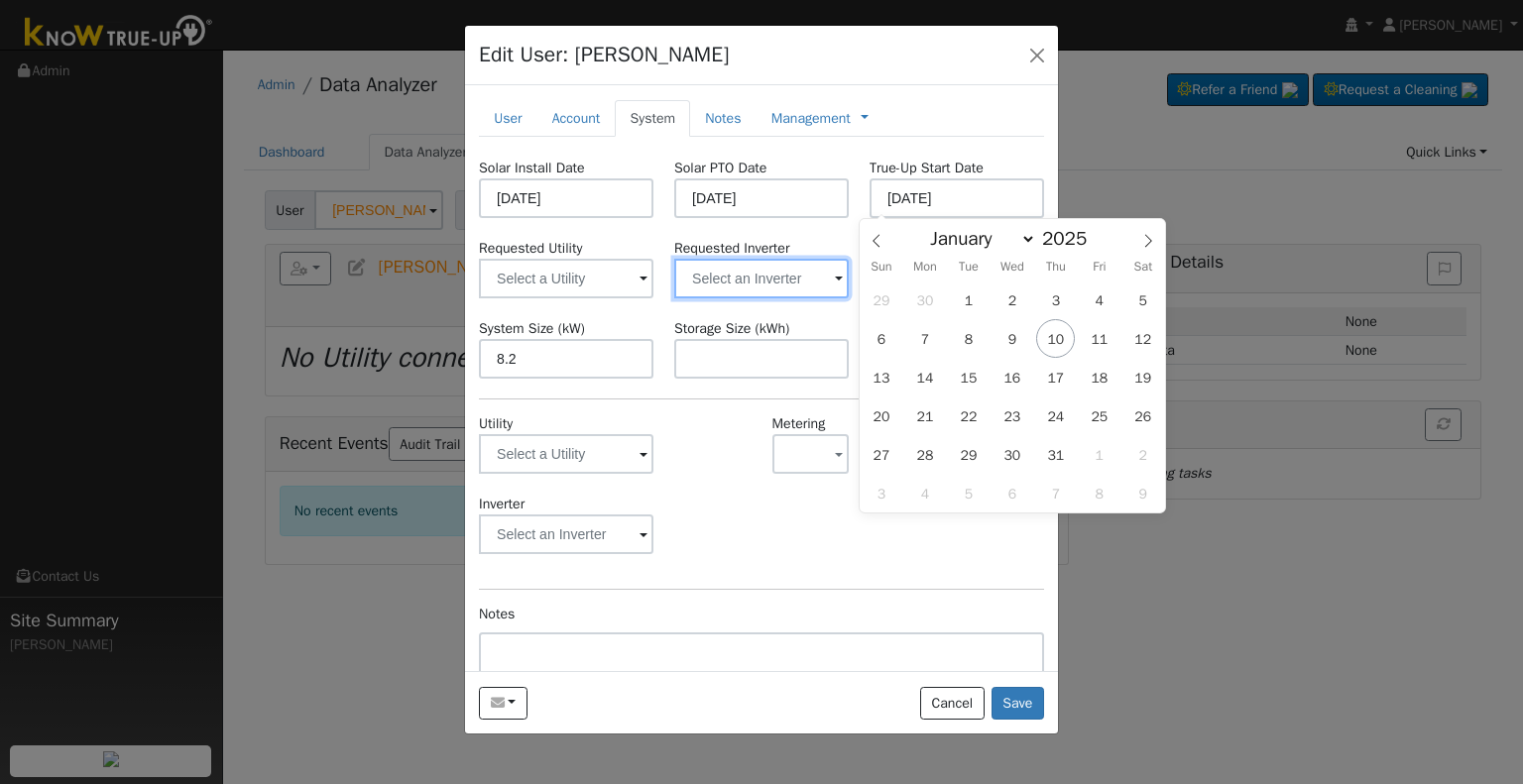 click at bounding box center (566, 279) 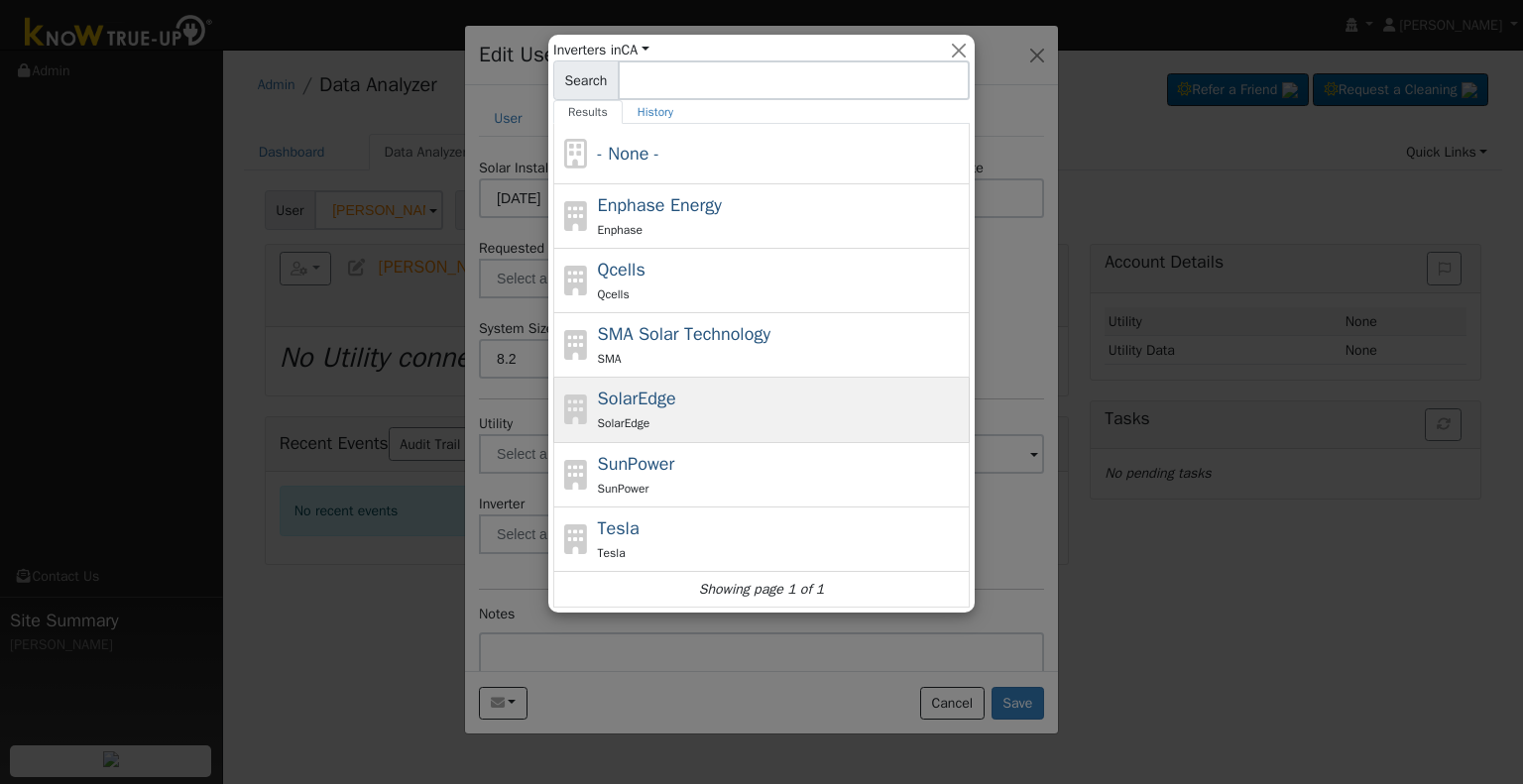click on "SolarEdge SolarEdge" at bounding box center [781, 409] 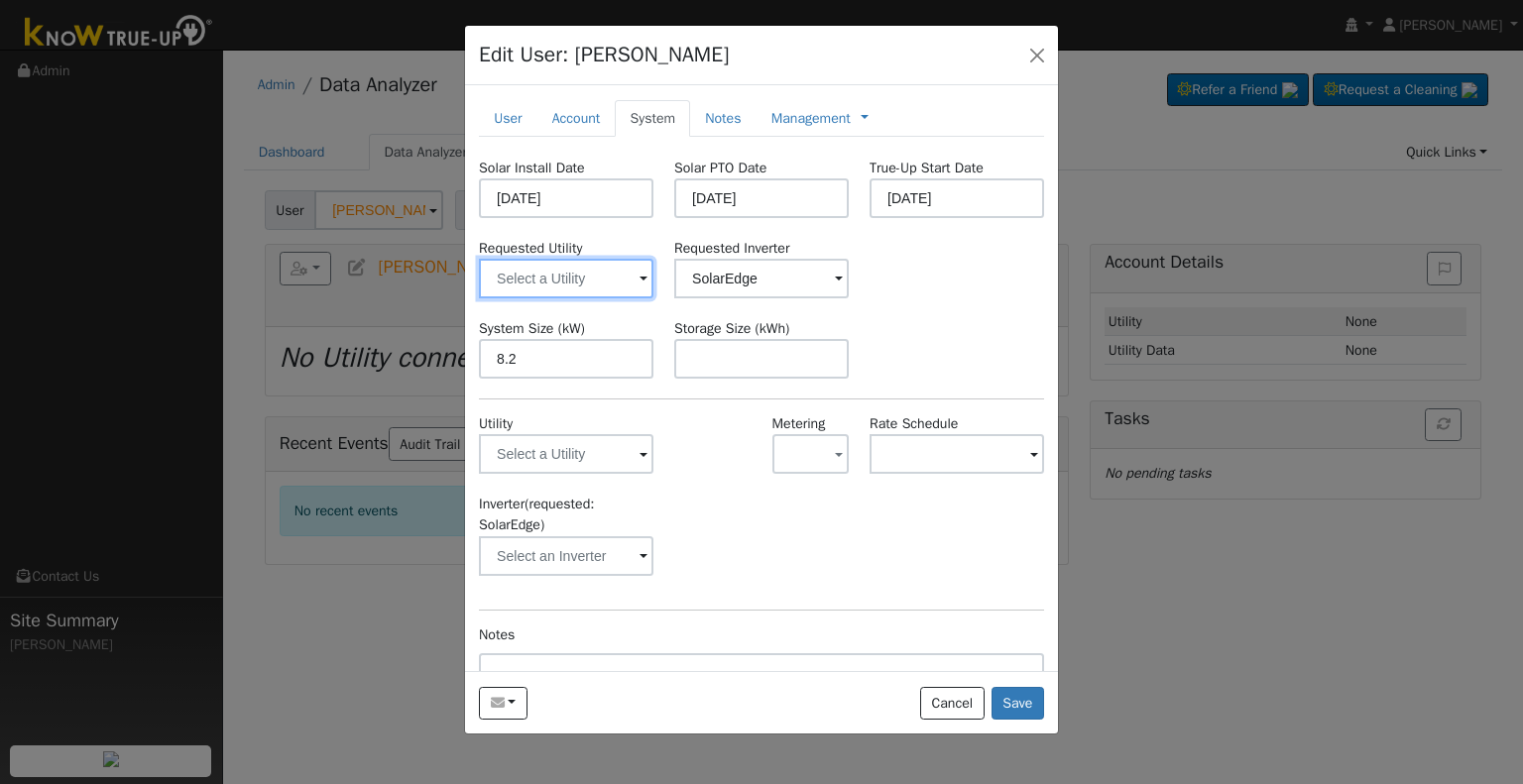 click at bounding box center (566, 279) 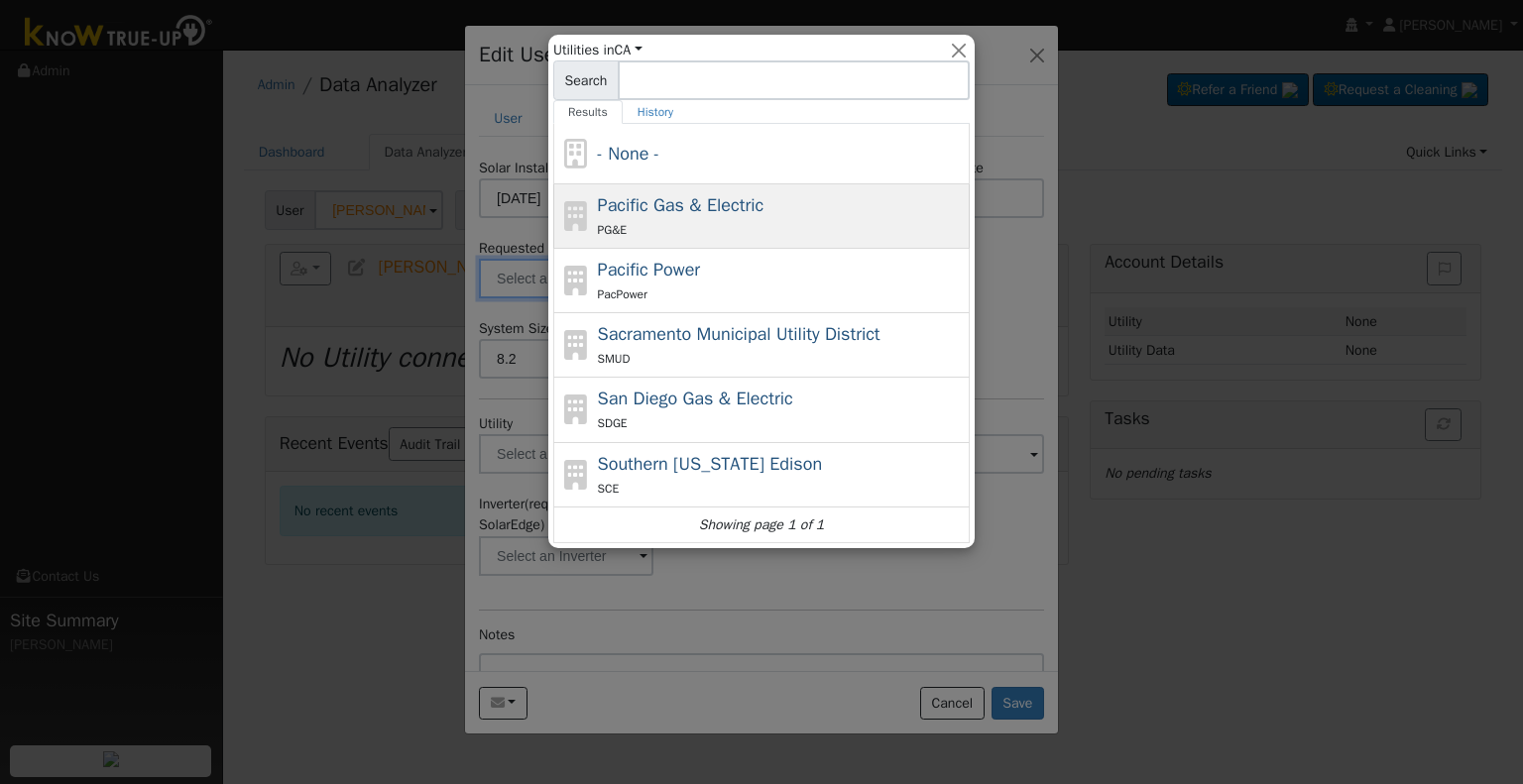 click on "Pacific Gas & Electric" at bounding box center (681, 205) 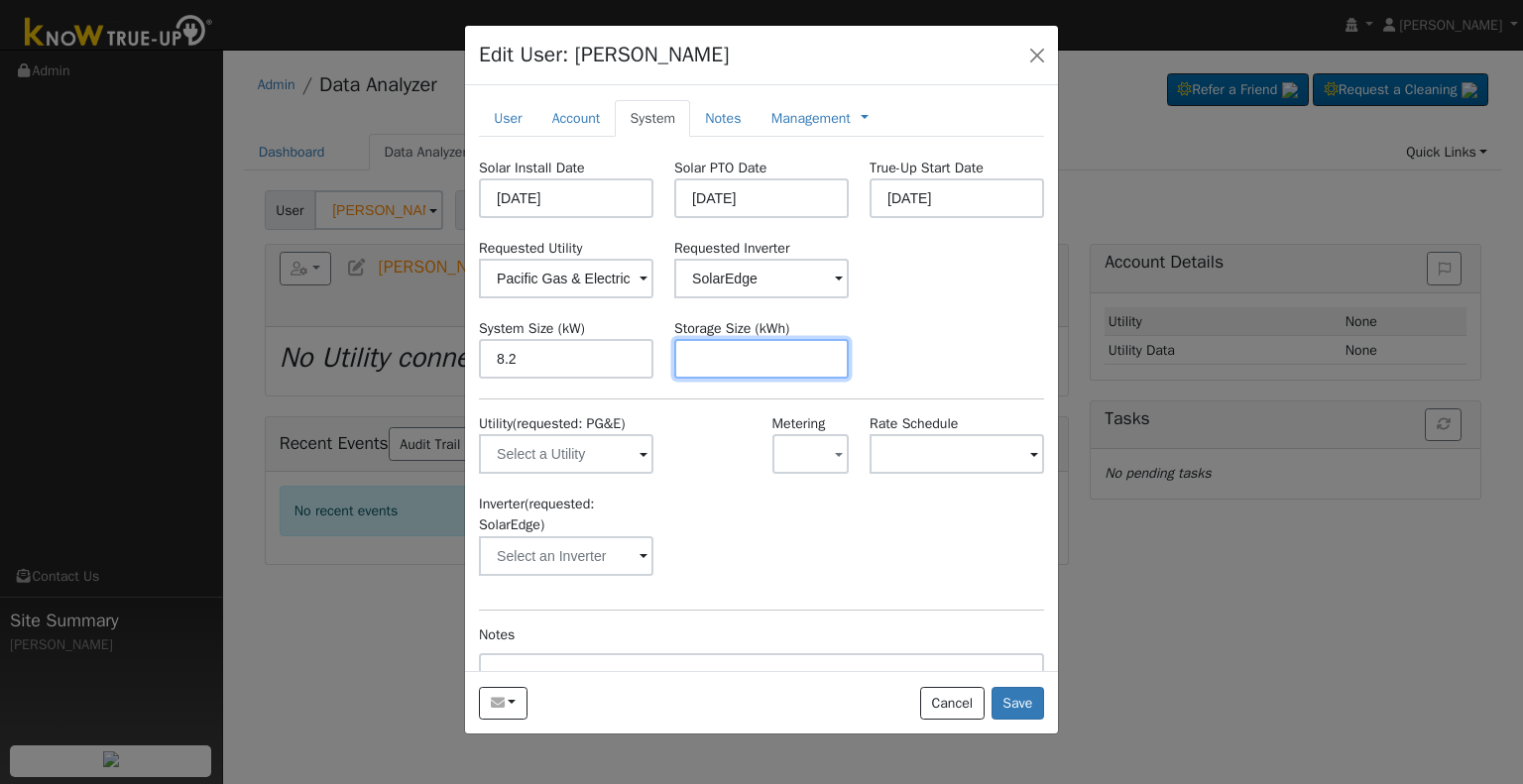 click at bounding box center (762, 359) 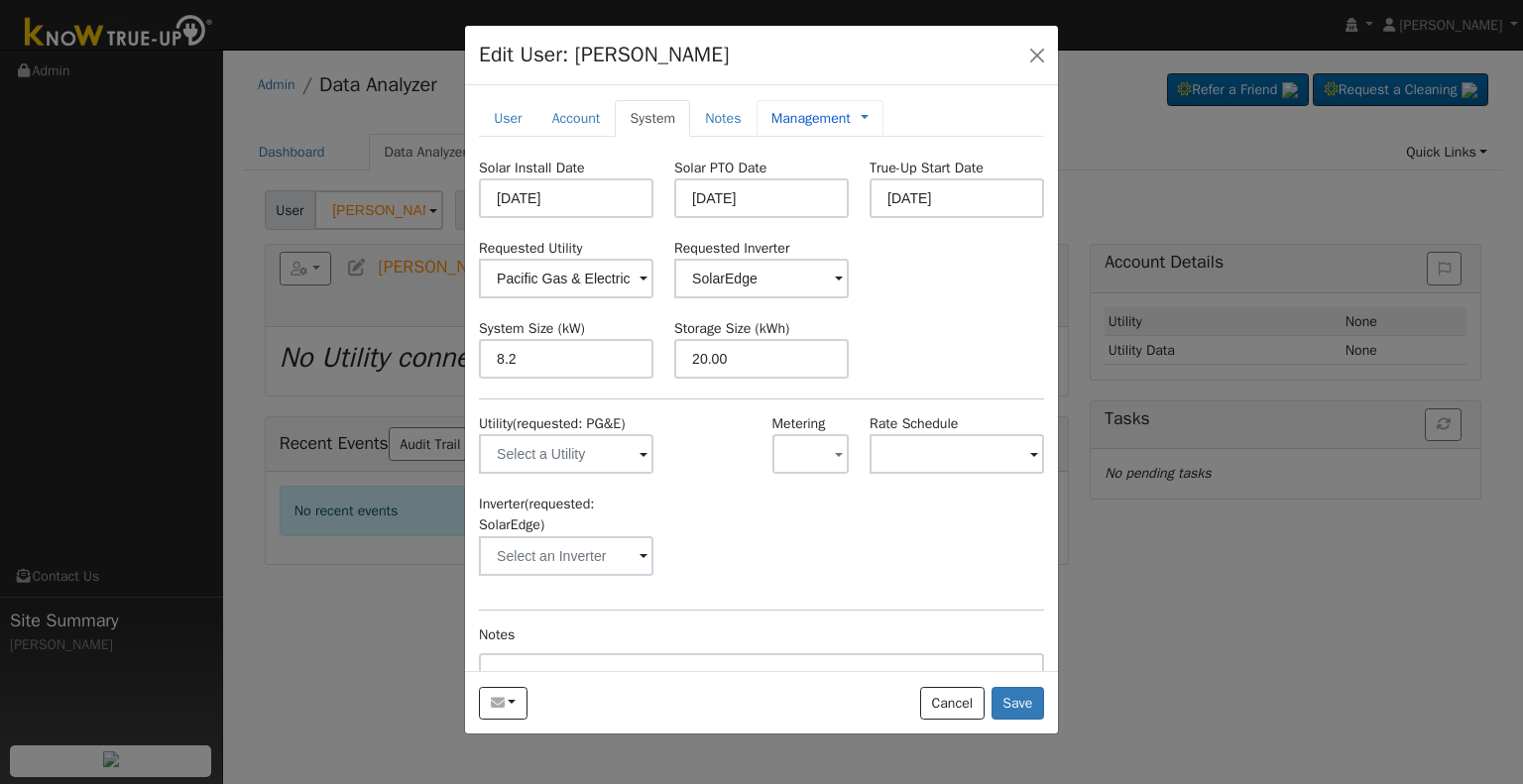 type on "20" 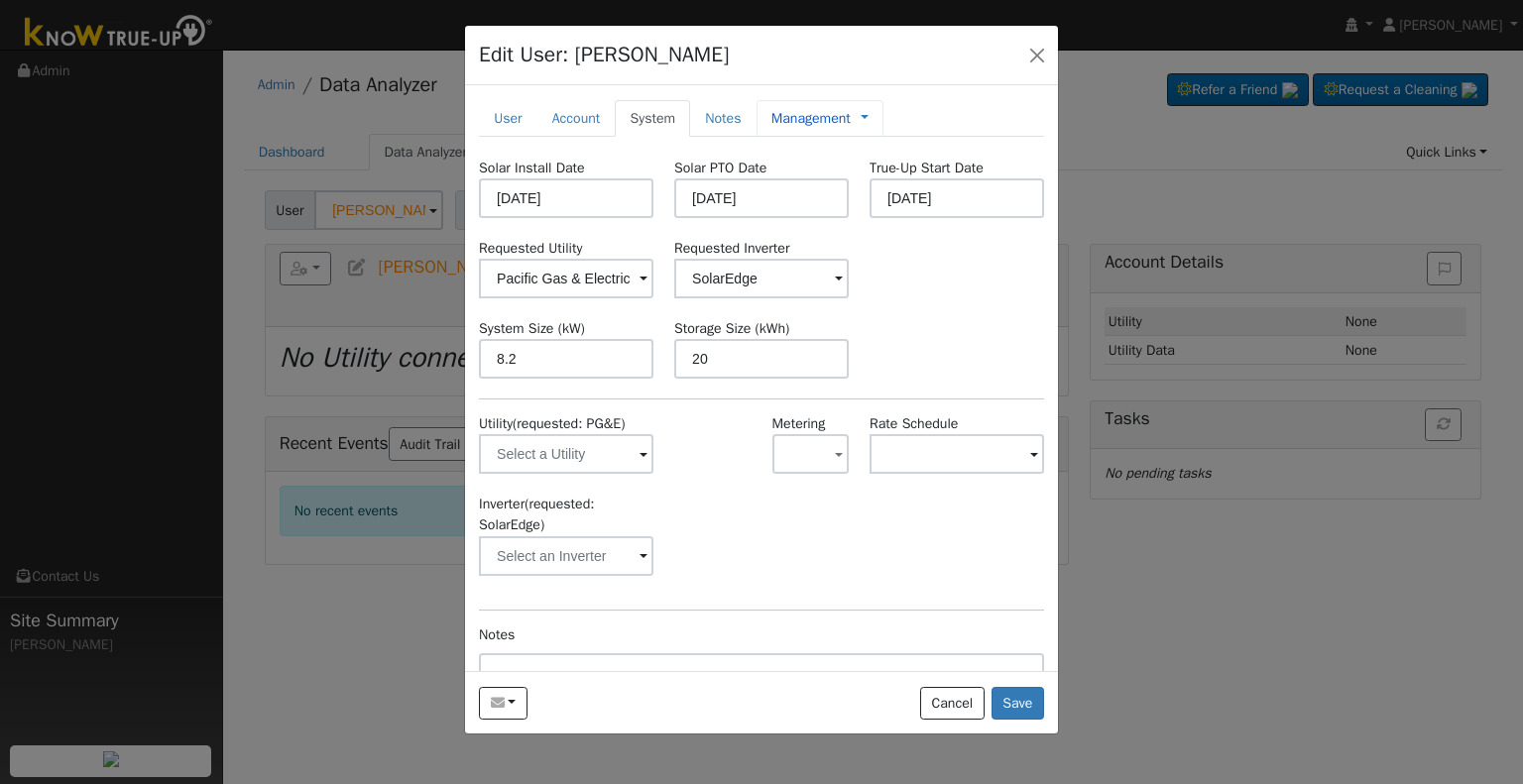 click on "Management" at bounding box center (811, 118) 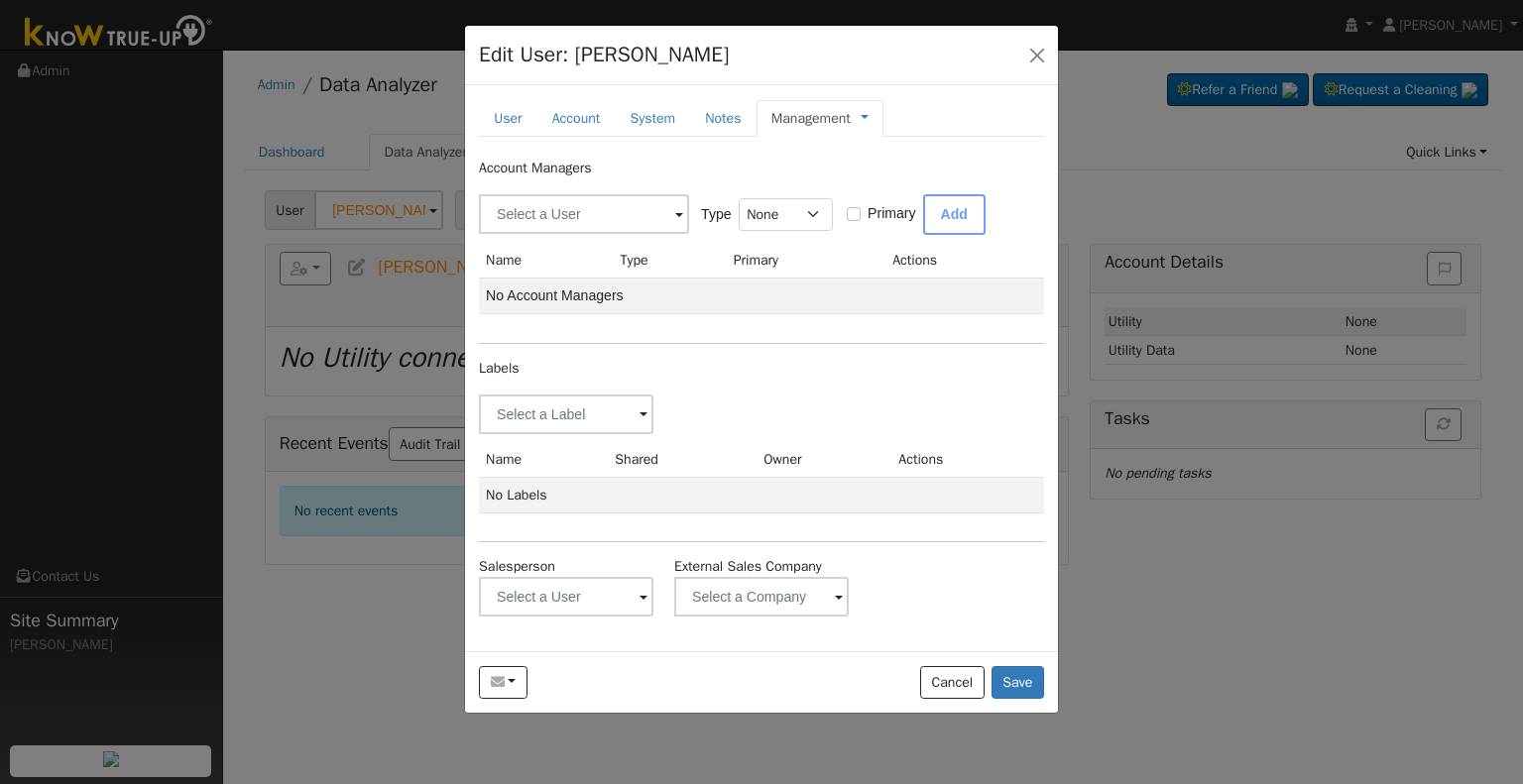 click on "Management Billing Timeline" at bounding box center (860, 118) 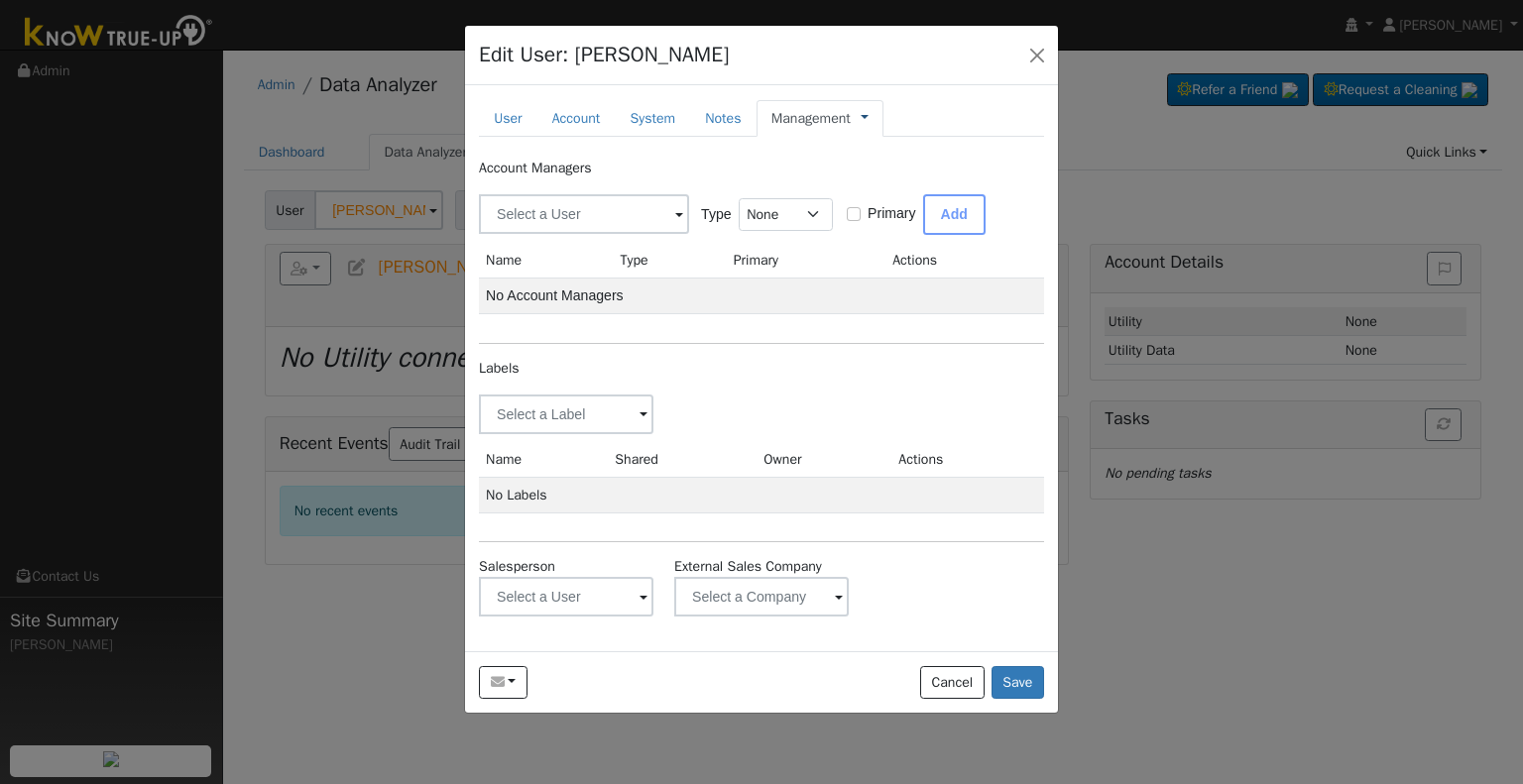 click at bounding box center [865, 118] 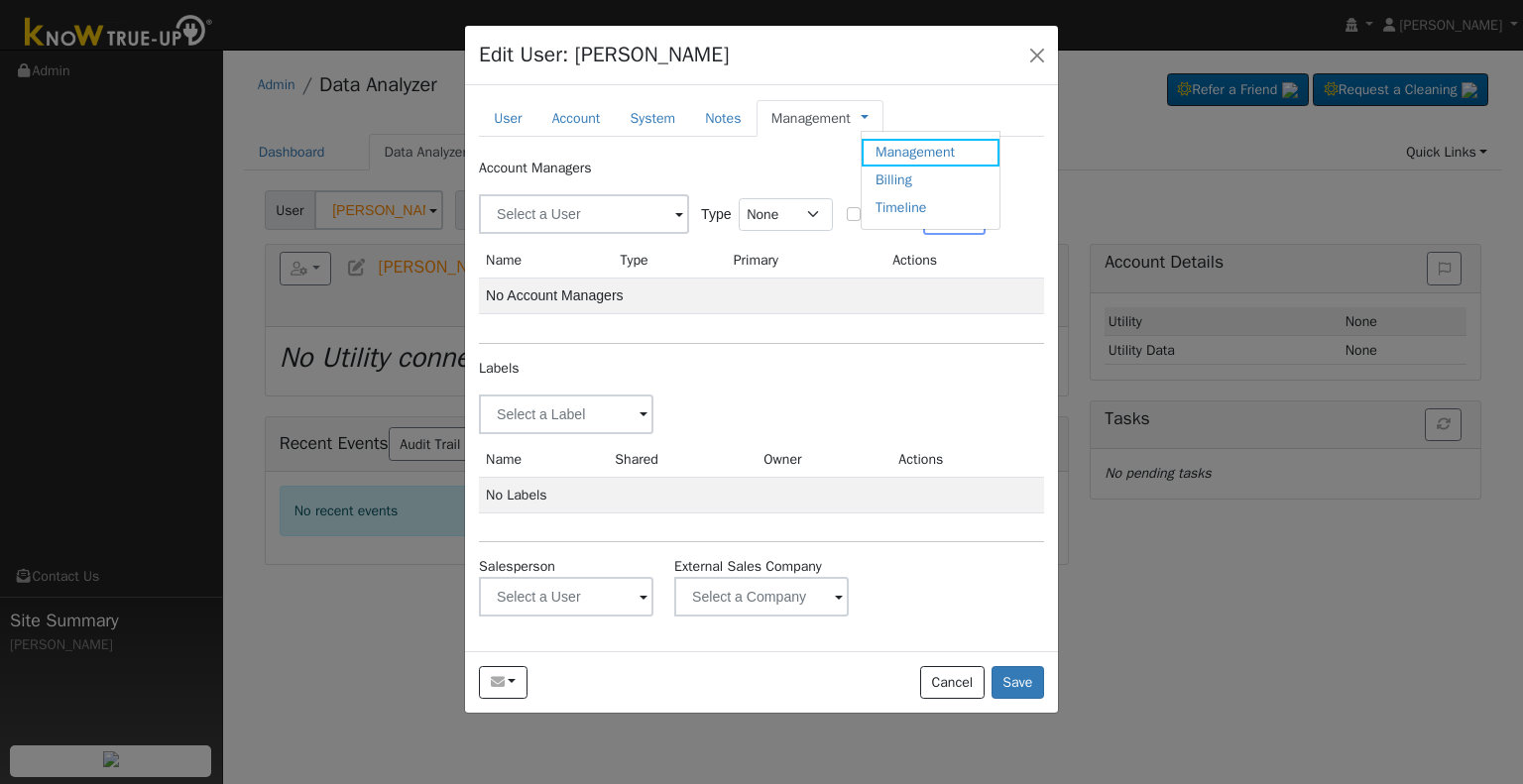 click on "Billing" at bounding box center (930, 180) 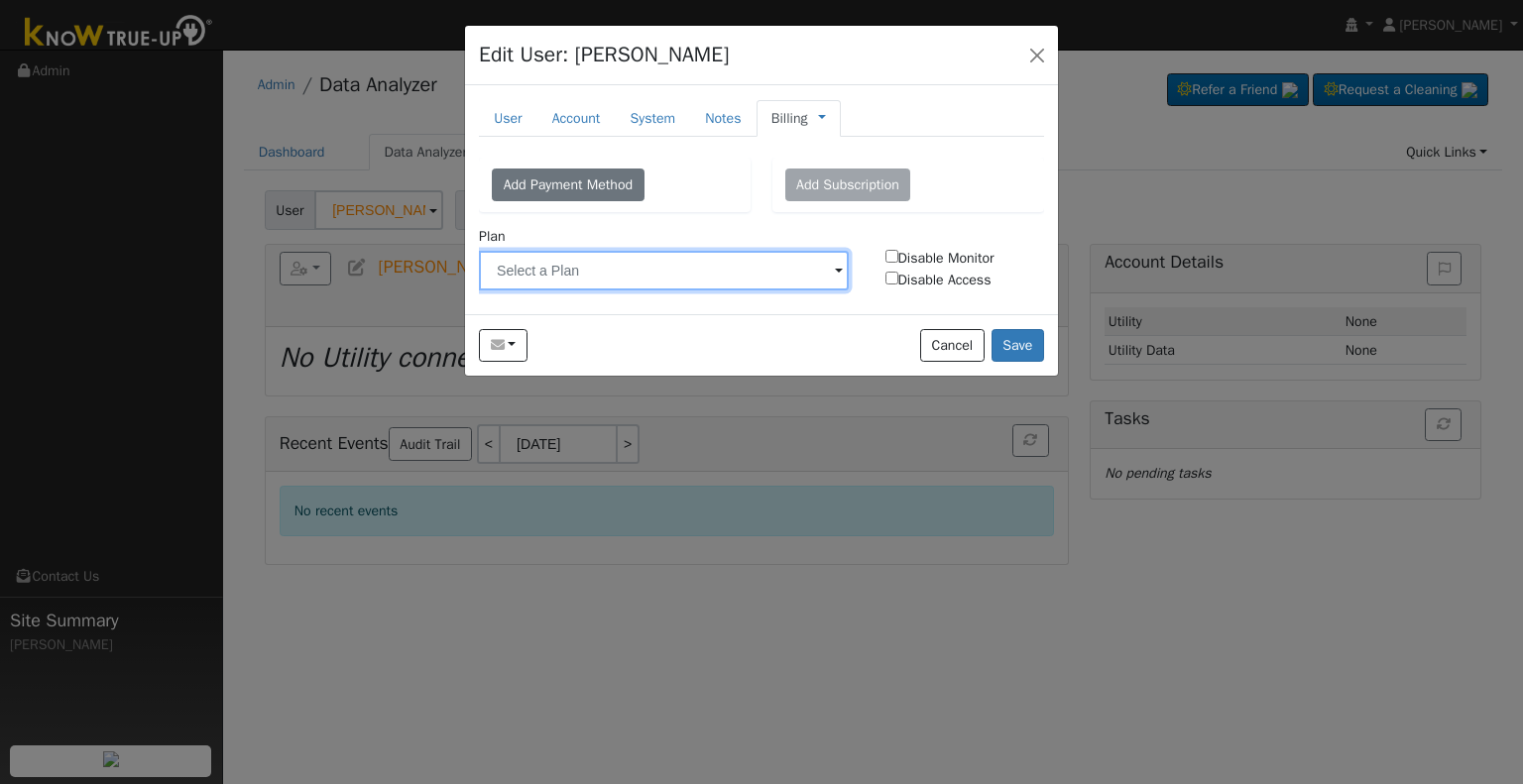 click at bounding box center [663, 271] 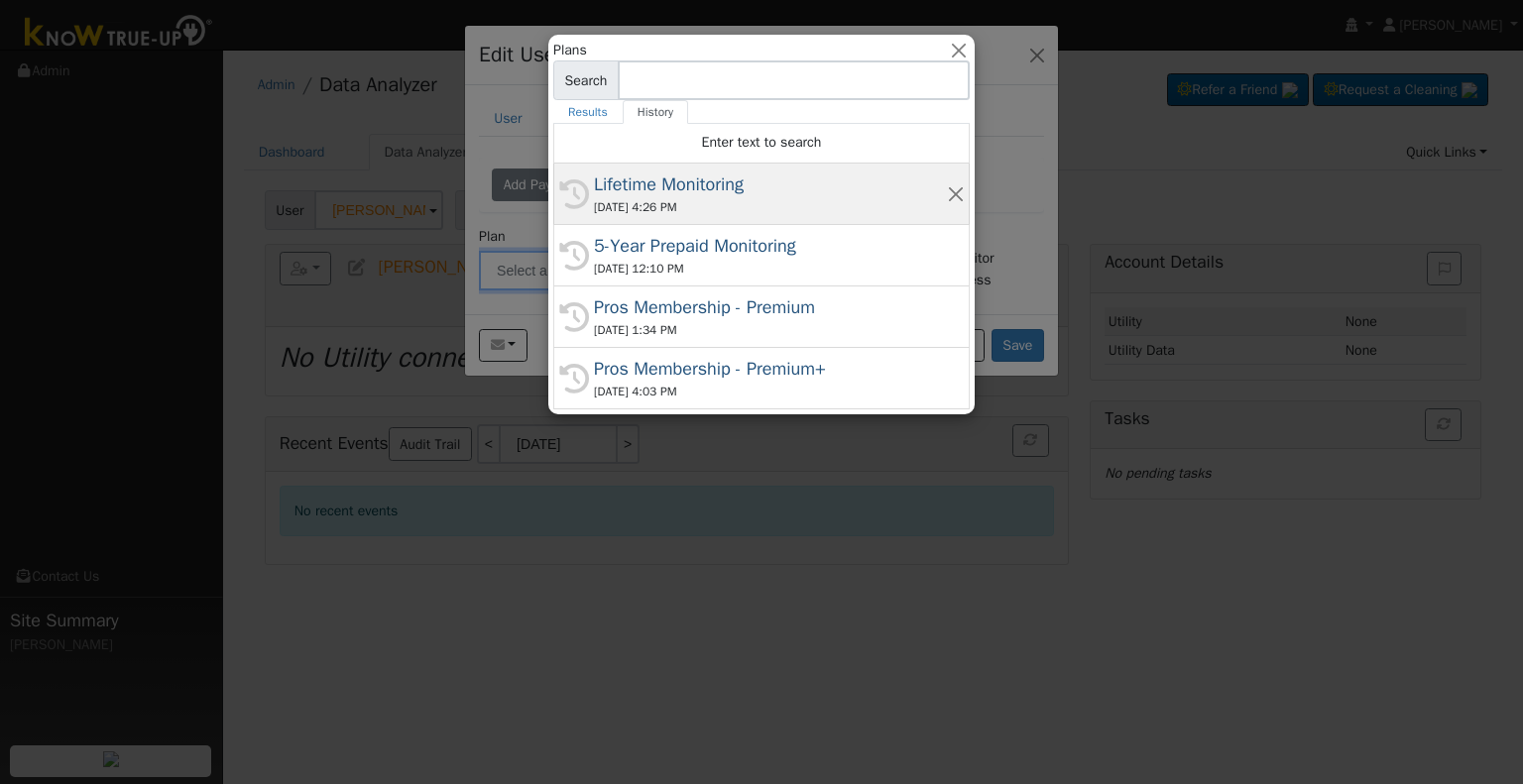 click on "07/10/2025 4:26 PM" at bounding box center [770, 207] 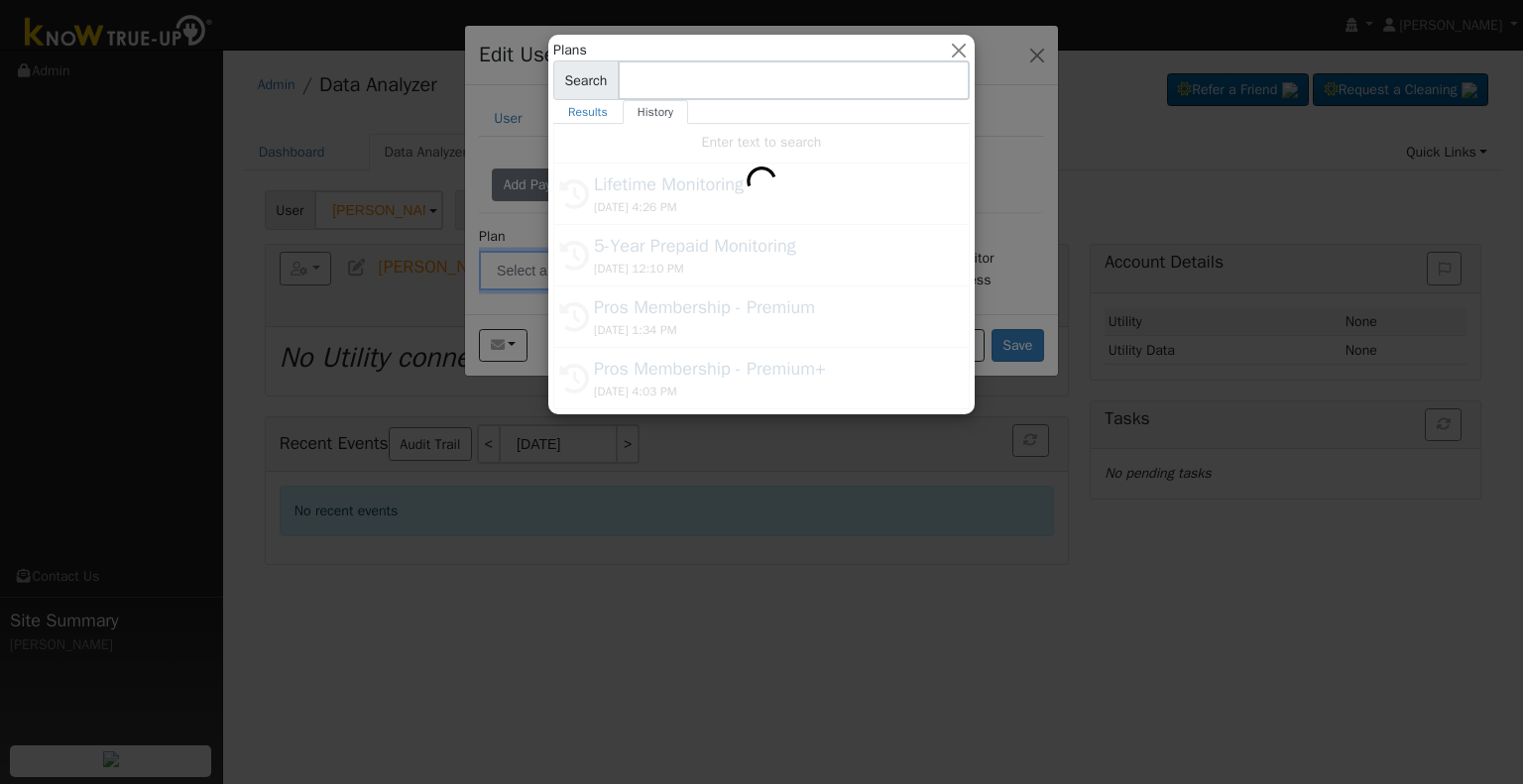 type on "Lifetime Monitoring" 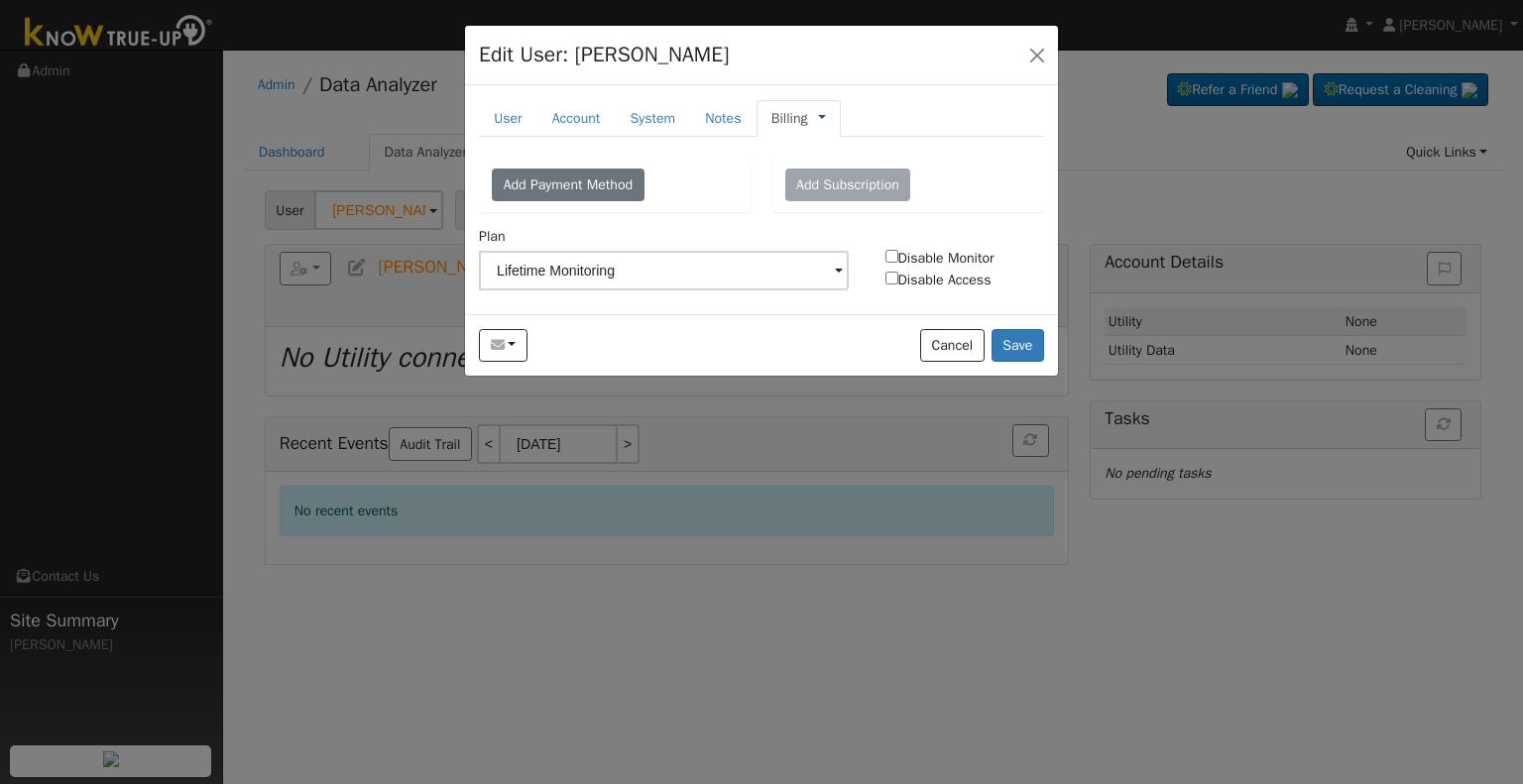 click at bounding box center (822, 118) 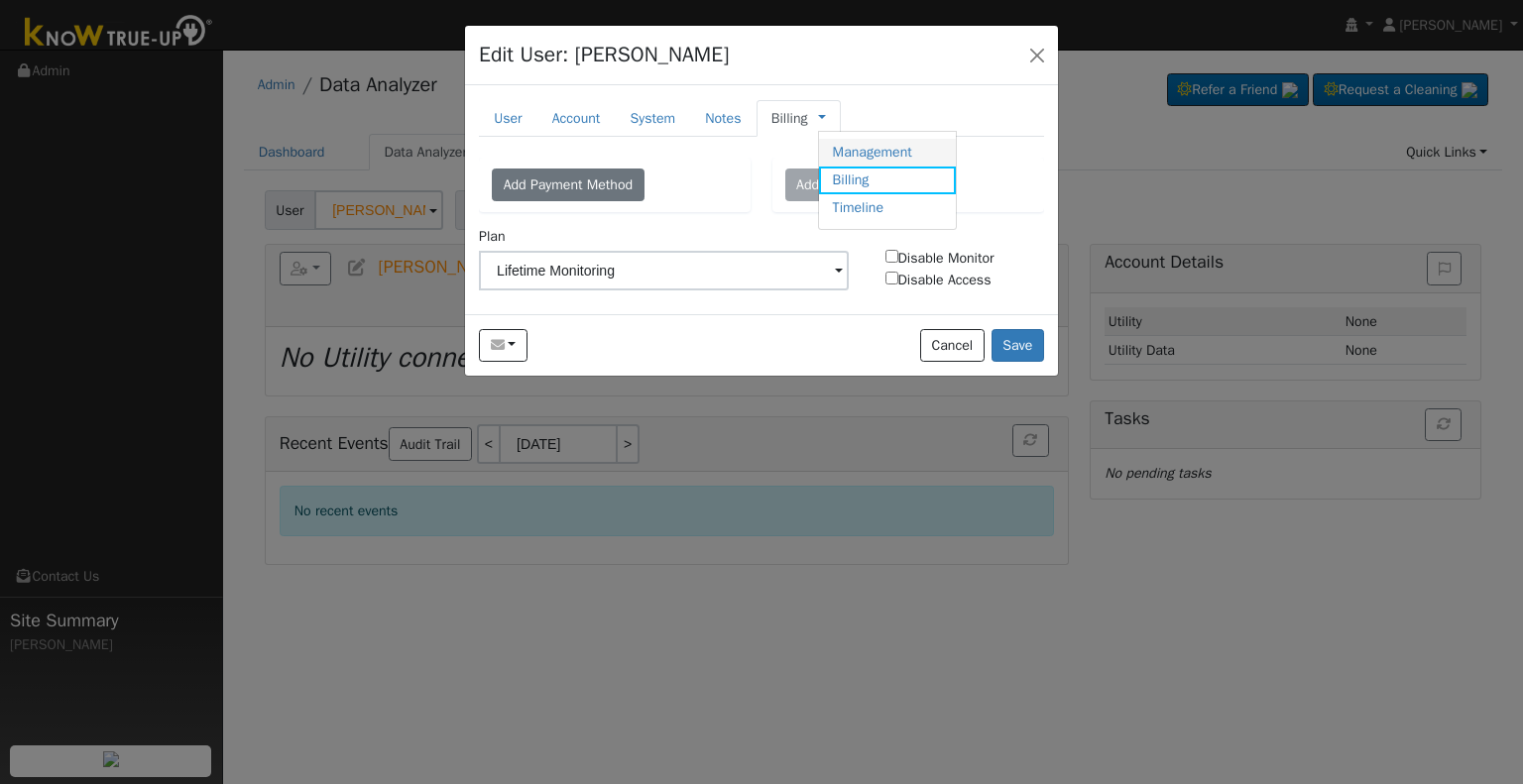 click on "Management" at bounding box center (887, 153) 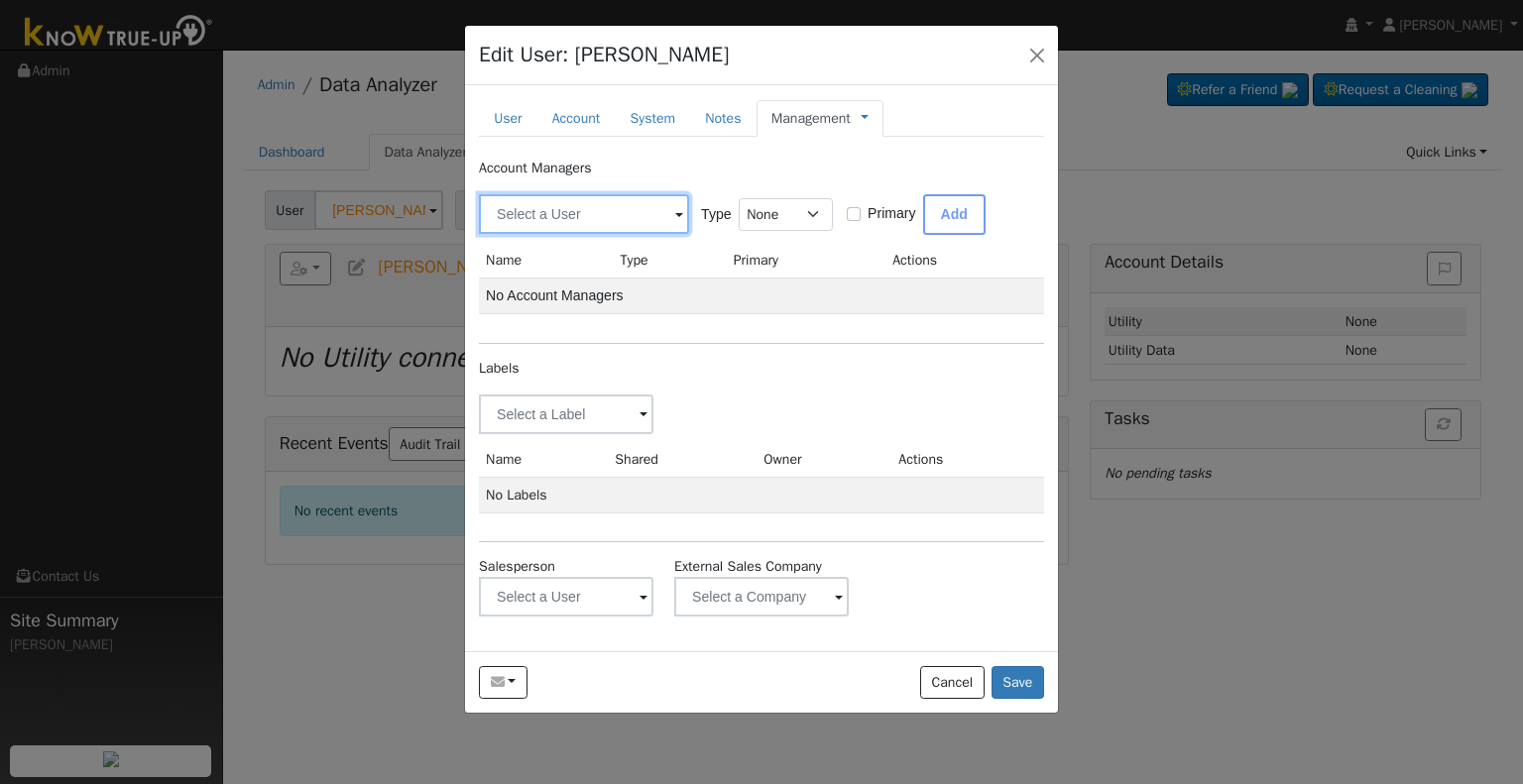 click at bounding box center [584, 214] 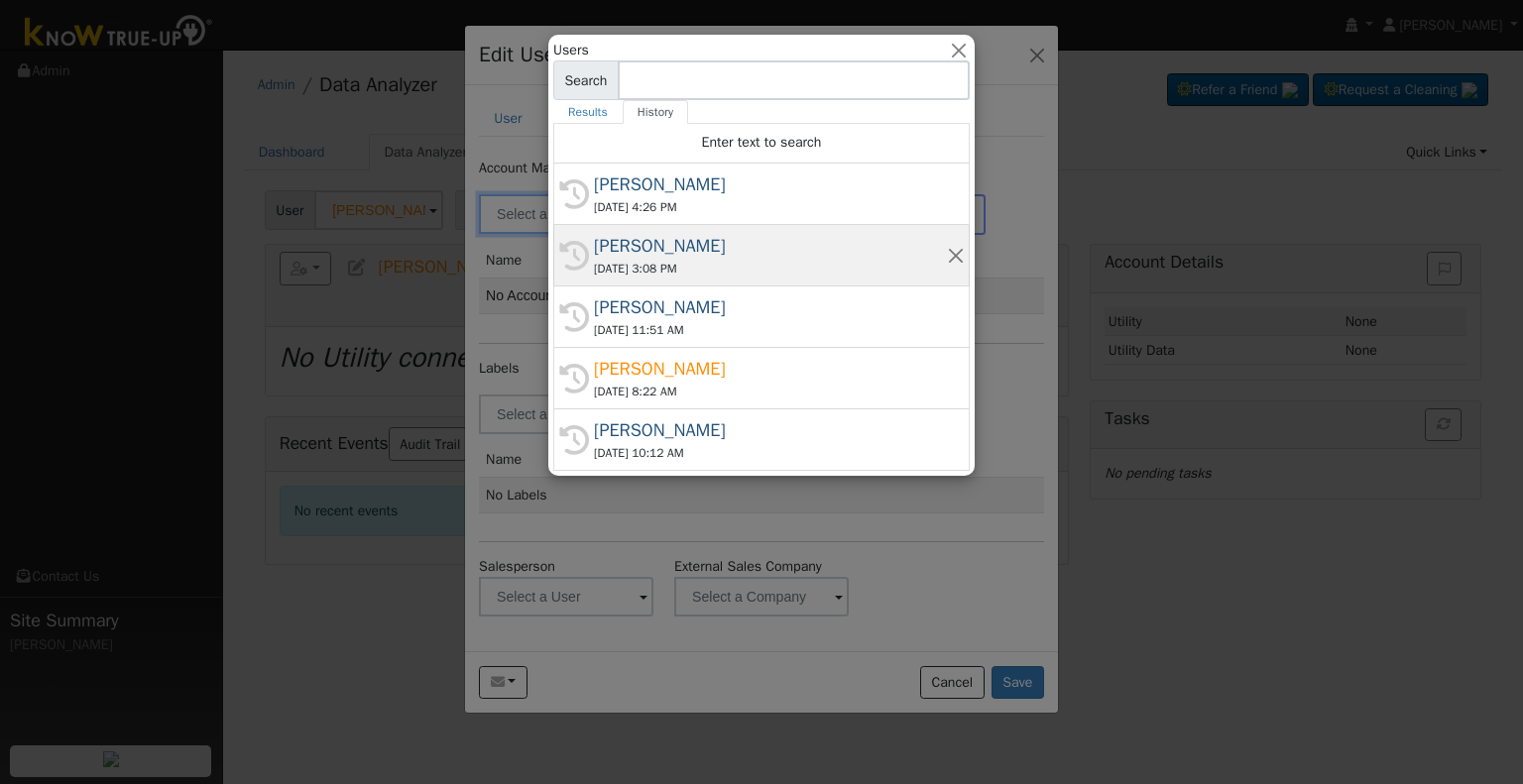 click on "07/10/2025 3:08 PM" at bounding box center (770, 269) 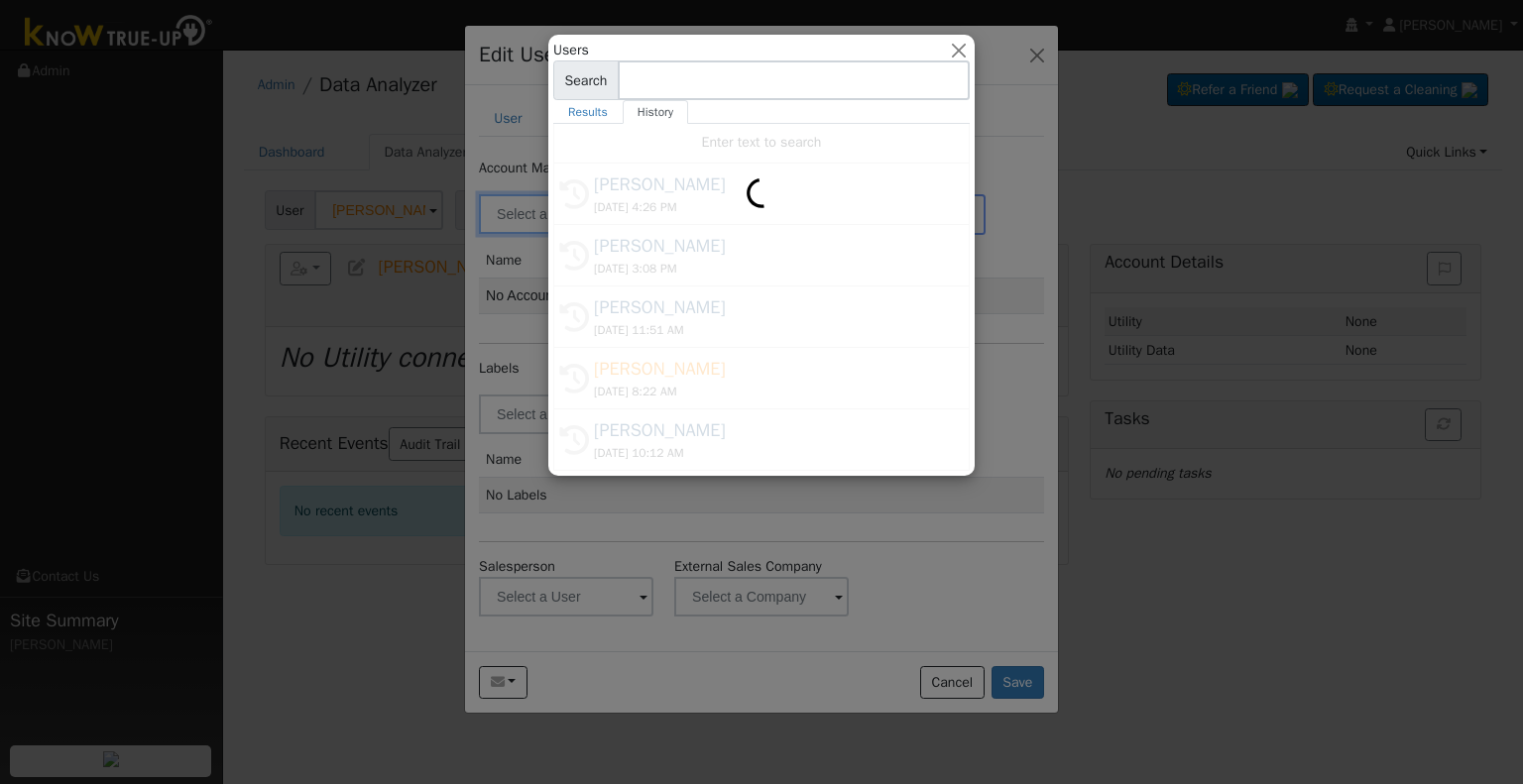 type on "Chuck Rowland" 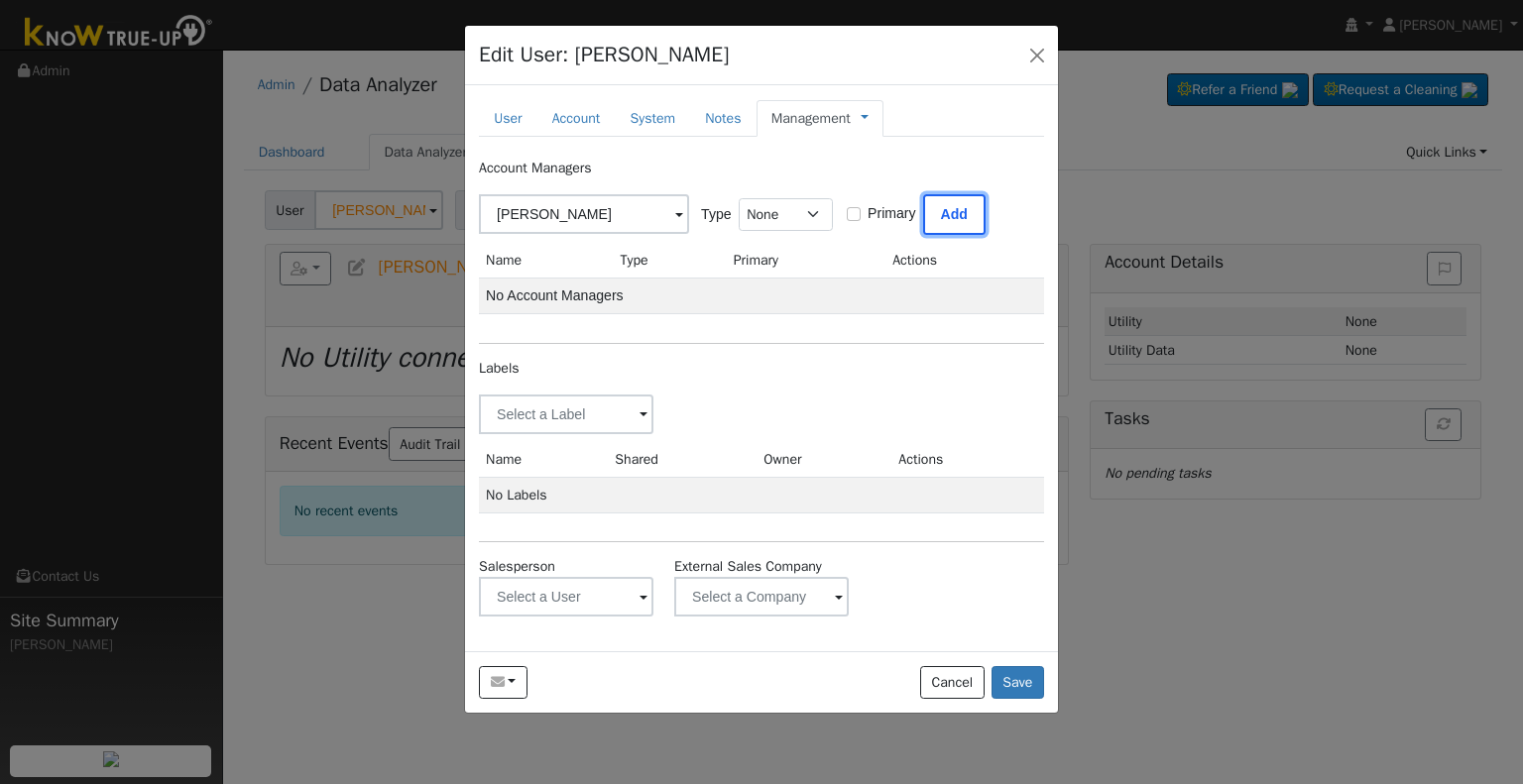 click on "Add" at bounding box center [954, 214] 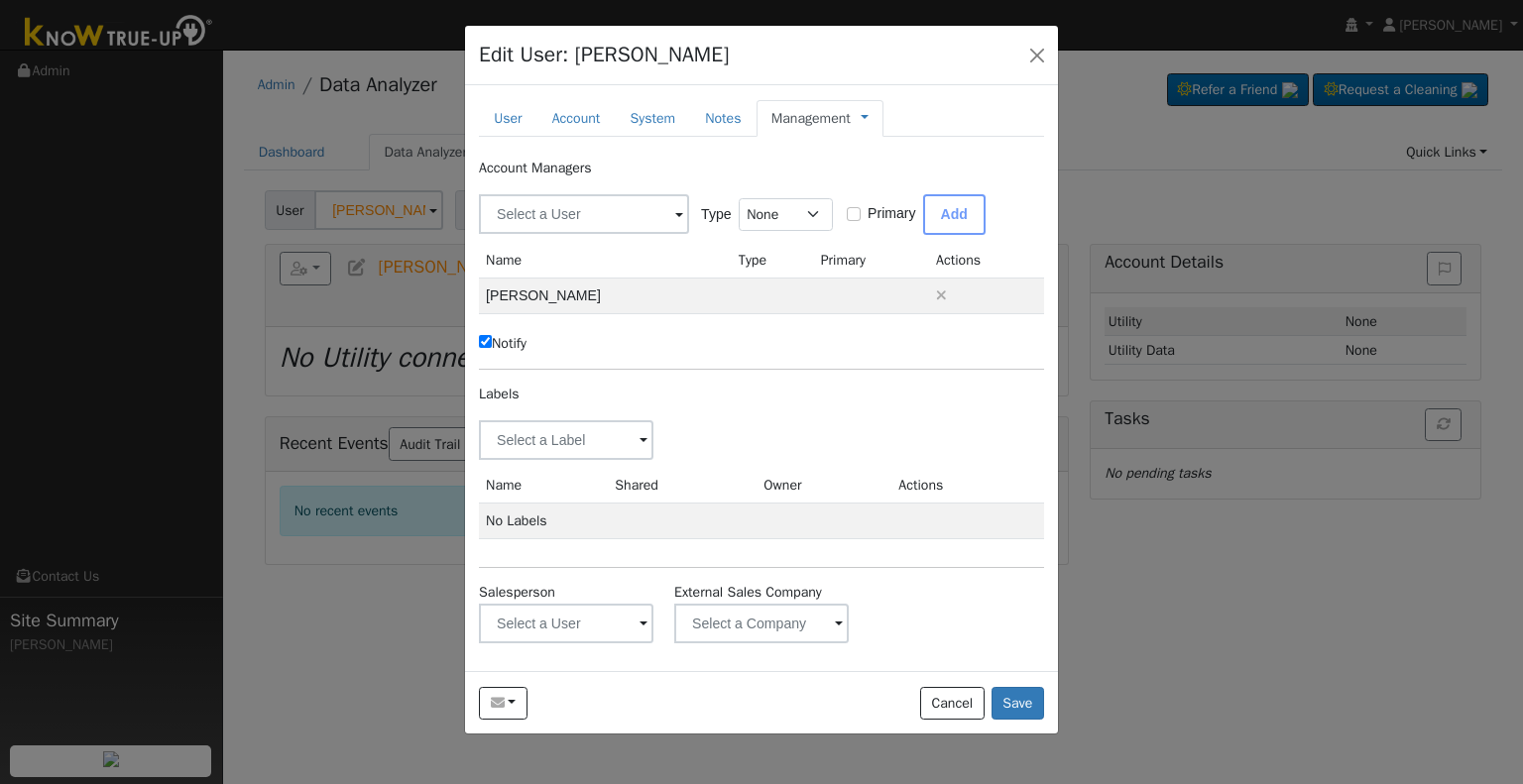 click on "Notify" at bounding box center [503, 343] 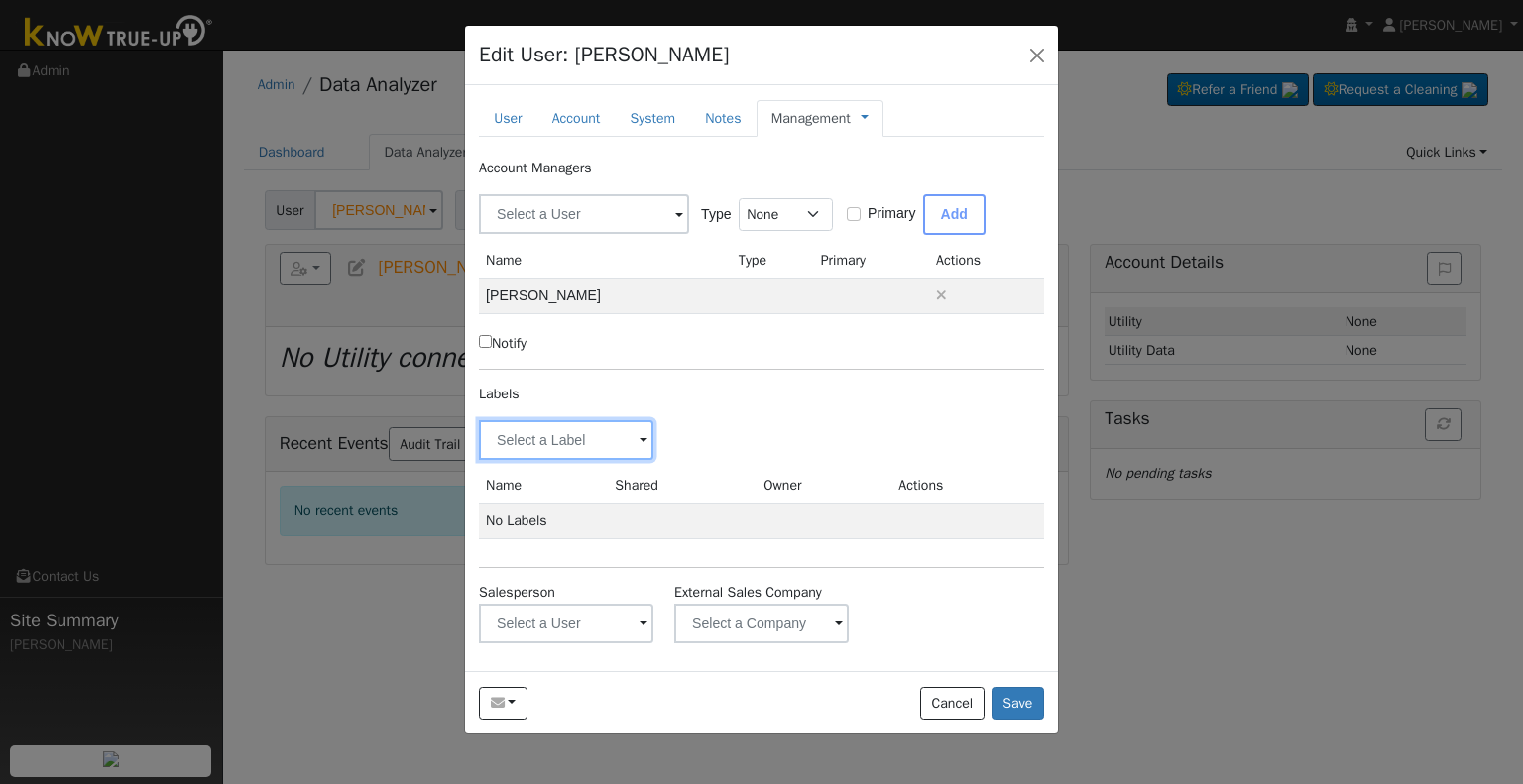 click at bounding box center [566, 440] 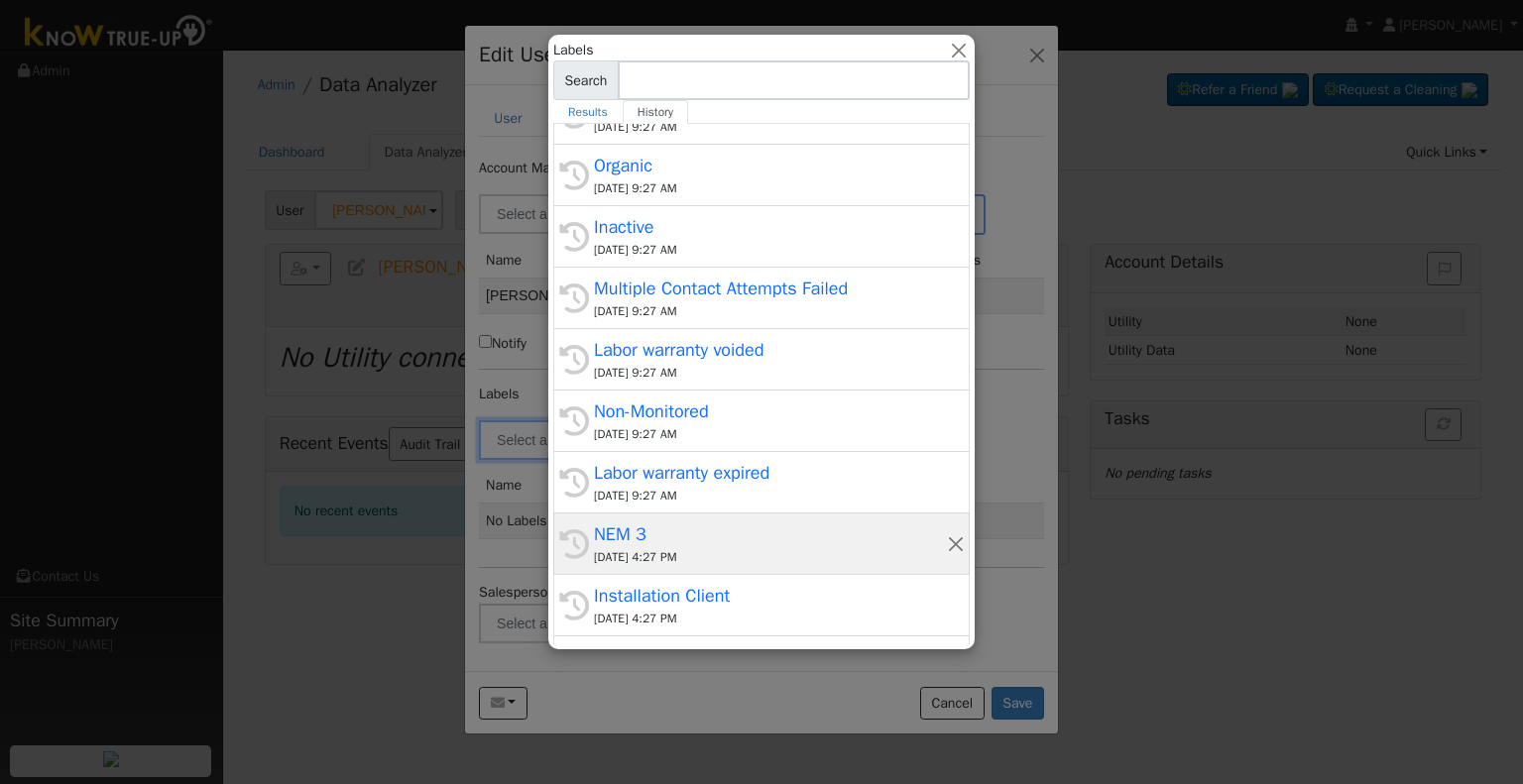 scroll, scrollTop: 297, scrollLeft: 0, axis: vertical 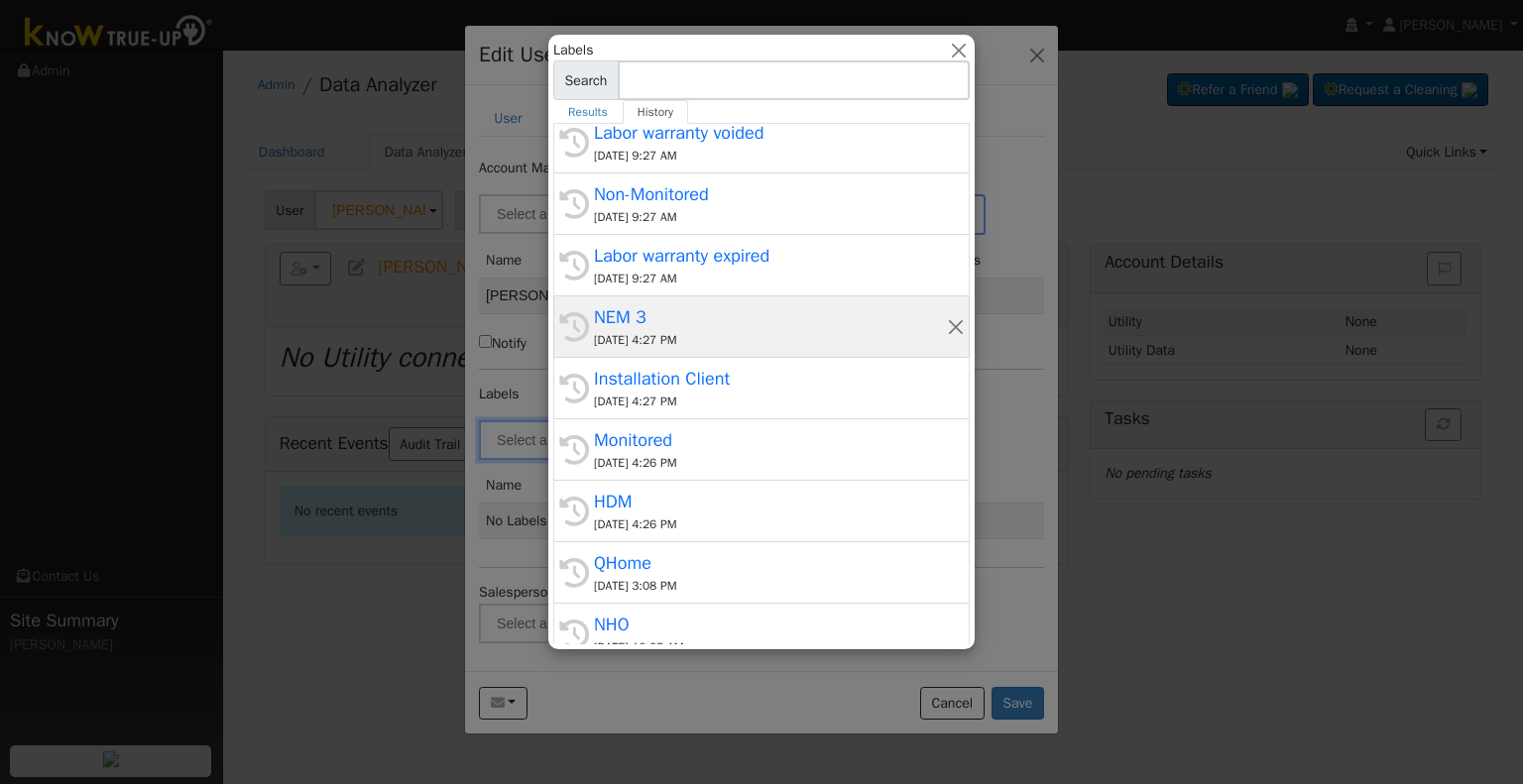 click on "NEM 3" at bounding box center (770, 317) 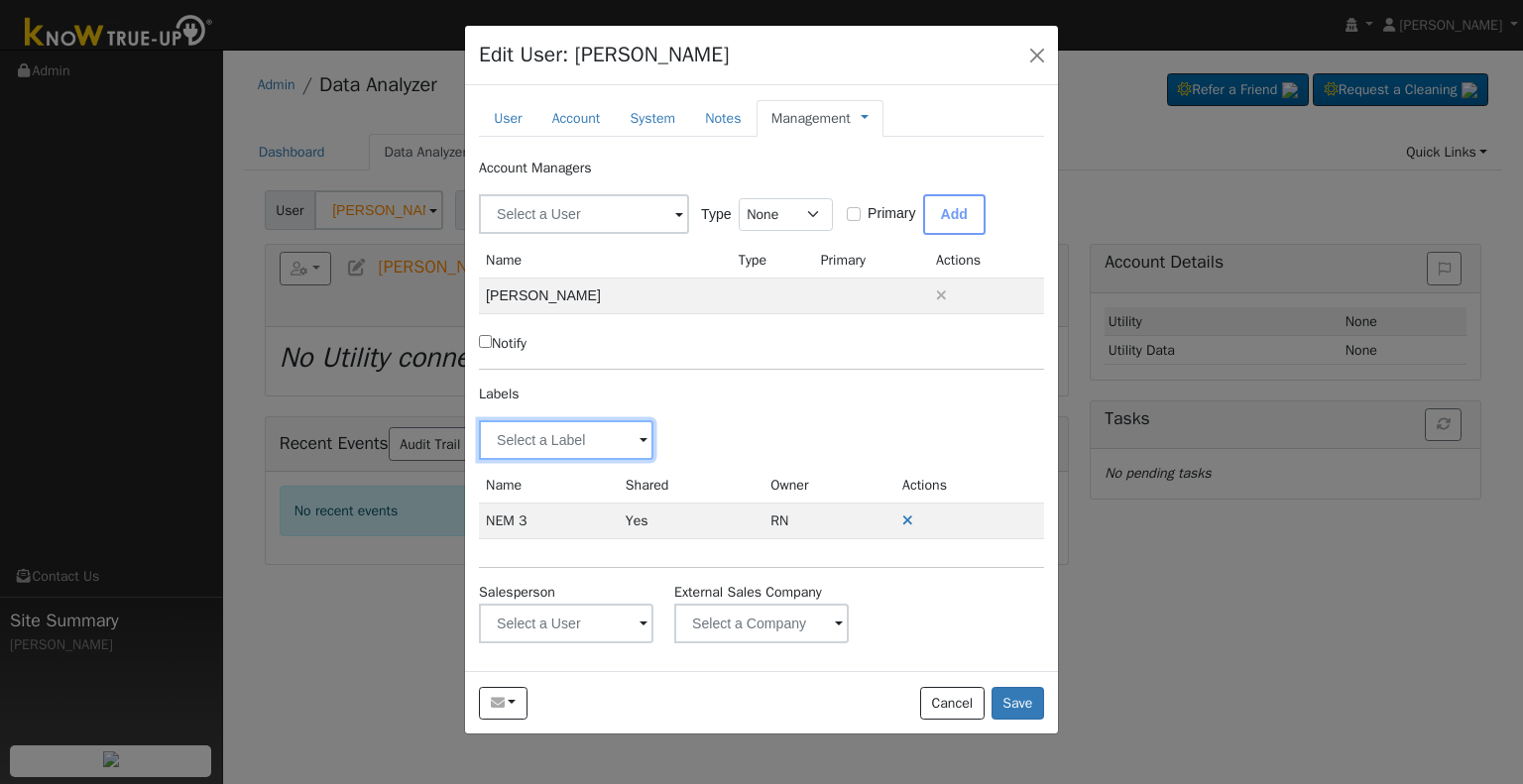click at bounding box center [566, 440] 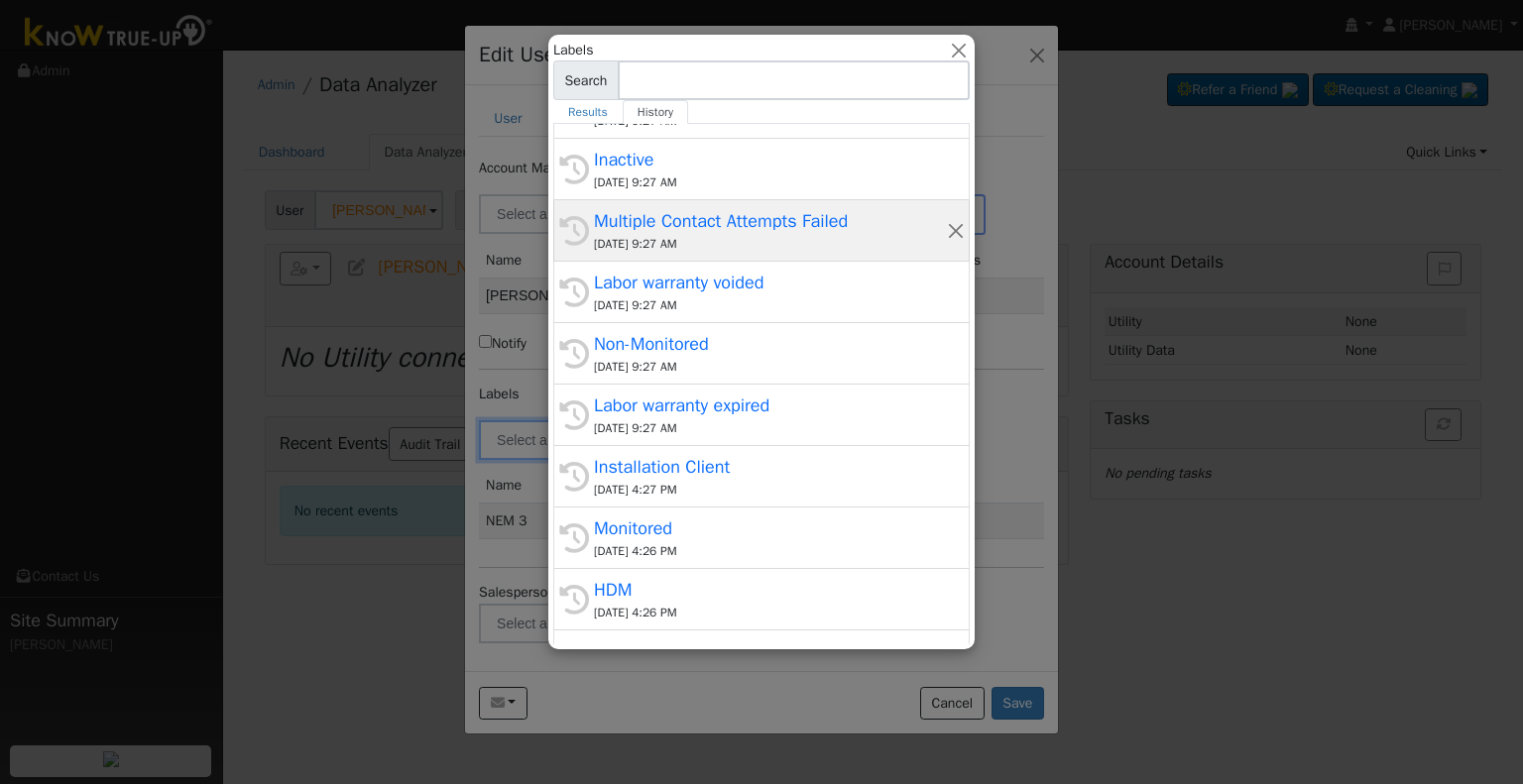 scroll, scrollTop: 437, scrollLeft: 0, axis: vertical 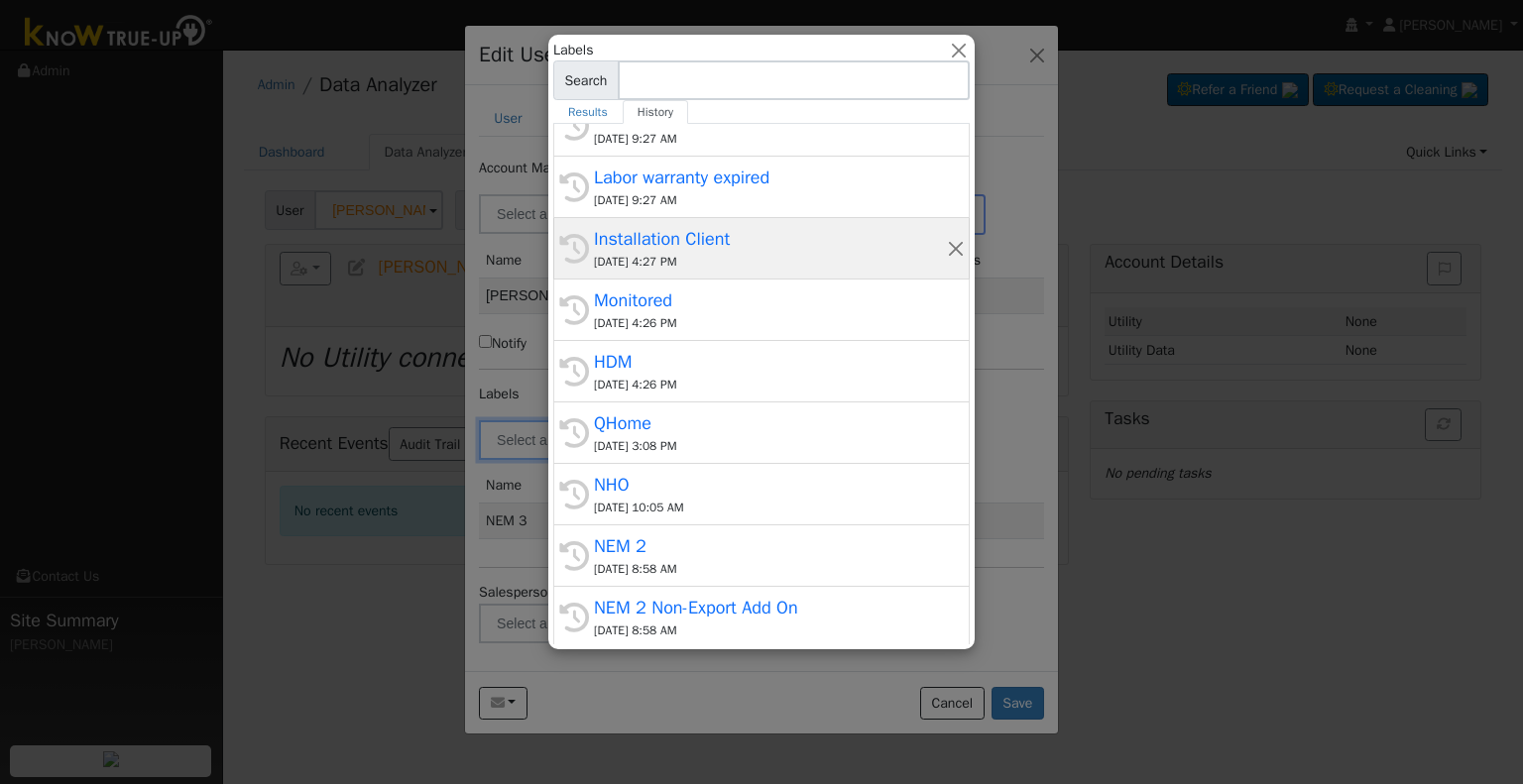 click on "Installation Client" at bounding box center [770, 239] 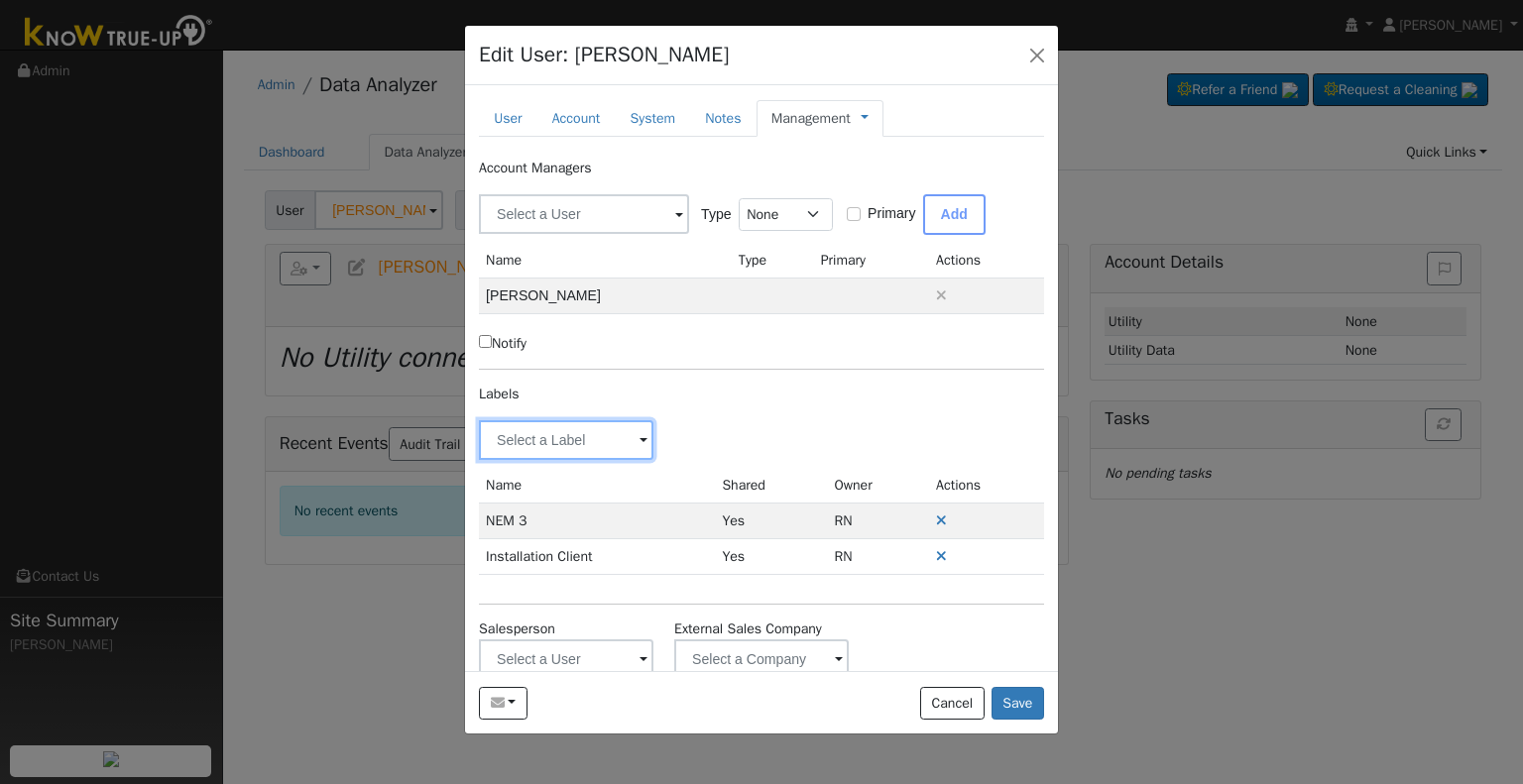click at bounding box center (566, 440) 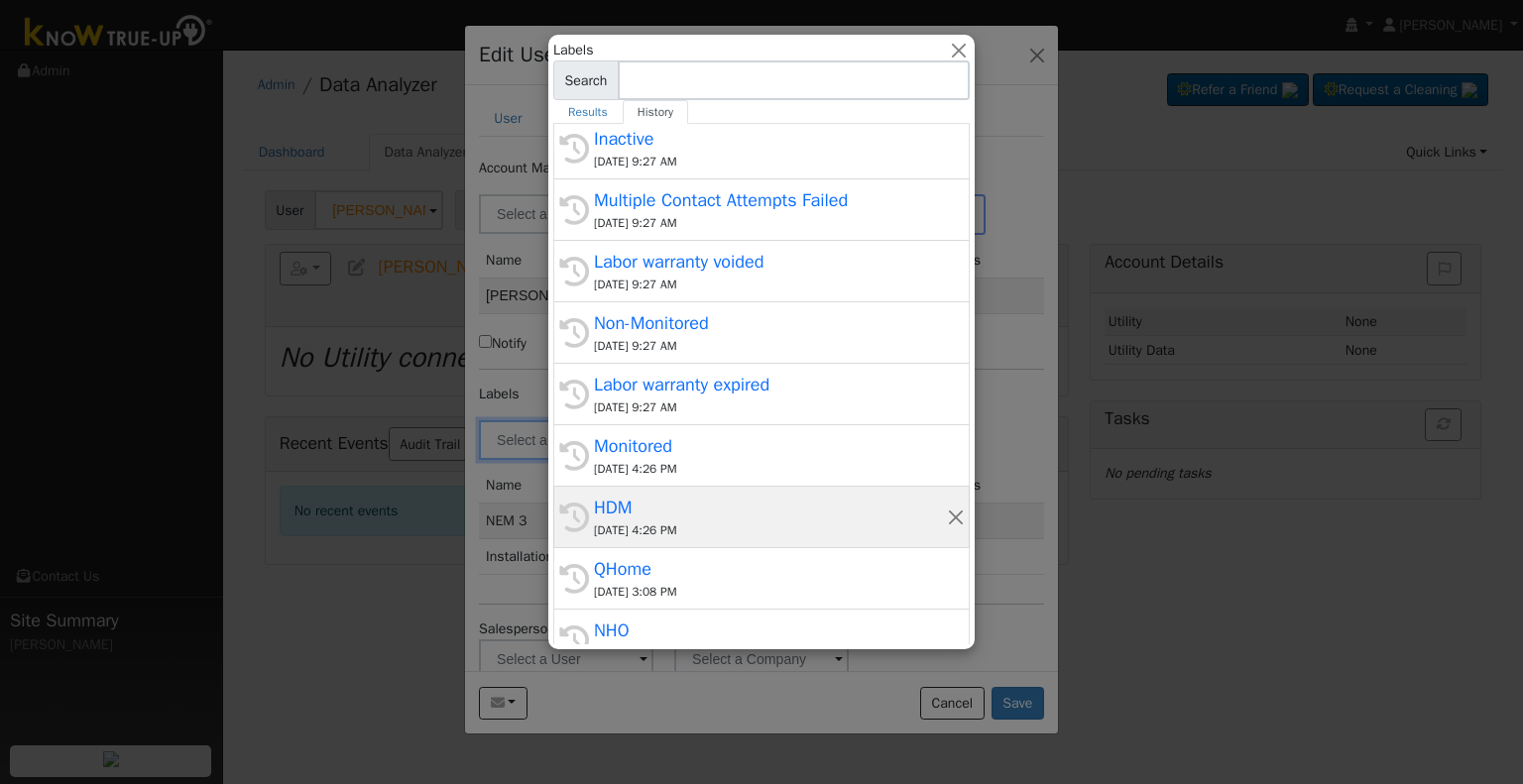 scroll, scrollTop: 437, scrollLeft: 0, axis: vertical 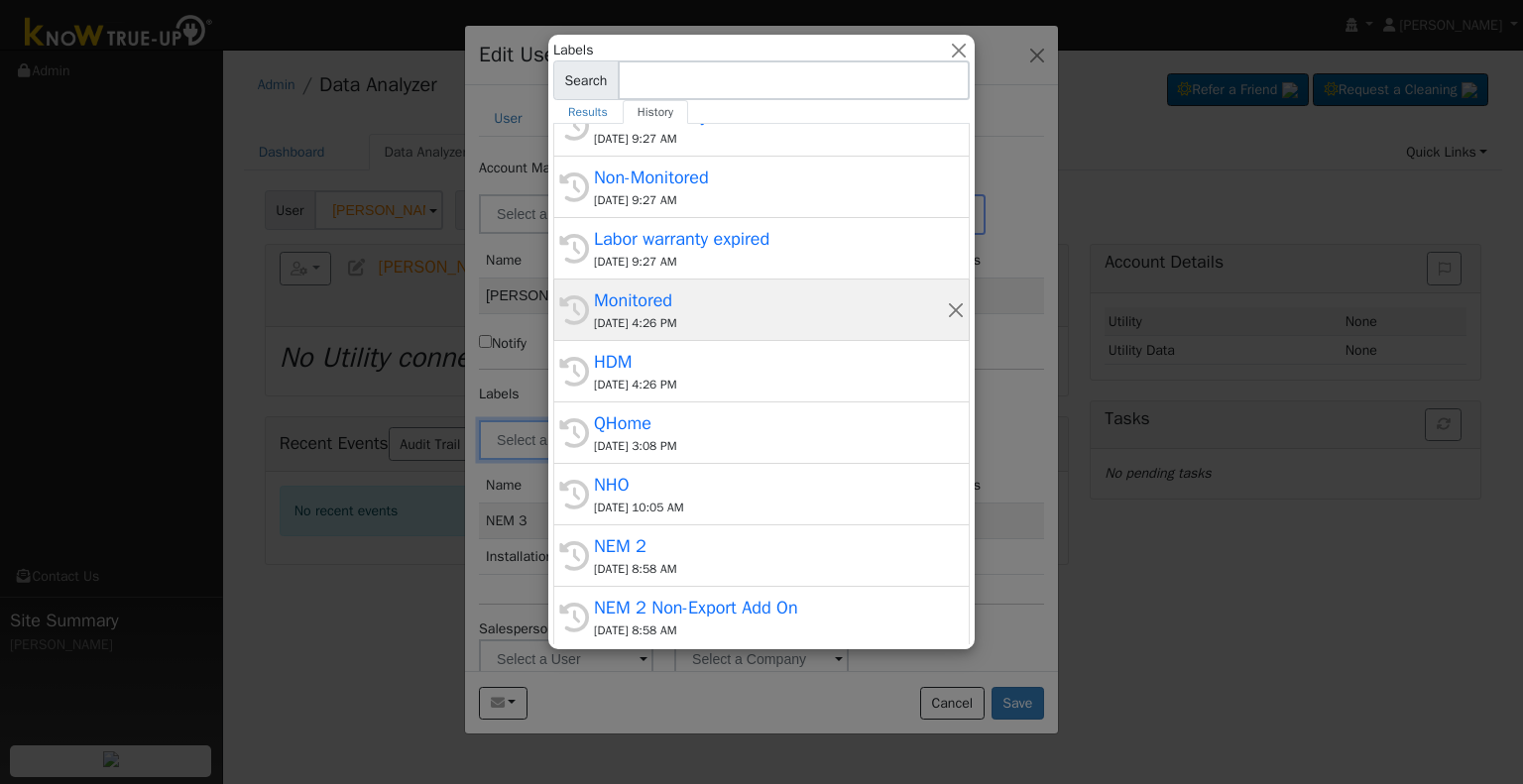 click on "07/10/2025 4:26 PM" at bounding box center [770, 323] 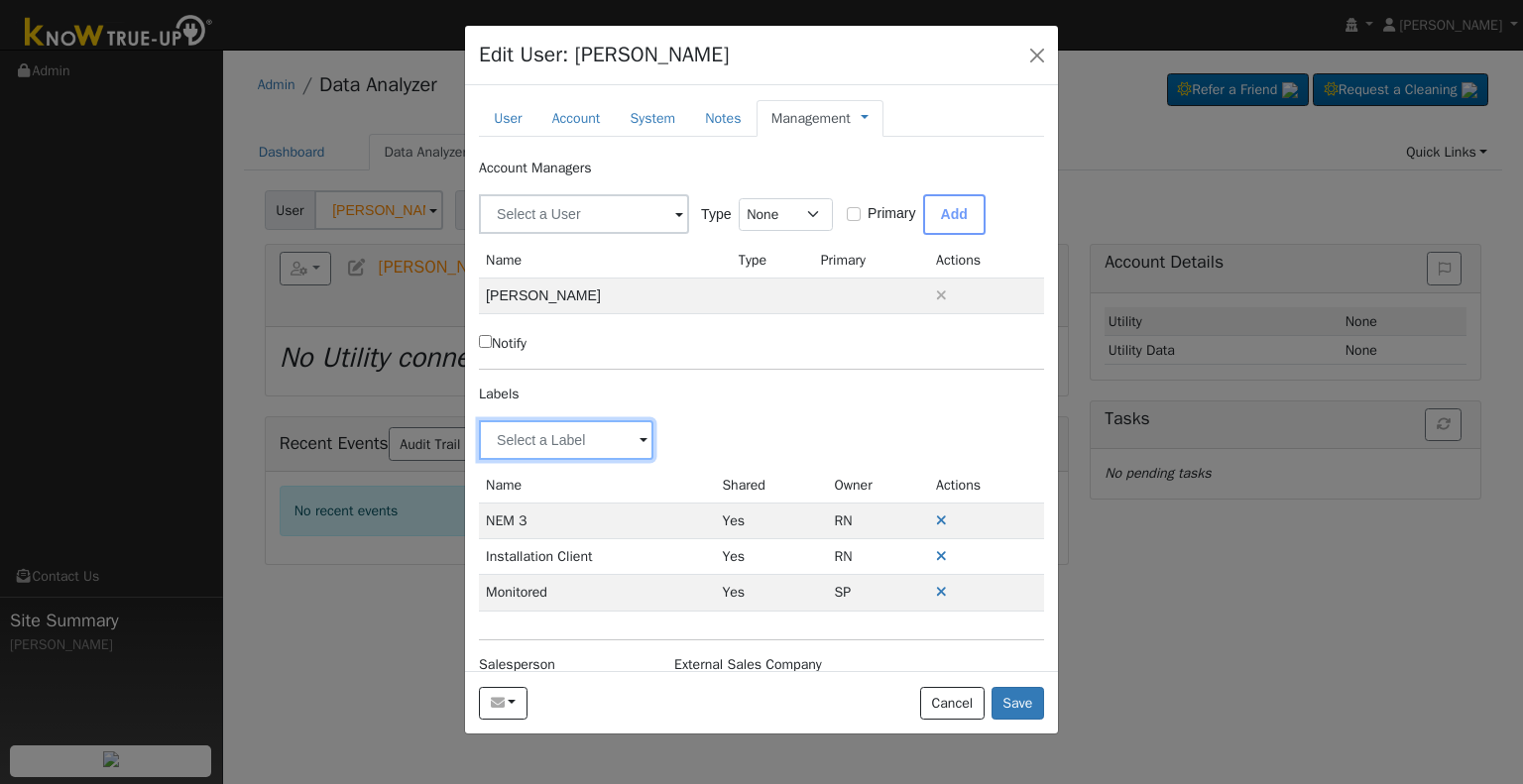 click at bounding box center (566, 440) 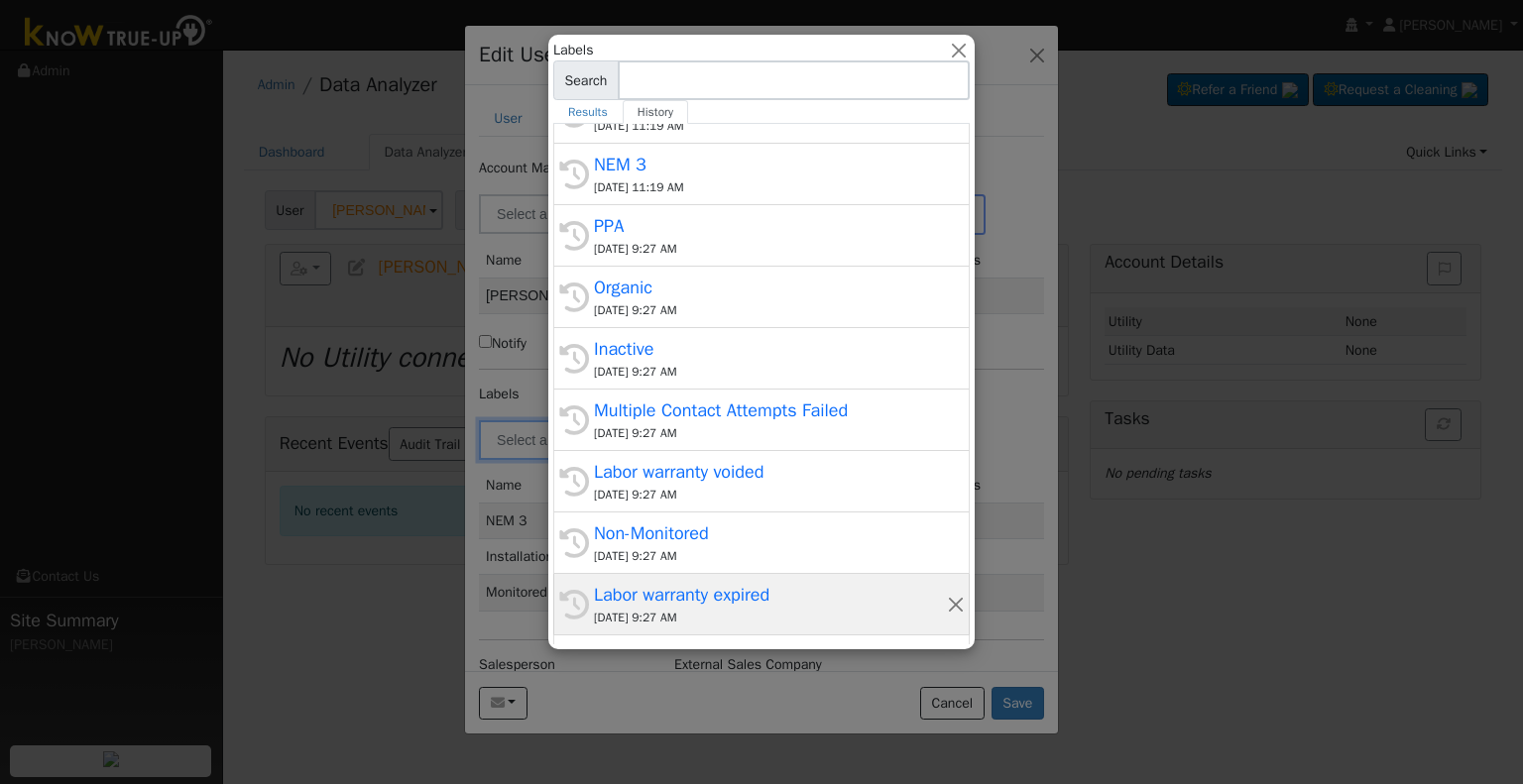 scroll, scrollTop: 437, scrollLeft: 0, axis: vertical 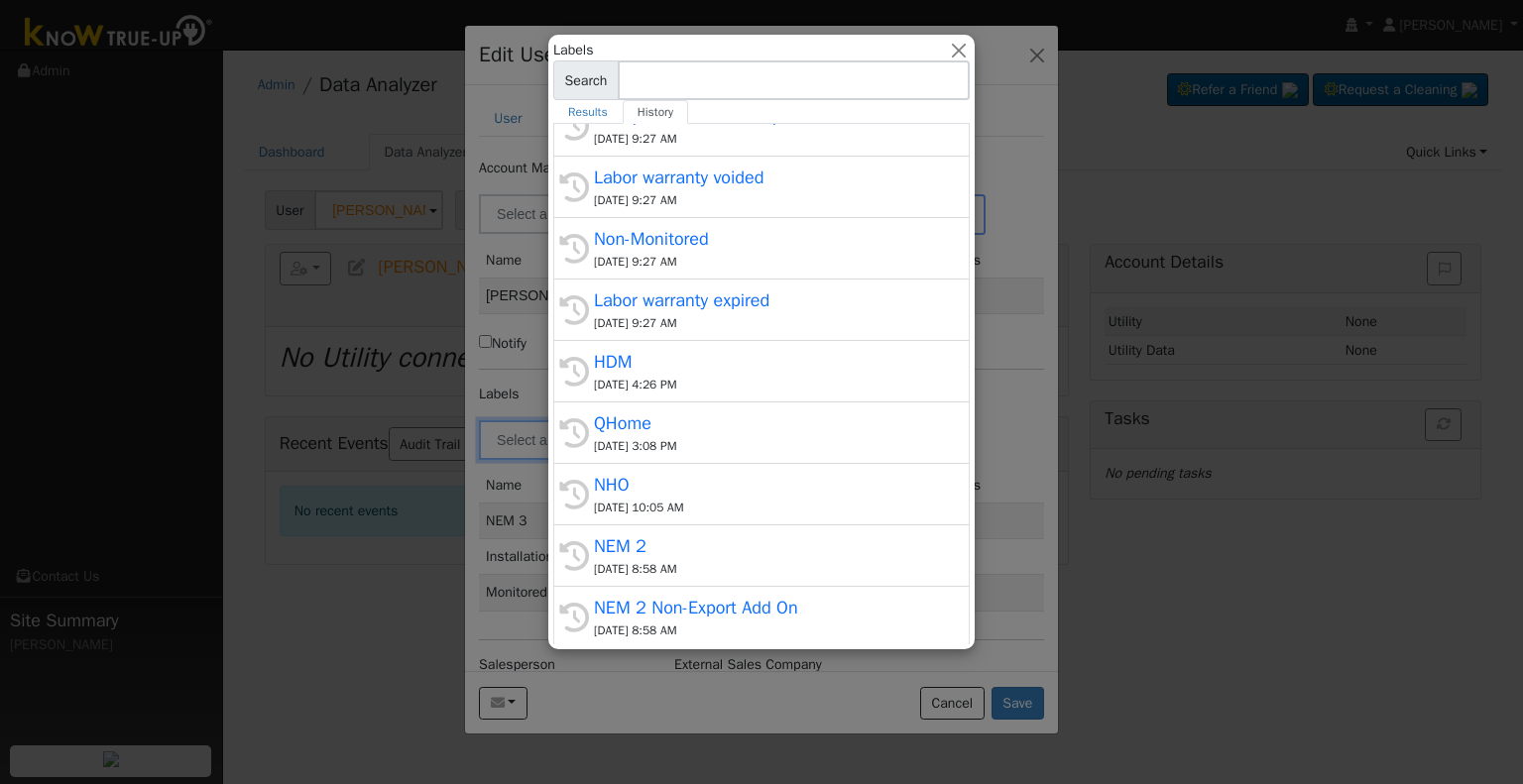 click at bounding box center [762, 392] 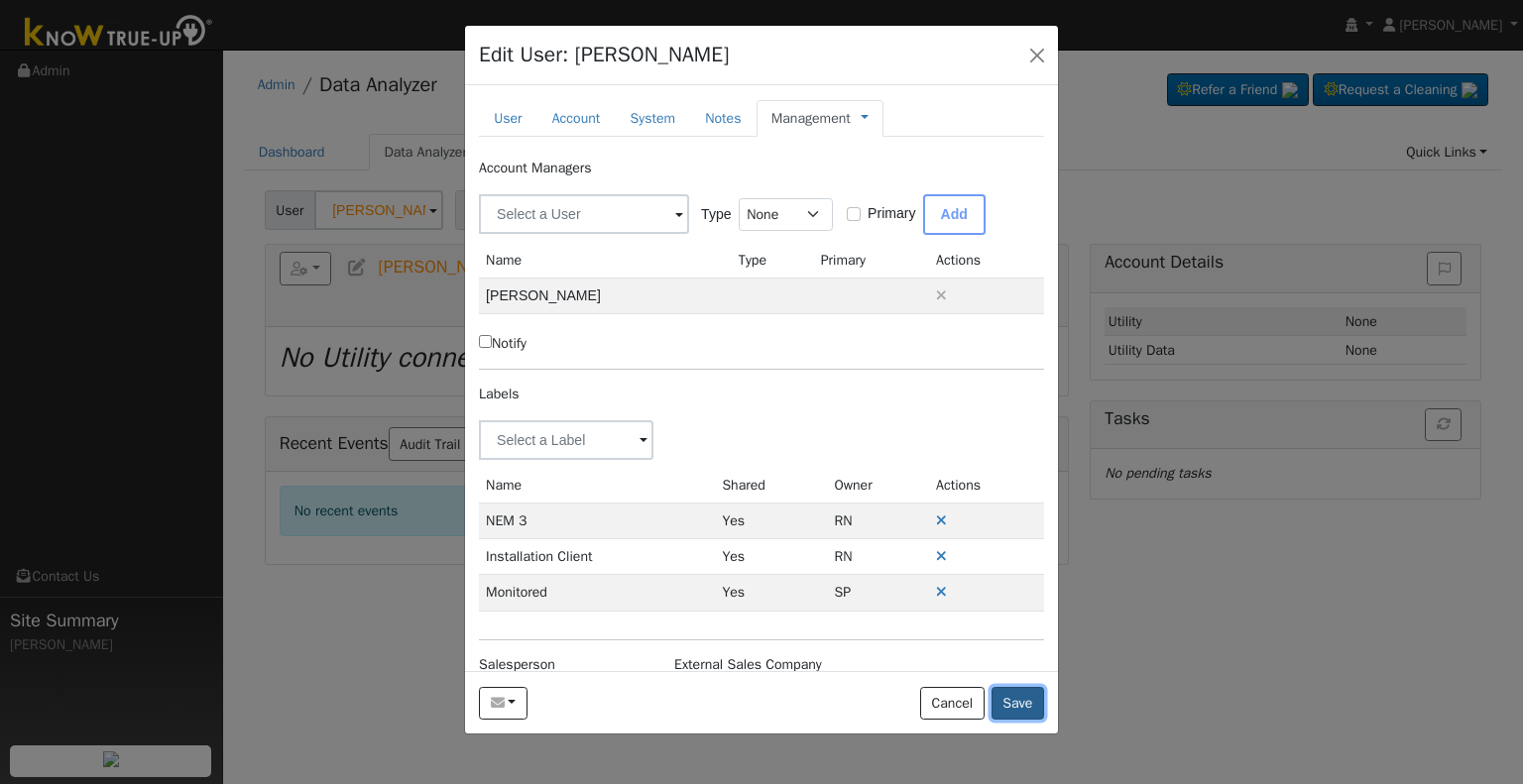 click on "Save" at bounding box center (1017, 704) 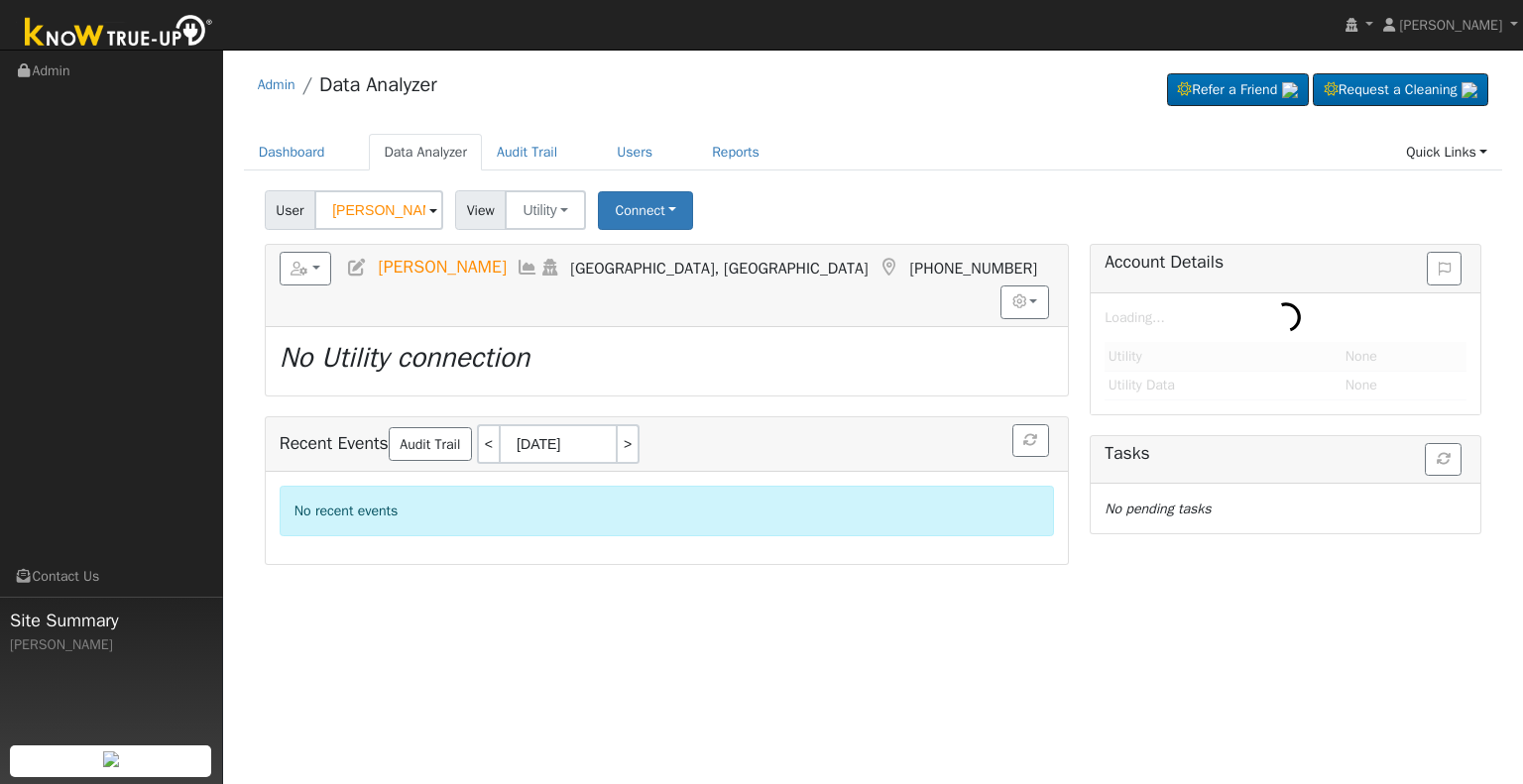 type on "Nathanael & Courtney Findley" 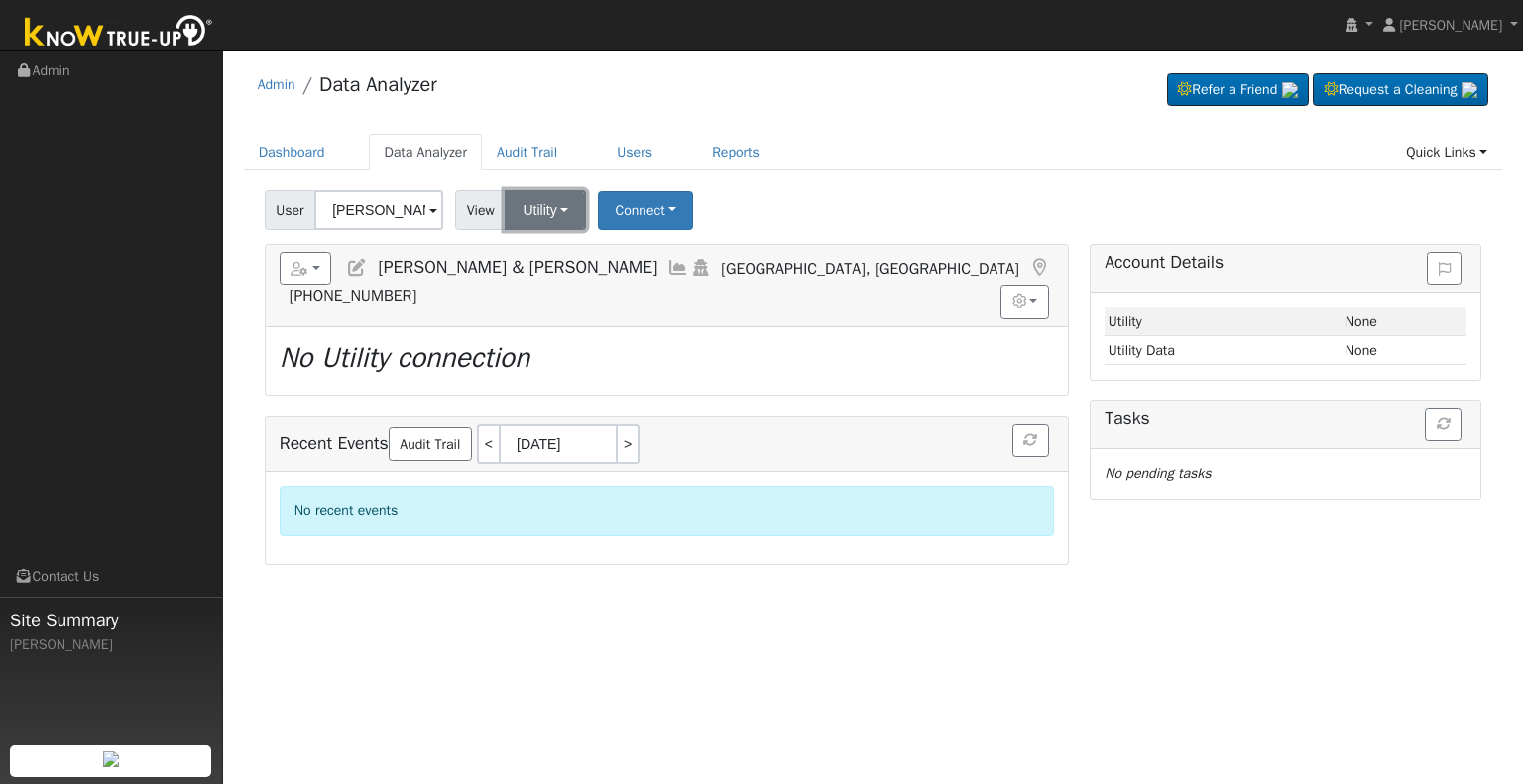 drag, startPoint x: 544, startPoint y: 207, endPoint x: 543, endPoint y: 217, distance: 10.049876 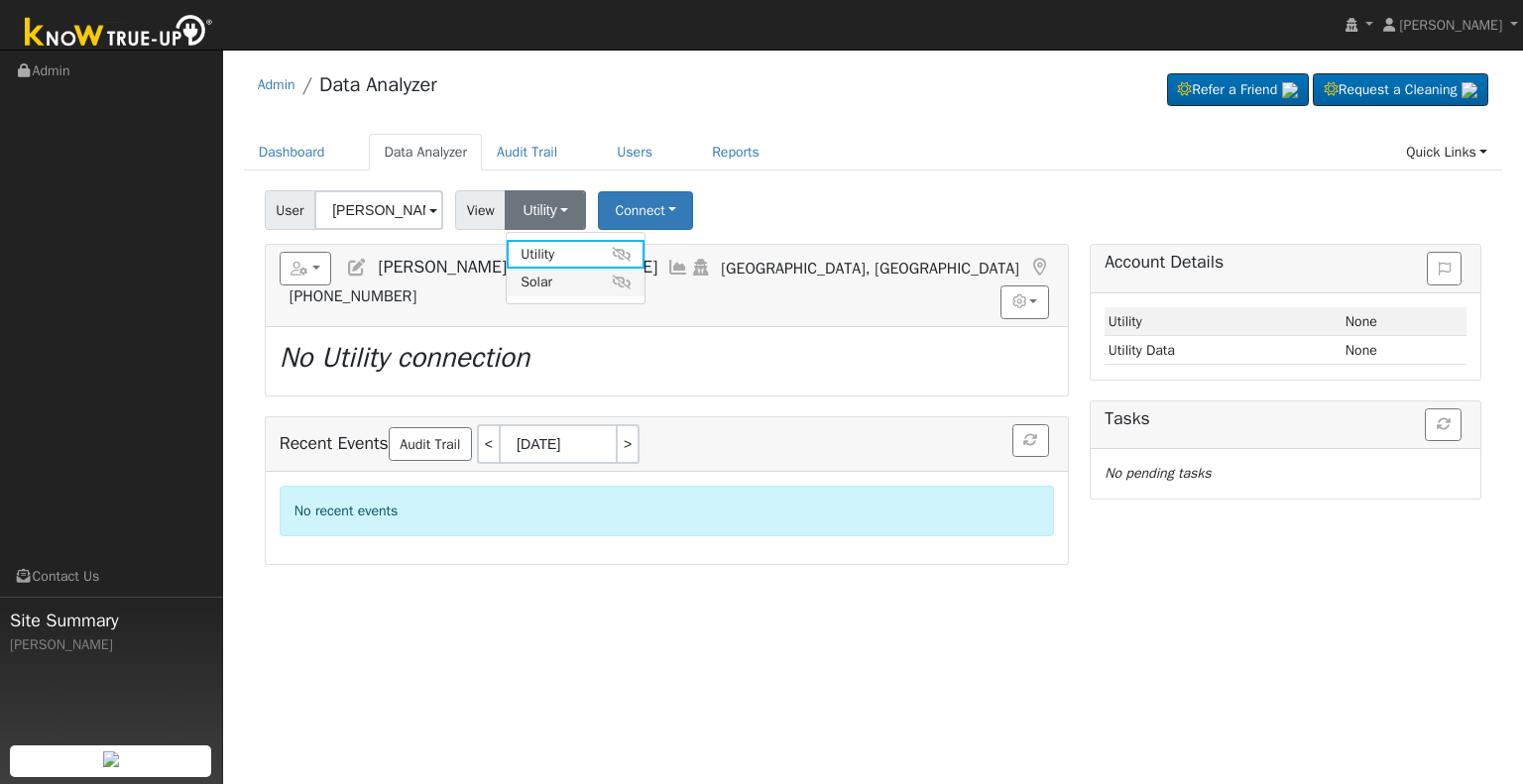 click on "Solar" at bounding box center (575, 282) 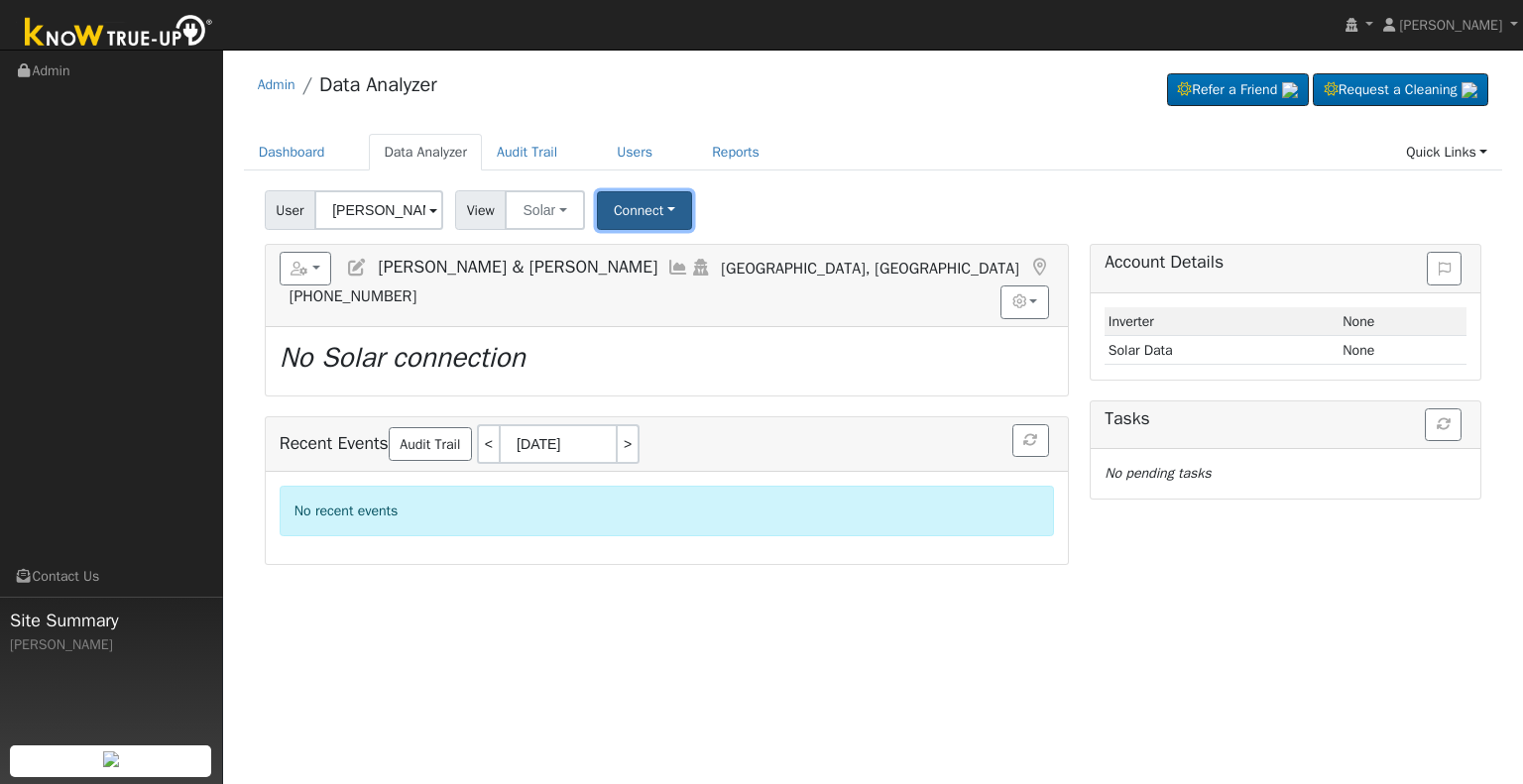 click on "Connect" at bounding box center (644, 210) 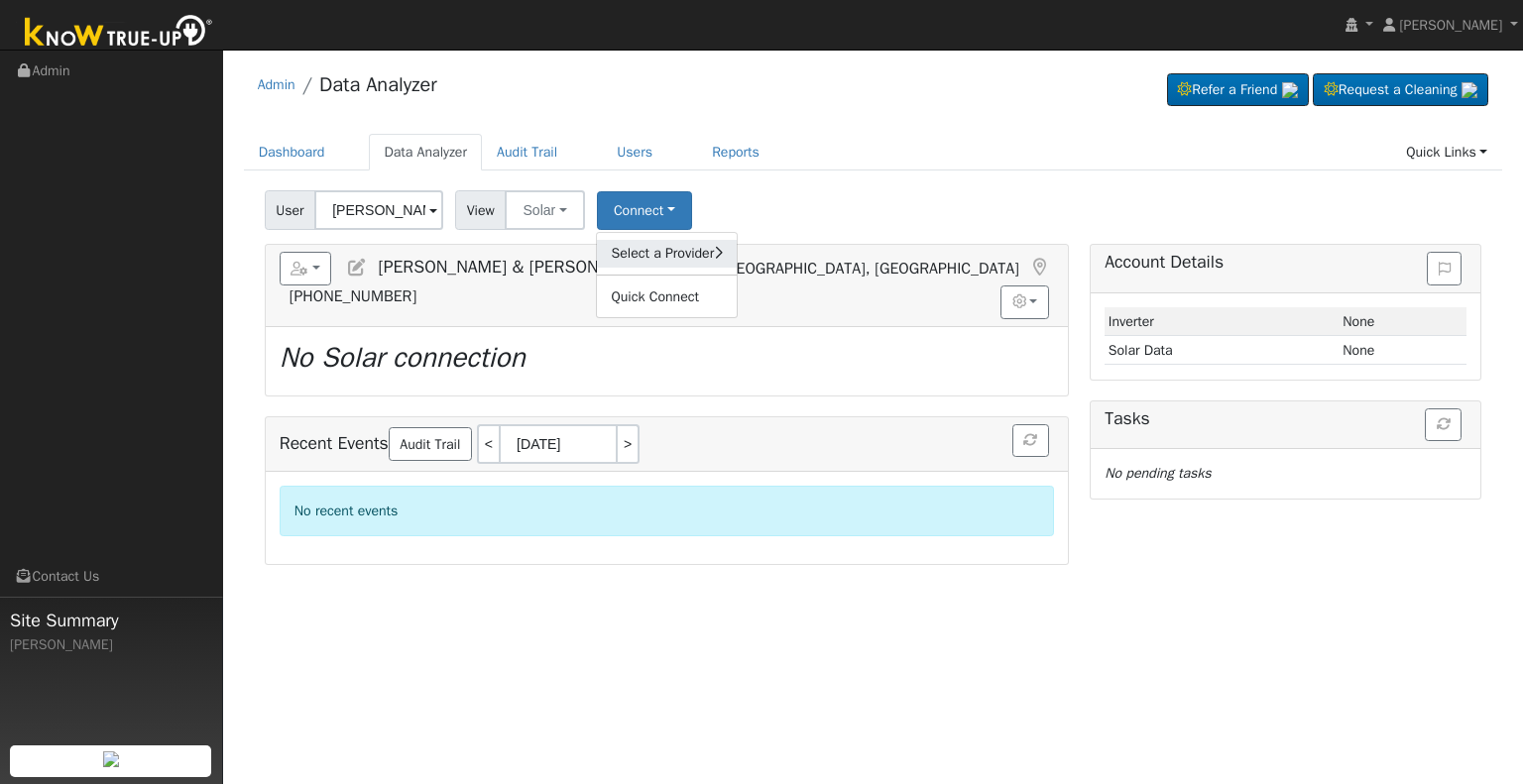 click on "Select a Provider" 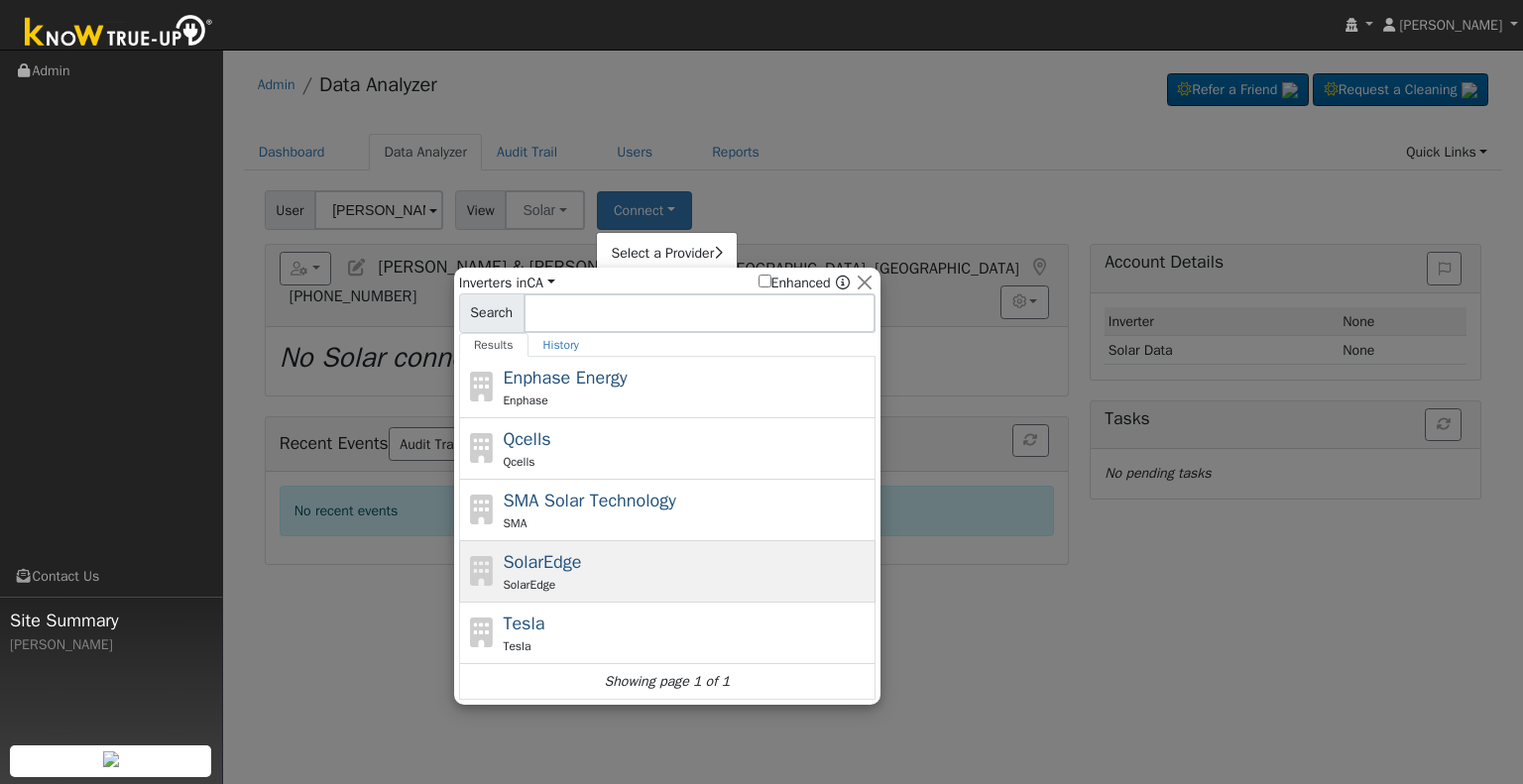 click on "SolarEdge SolarEdge" at bounding box center [686, 571] 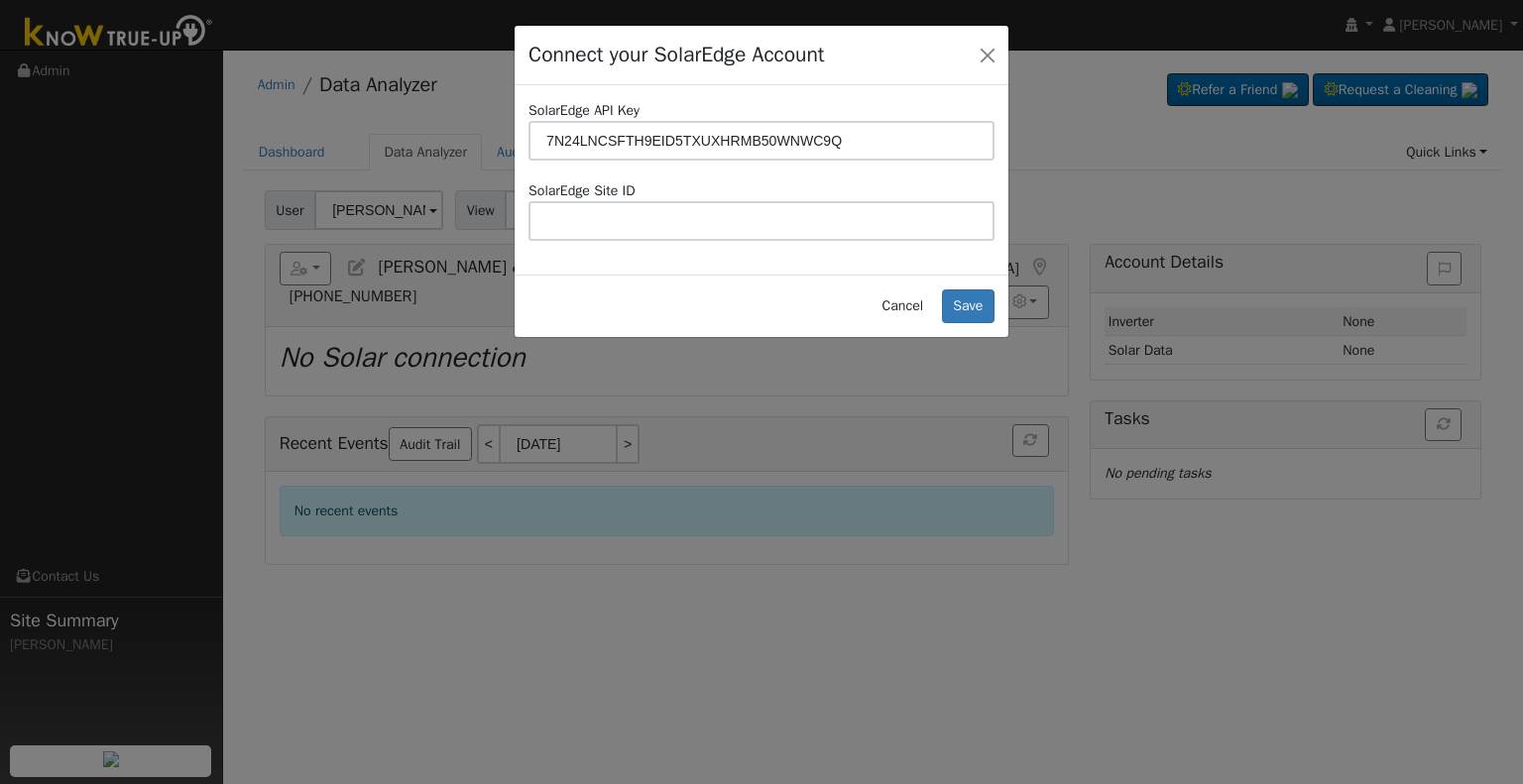 type on "7N24LNCSFTH9EID5TXUXHRMB50WNWC9Q" 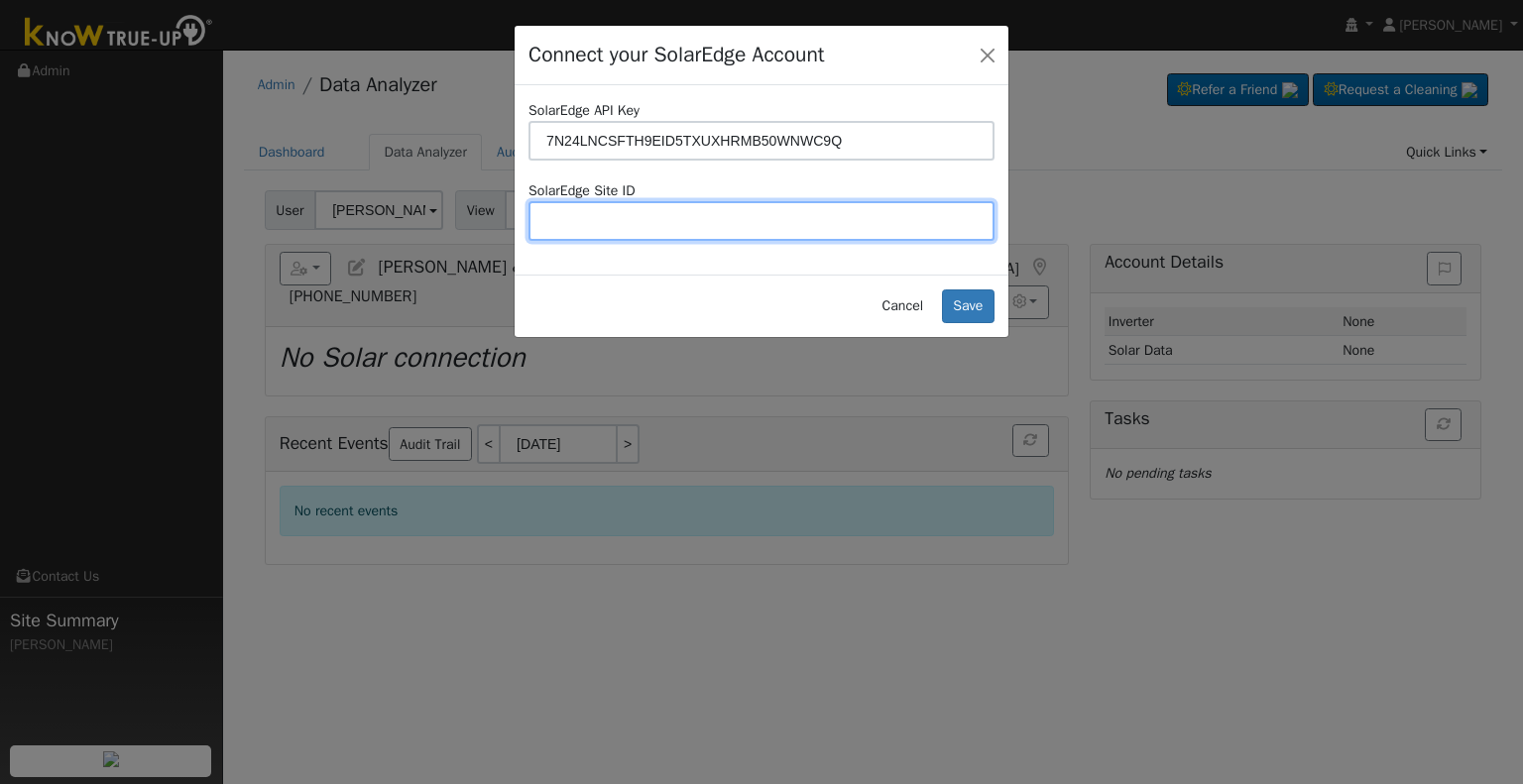 paste on "4646740" 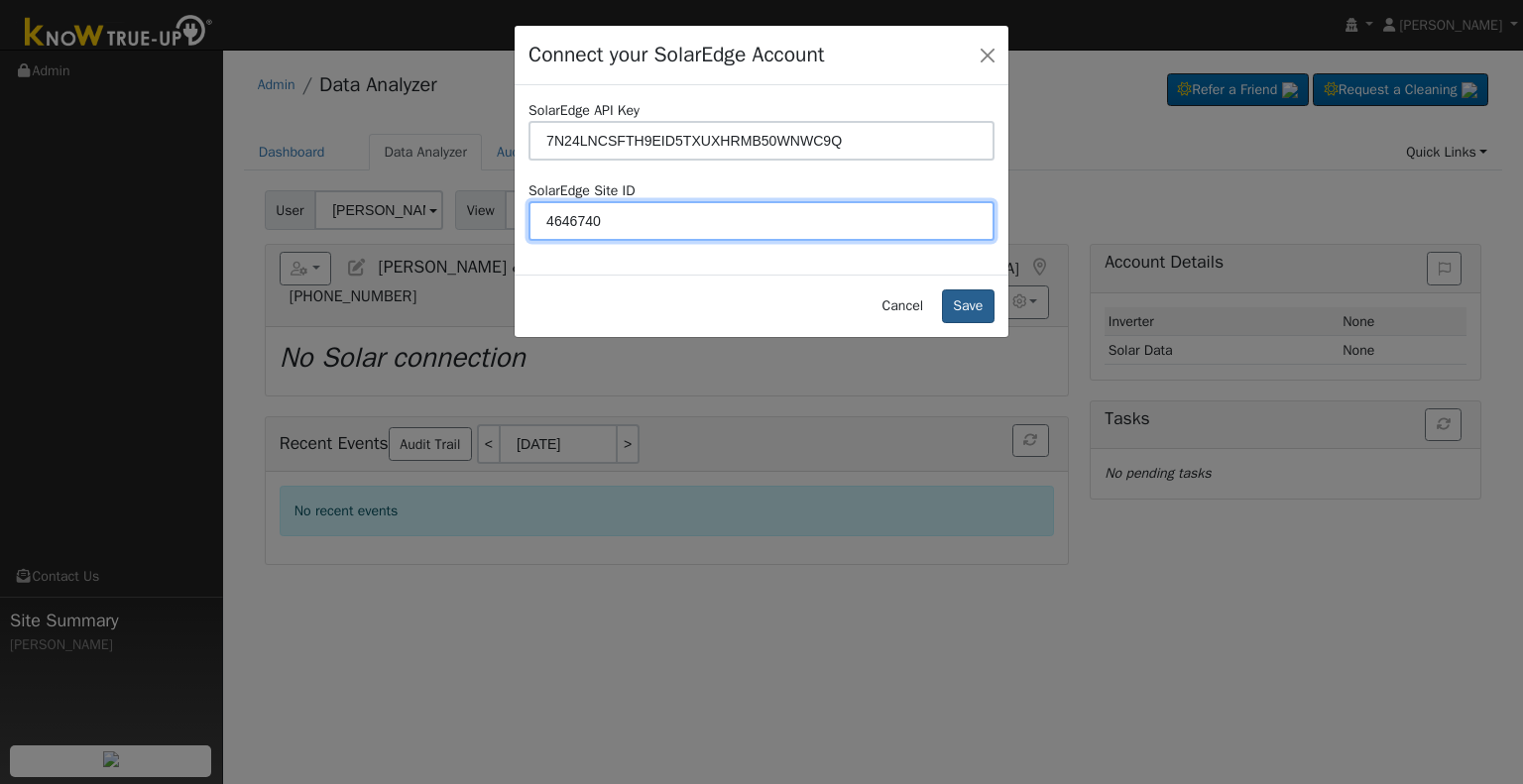 type on "4646740" 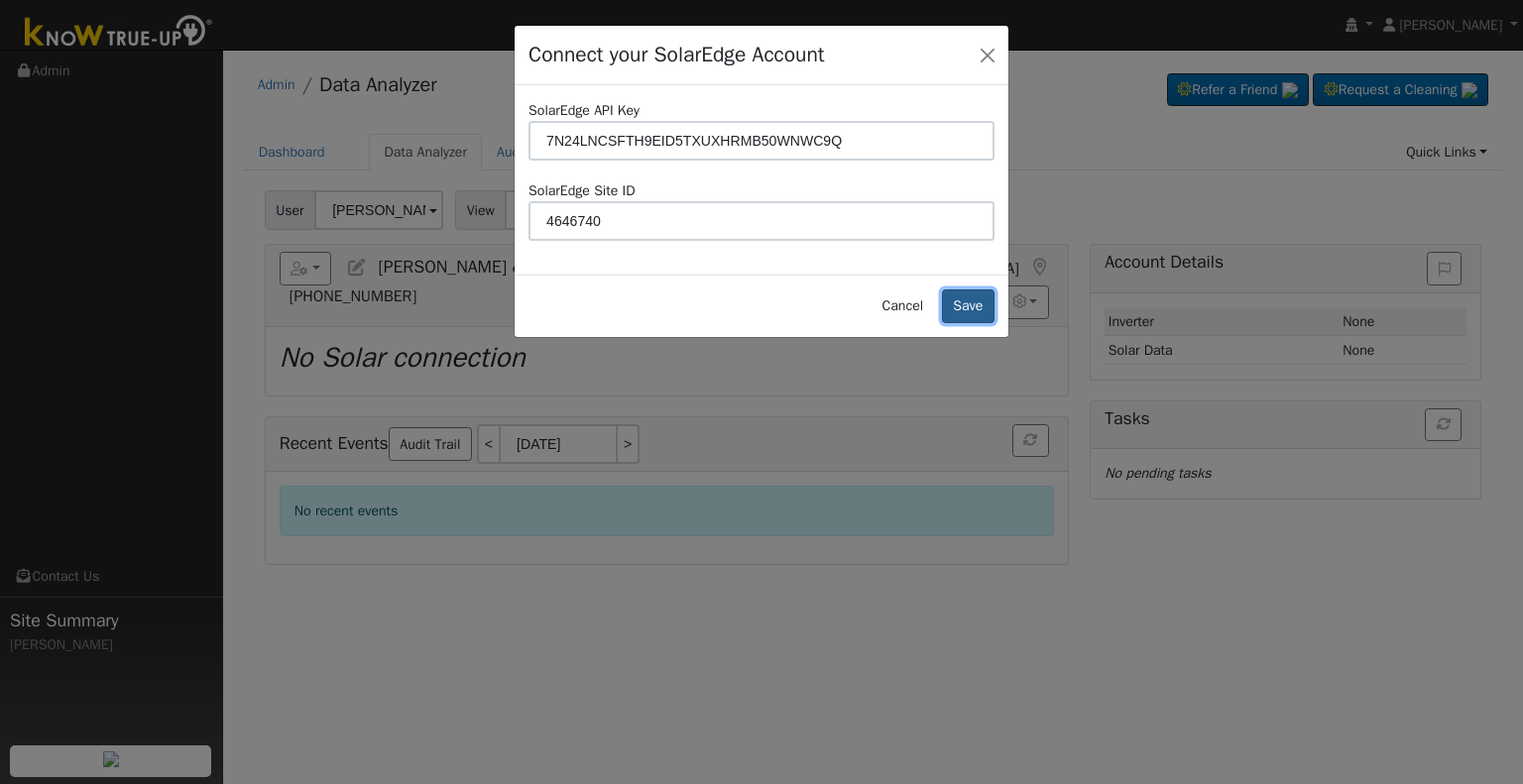 click on "Save" at bounding box center [968, 306] 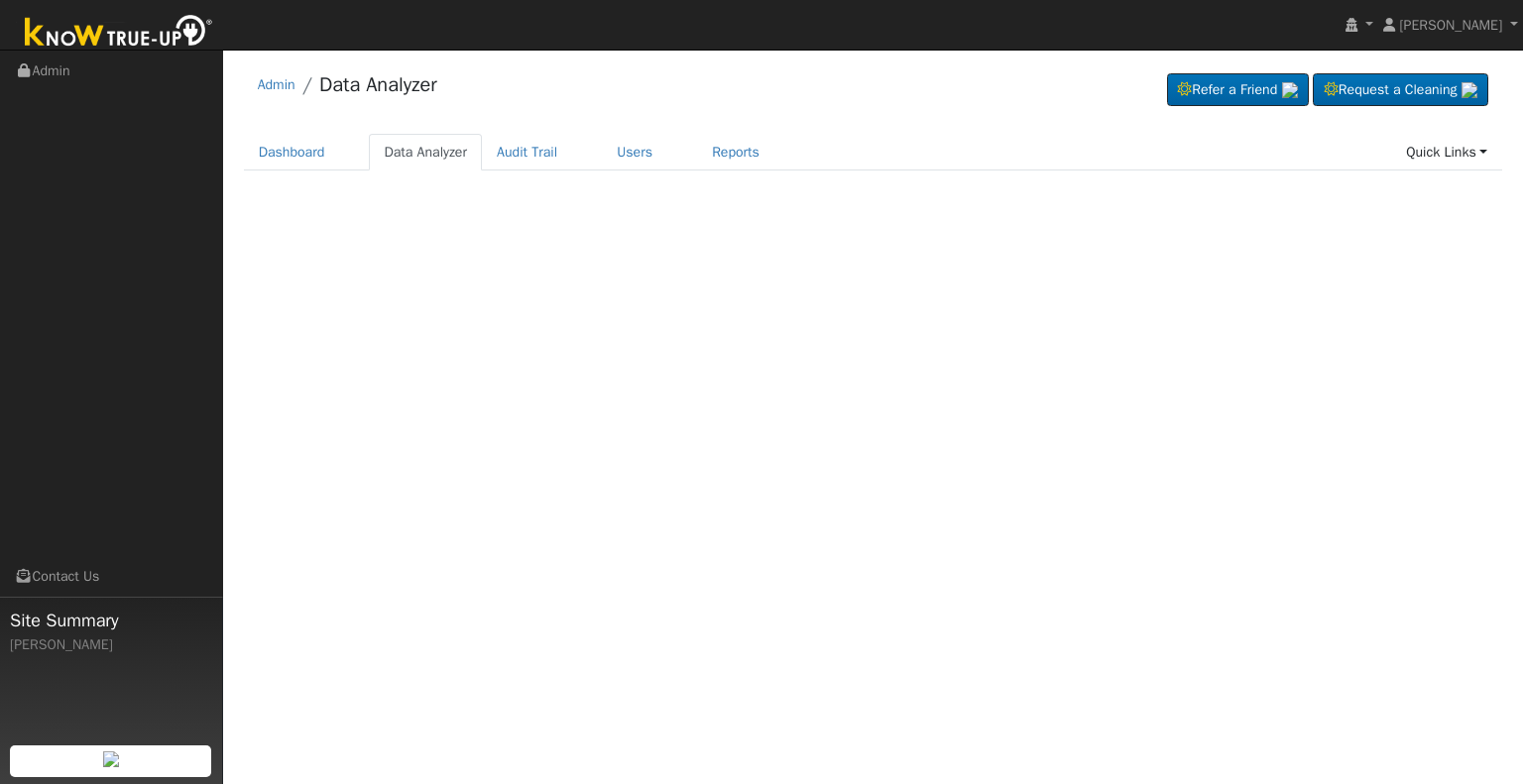 scroll, scrollTop: 0, scrollLeft: 0, axis: both 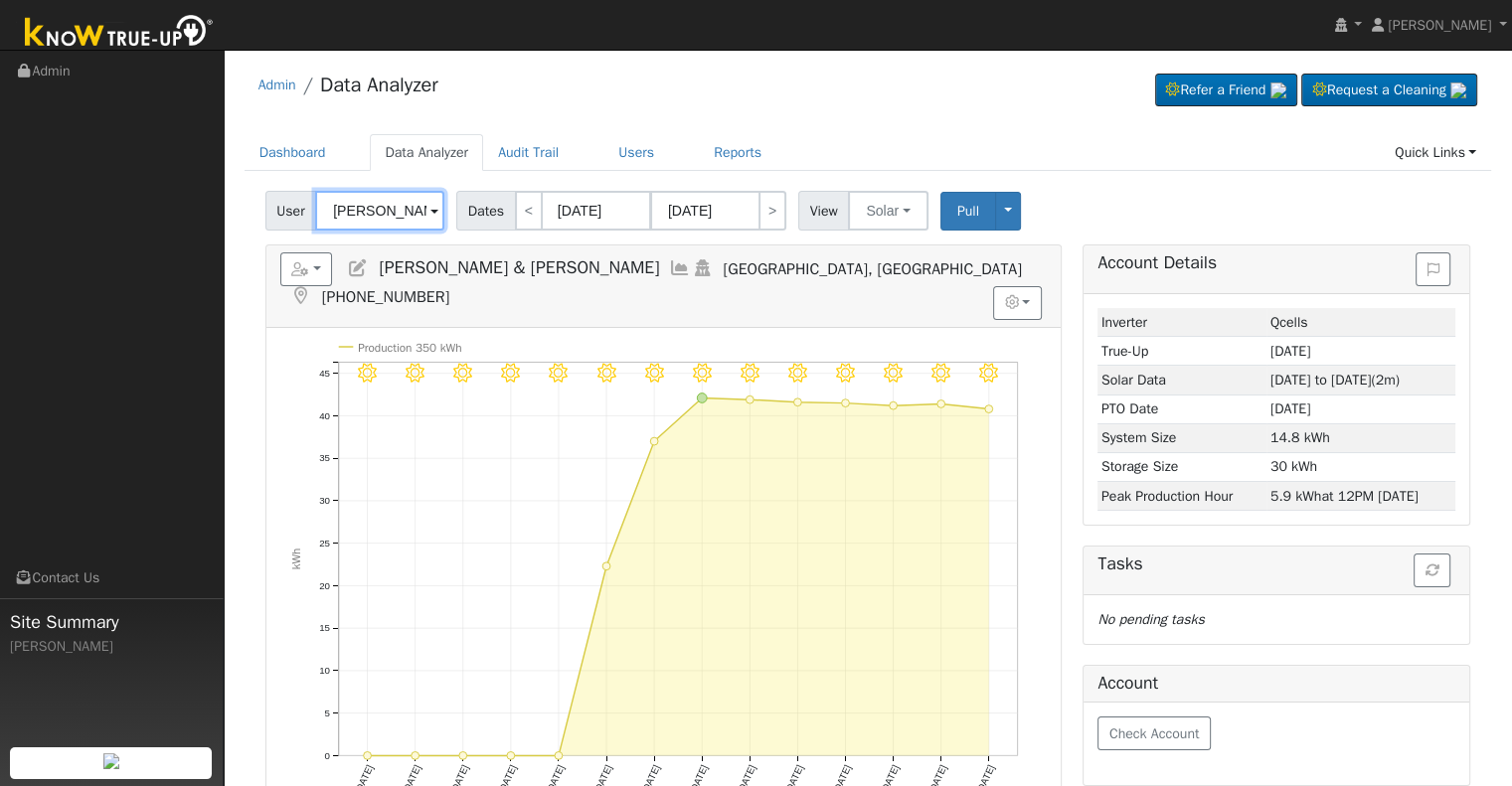 click on "[PERSON_NAME] & [PERSON_NAME]" at bounding box center [380, 211] 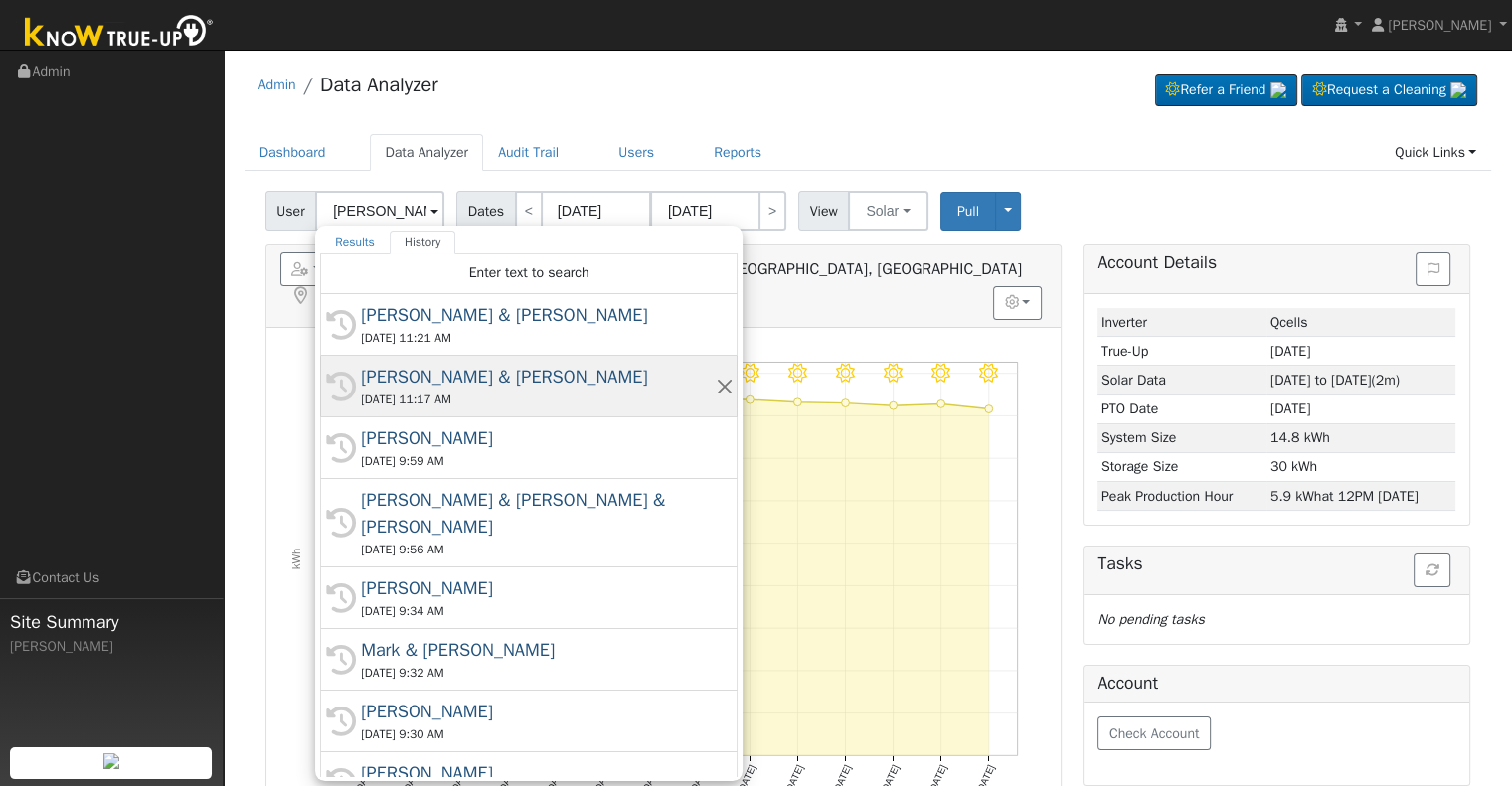 click on "Nathanael & Courtney Findley" at bounding box center [538, 377] 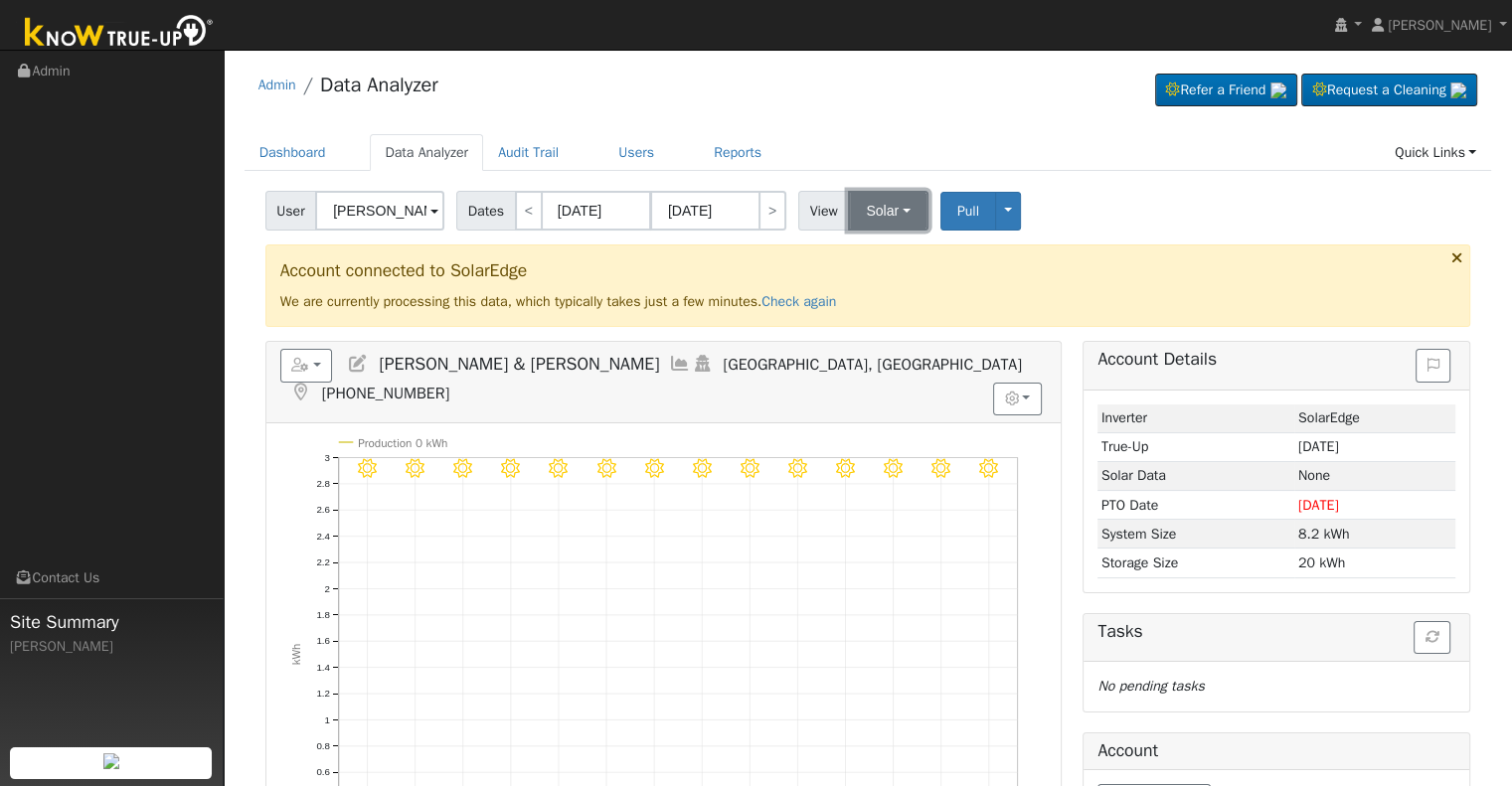 click on "Solar" at bounding box center [888, 211] 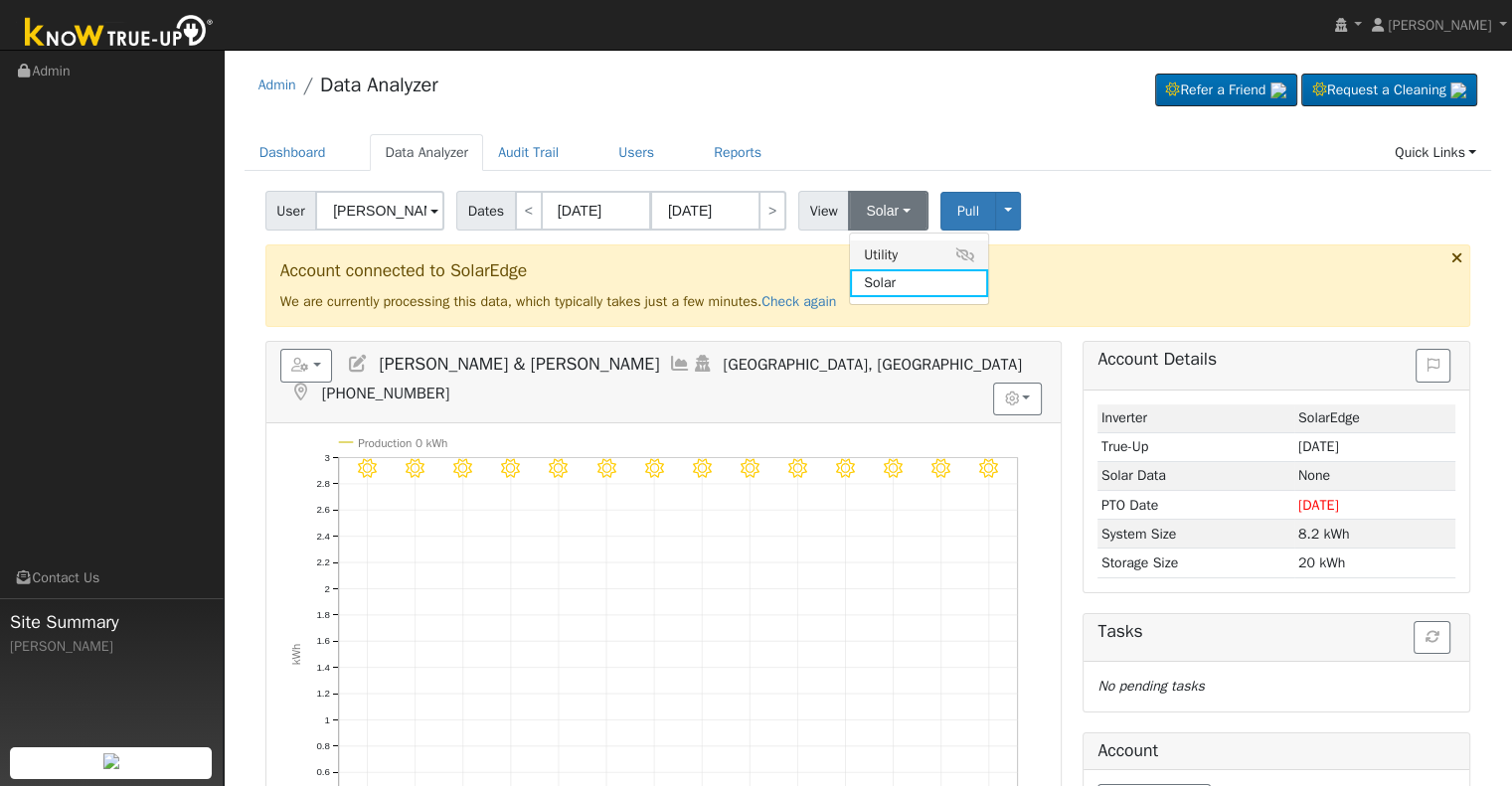 click on "Utility" at bounding box center (919, 254) 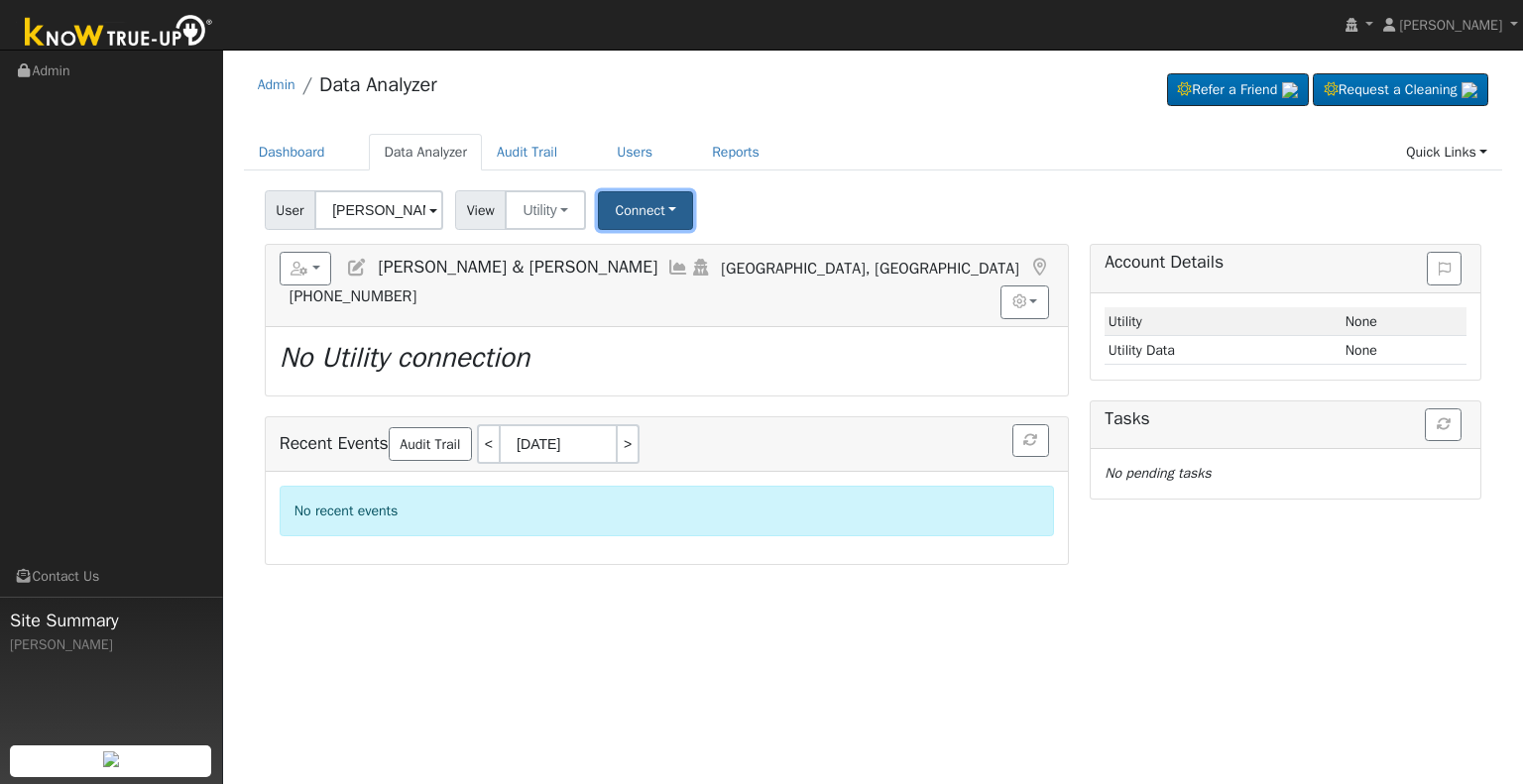 click on "Connect" at bounding box center [645, 210] 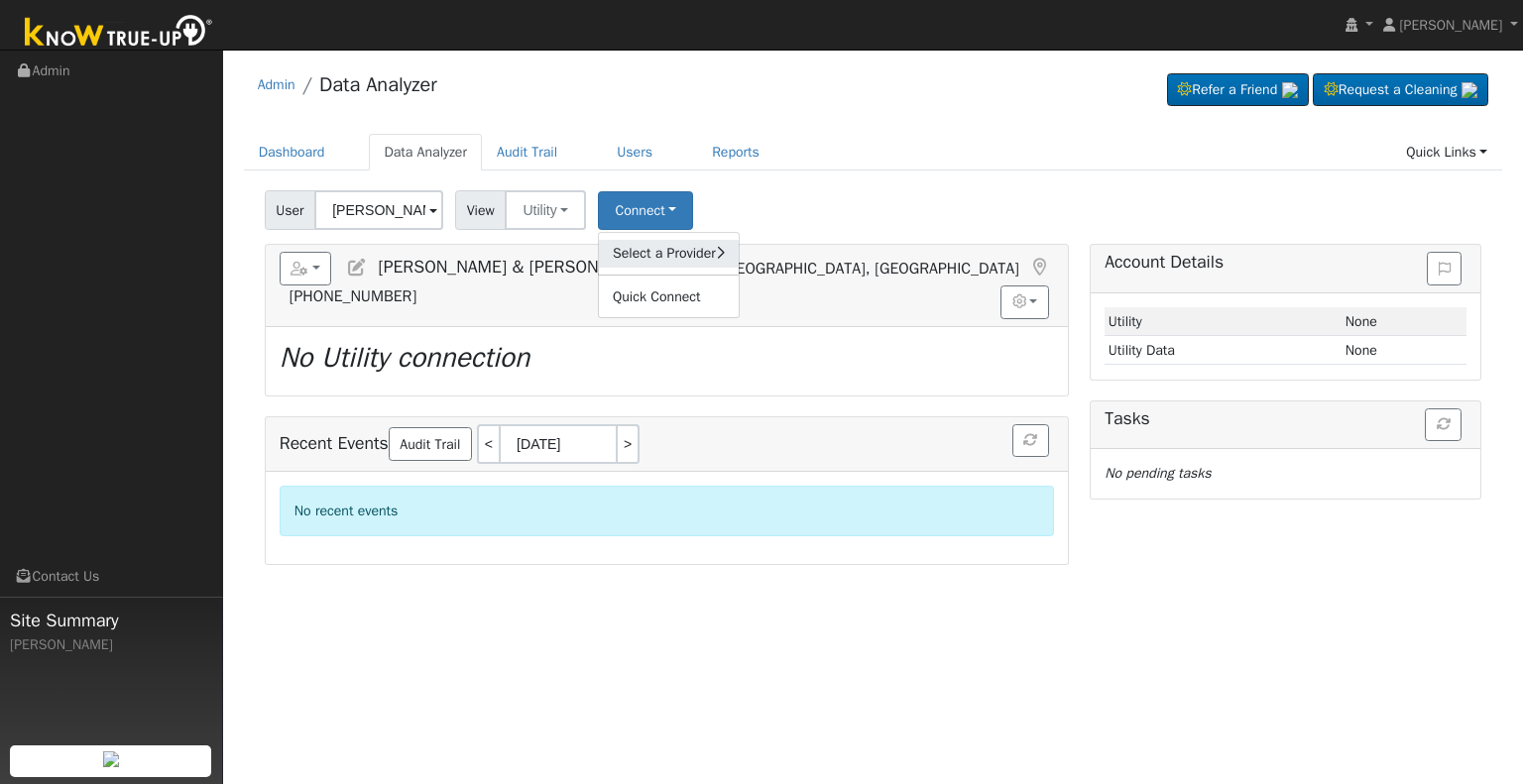 click on "Select a Provider" 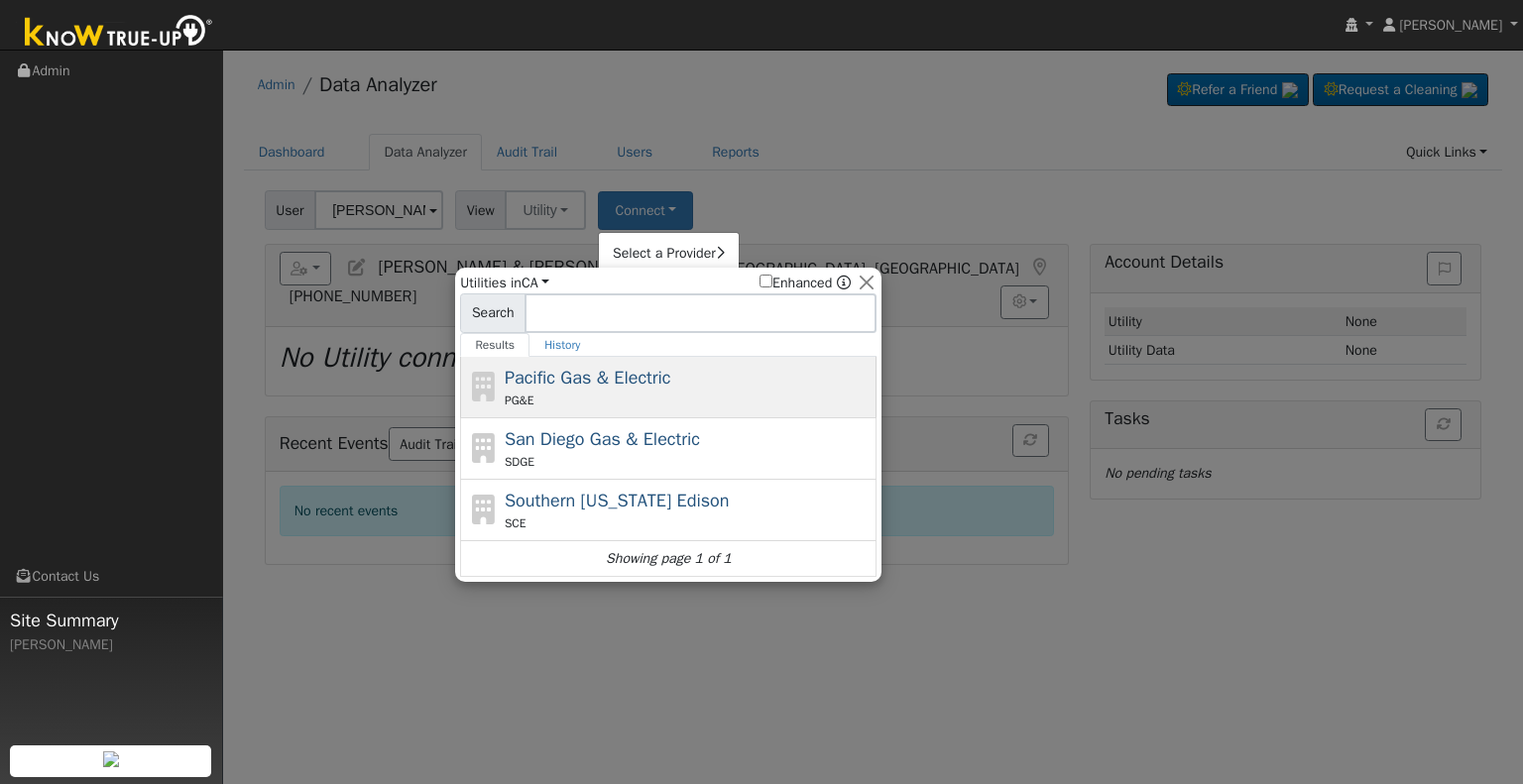click on "Pacific Gas & Electric" at bounding box center (588, 378) 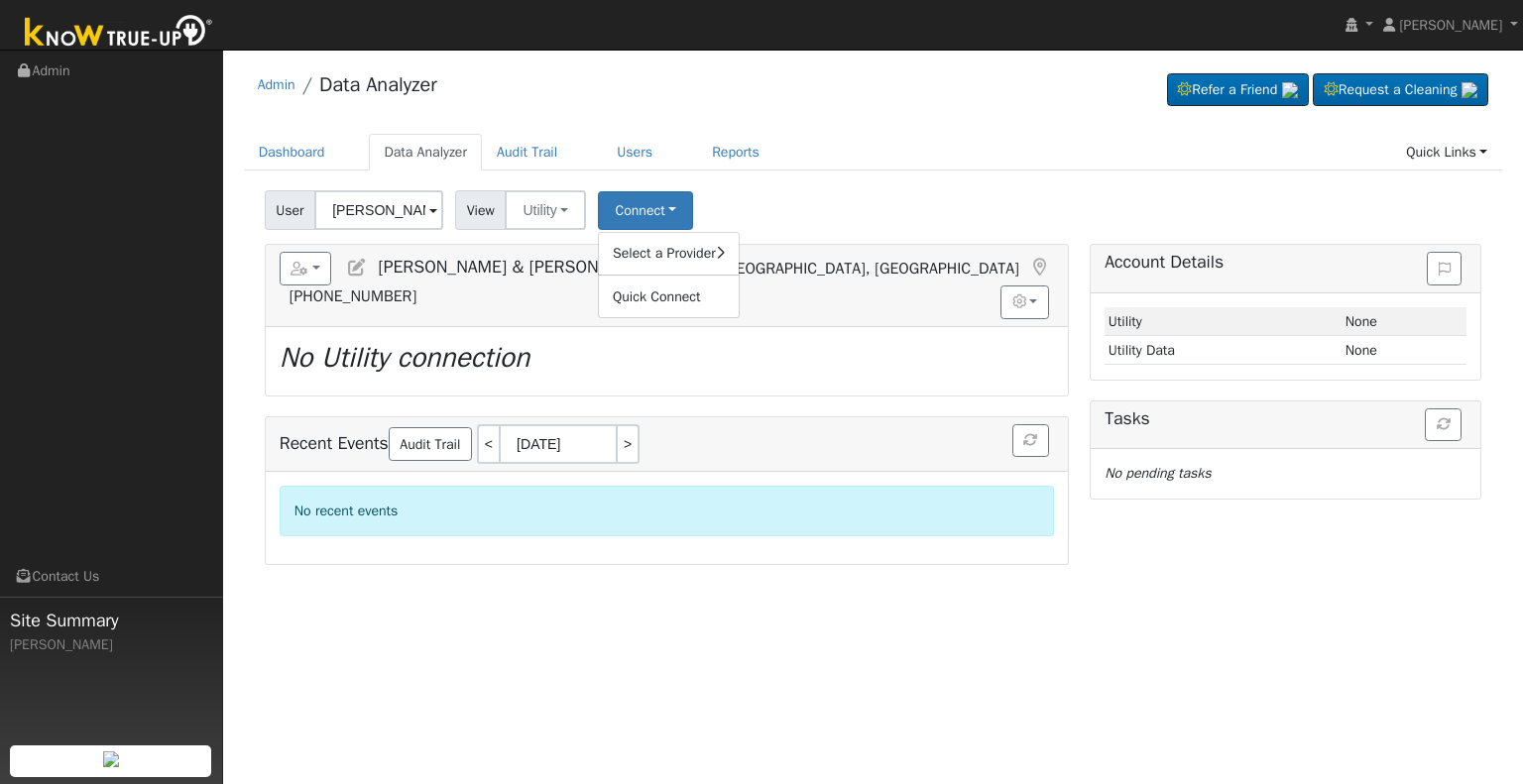 drag, startPoint x: 784, startPoint y: 185, endPoint x: 455, endPoint y: 240, distance: 333.5656 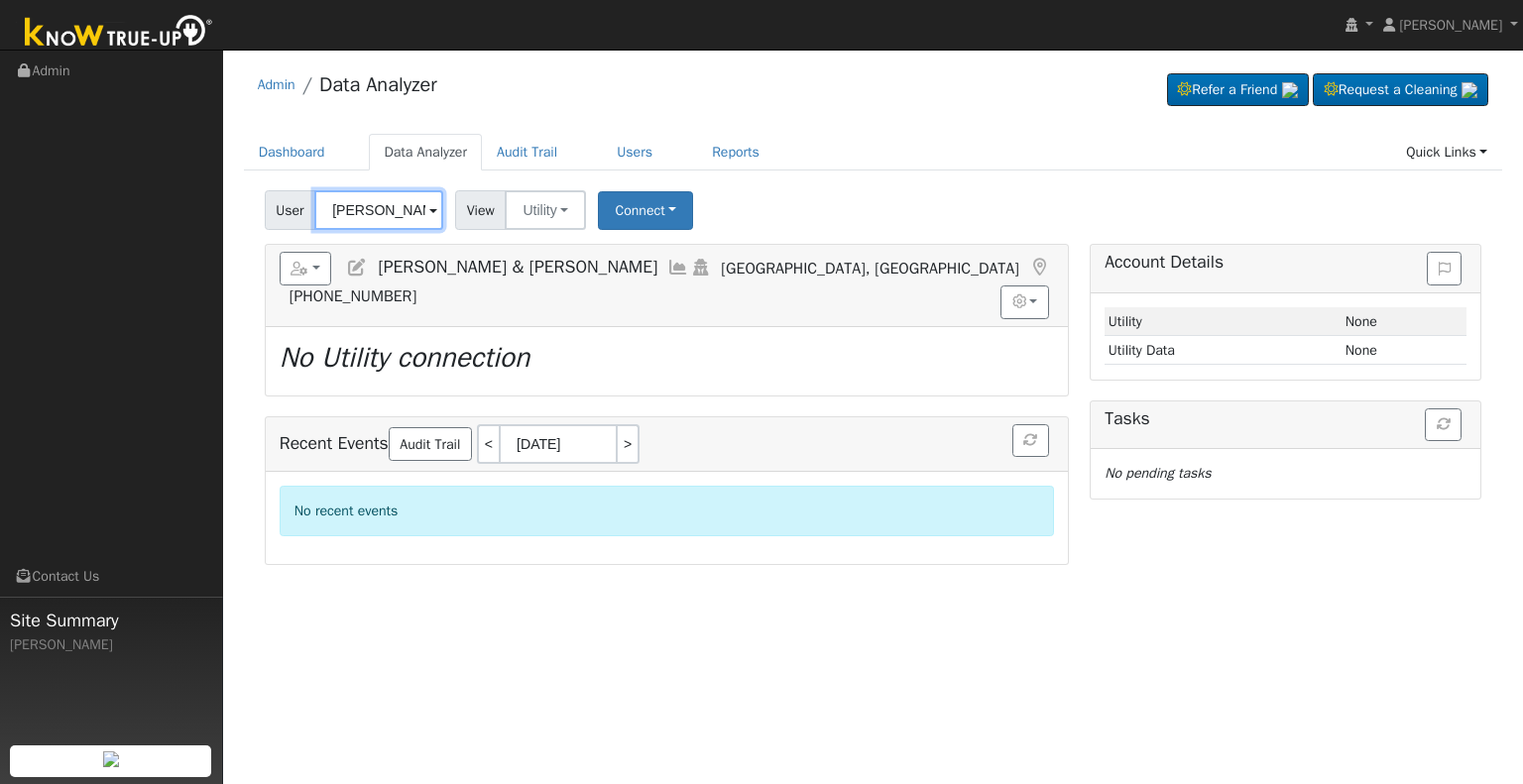 click on "Nathanael & Courtney Findley" at bounding box center [379, 210] 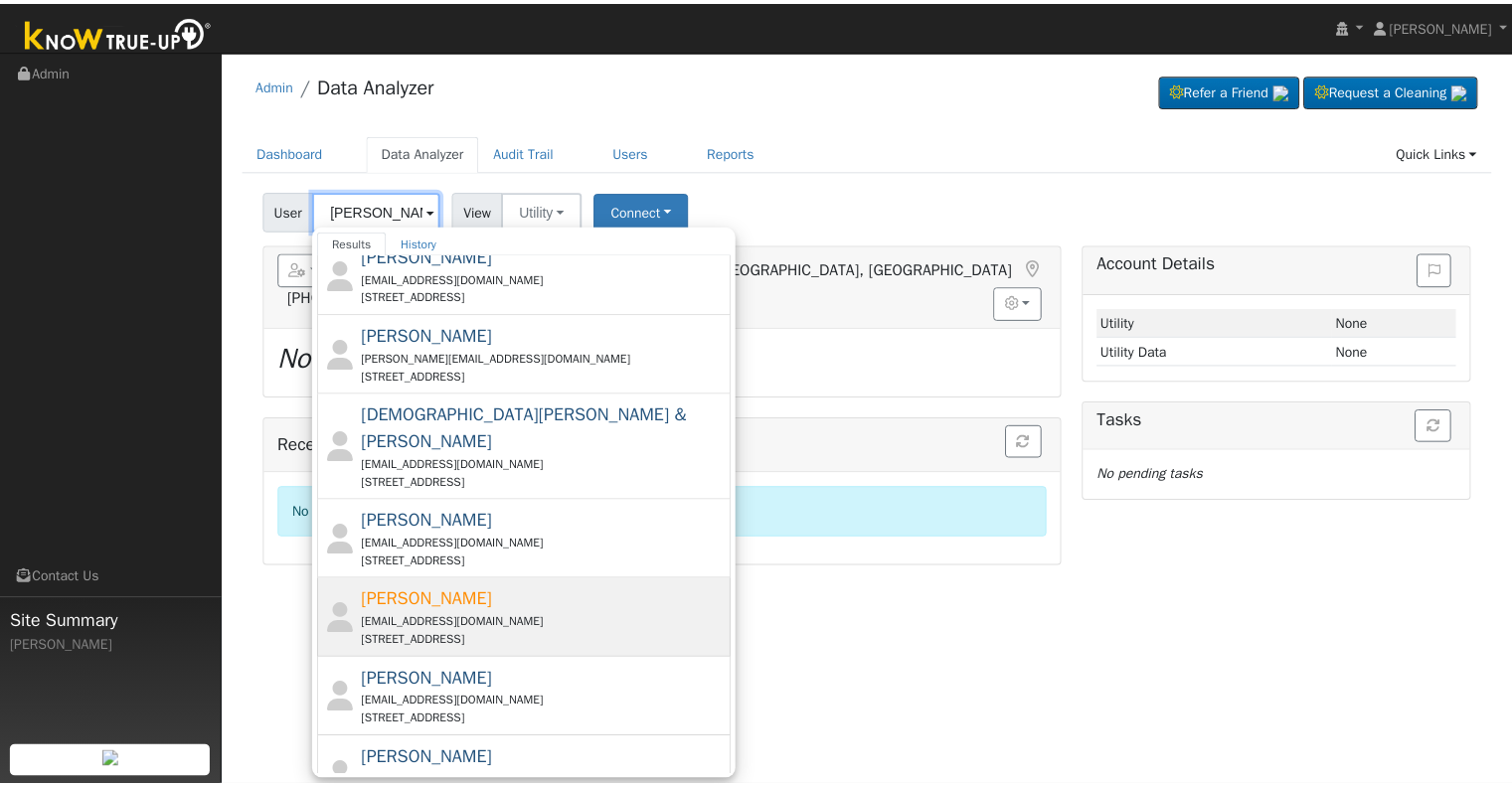 scroll, scrollTop: 0, scrollLeft: 0, axis: both 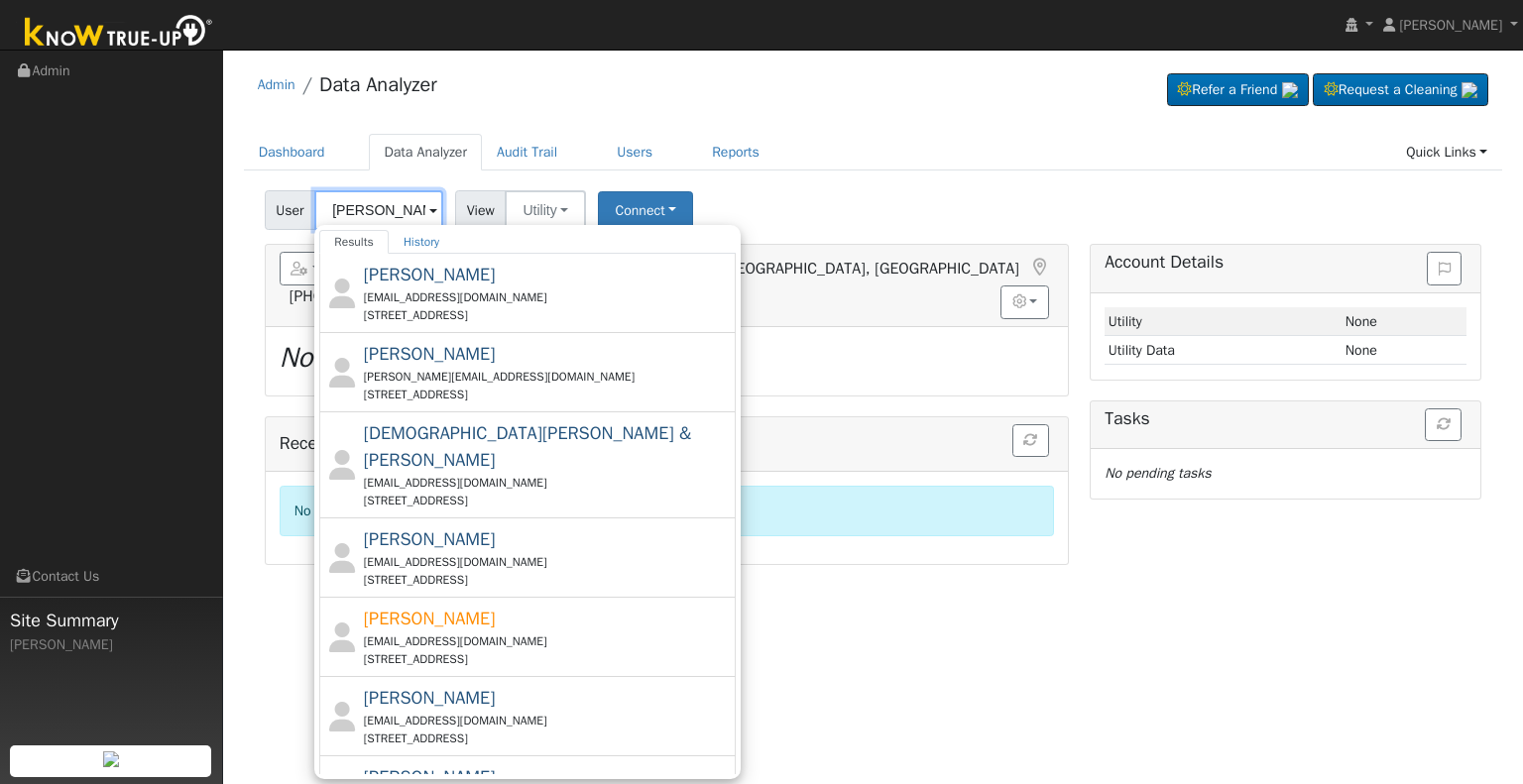 click on "gomez" at bounding box center (379, 210) 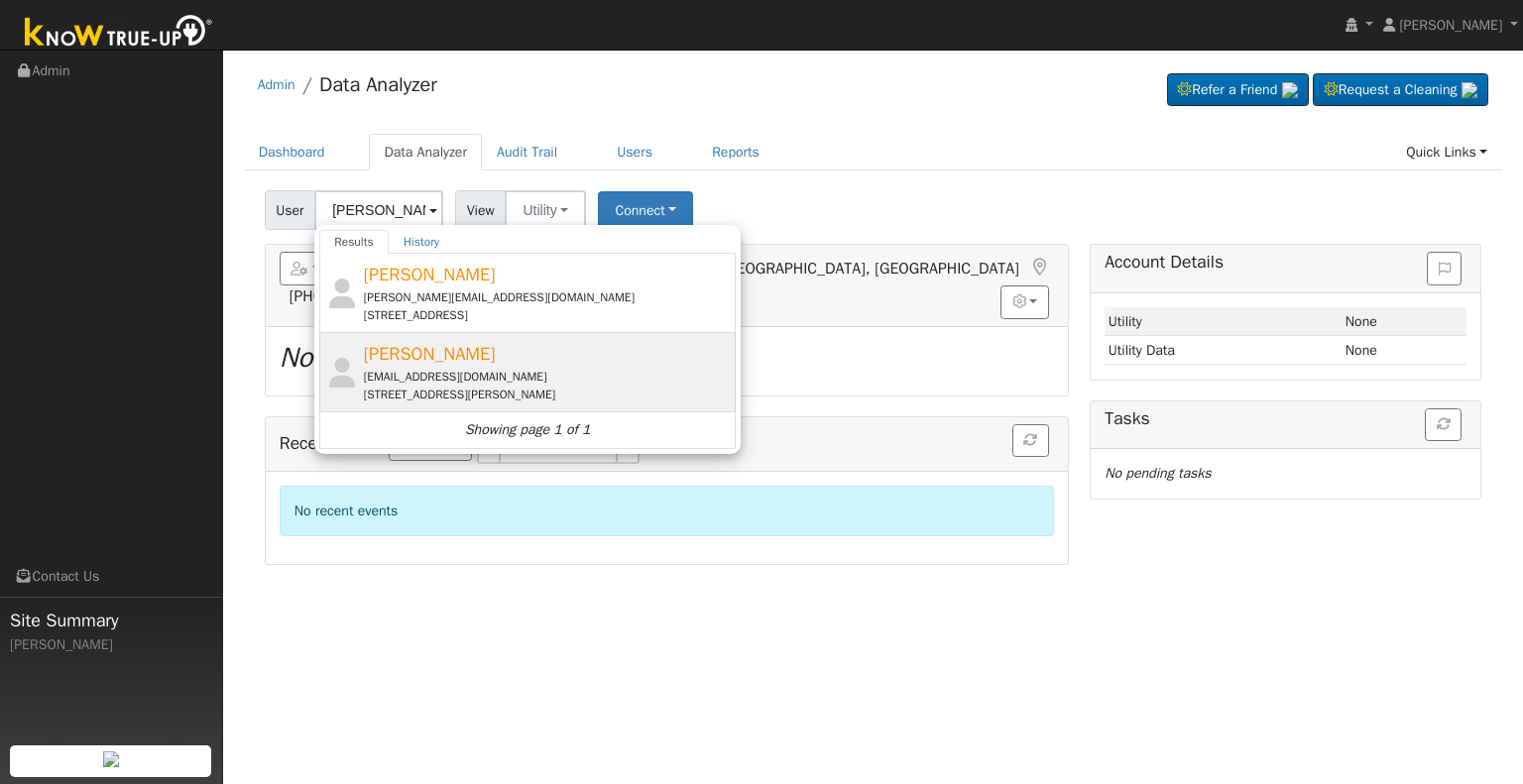 click on "jgomz200@gmail.com" at bounding box center (547, 377) 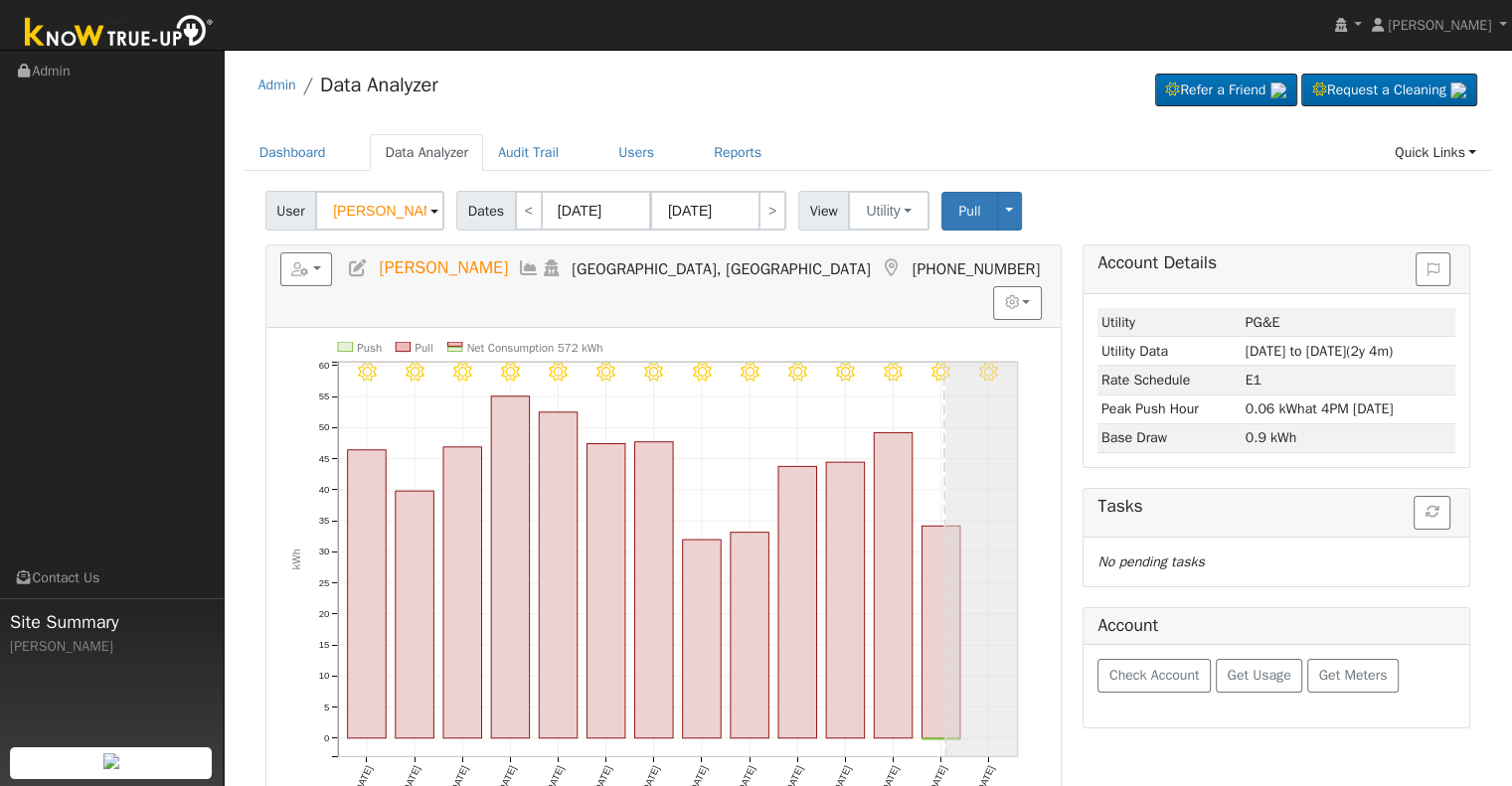 click at bounding box center (358, 268) 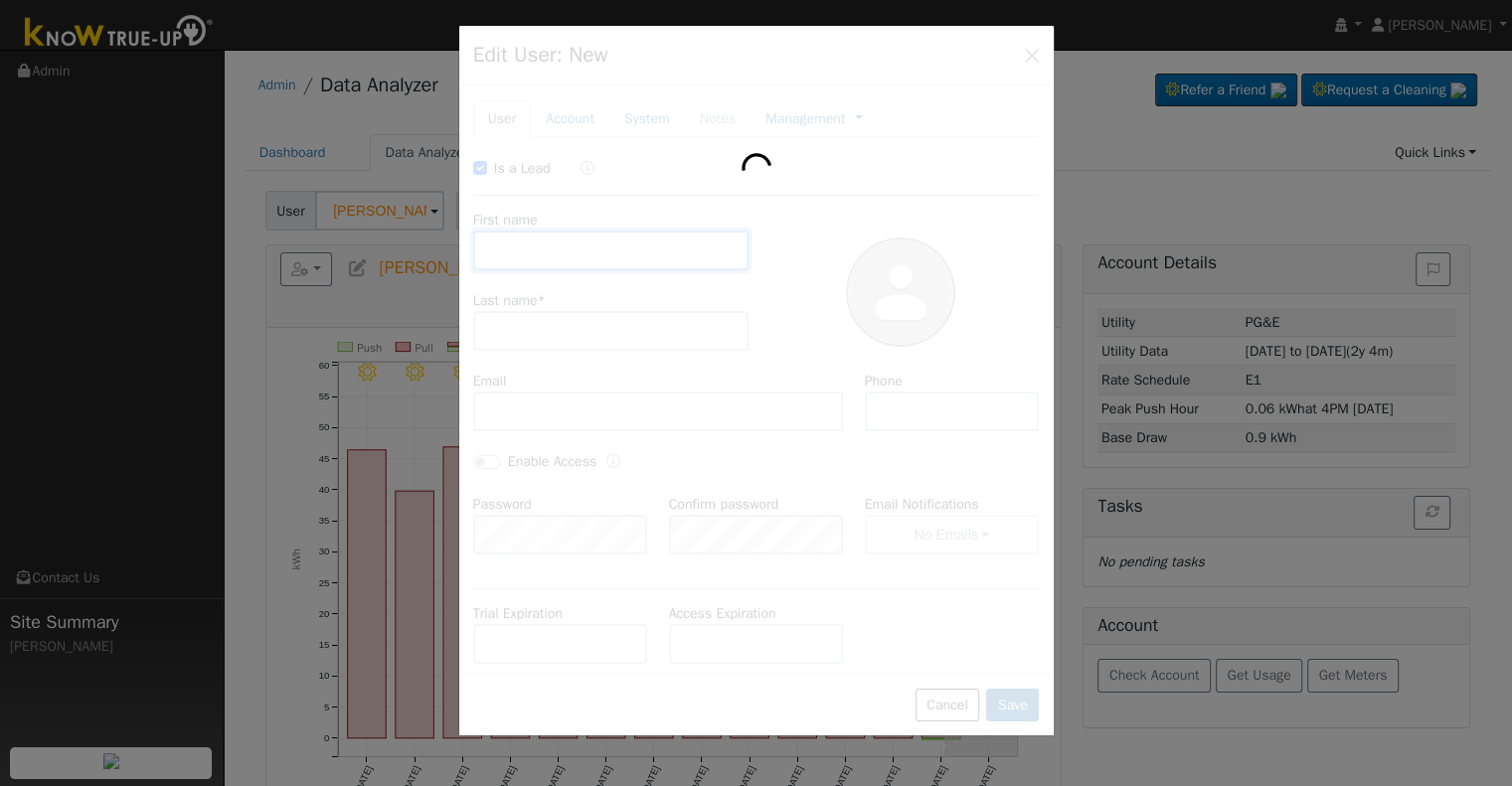 checkbox on "true" 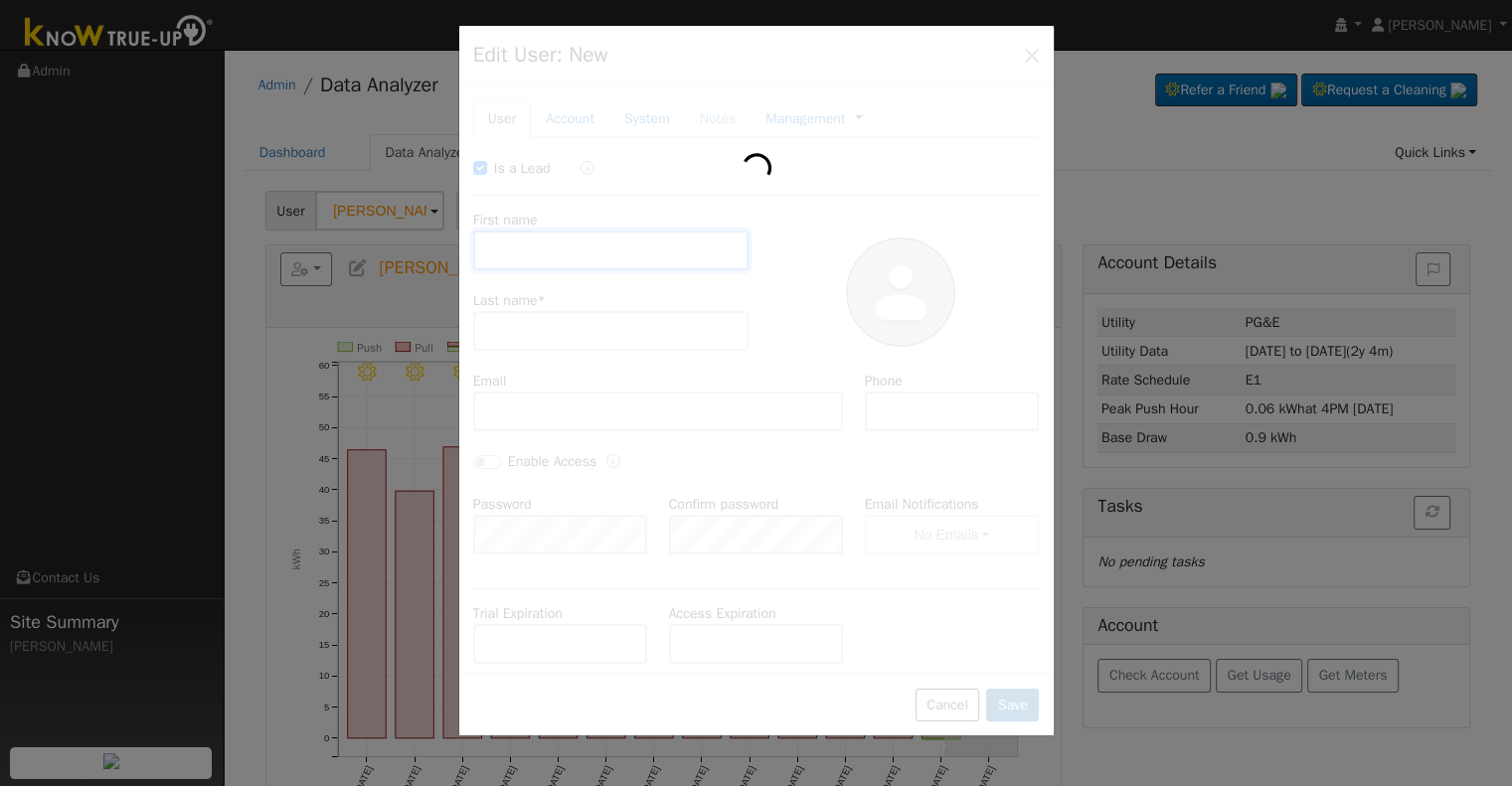 type on "John" 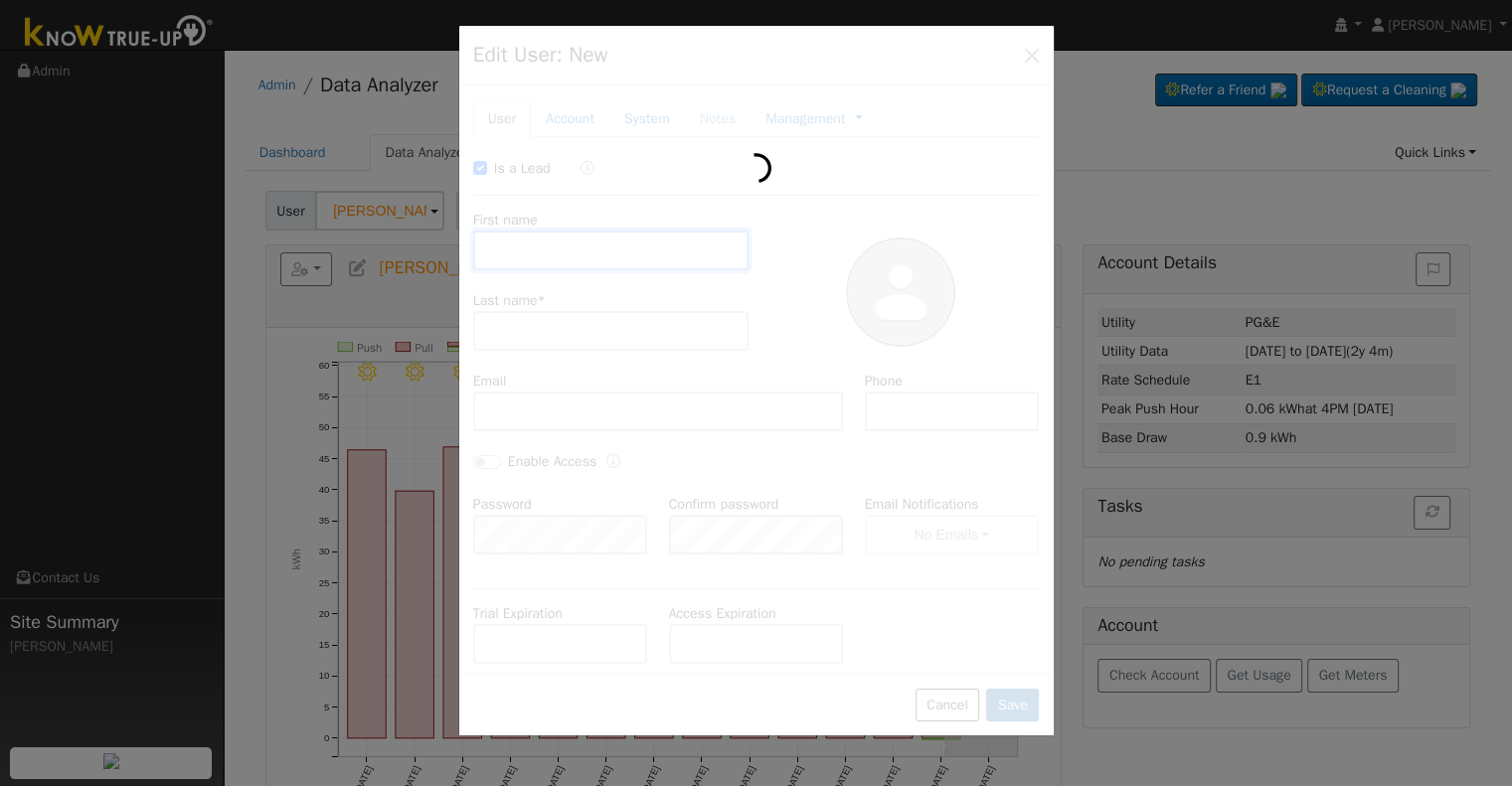 type on "Gomez" 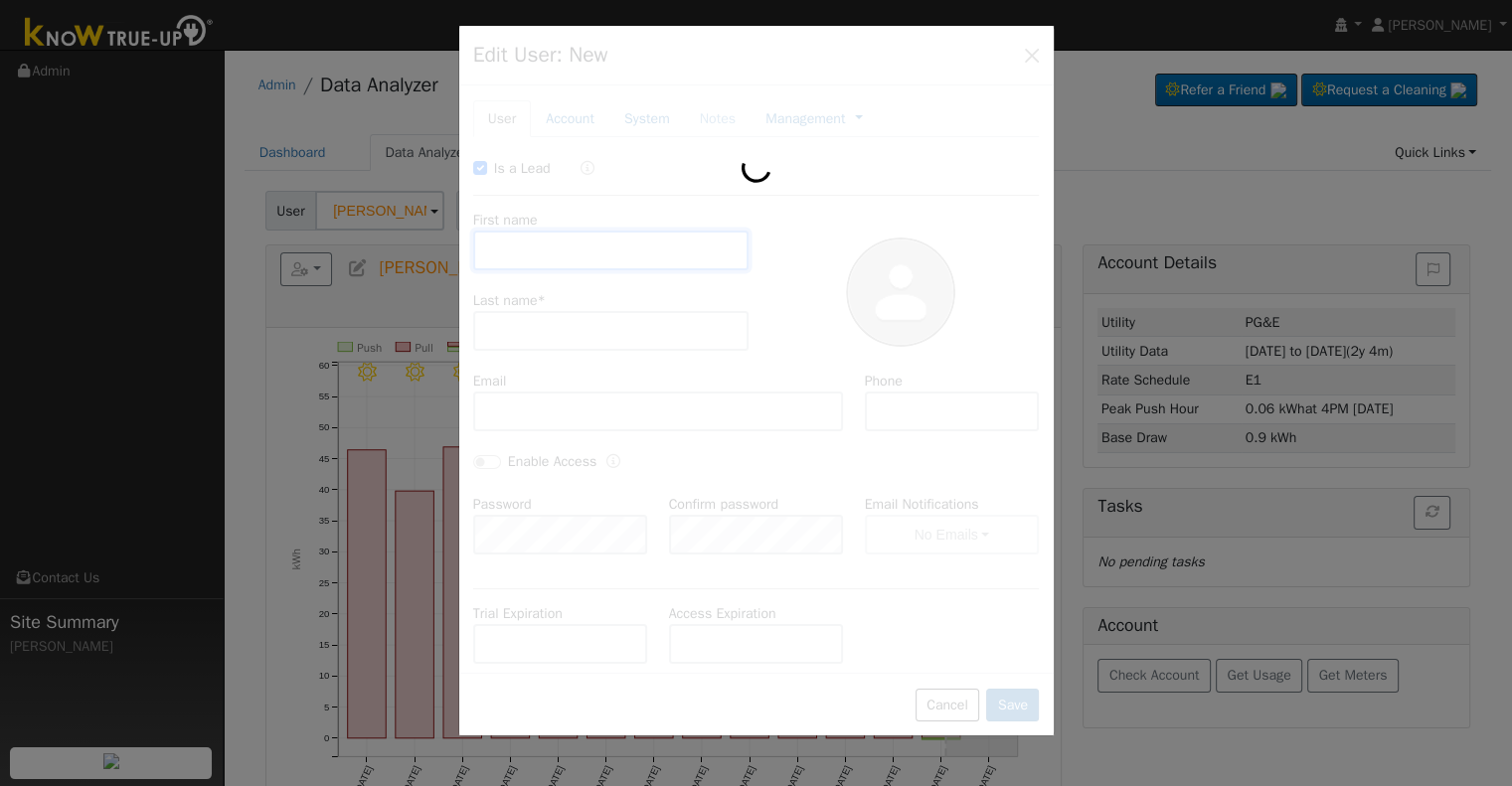 type on "jgomz200@gmail.com" 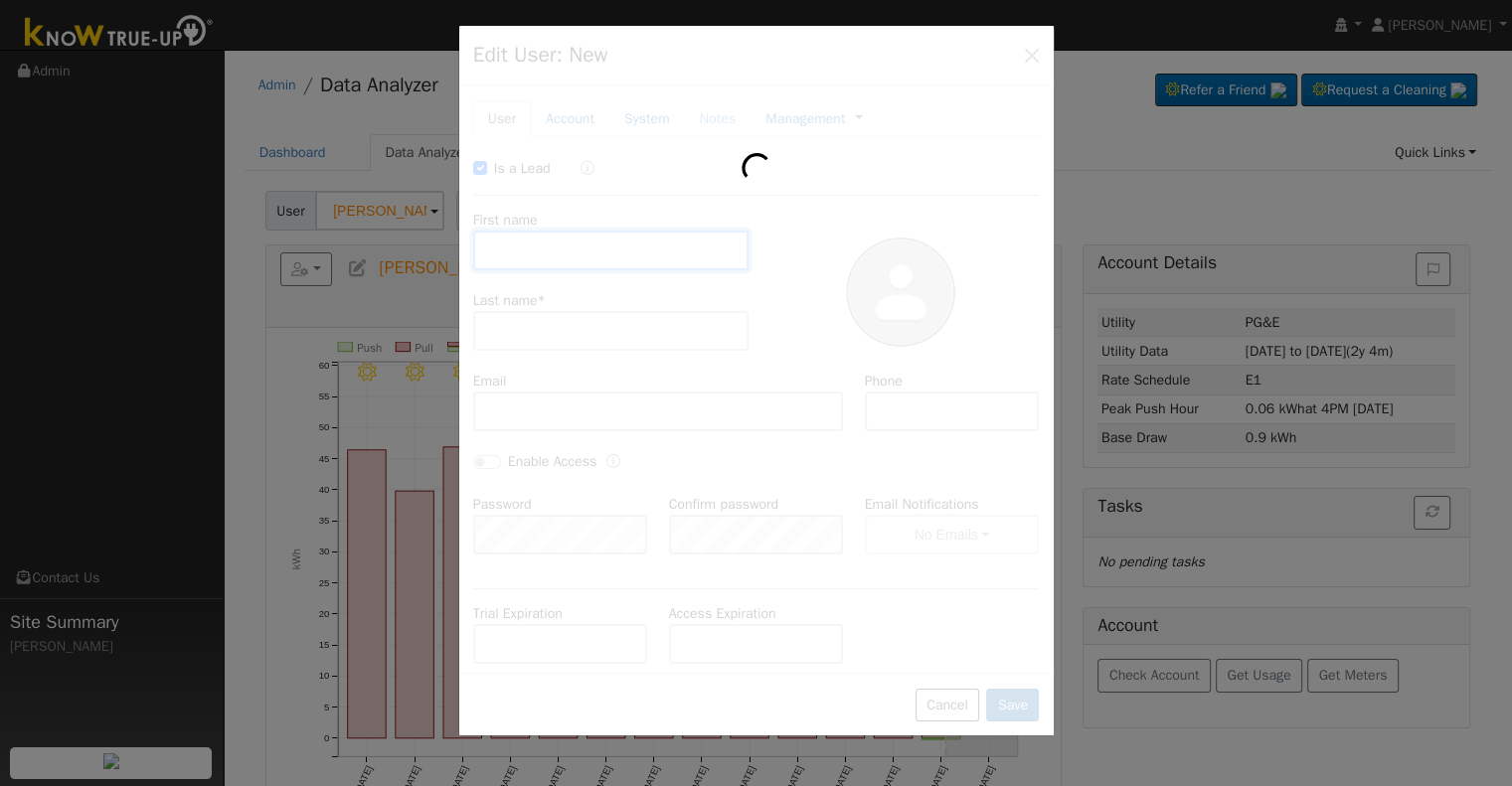type on "559-779-7007" 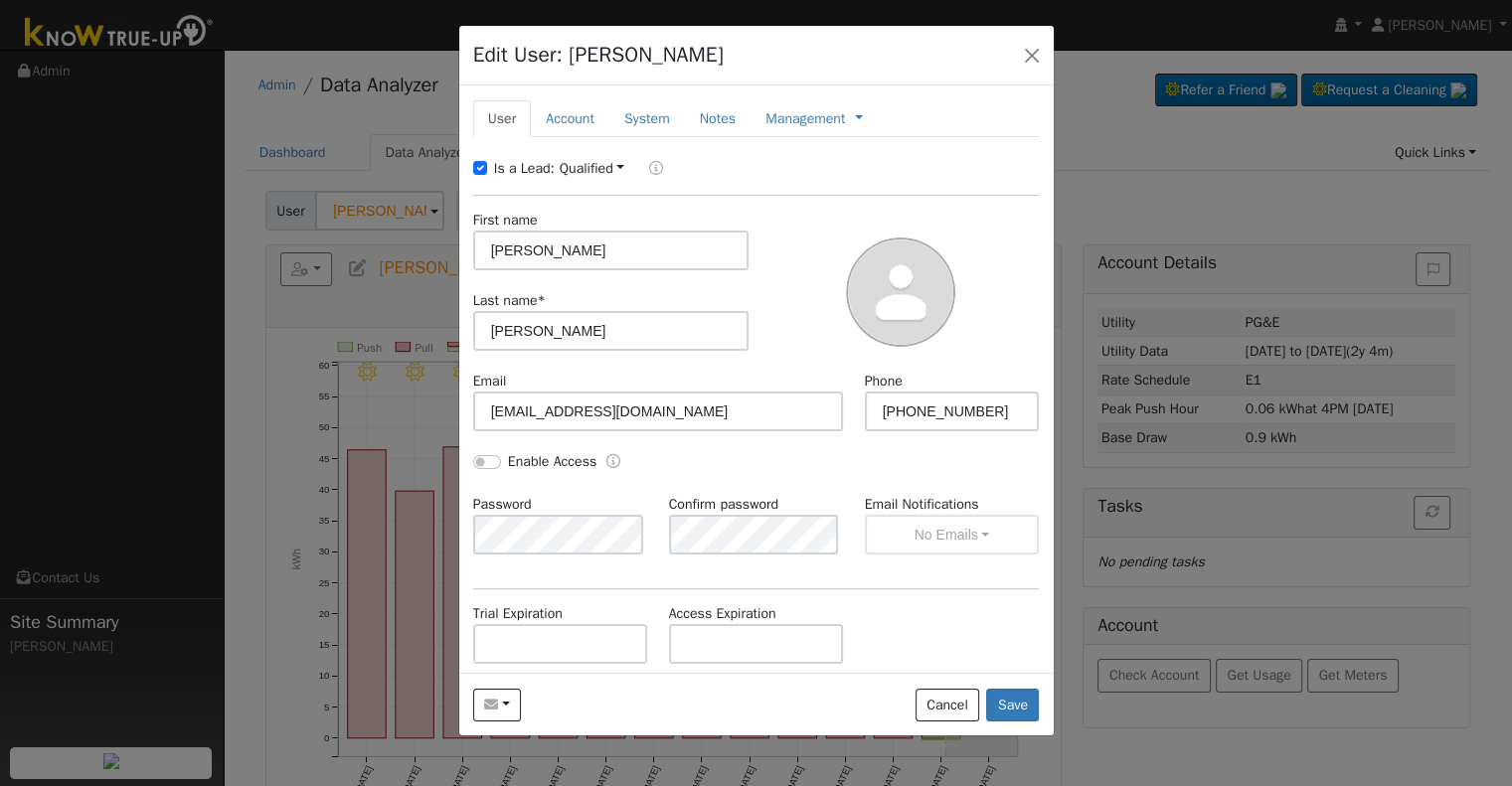 click on "Is a Lead:" at bounding box center [524, 168] 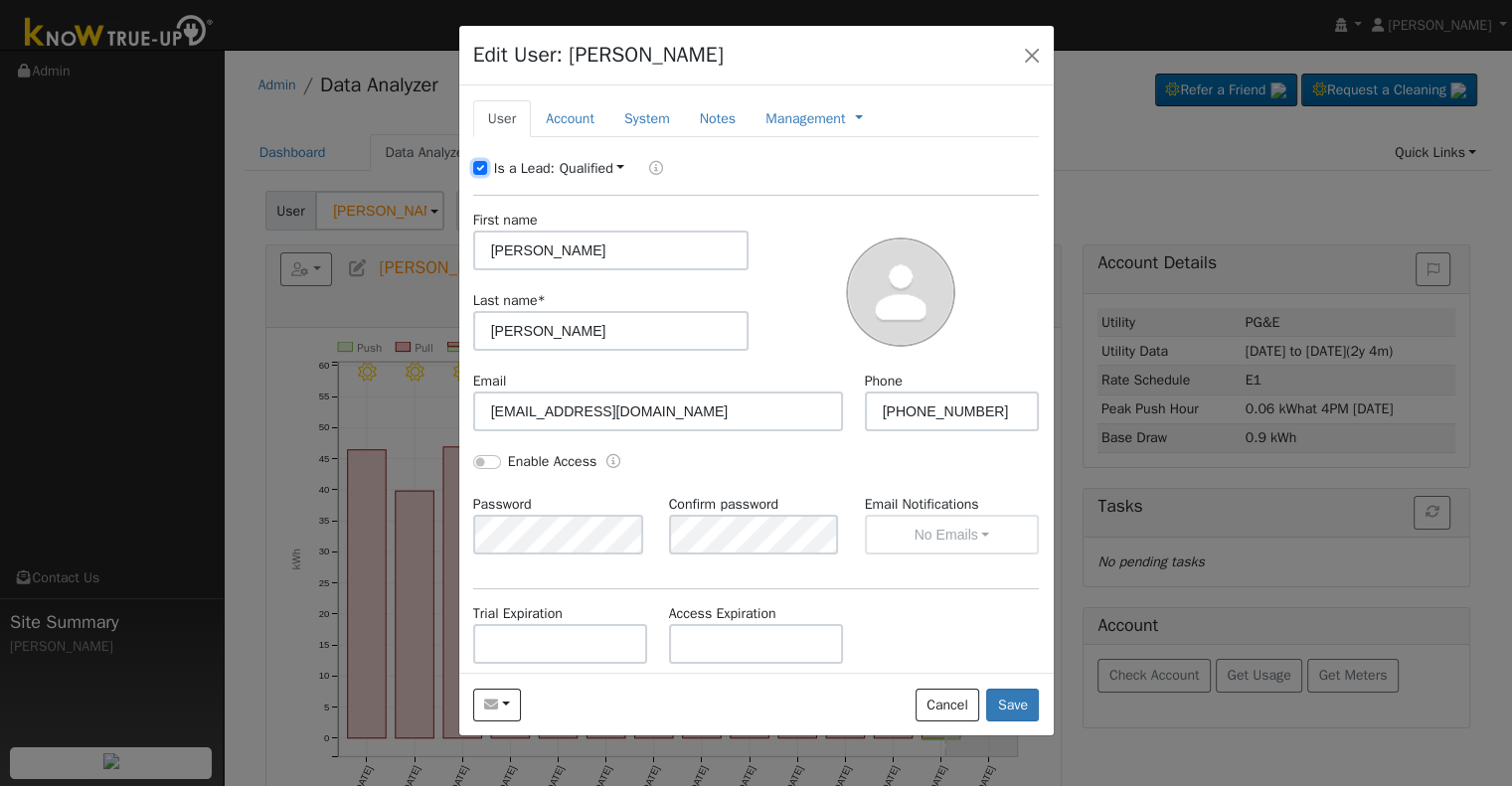 click on "Is a Lead:" at bounding box center (480, 168) 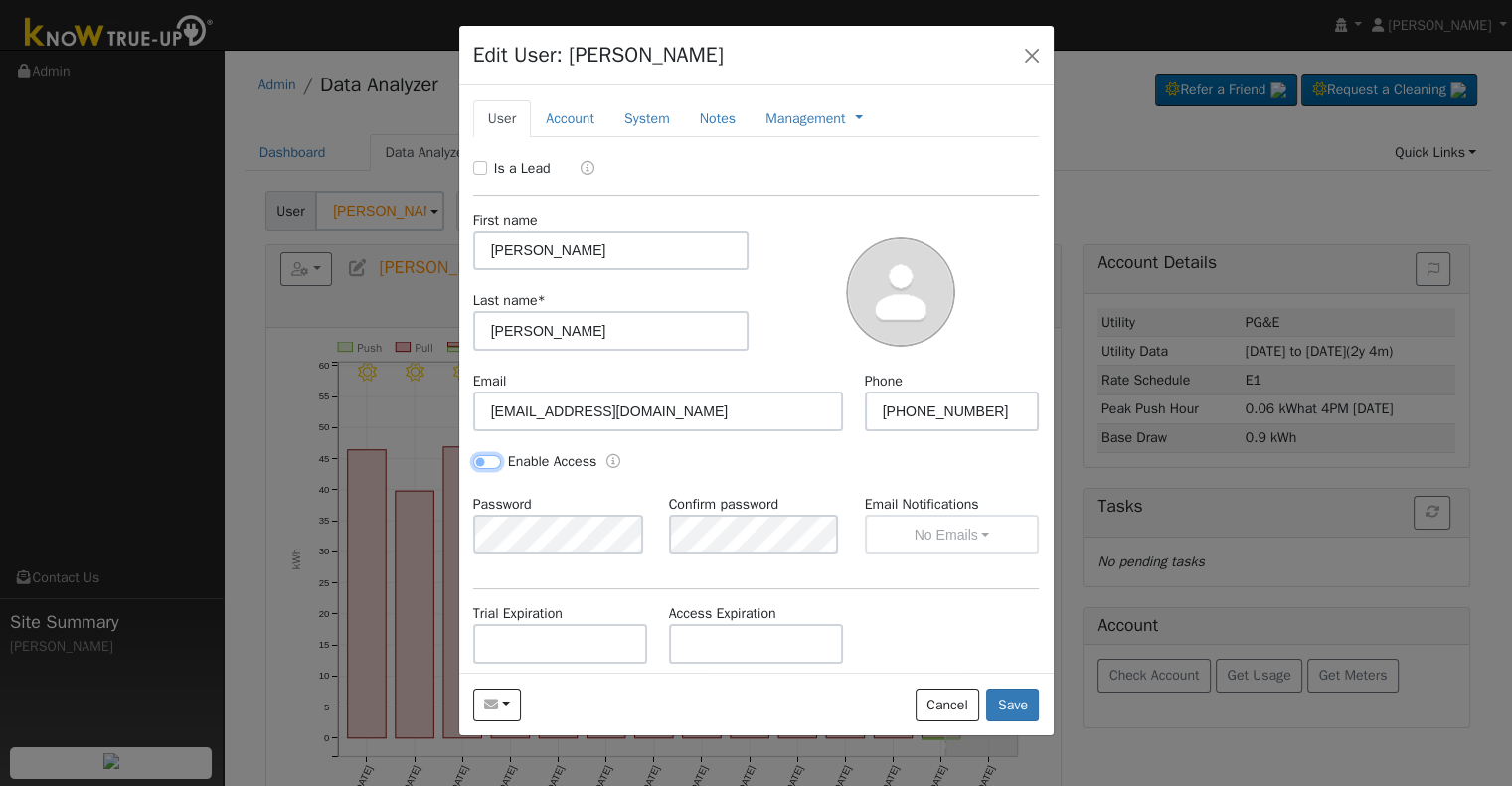 click on "Enable Access" at bounding box center [487, 462] 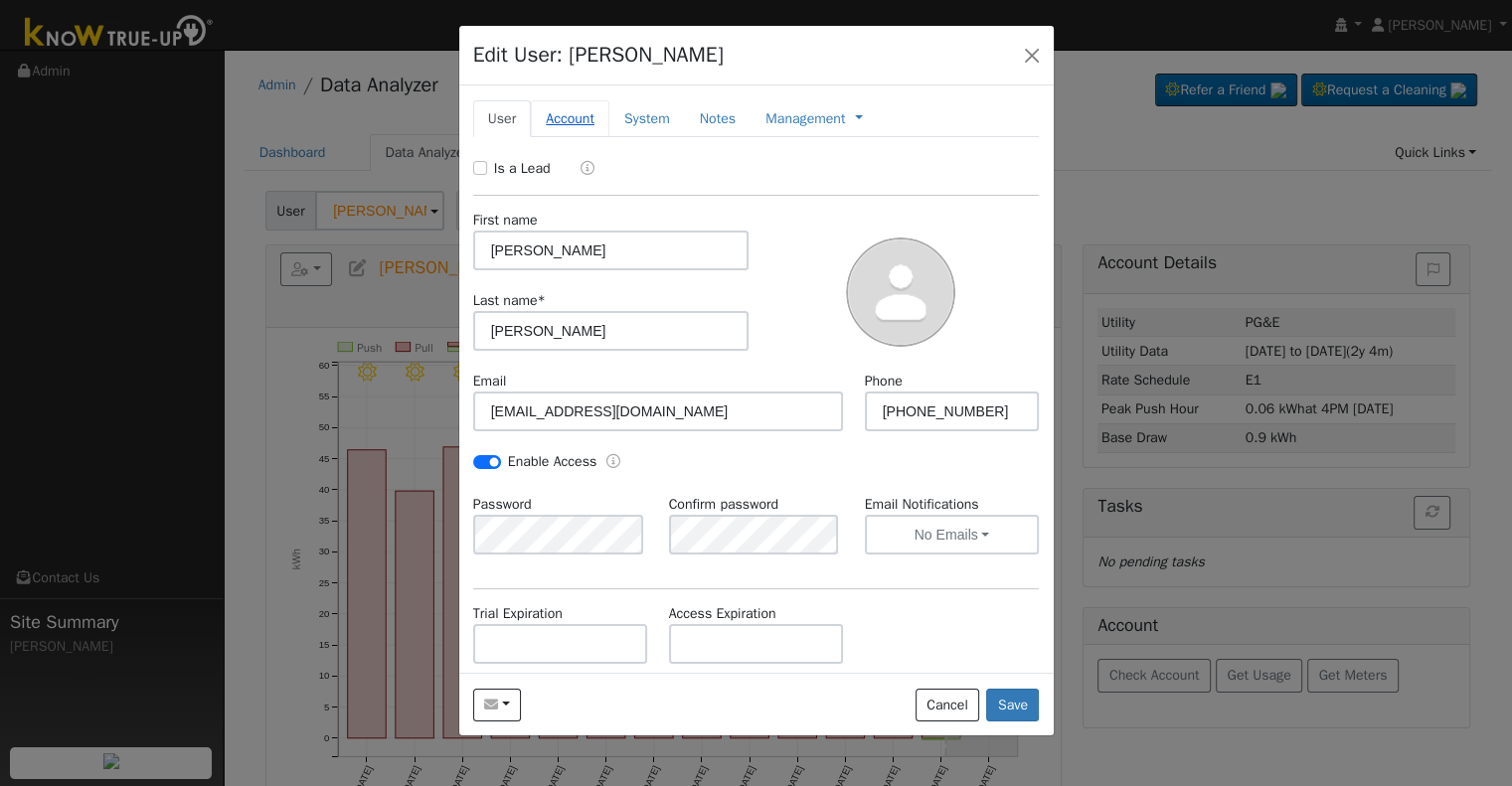 click on "Account" at bounding box center [570, 118] 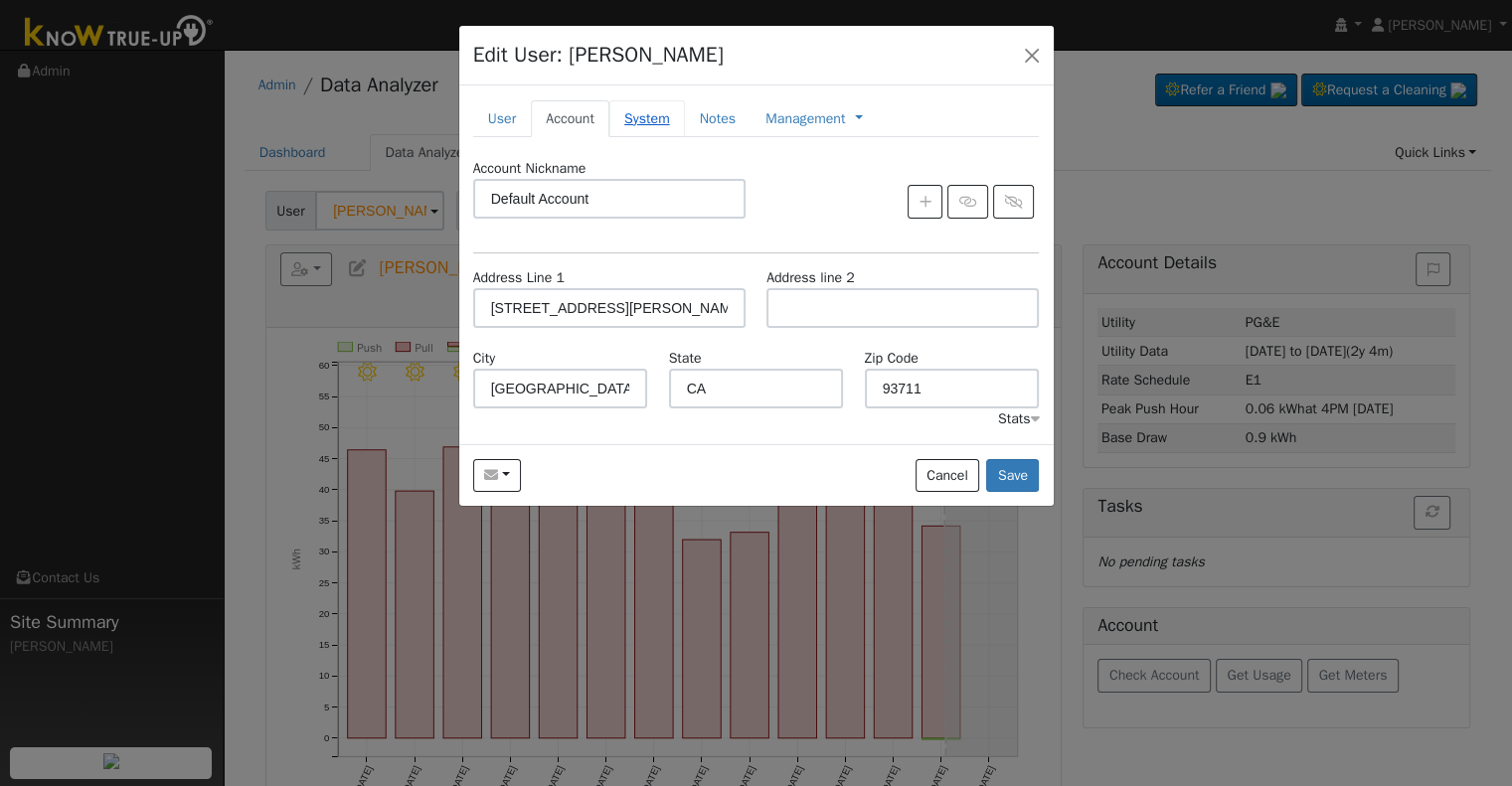 click on "System" at bounding box center (647, 118) 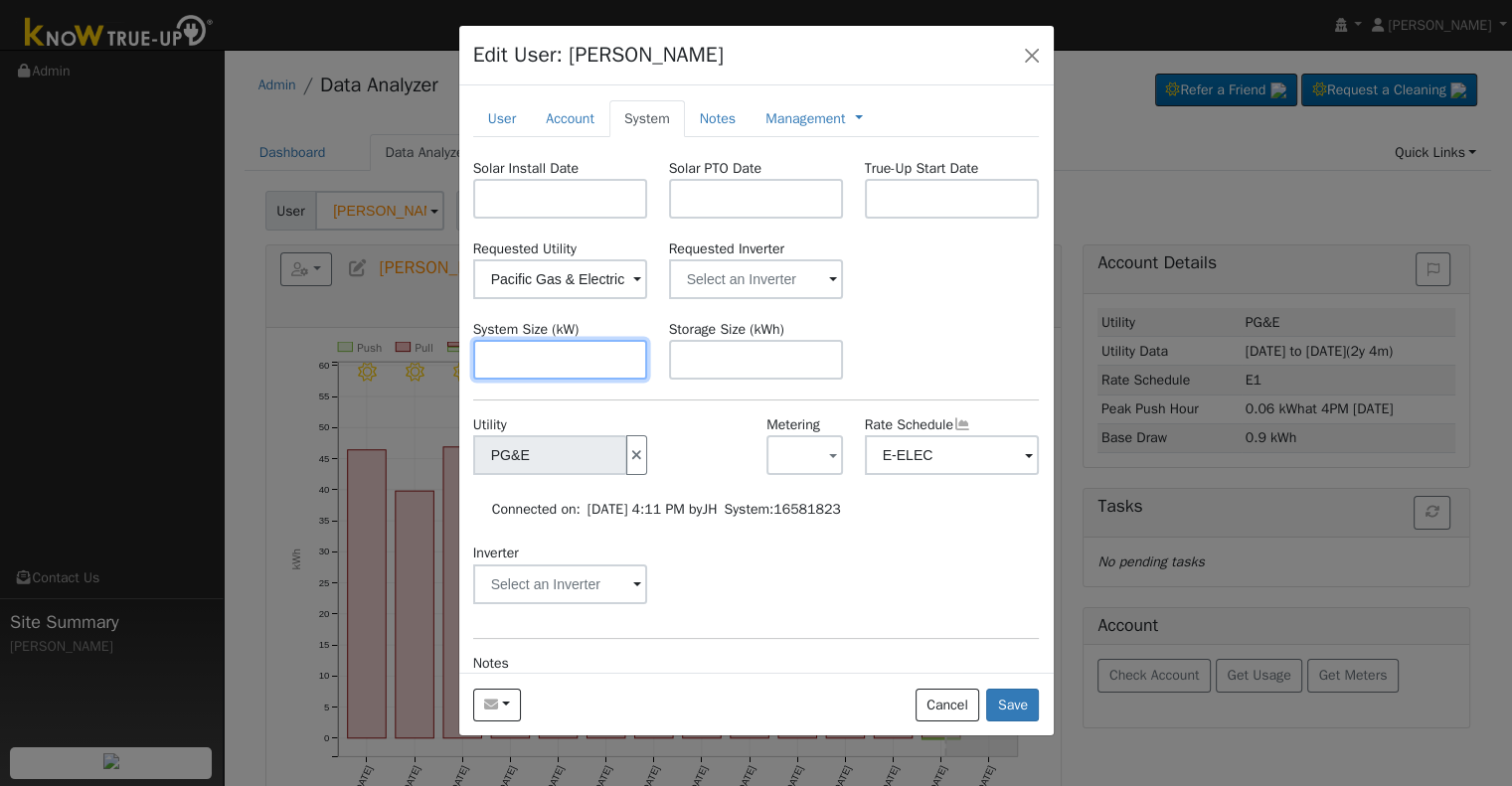 click at bounding box center (561, 360) 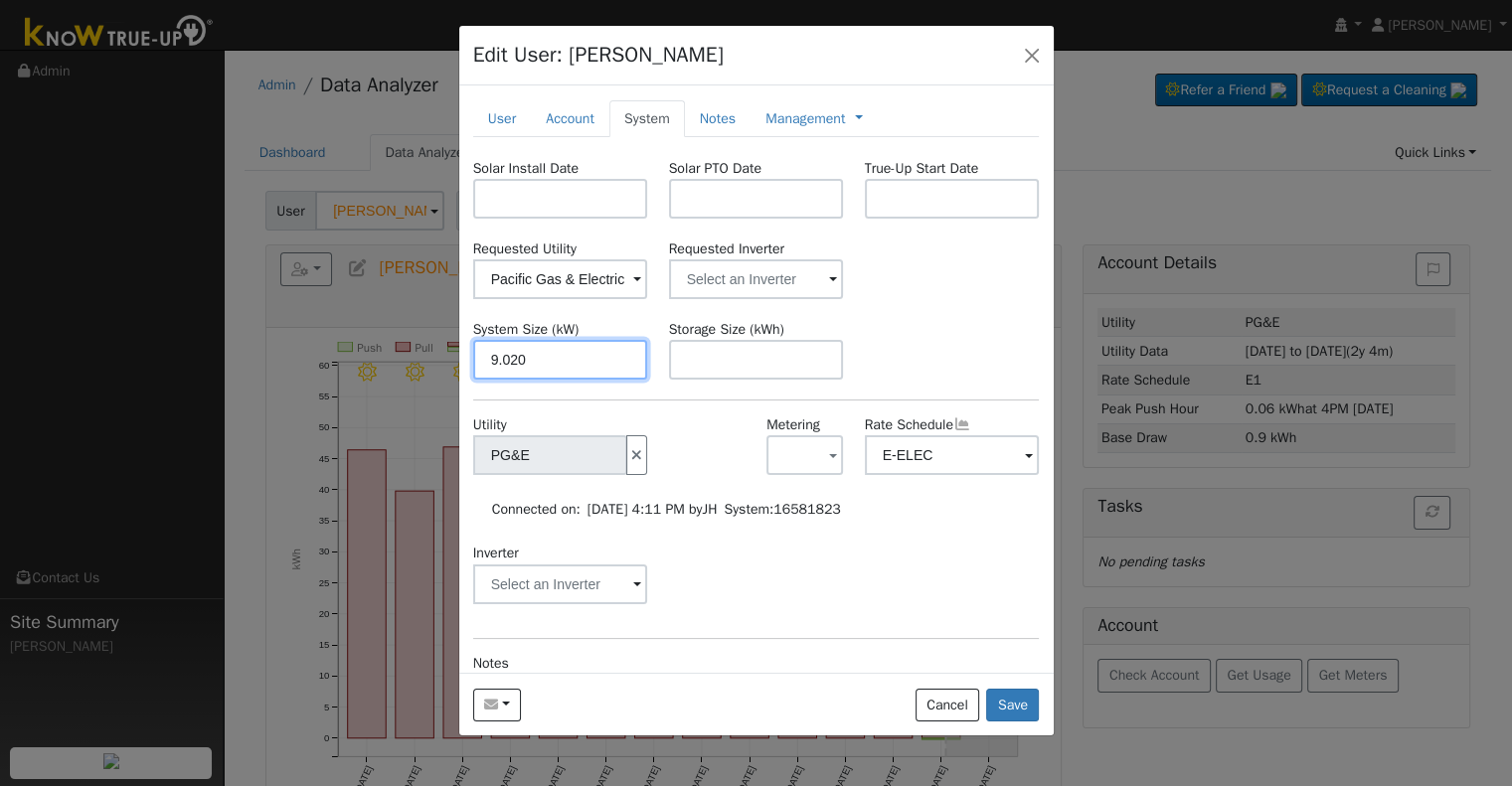 type on "9" 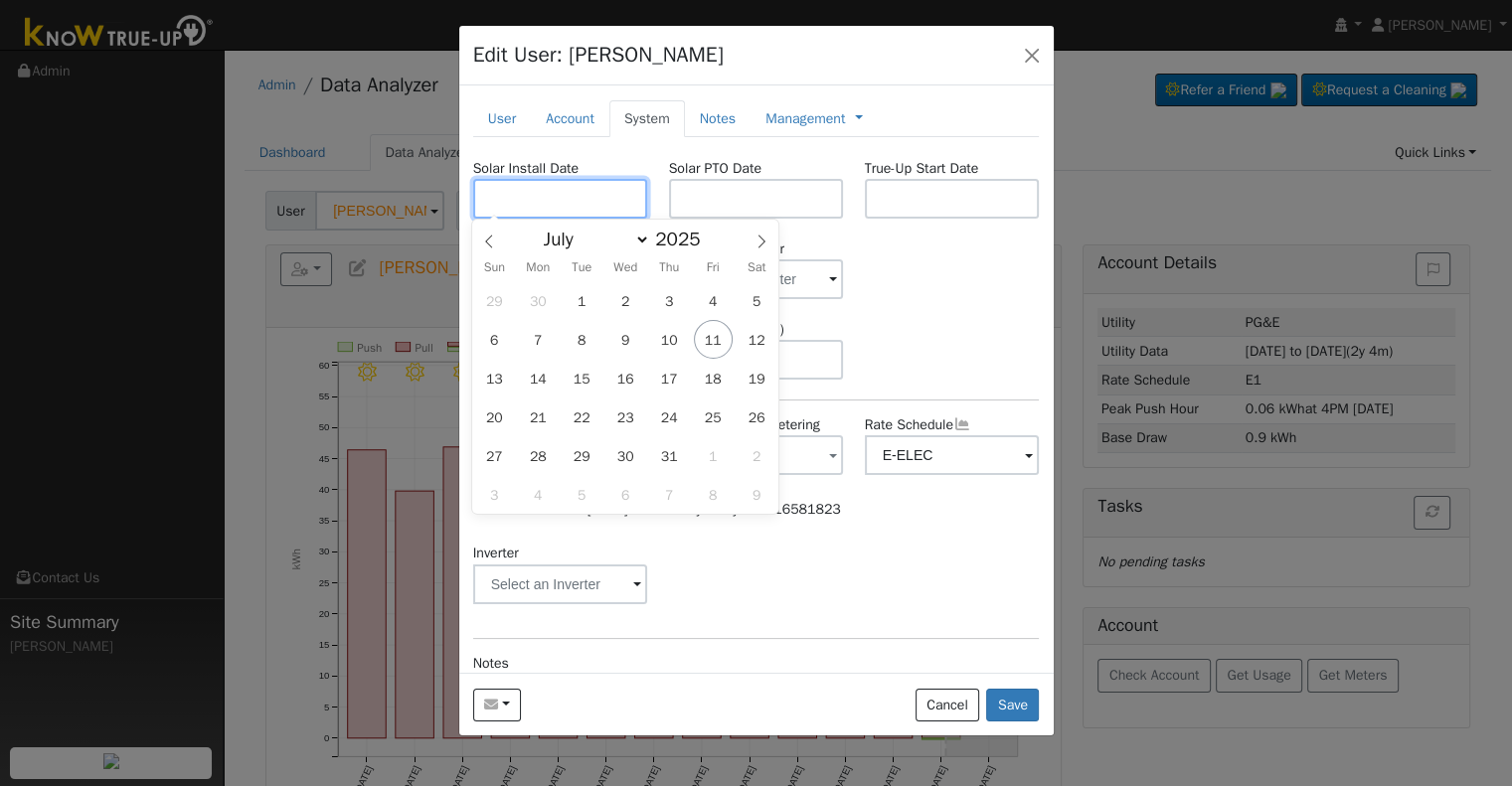 click at bounding box center (561, 199) 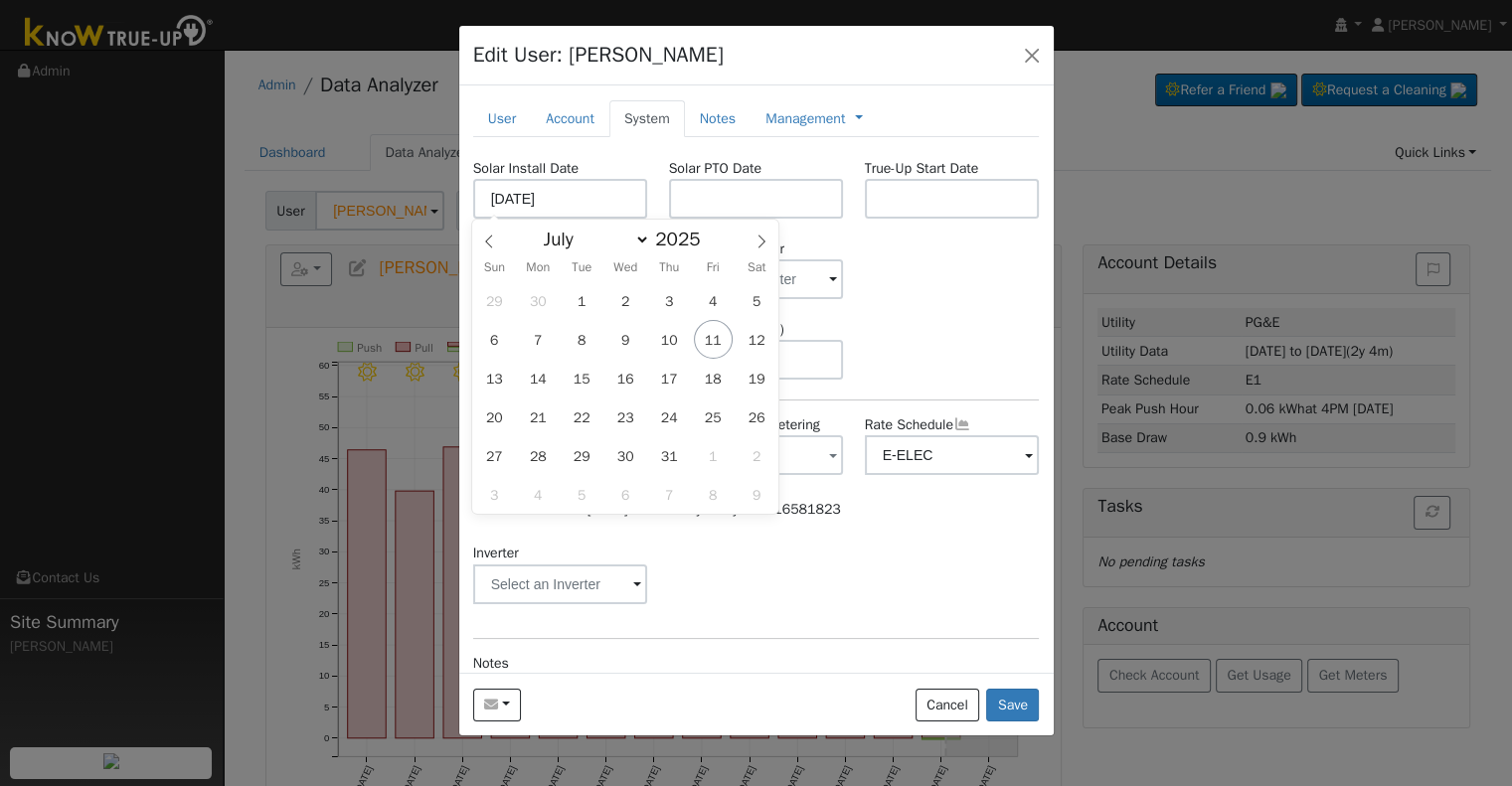 type on "06/20/2025" 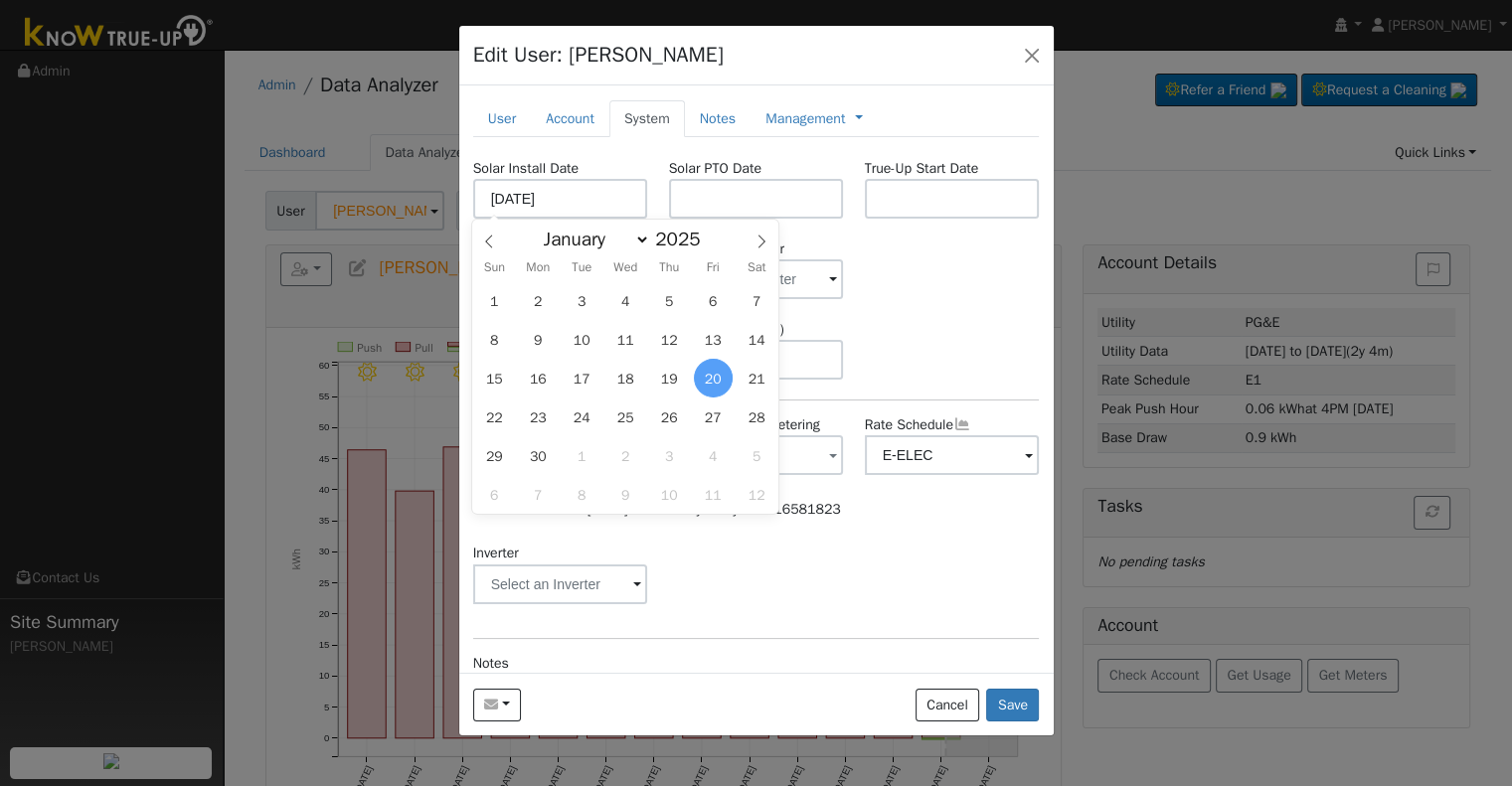 select on "5" 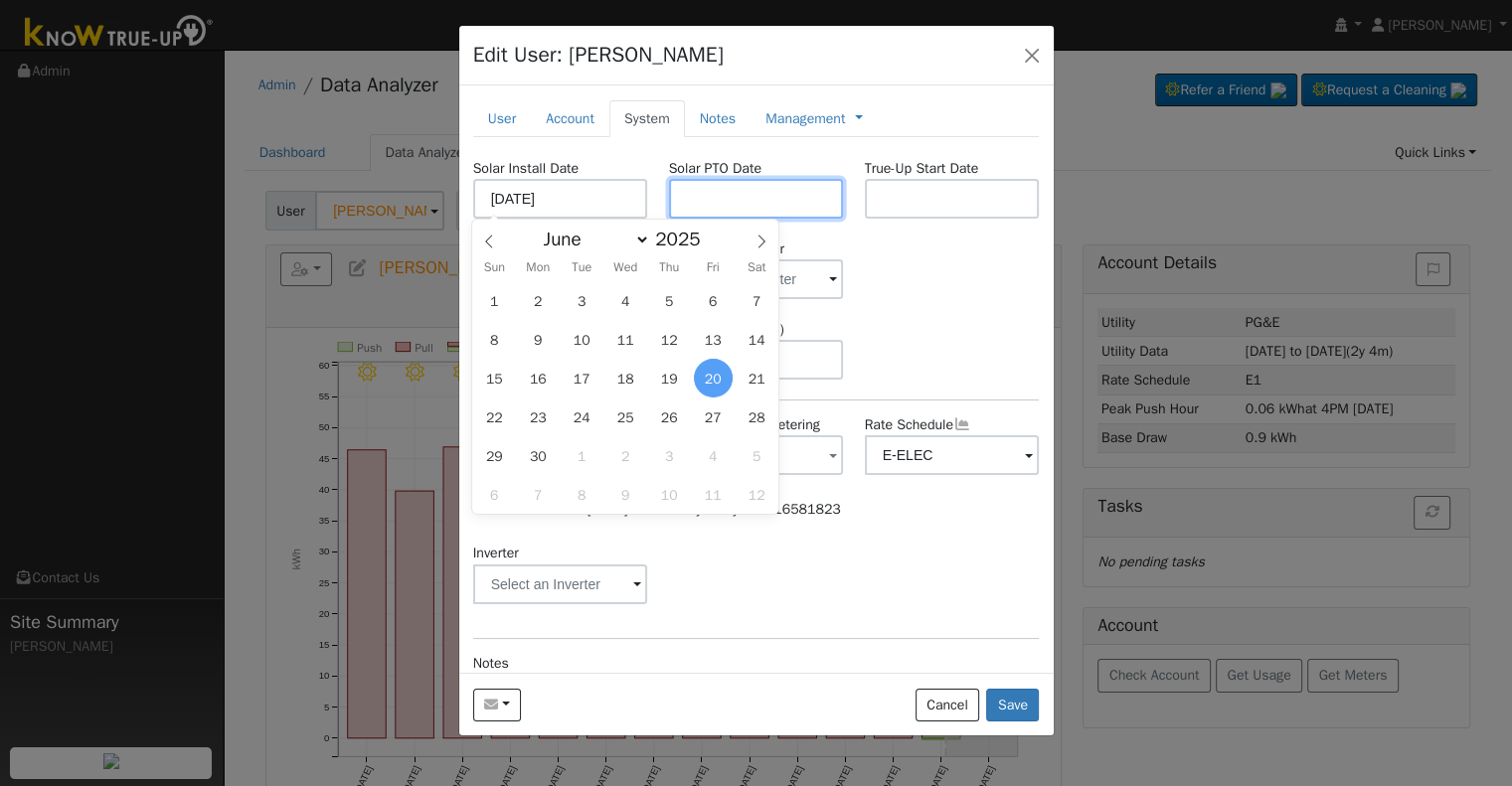 click at bounding box center [756, 199] 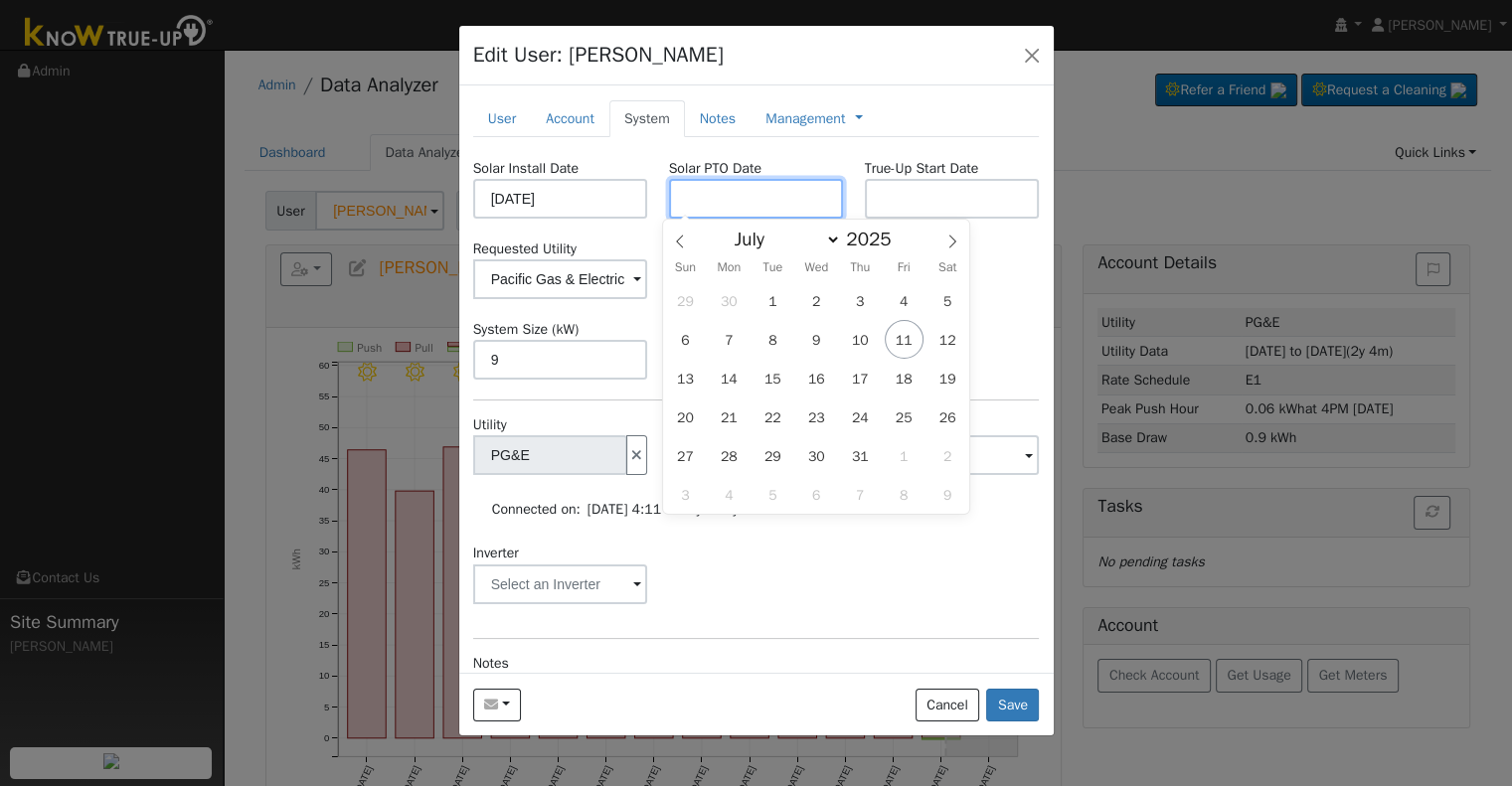 paste on "7/11/2025" 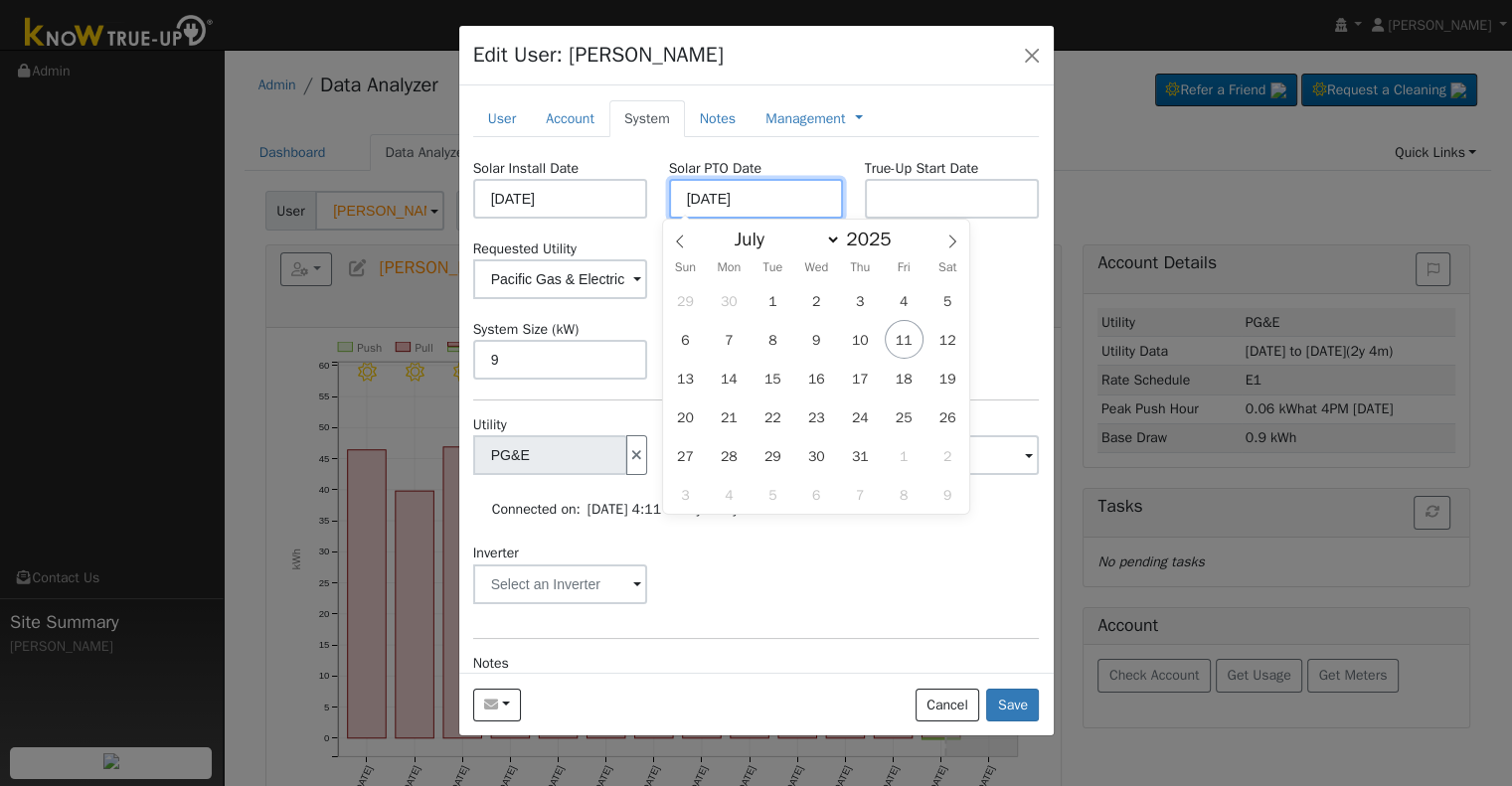 type on "[DATE]" 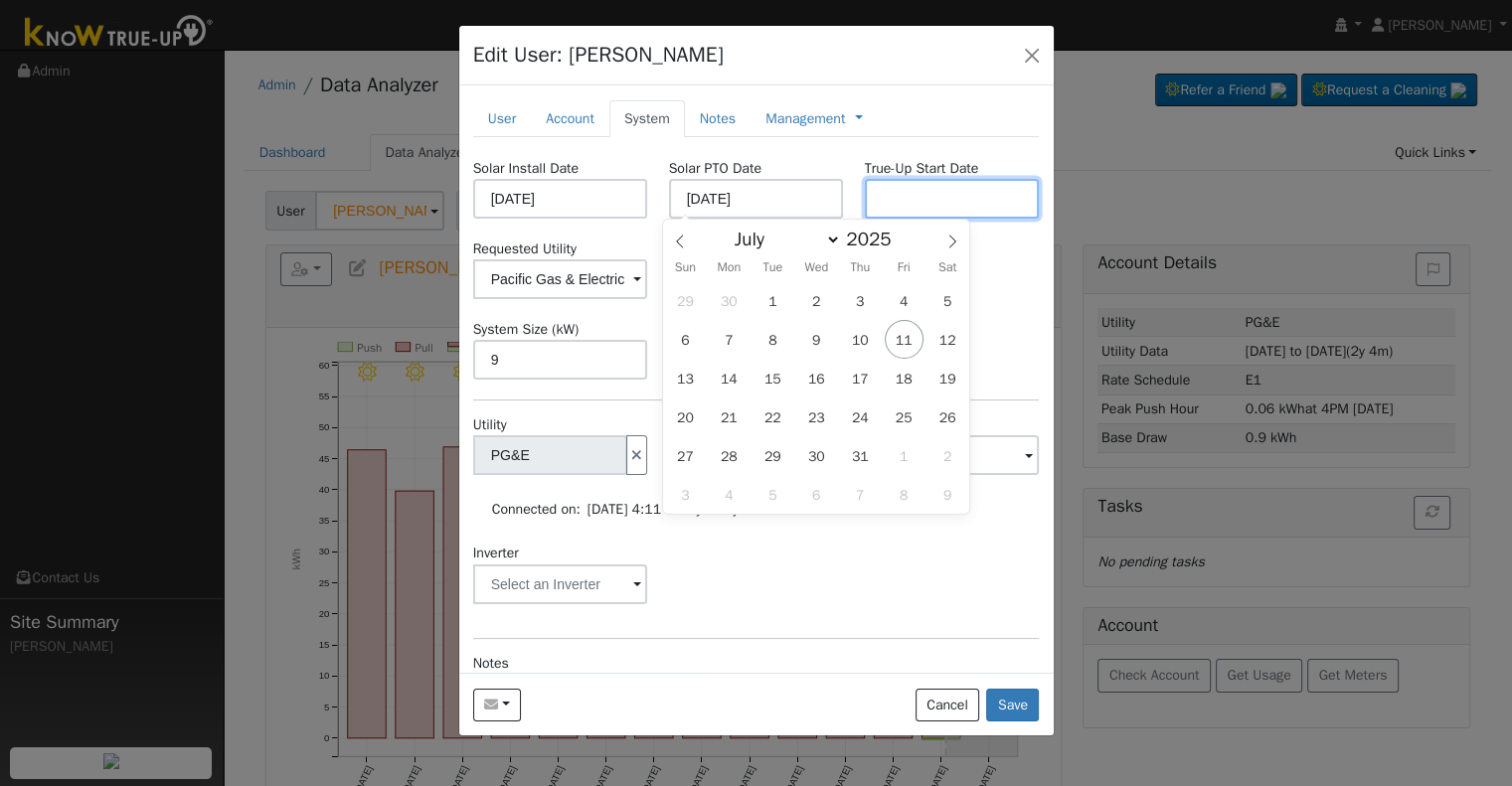 click at bounding box center [952, 199] 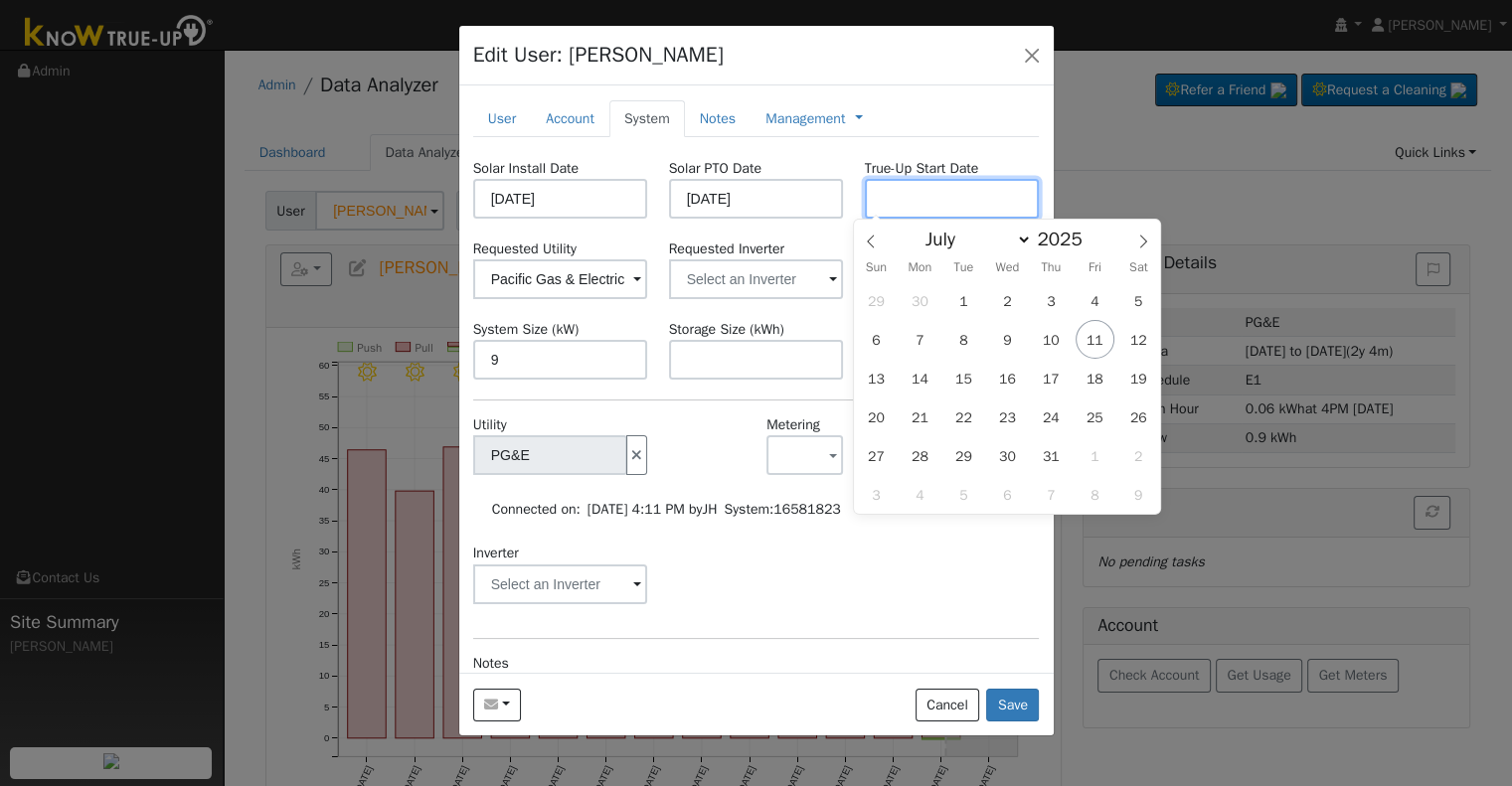 paste on "7/11/2025" 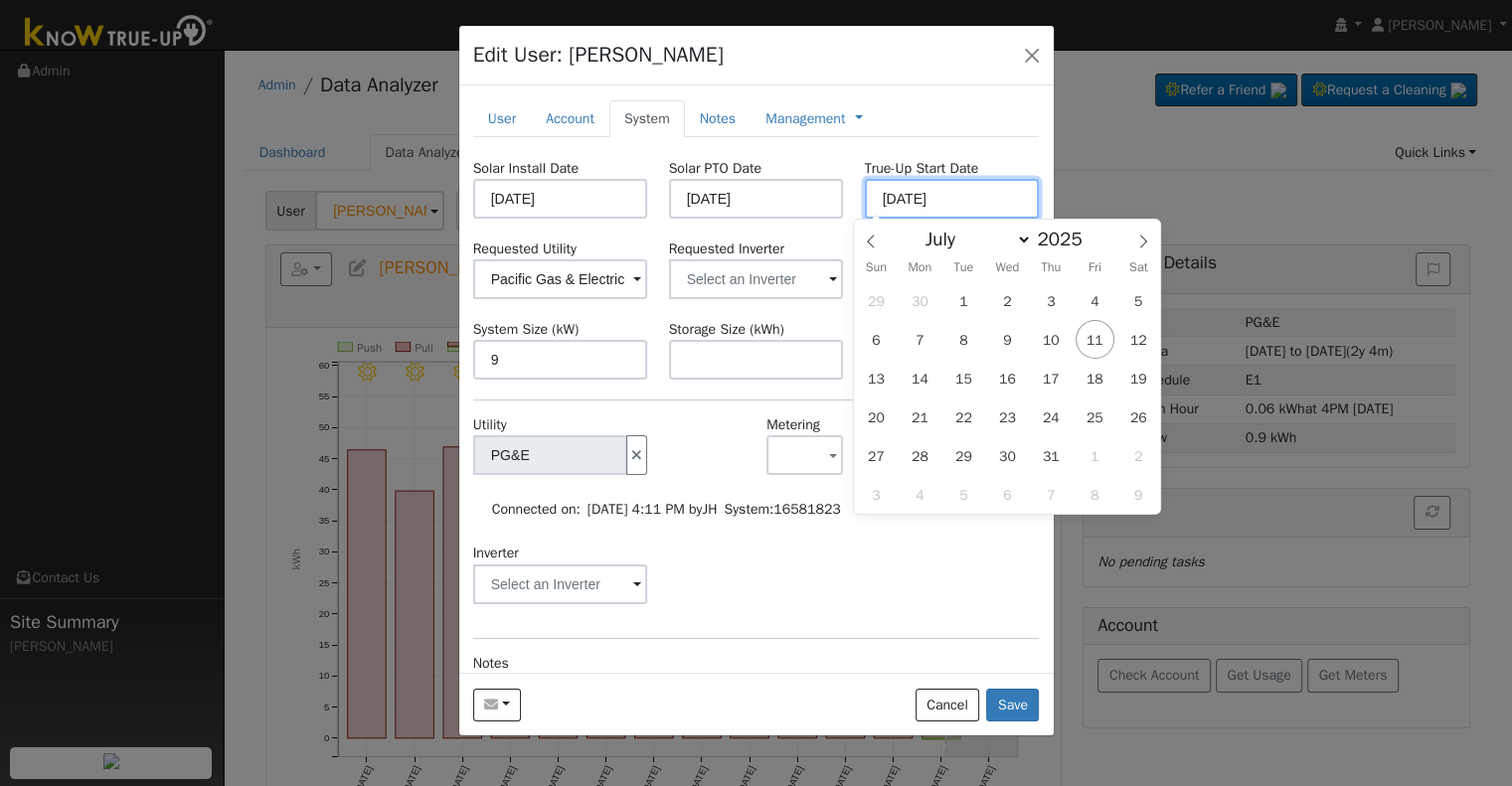 type on "[DATE]" 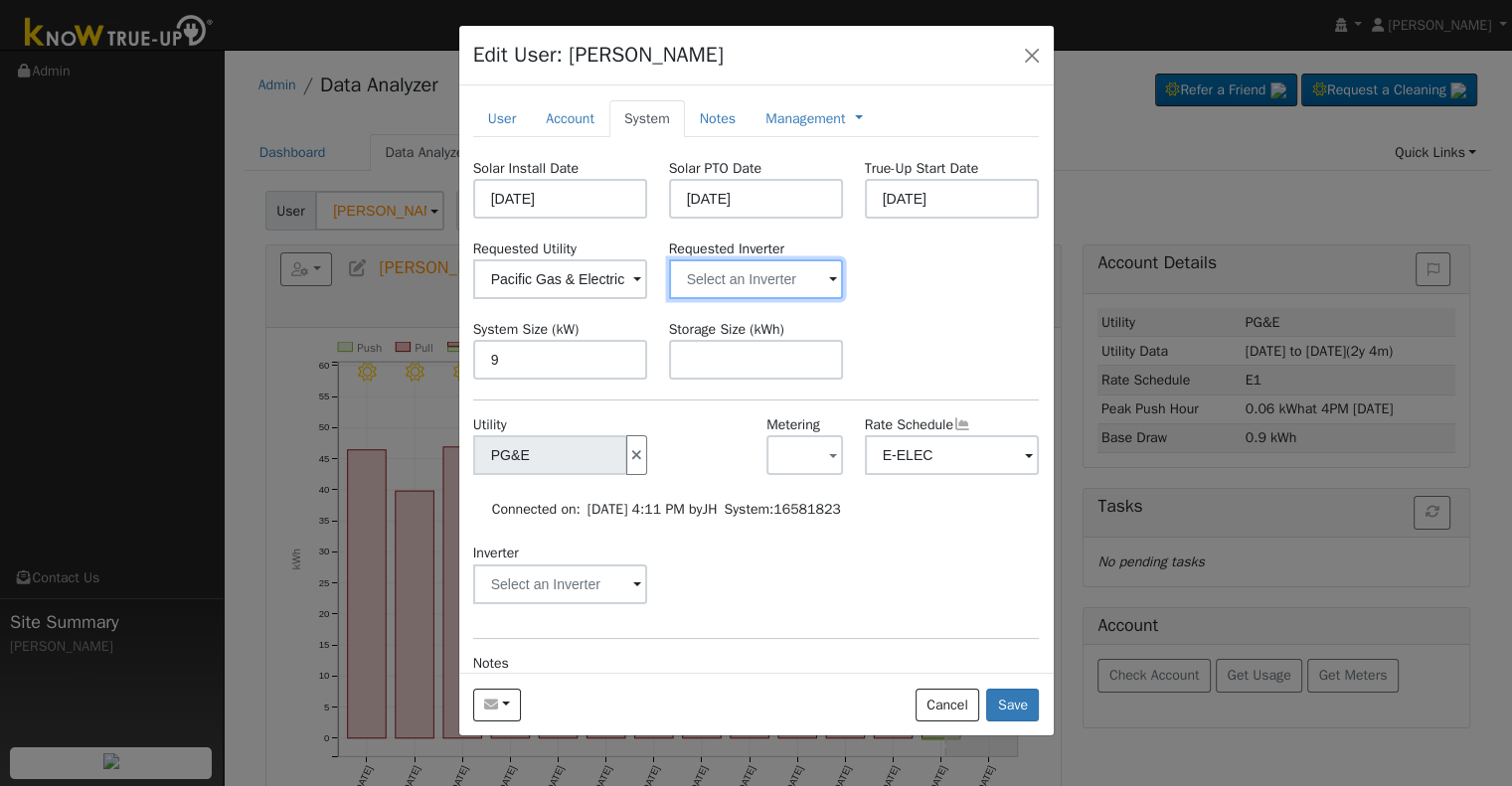 click at bounding box center (561, 279) 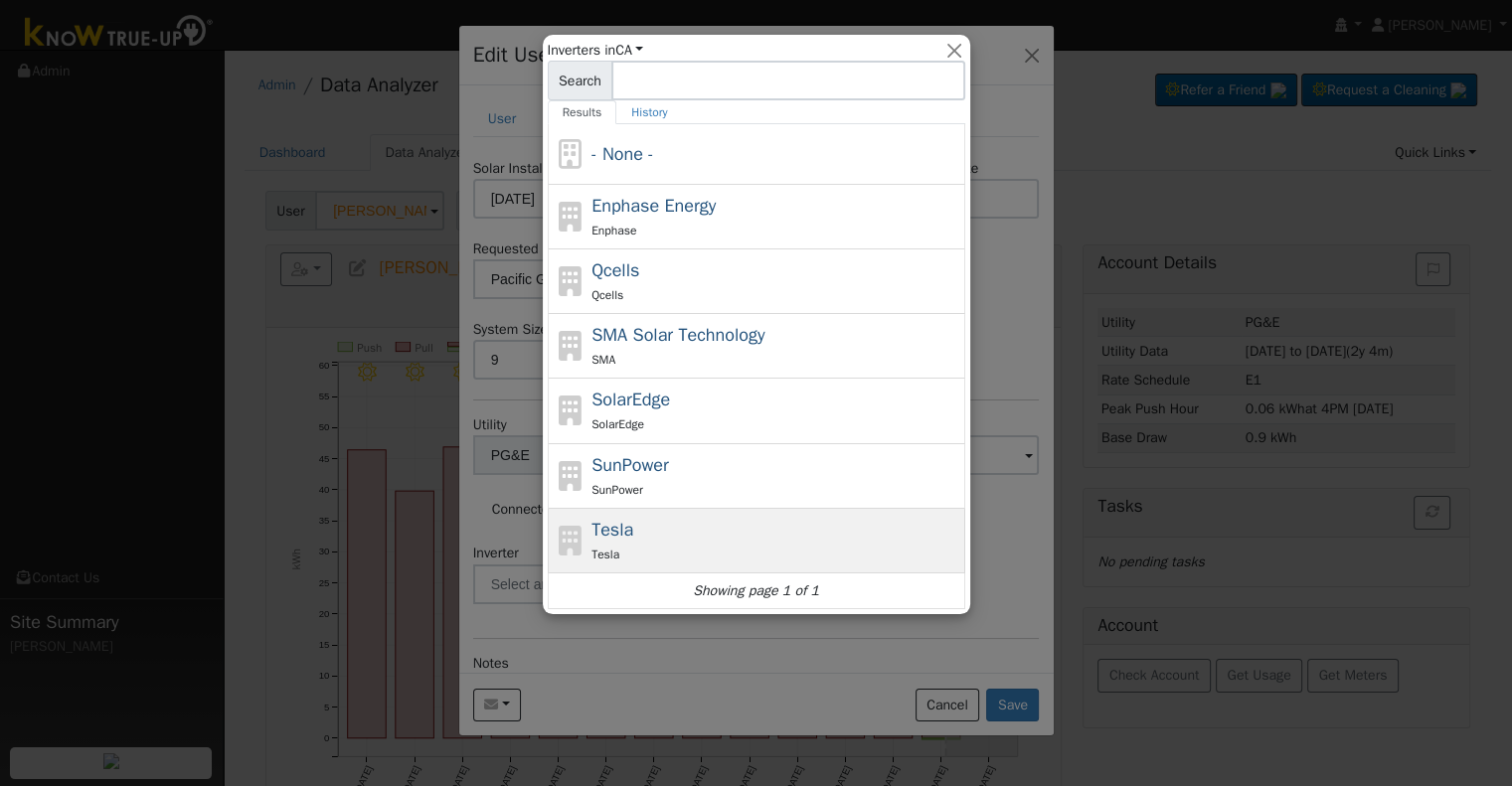 click on "Tesla" at bounding box center [775, 553] 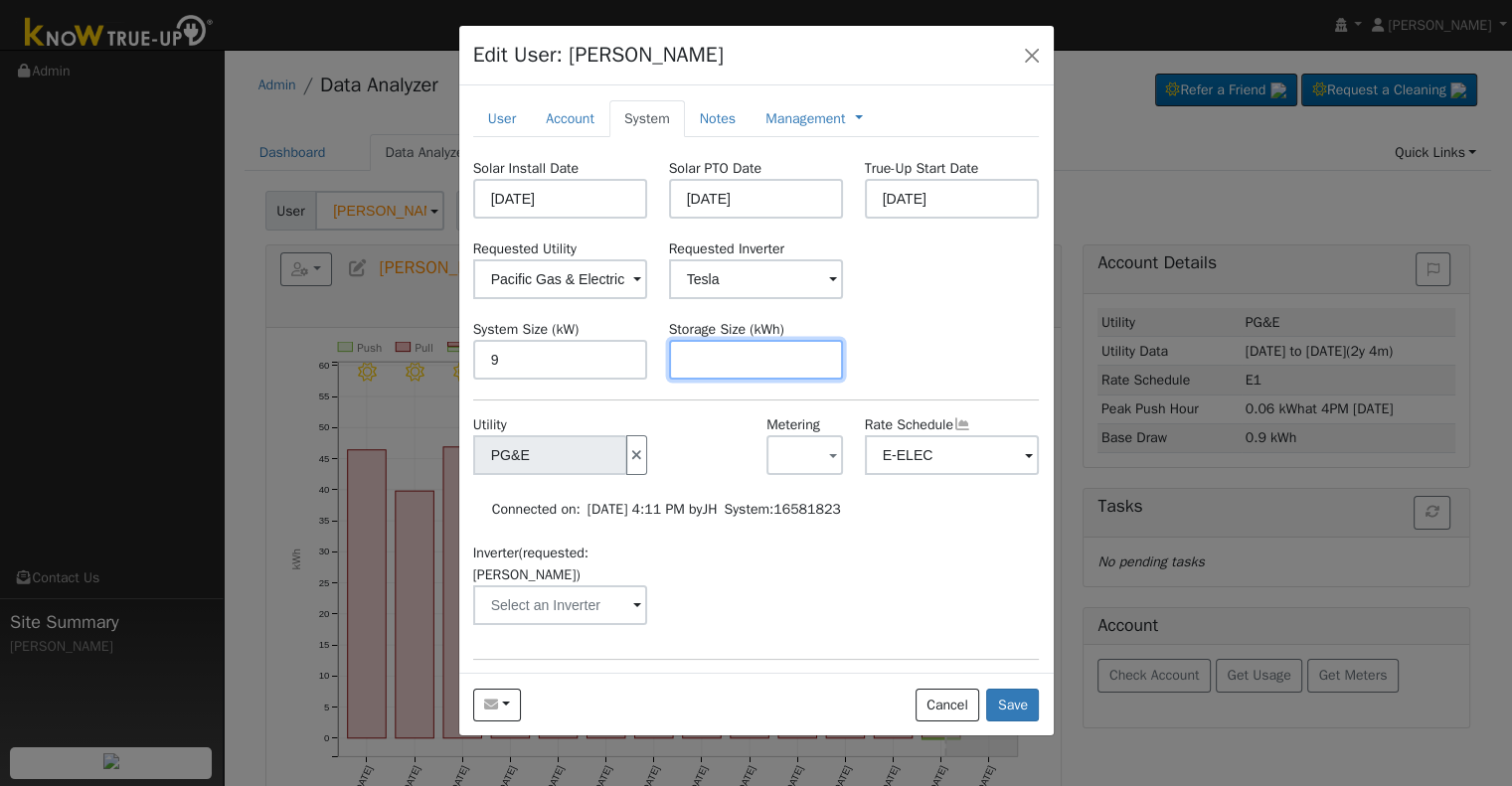 click at bounding box center (756, 360) 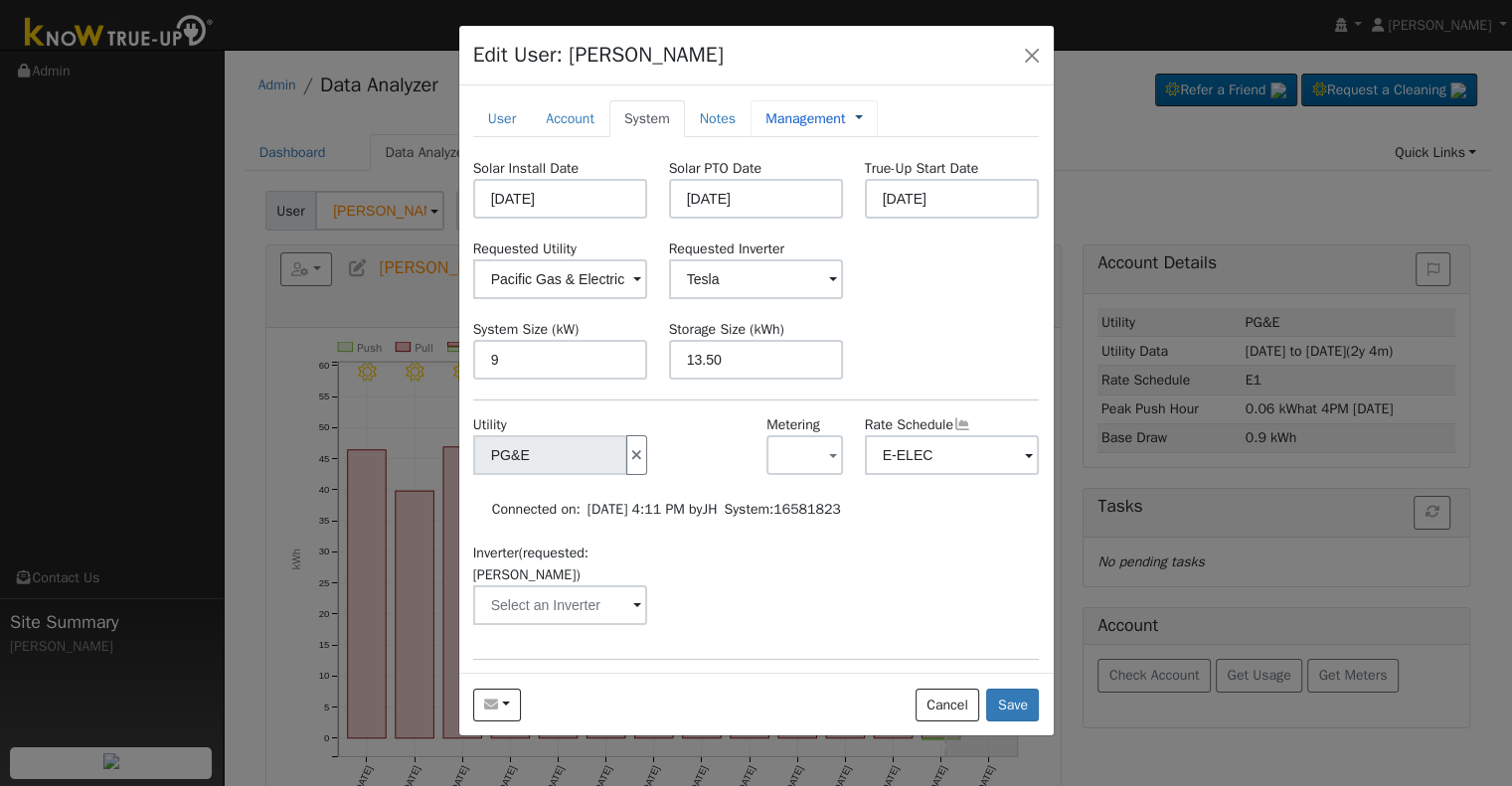 type on "13.5" 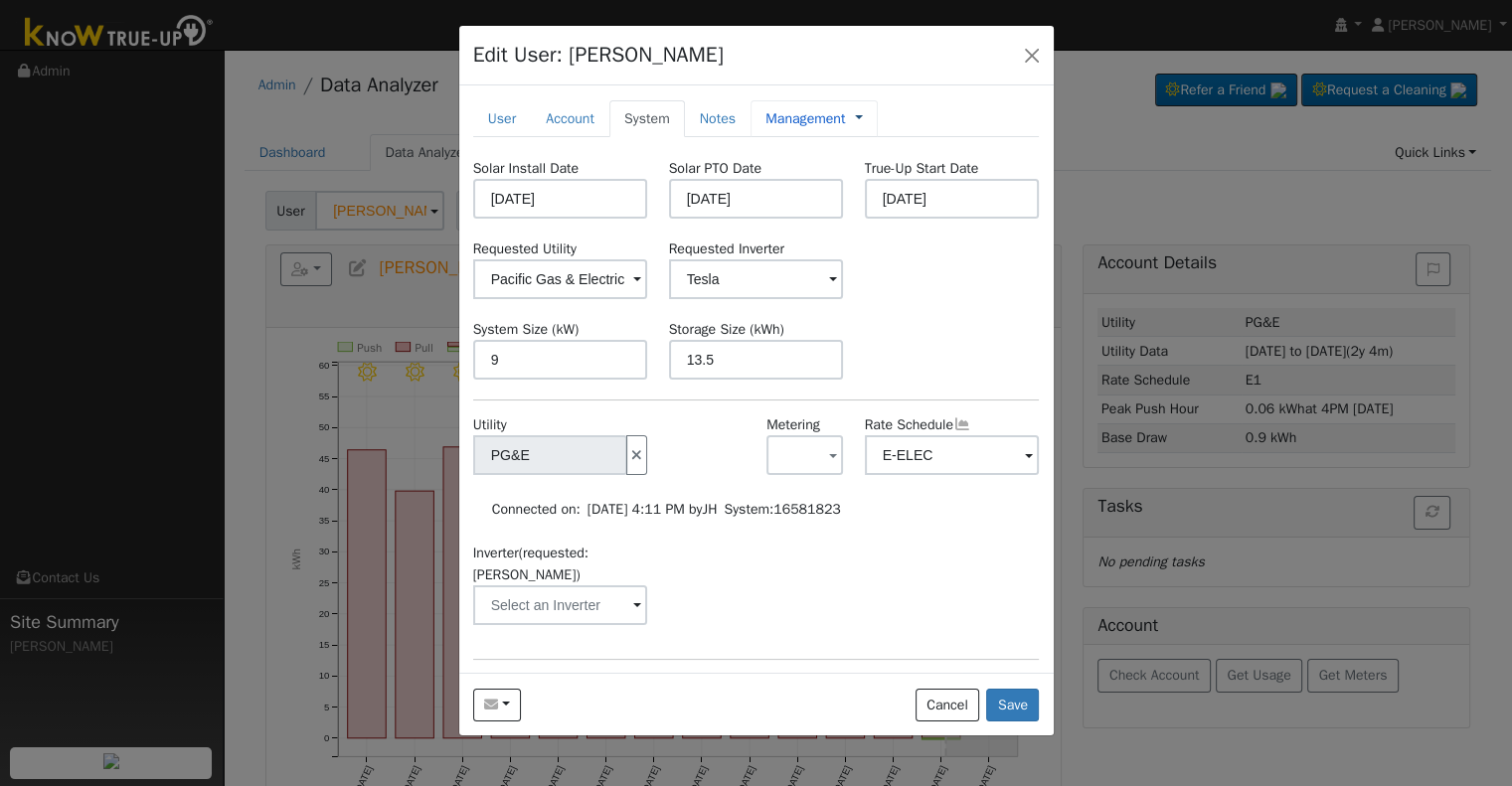 click at bounding box center (859, 118) 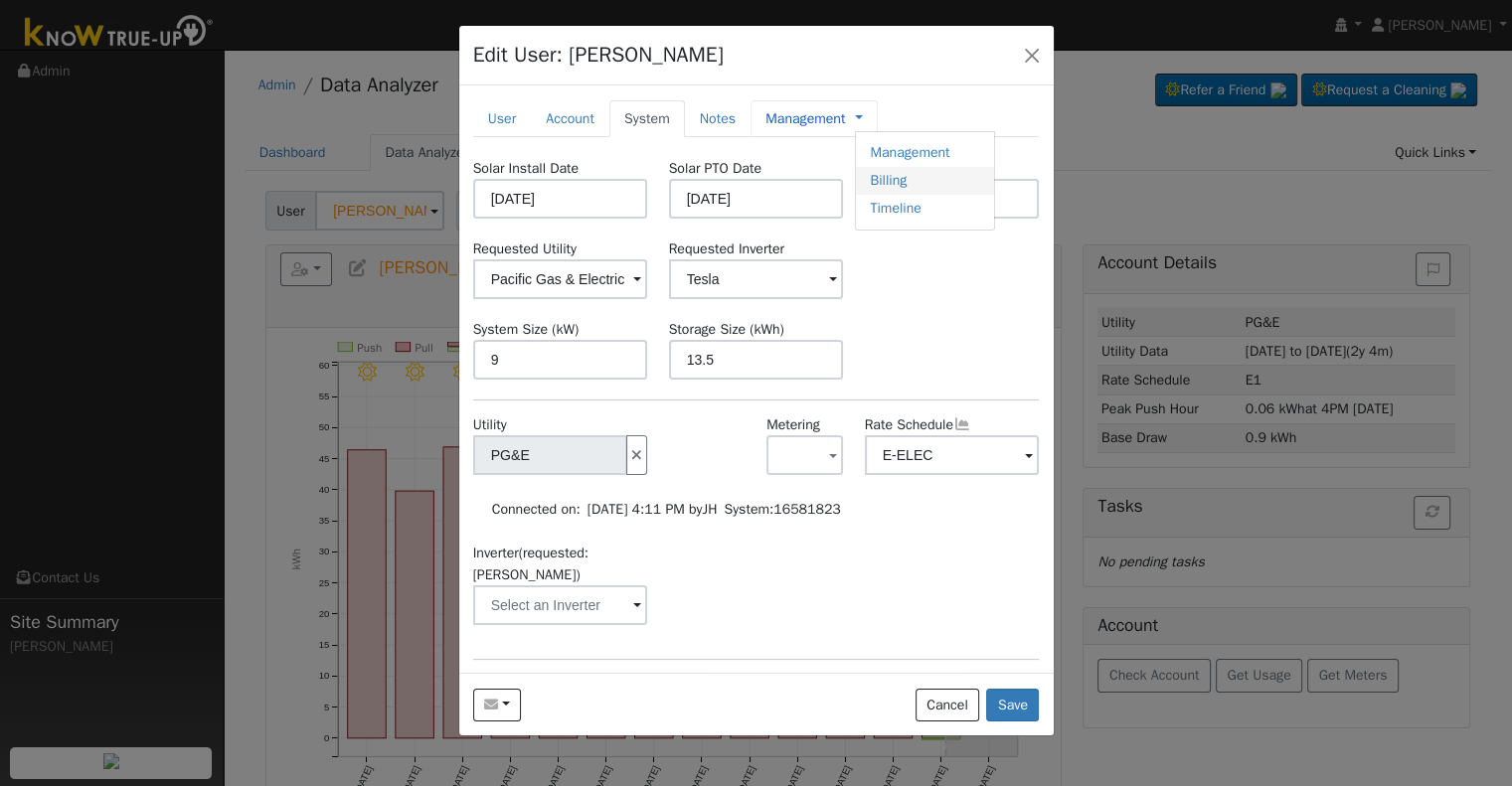 click on "Billing" at bounding box center [924, 181] 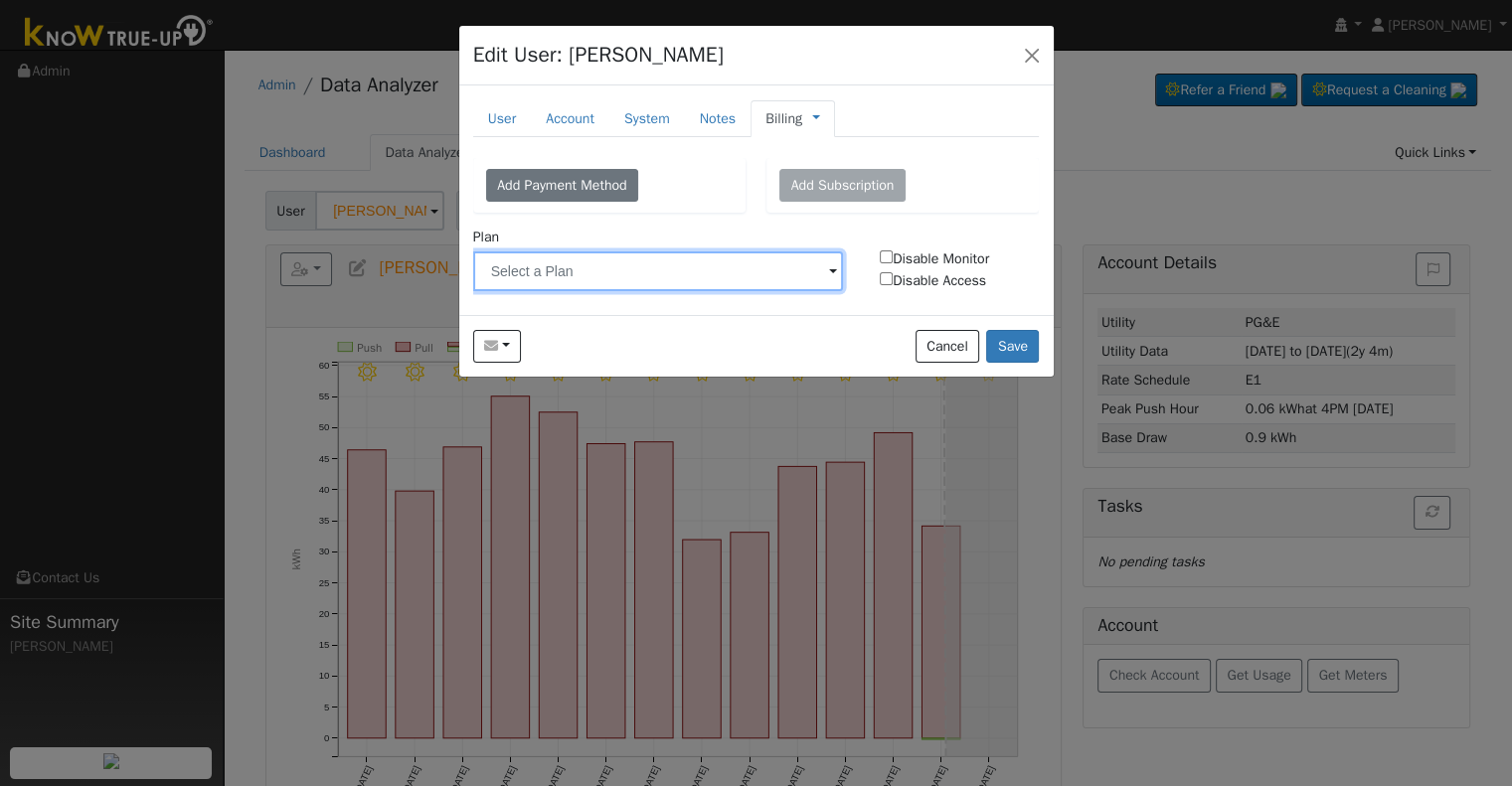 click at bounding box center (658, 271) 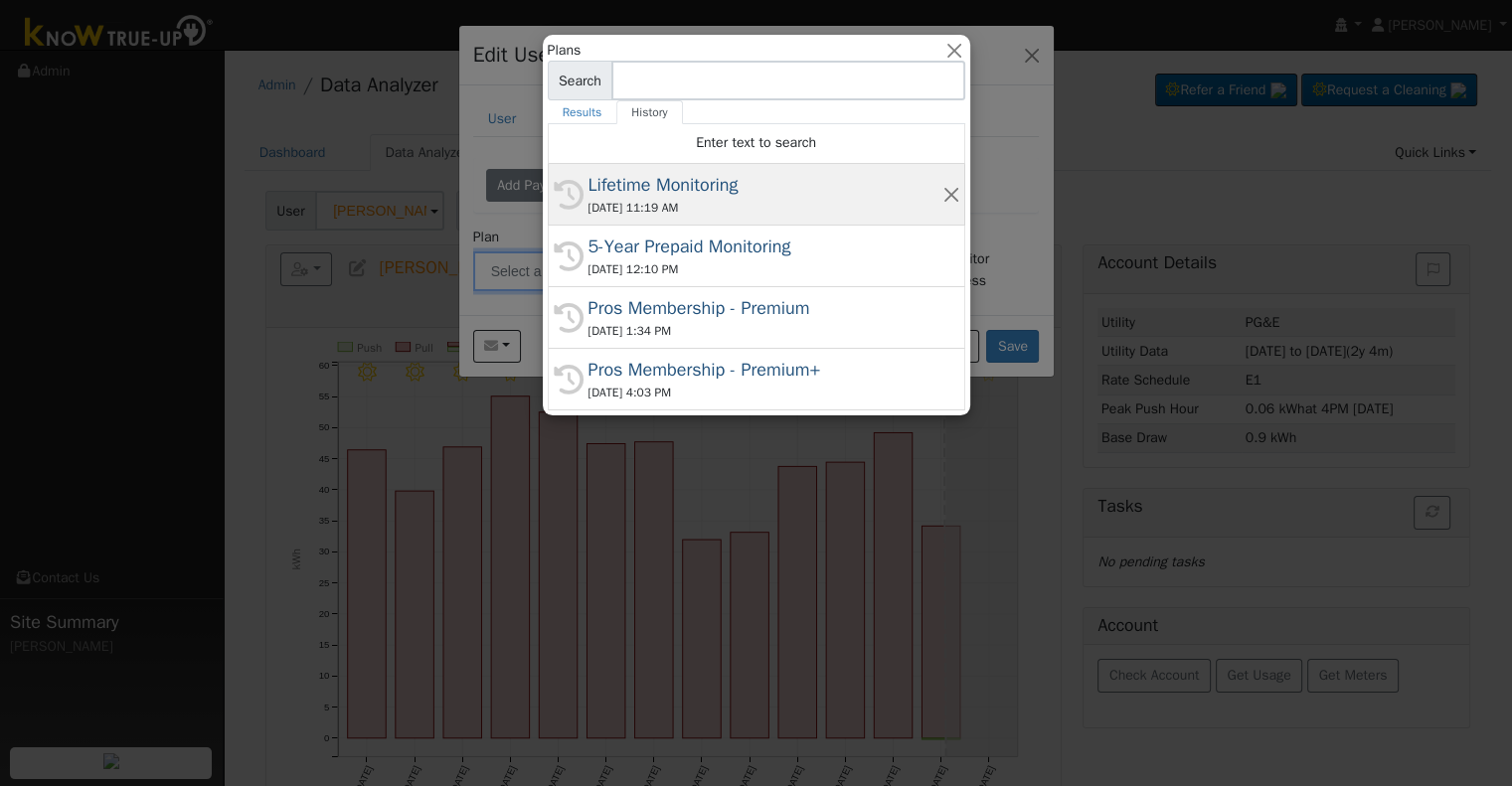 click on "Lifetime Monitoring" at bounding box center [765, 185] 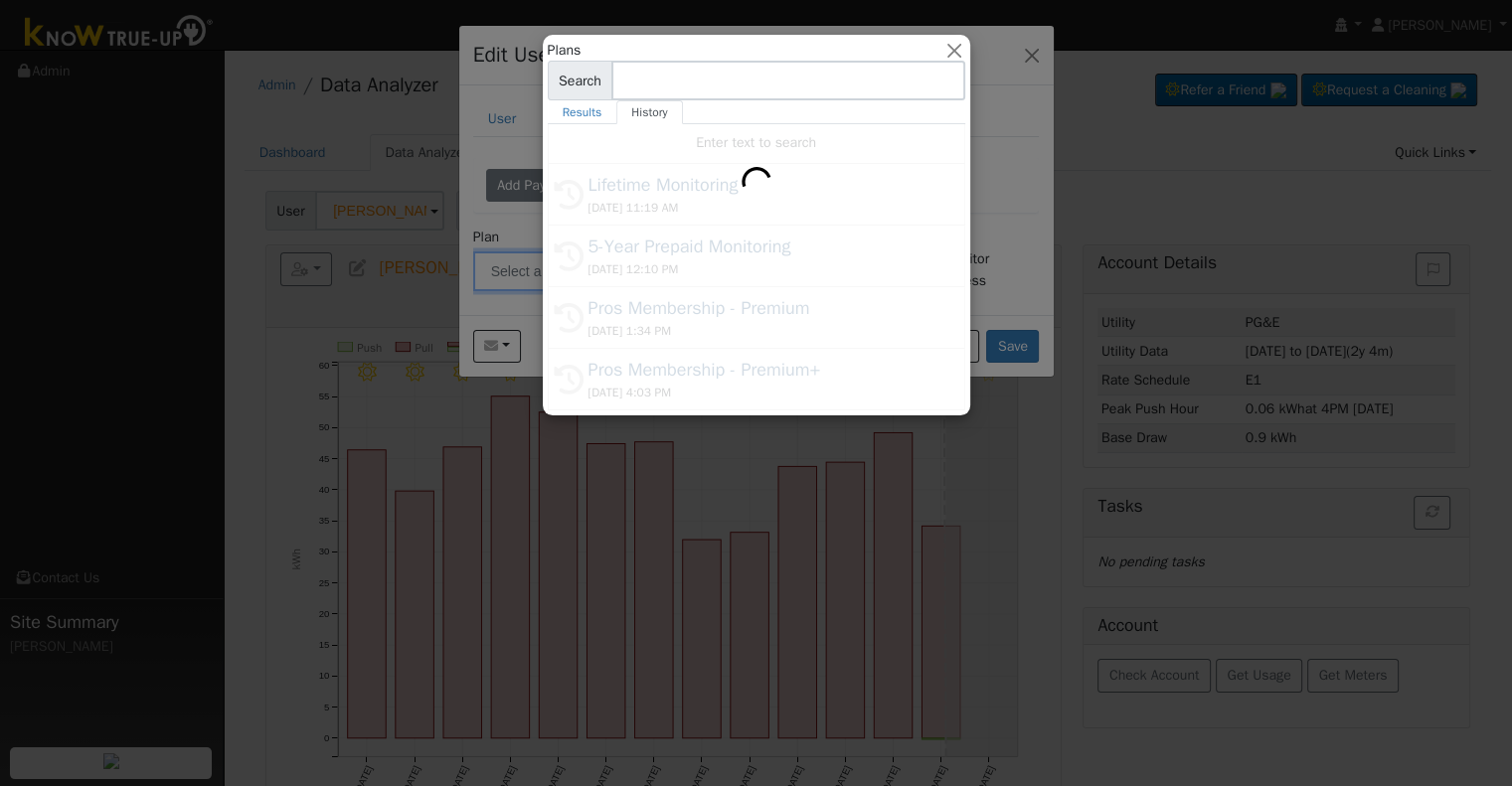 type on "Lifetime Monitoring" 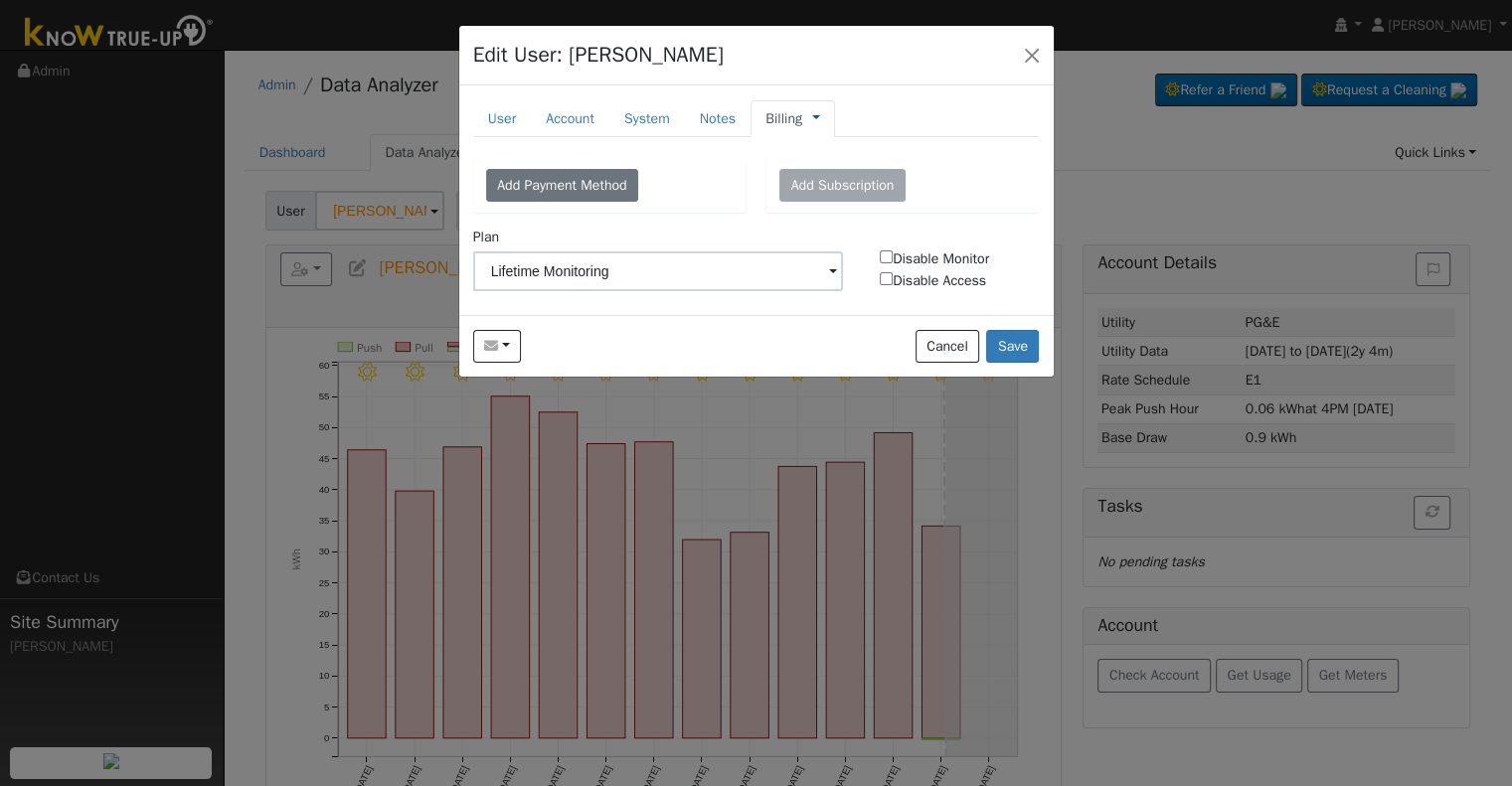 click at bounding box center (816, 118) 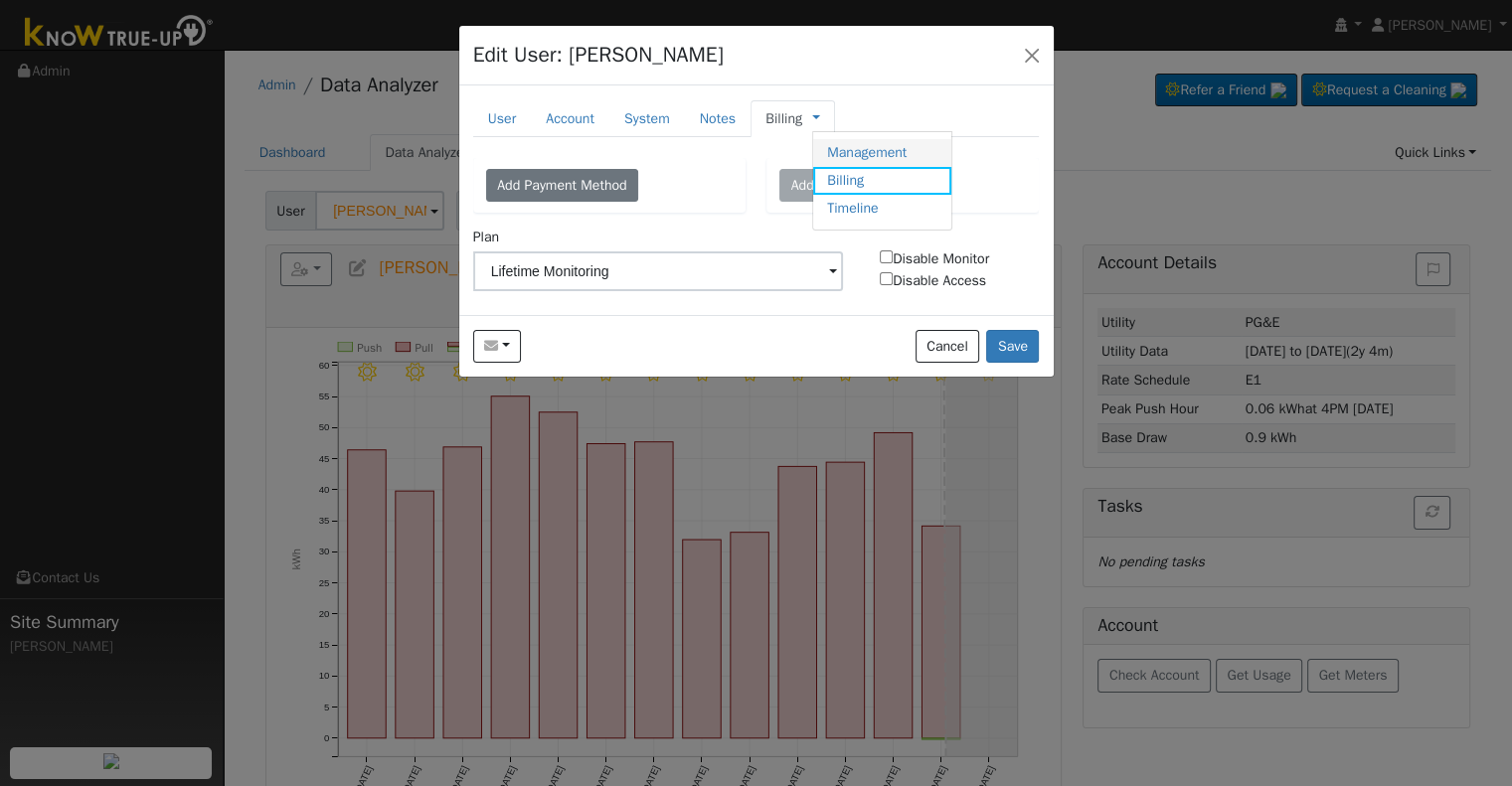 click on "Management" at bounding box center (882, 153) 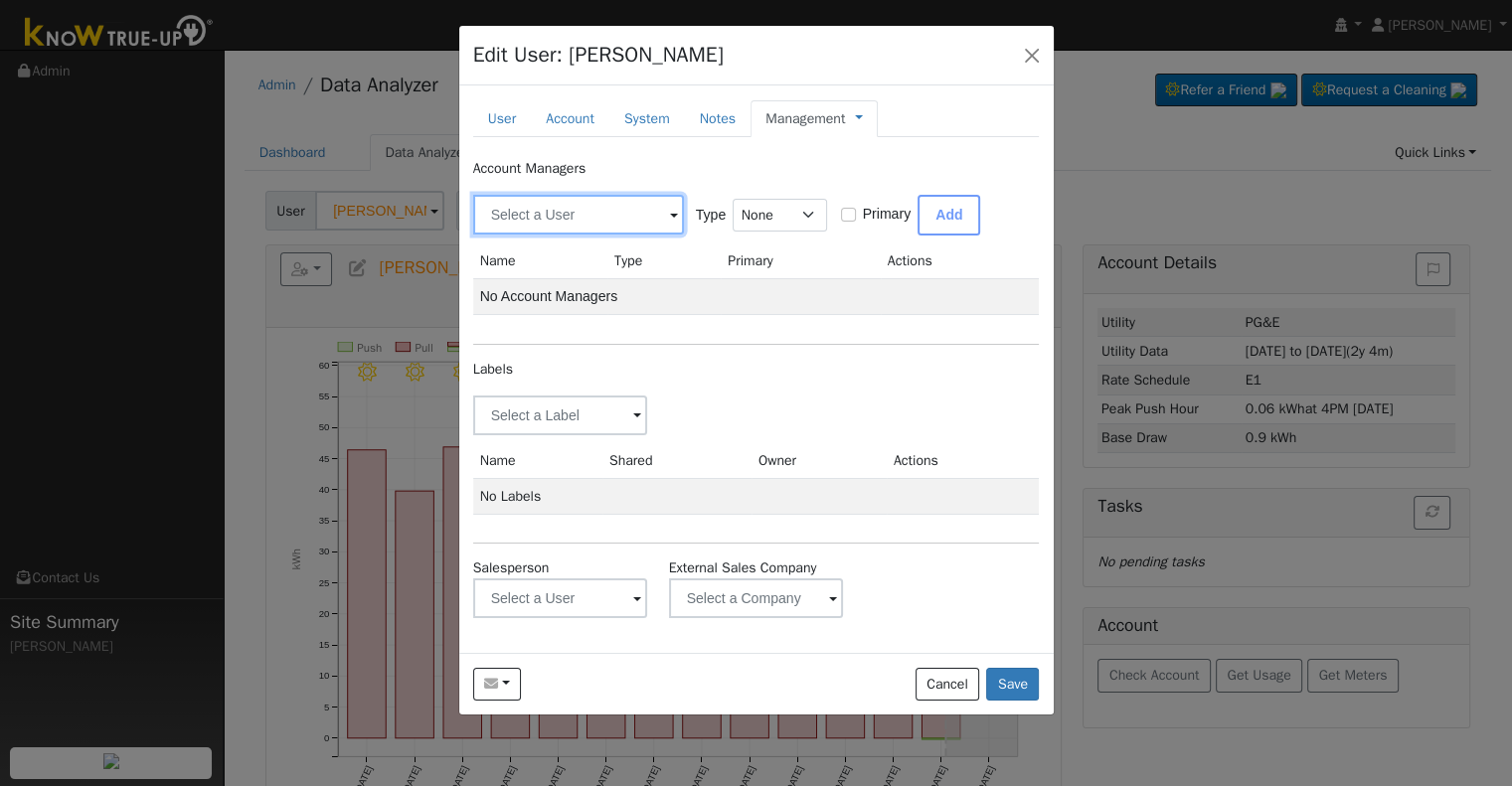 click at bounding box center [579, 215] 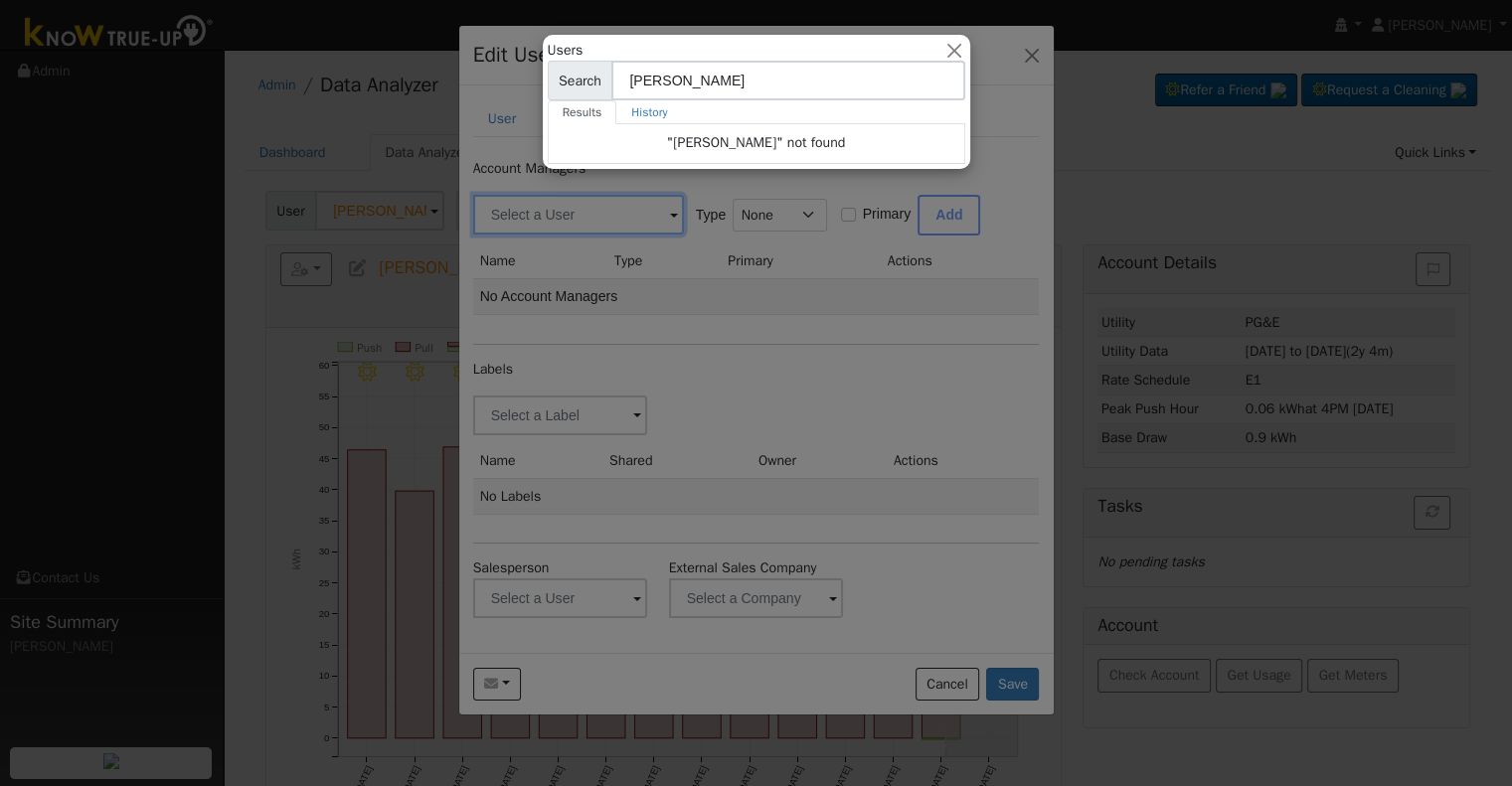 type on "hunt" 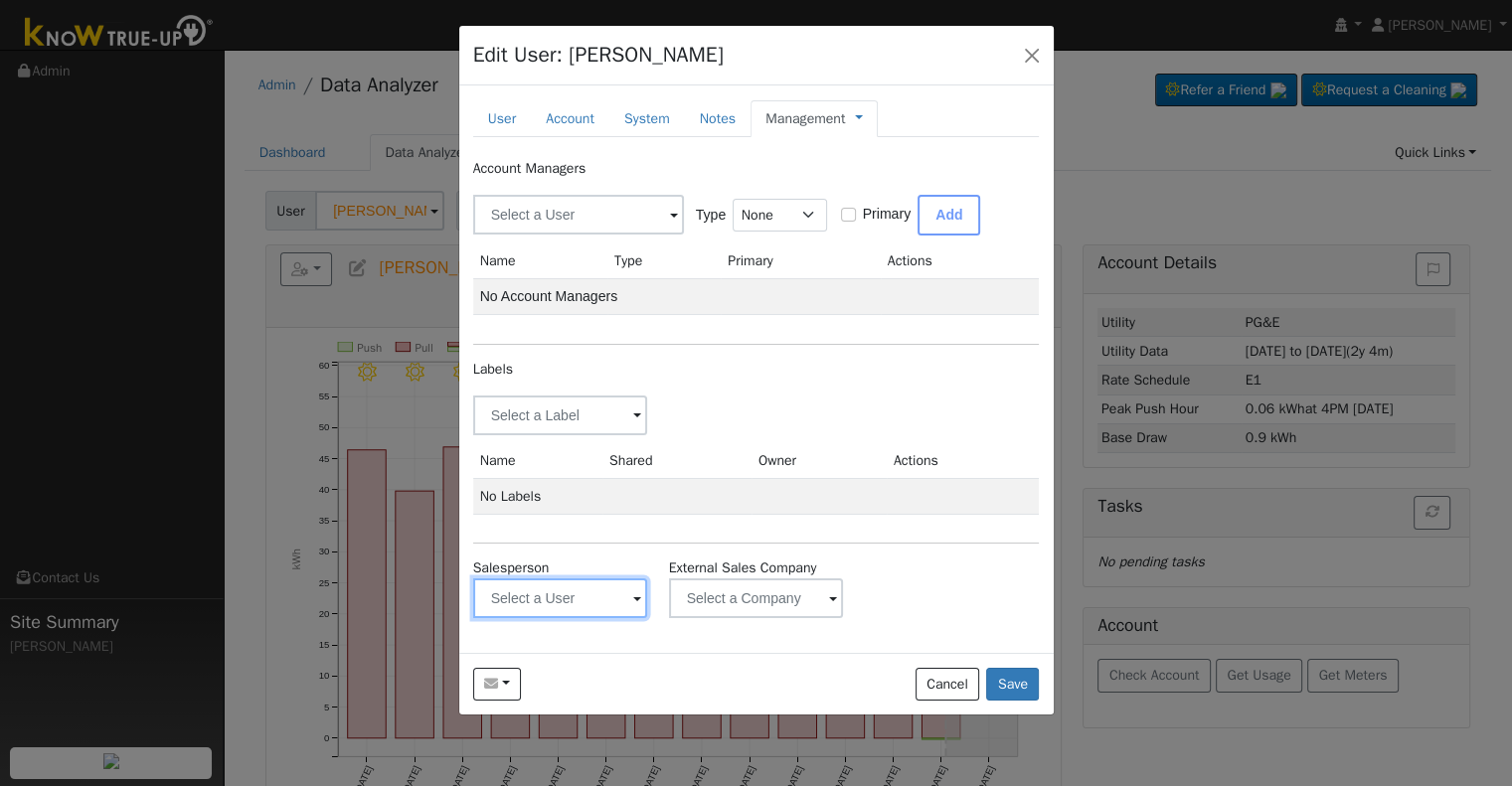 click at bounding box center [561, 415] 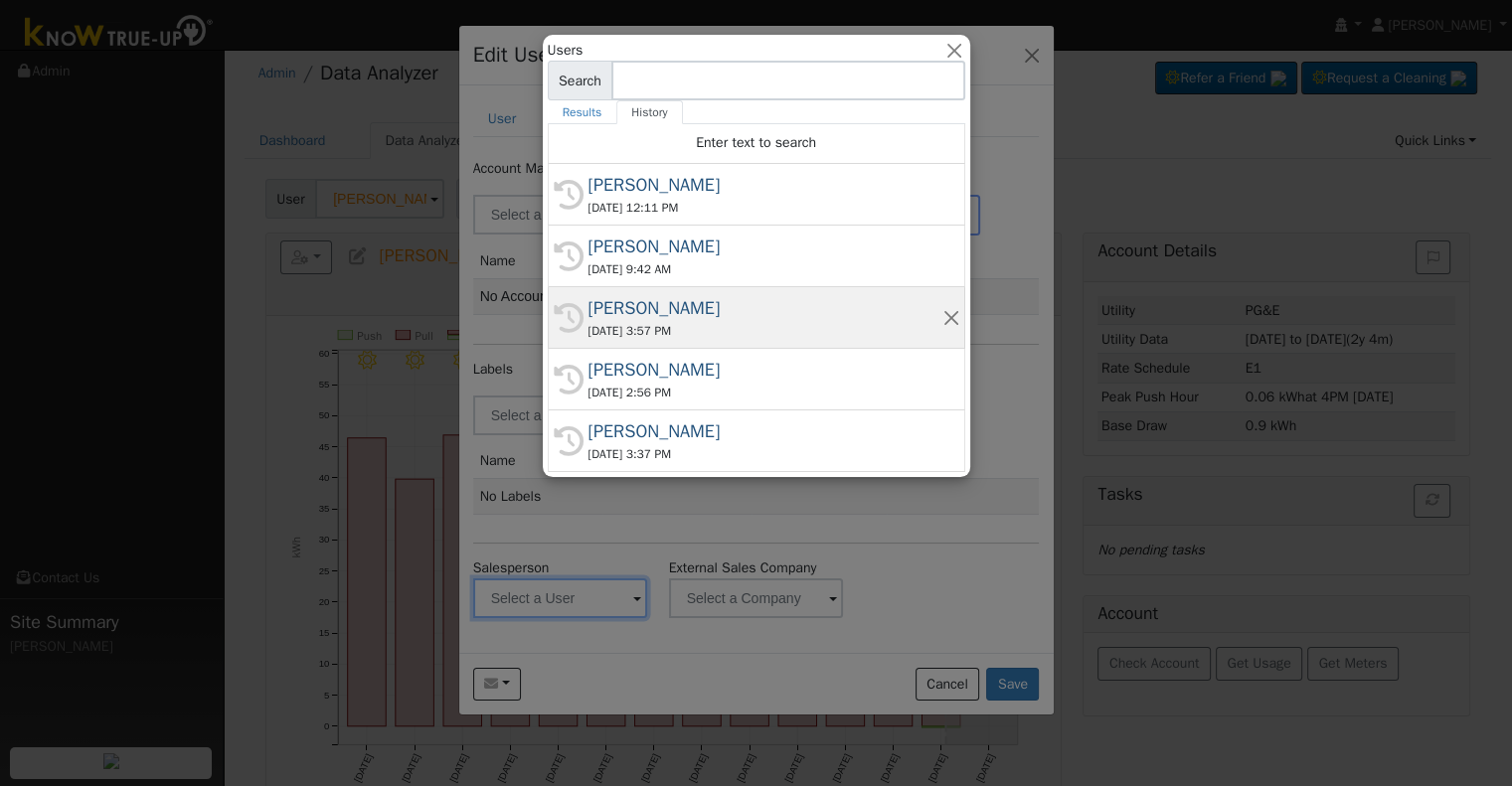 scroll, scrollTop: 0, scrollLeft: 0, axis: both 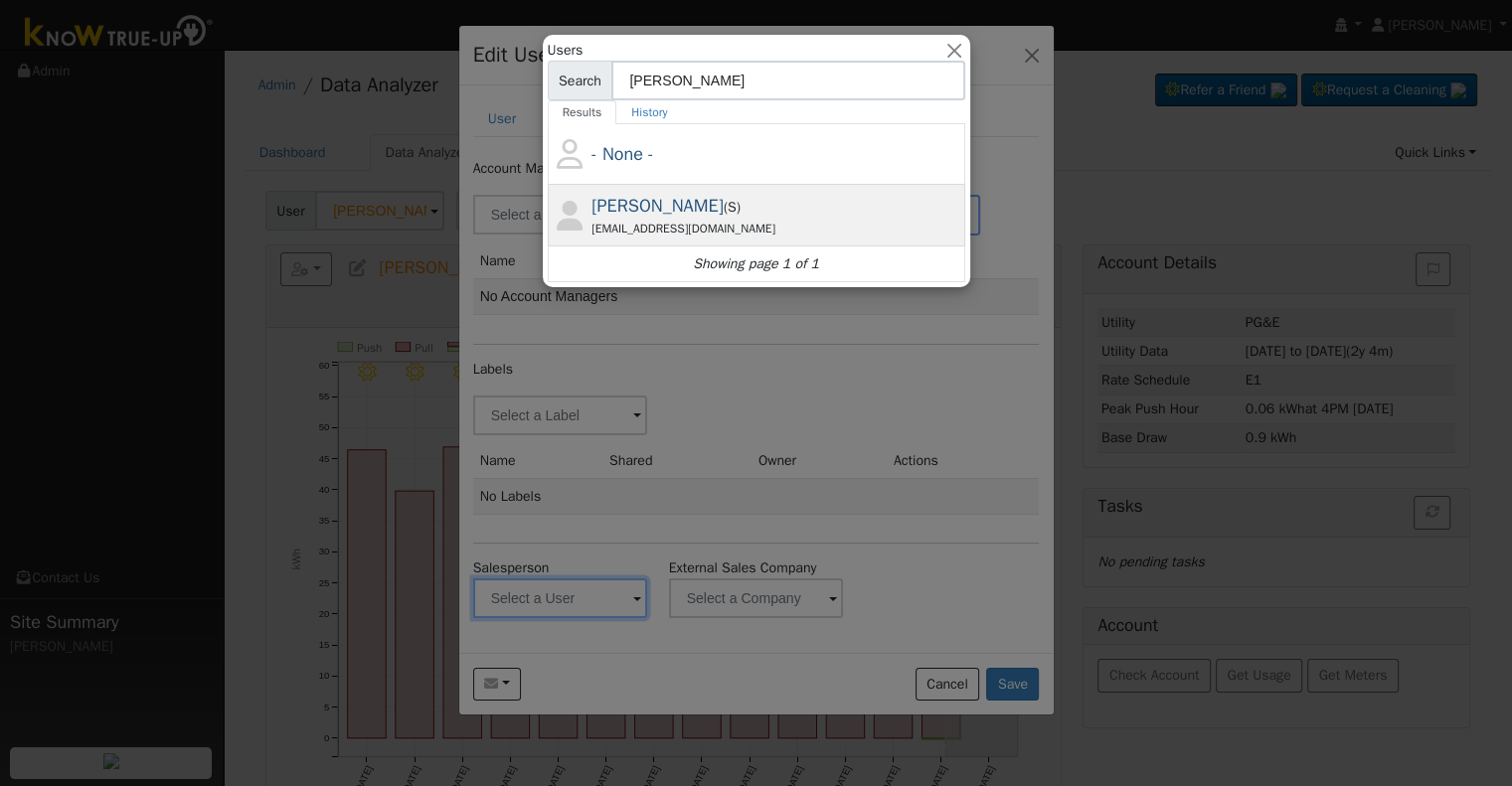 type on "hunt" 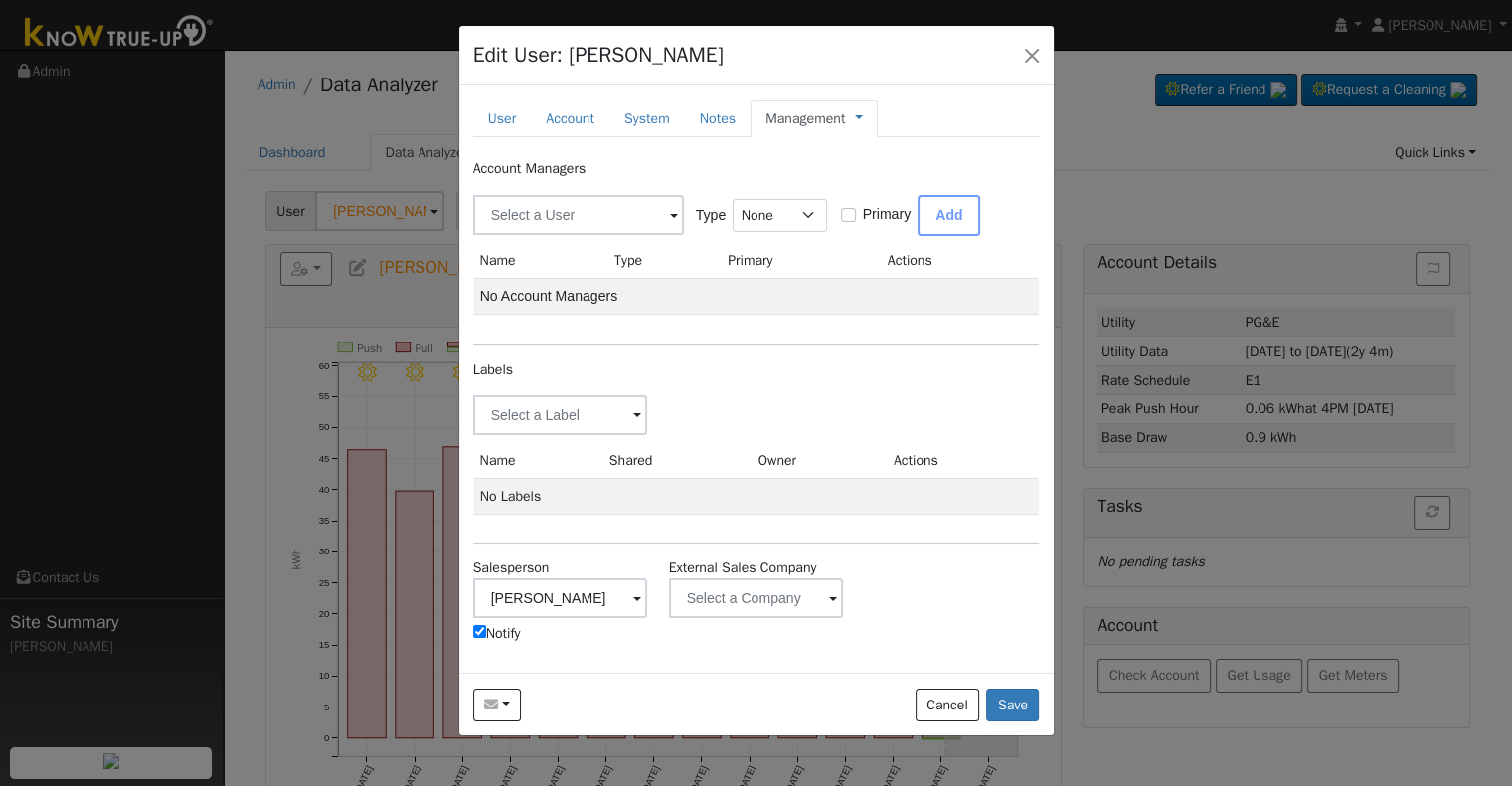 click on "Notify" at bounding box center [497, 633] 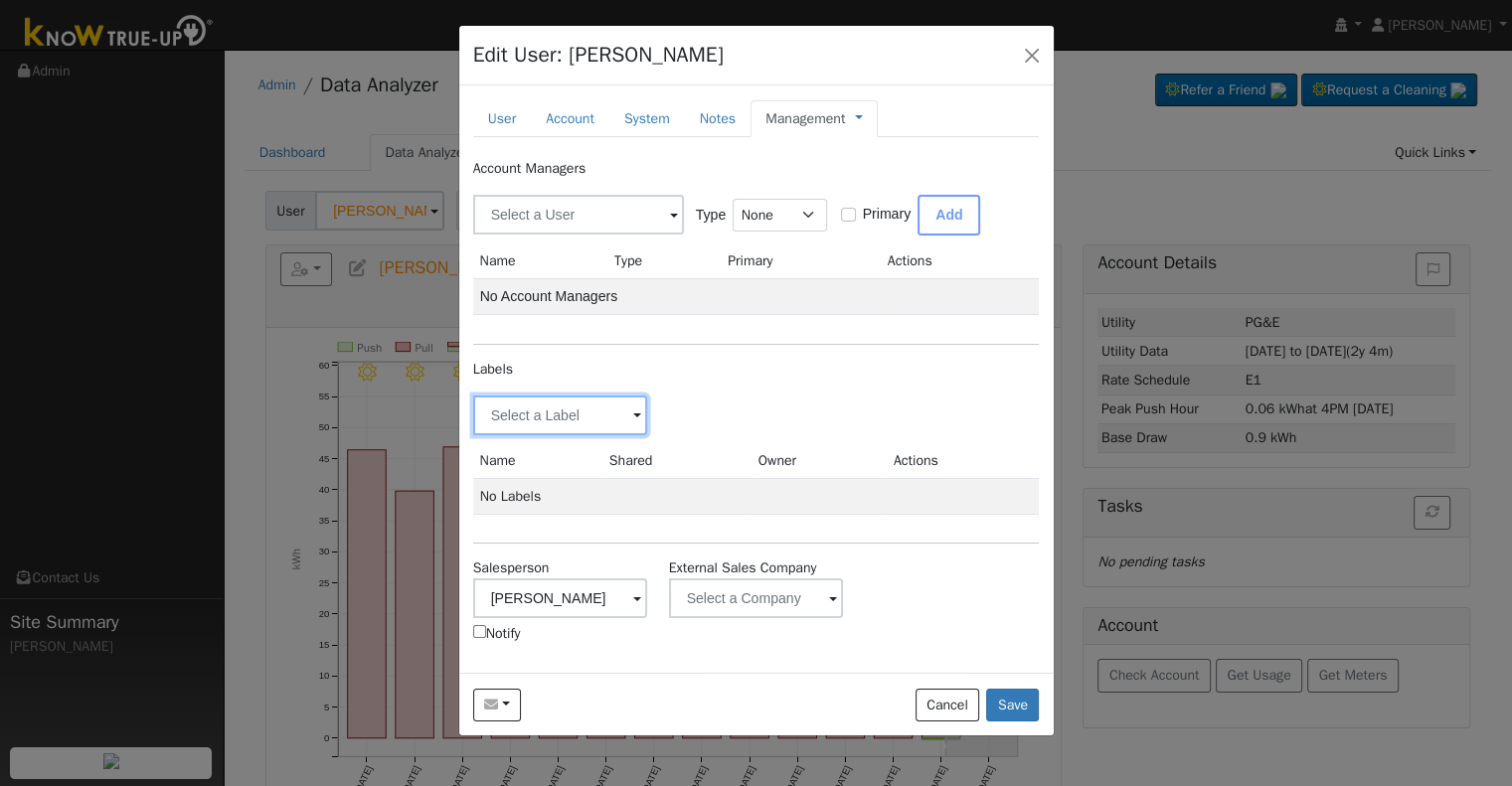 click at bounding box center (561, 415) 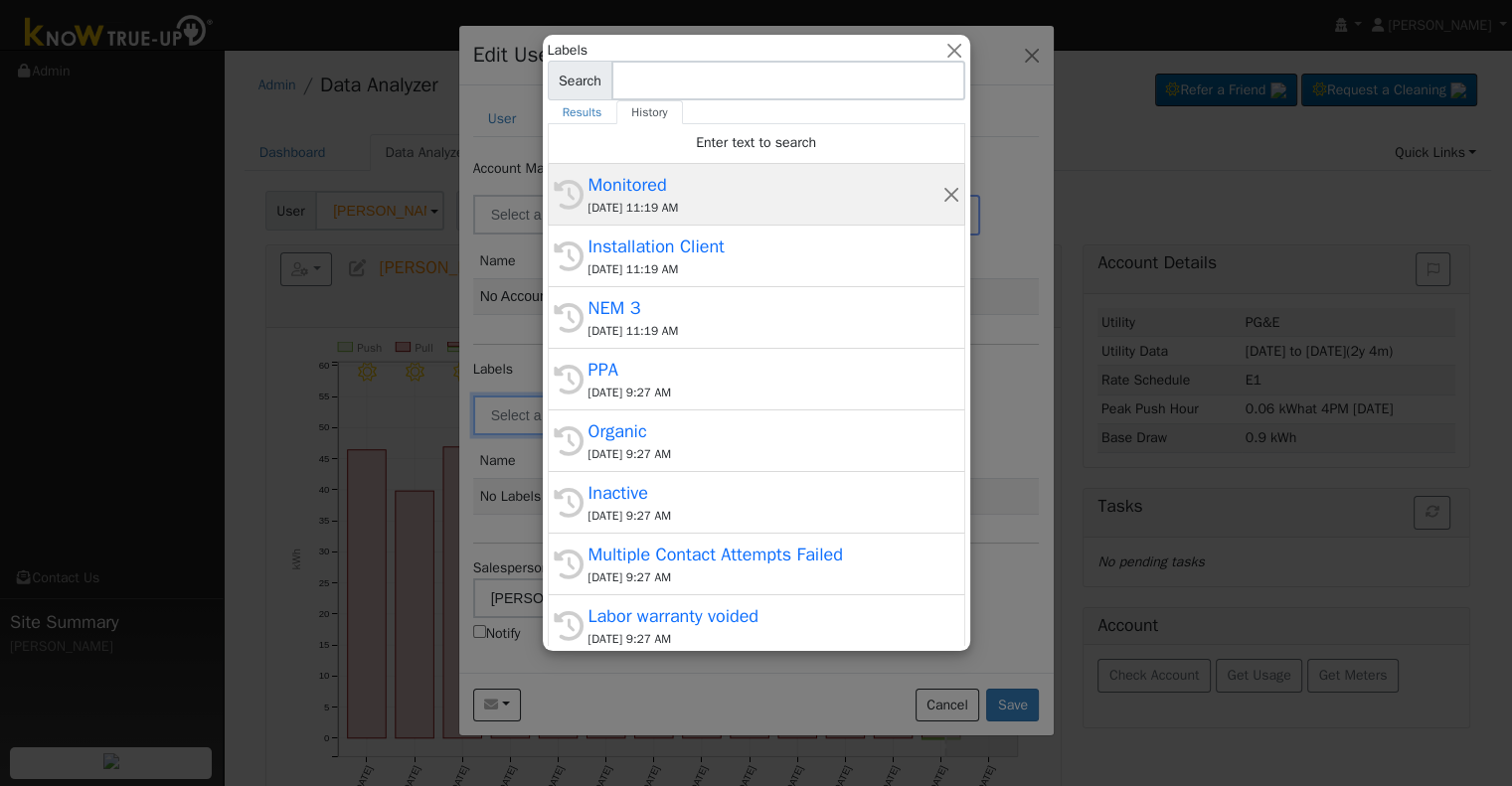 click on "07/11/2025 11:19 AM" at bounding box center (765, 208) 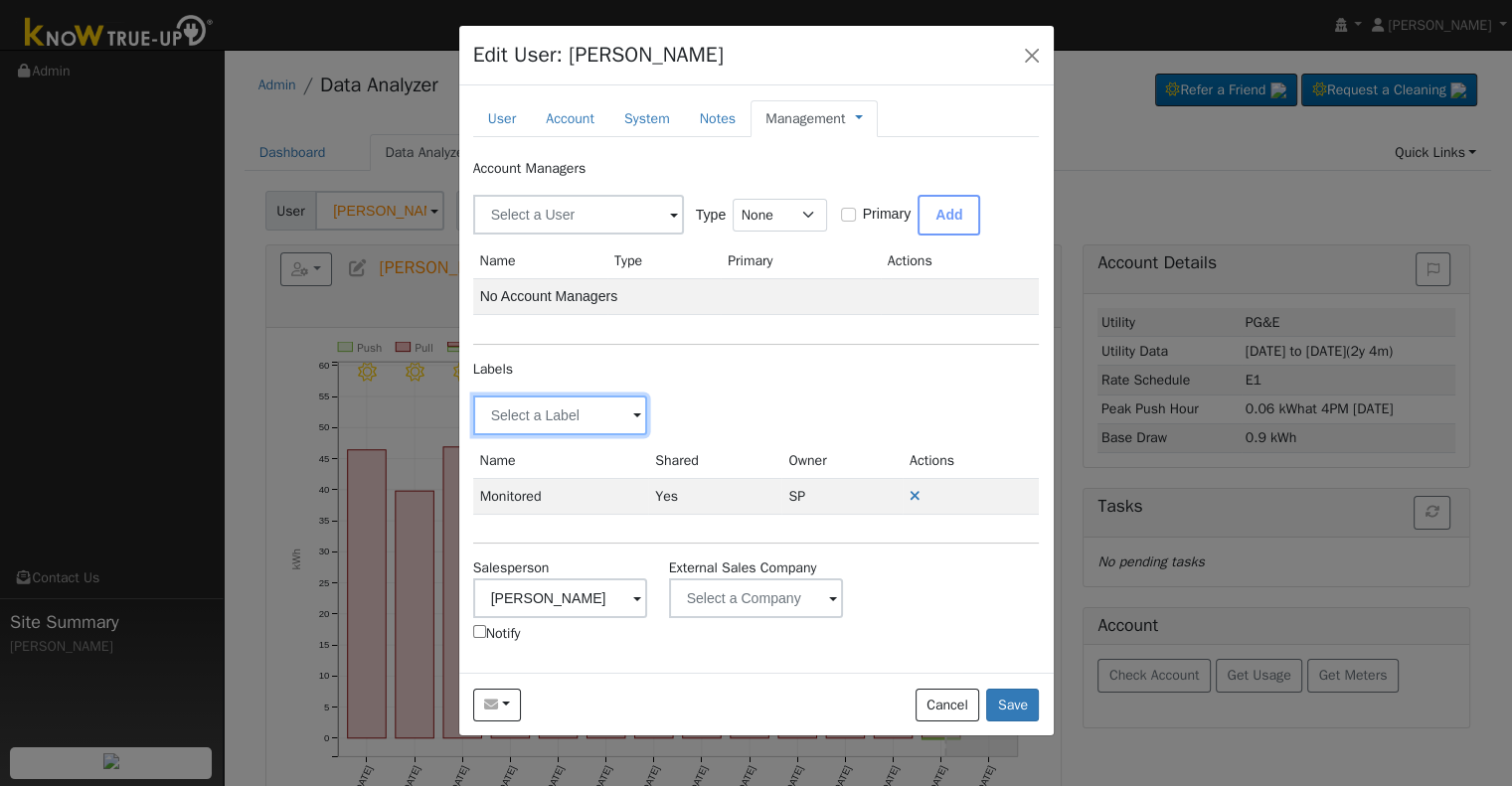 click at bounding box center [561, 415] 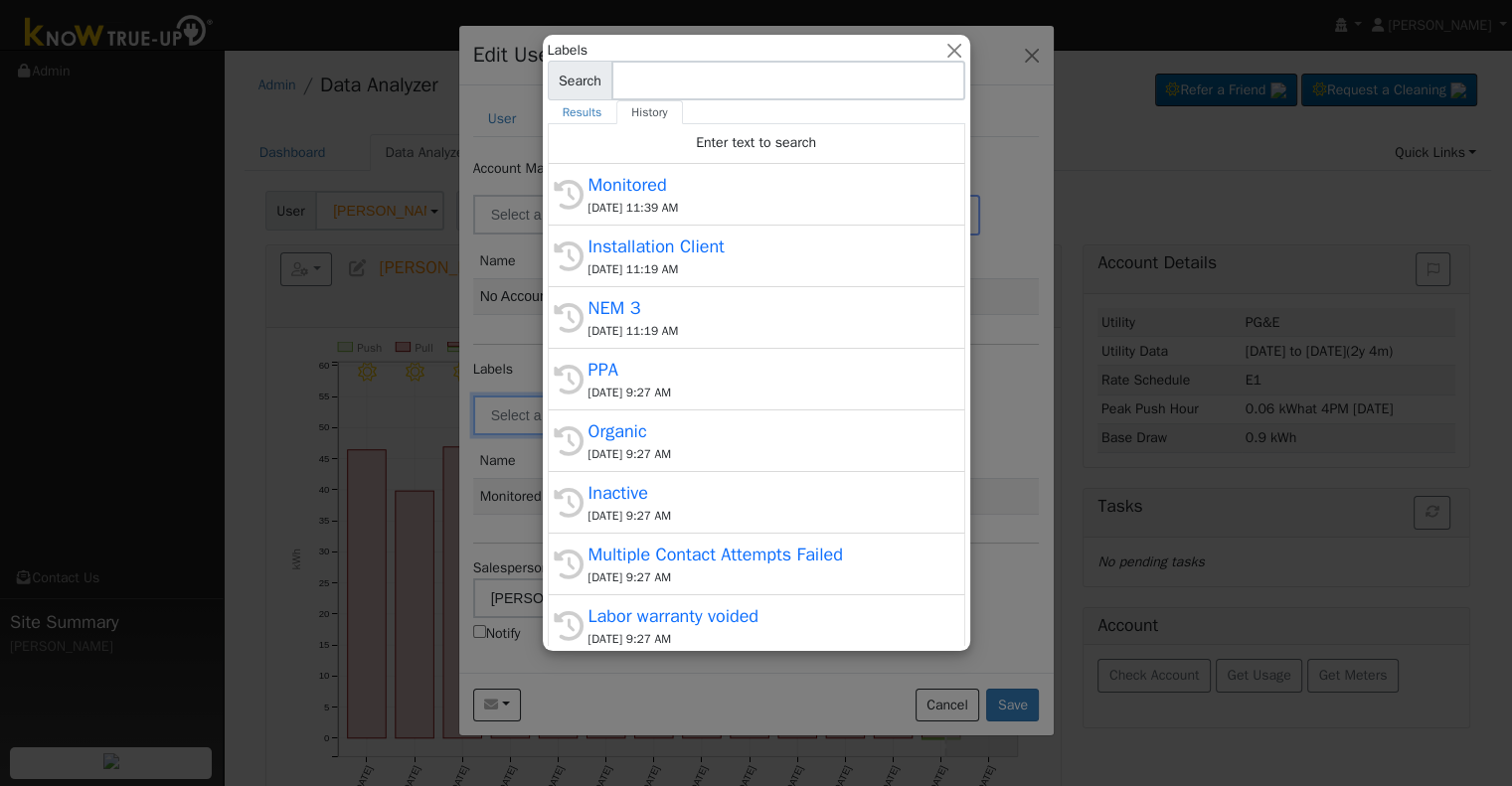 click on "07/11/2025 11:19 AM" at bounding box center (765, 269) 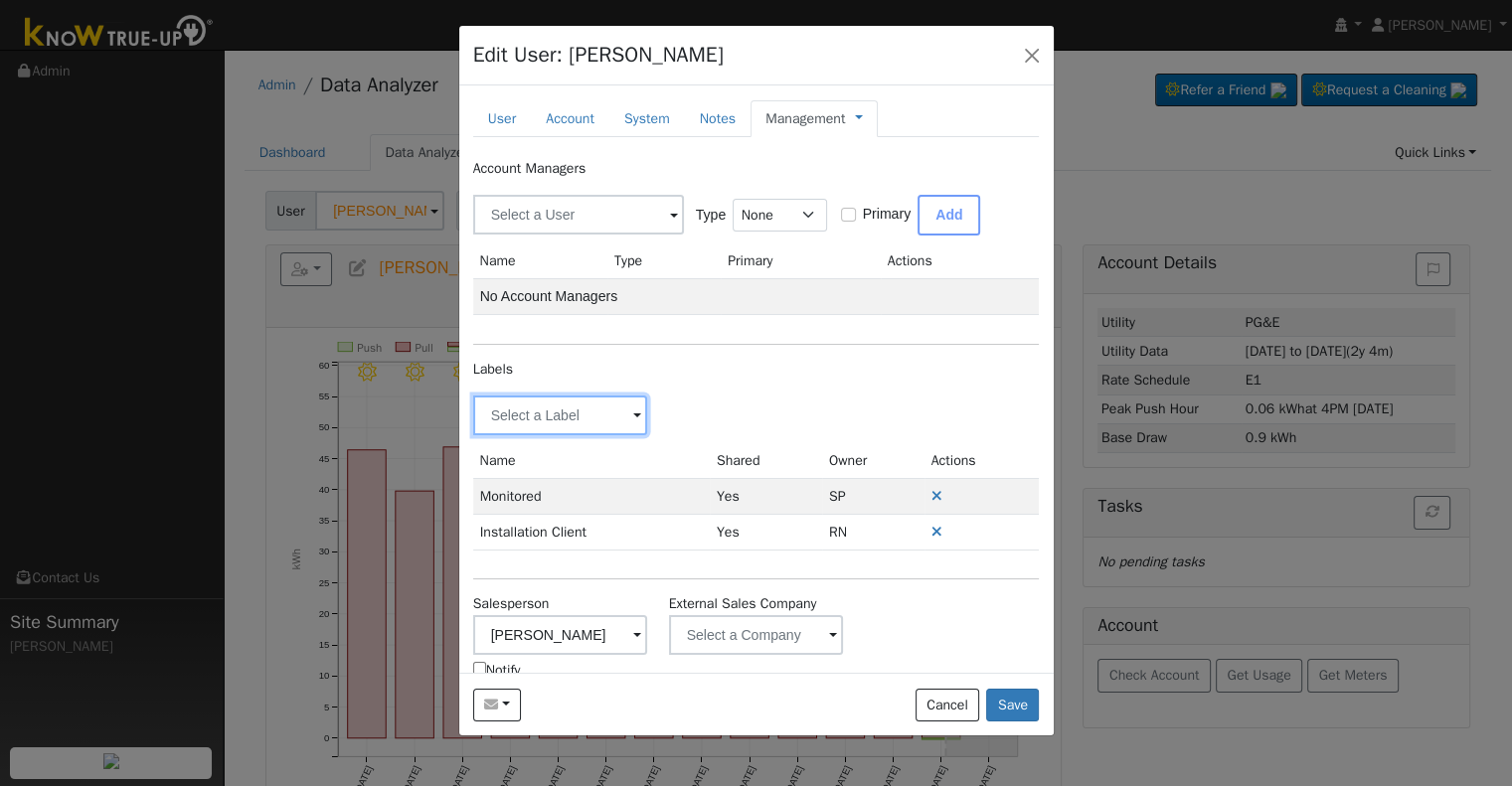click at bounding box center (561, 415) 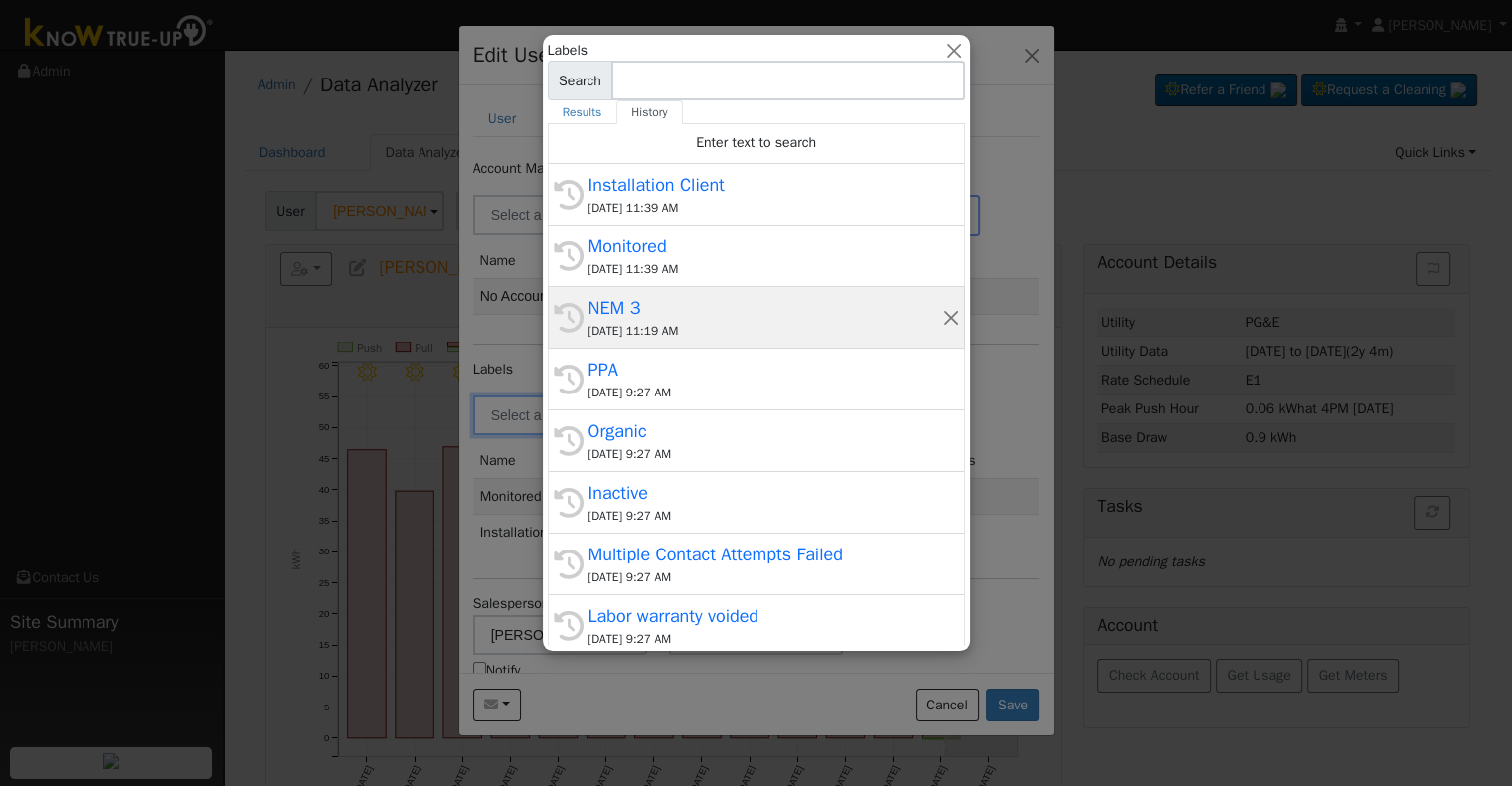 click on "07/11/2025 11:19 AM" at bounding box center (765, 331) 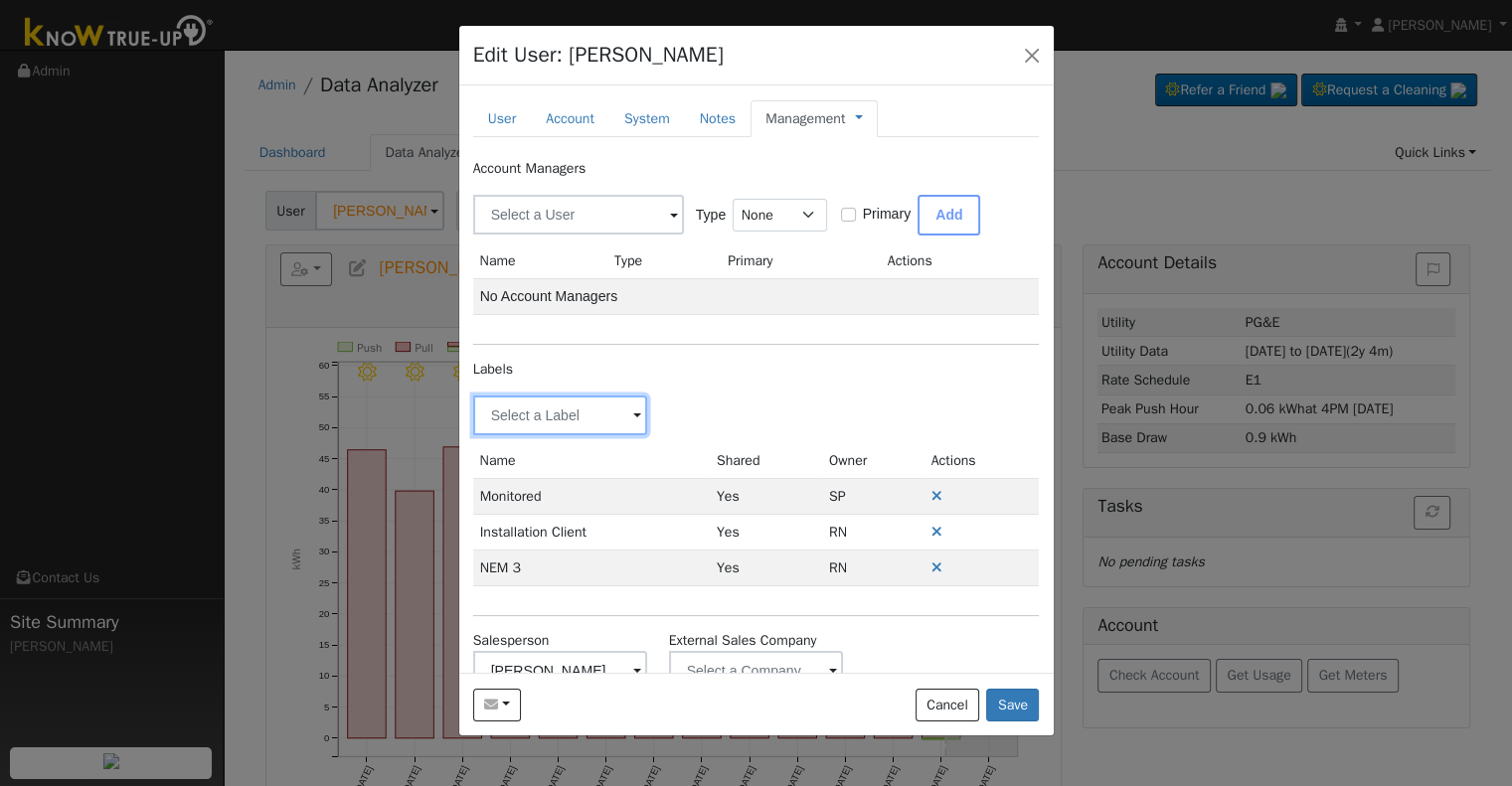 click at bounding box center (561, 415) 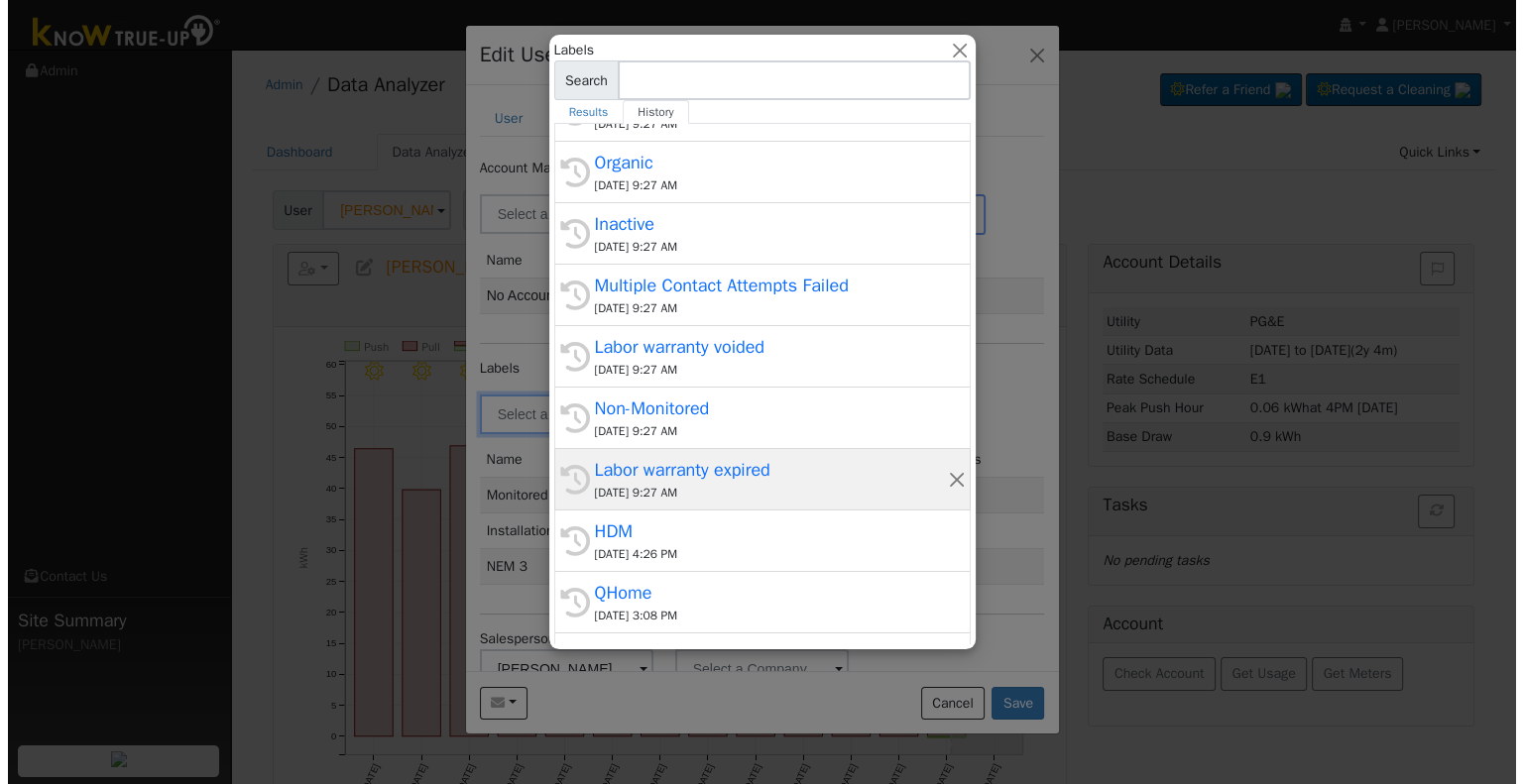 scroll, scrollTop: 297, scrollLeft: 0, axis: vertical 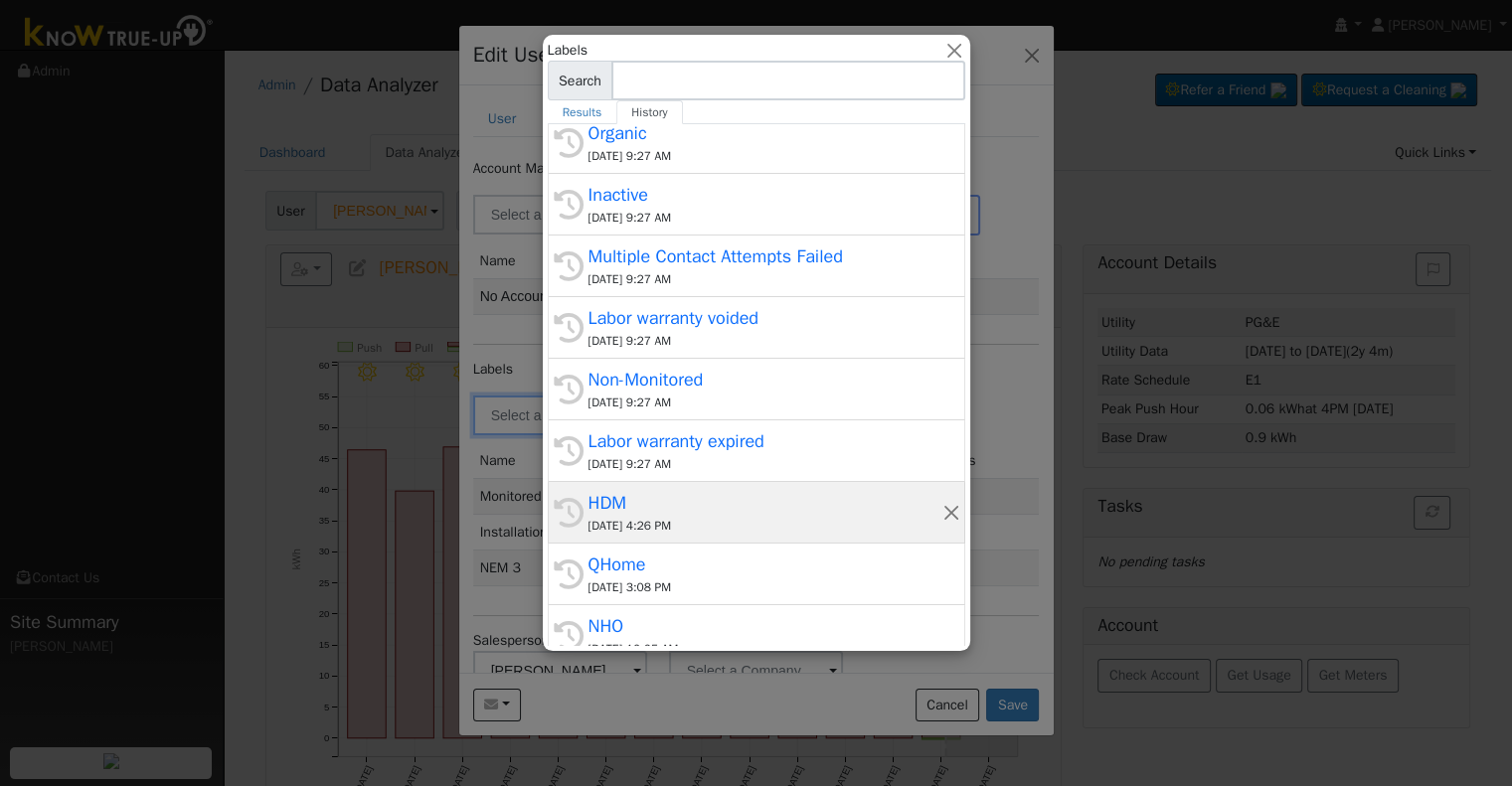 click on "HDM" at bounding box center (765, 503) 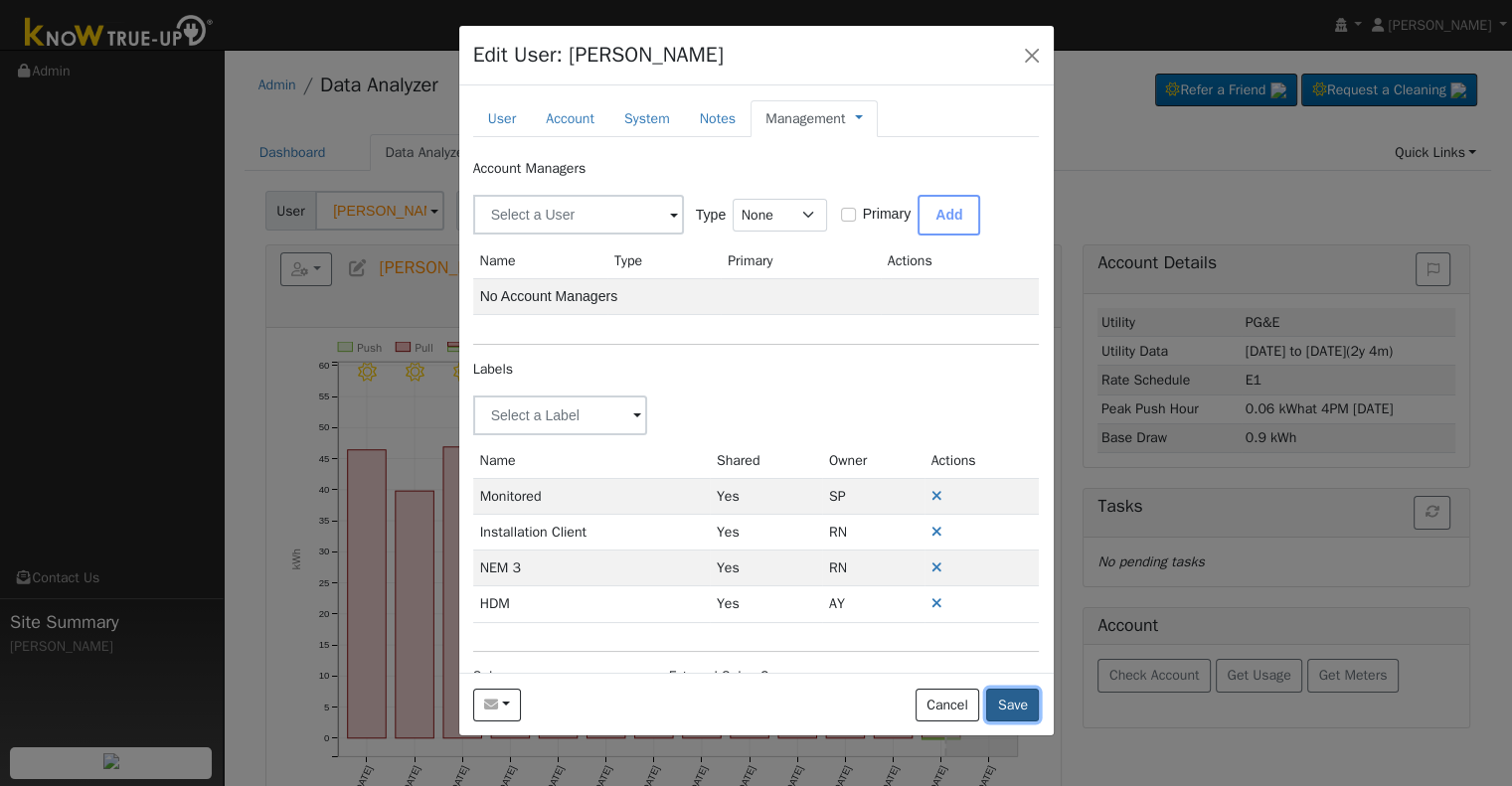 click on "Save" at bounding box center (1012, 706) 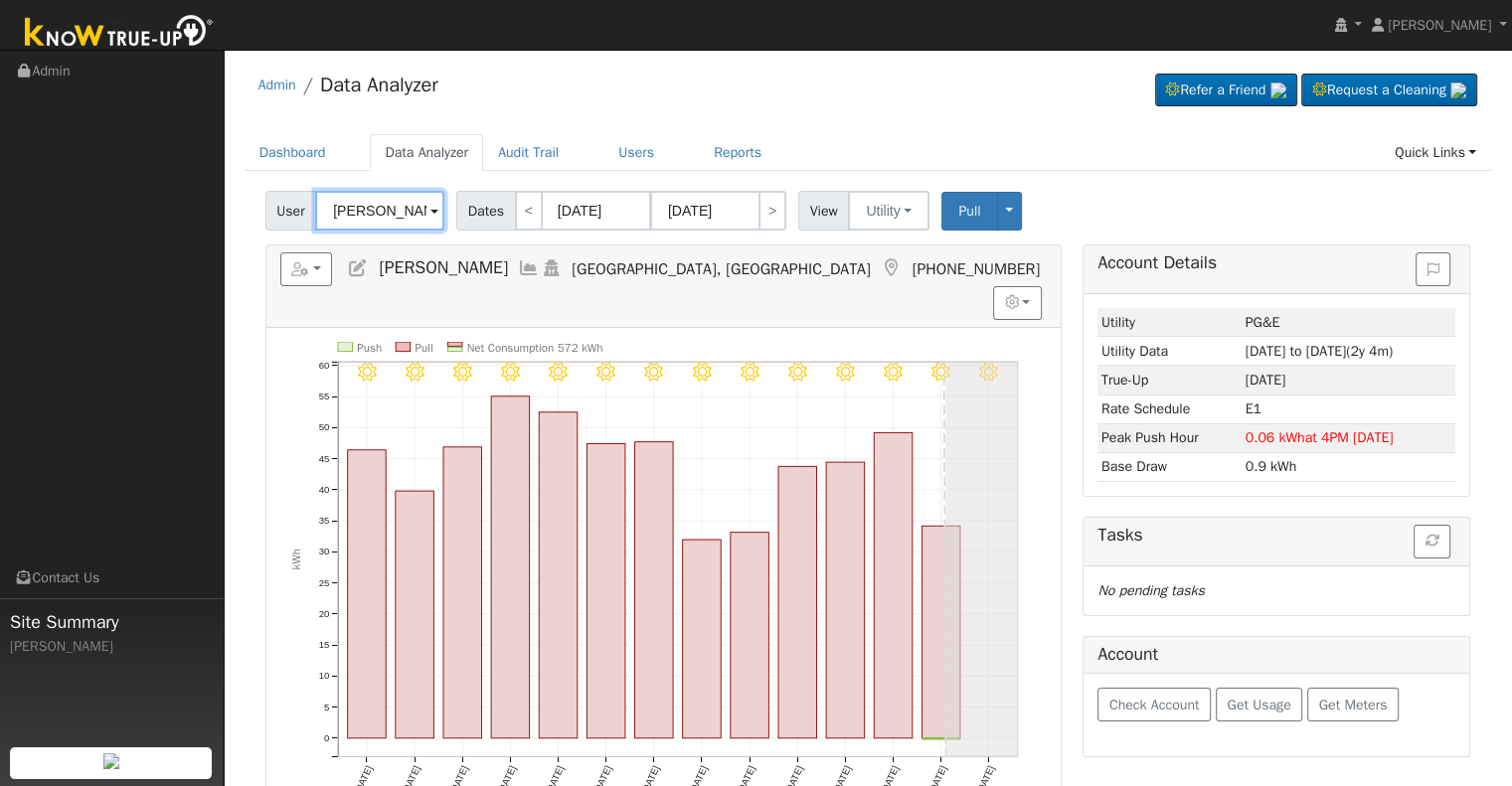 click on "John Gomez" at bounding box center (380, 211) 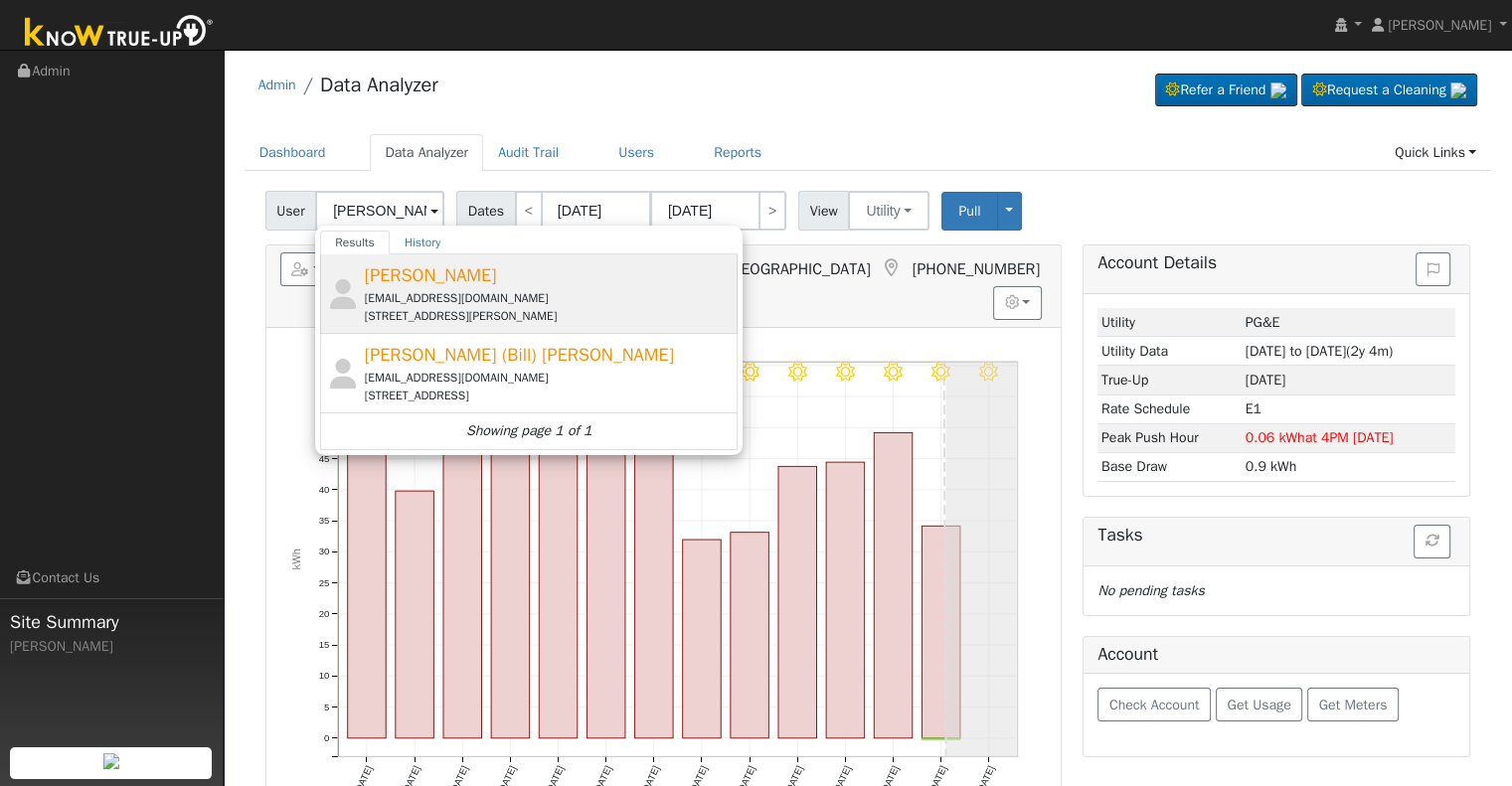 click on "jonslaughter27@gmail.com" at bounding box center (549, 298) 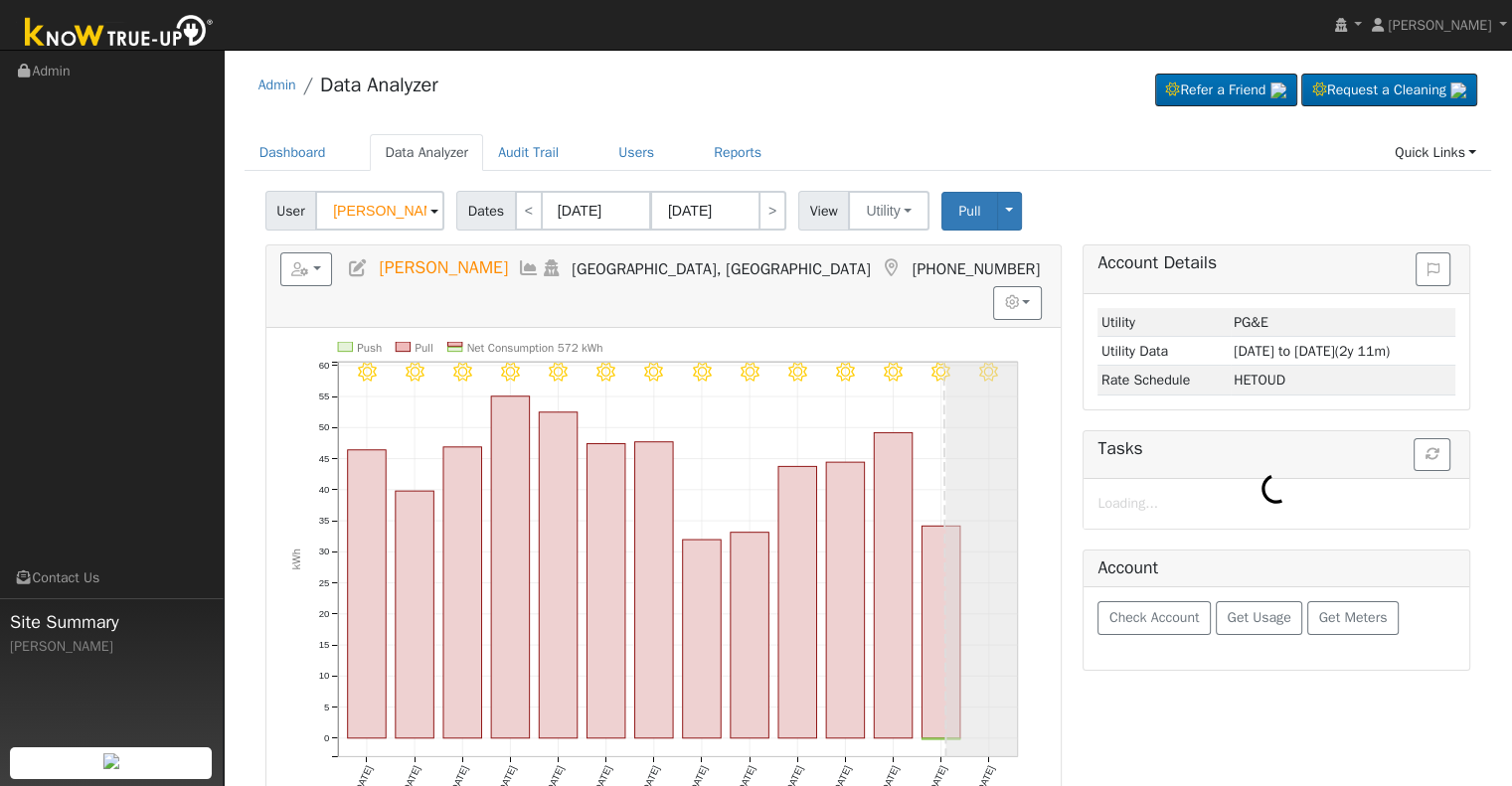 type on "Jonathan Slaughter" 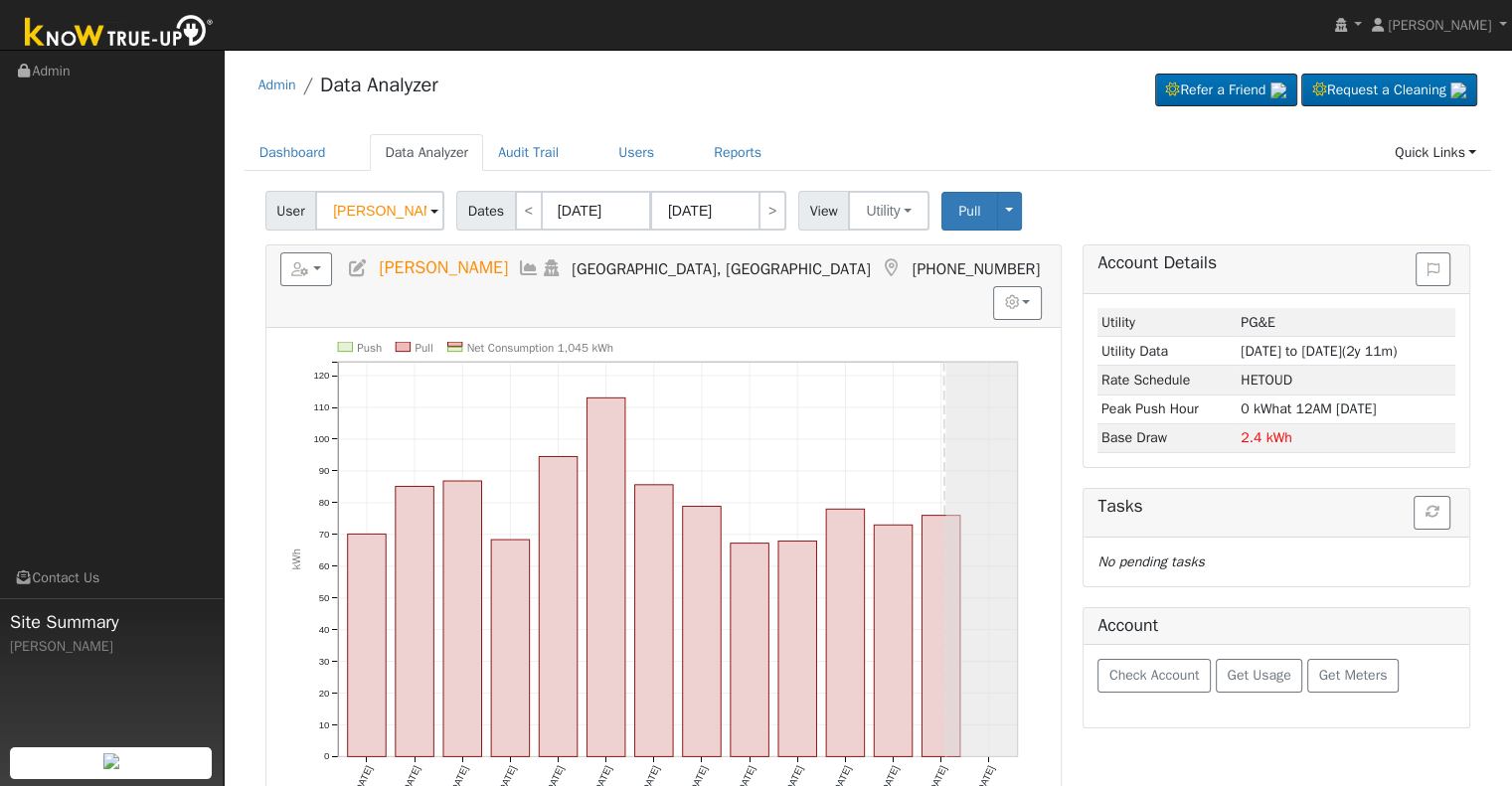click at bounding box center [358, 268] 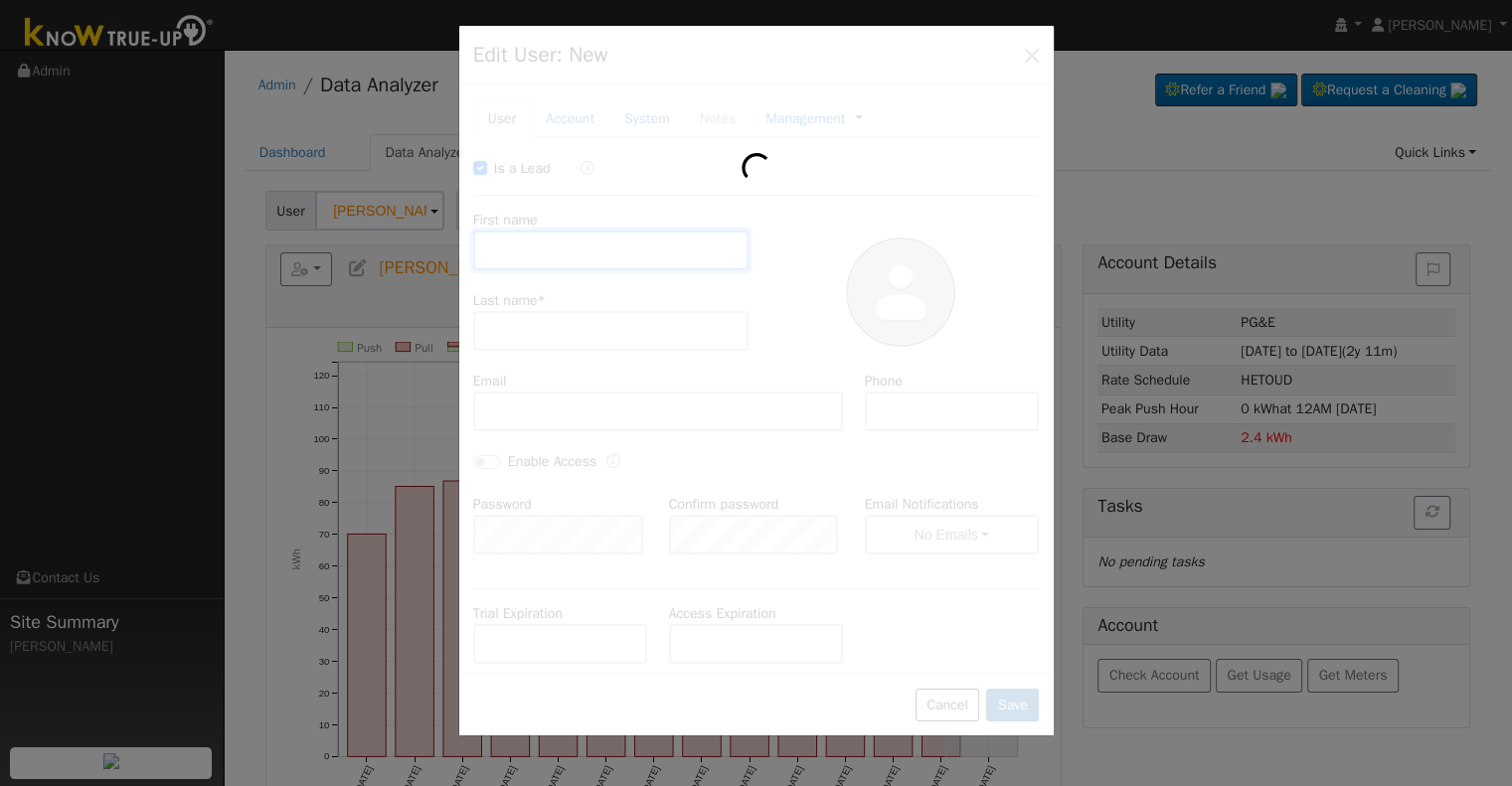 checkbox on "true" 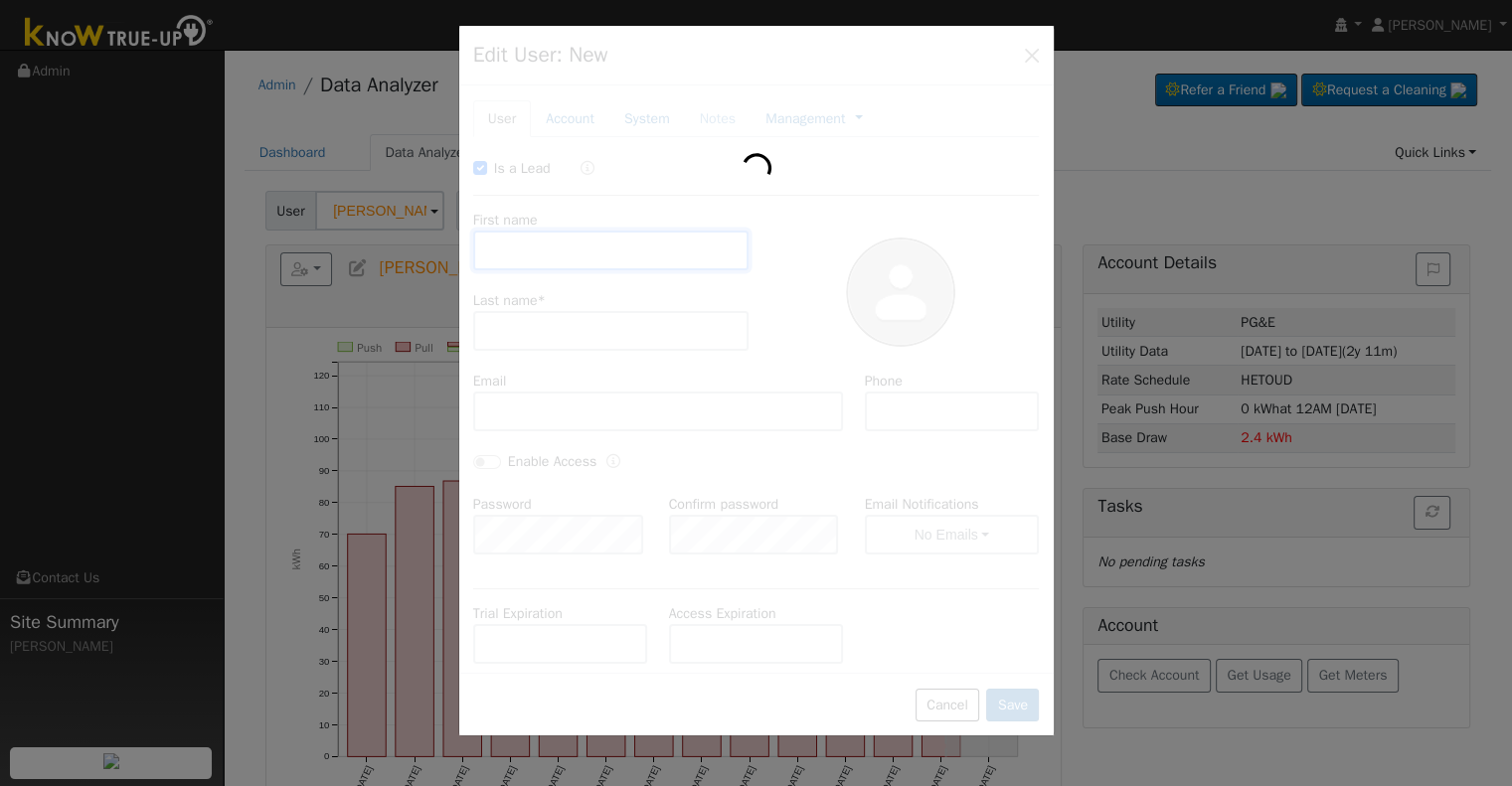 type on "Jonathan" 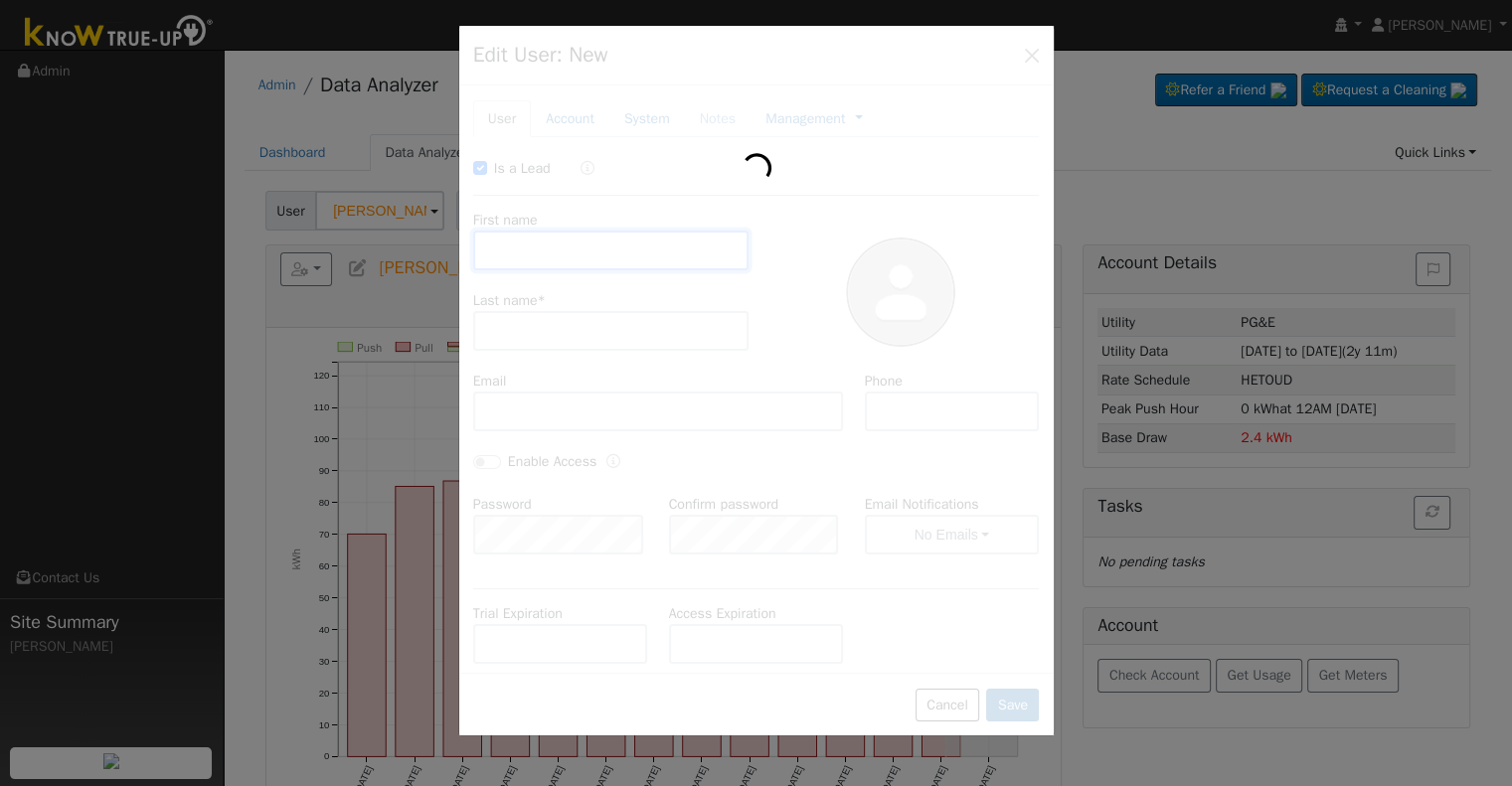 type on "Slaughter" 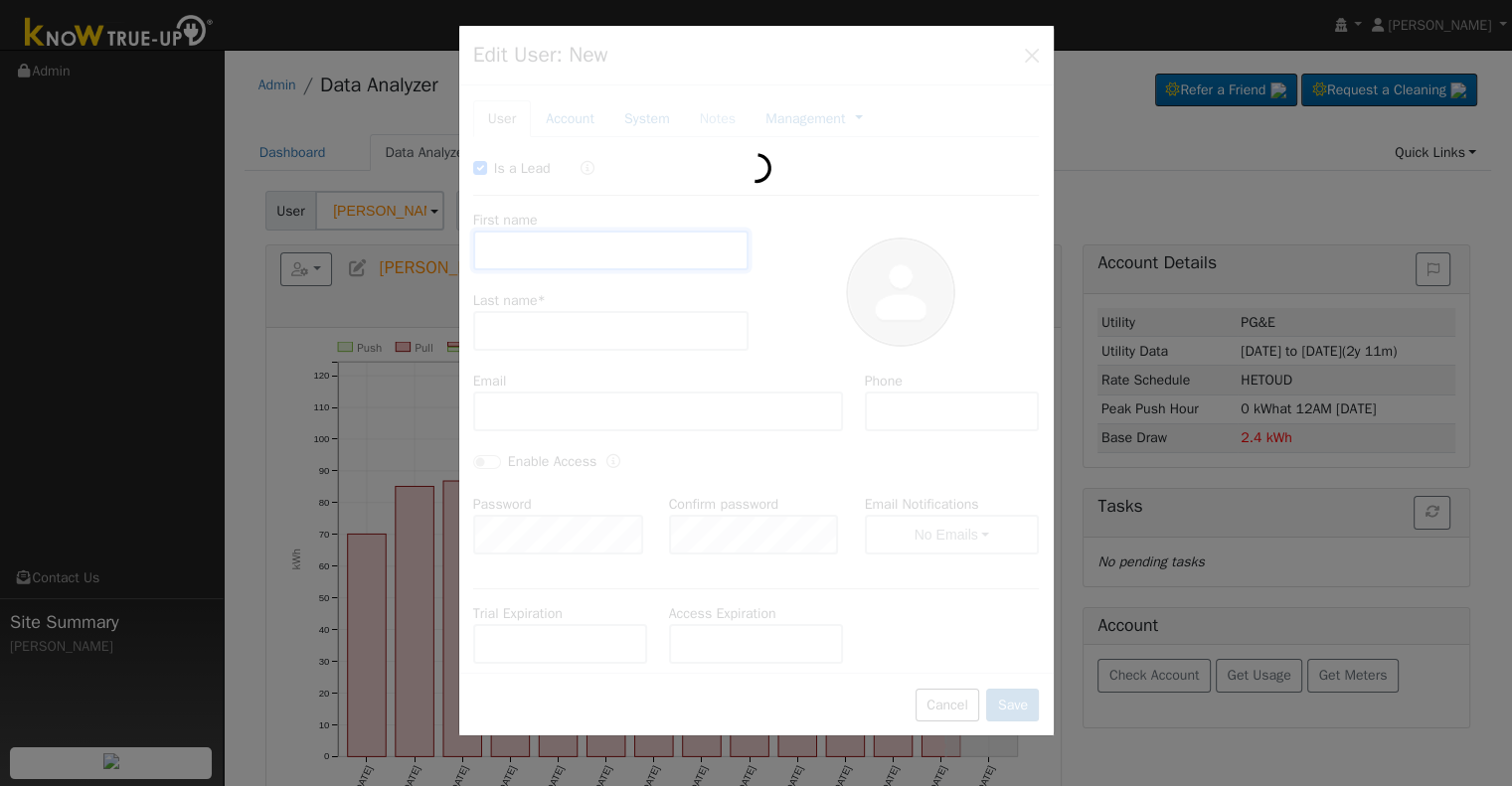 type on "jonslaughter27@gmail.com" 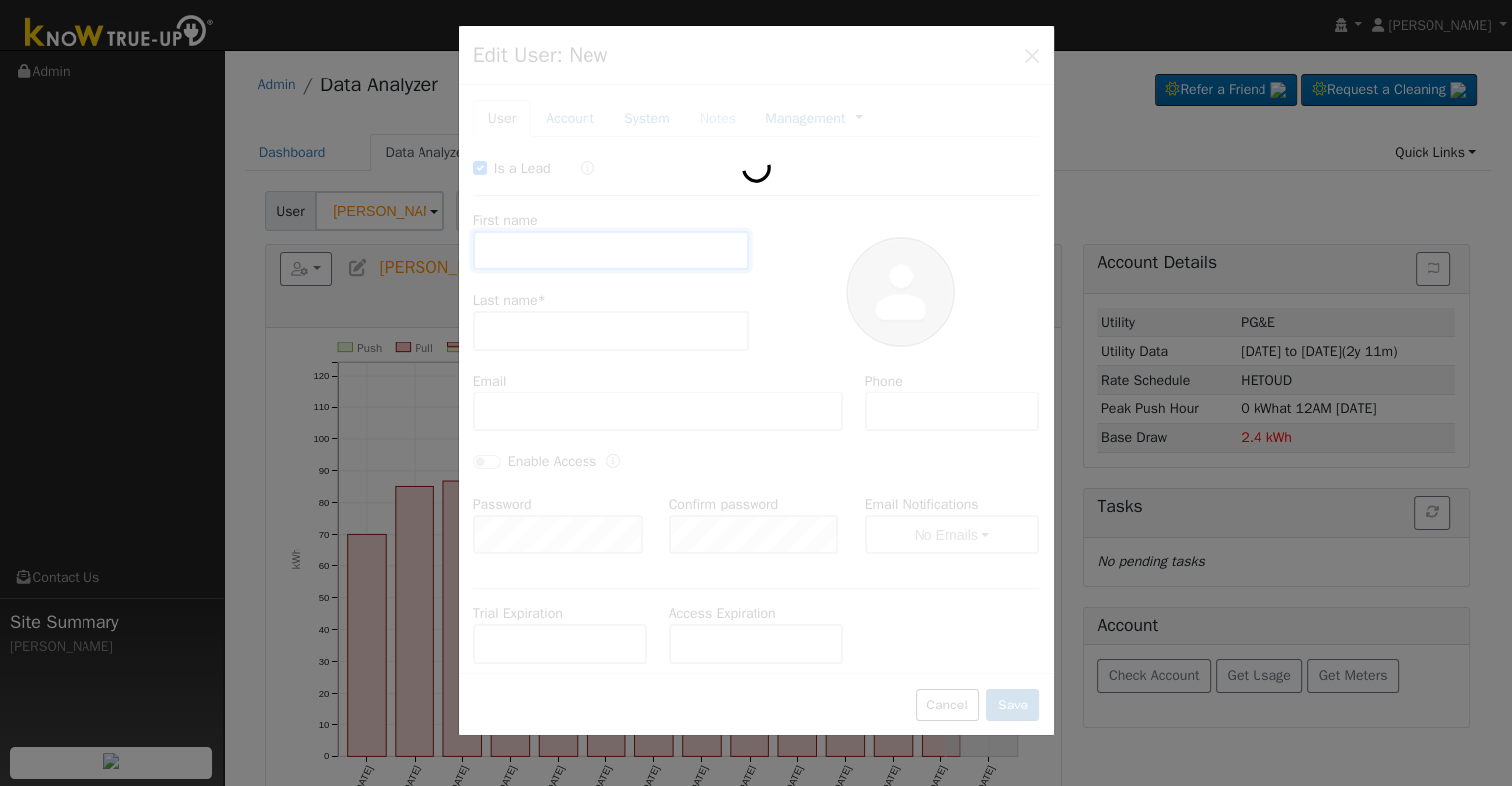 type on "(847) 372-9676" 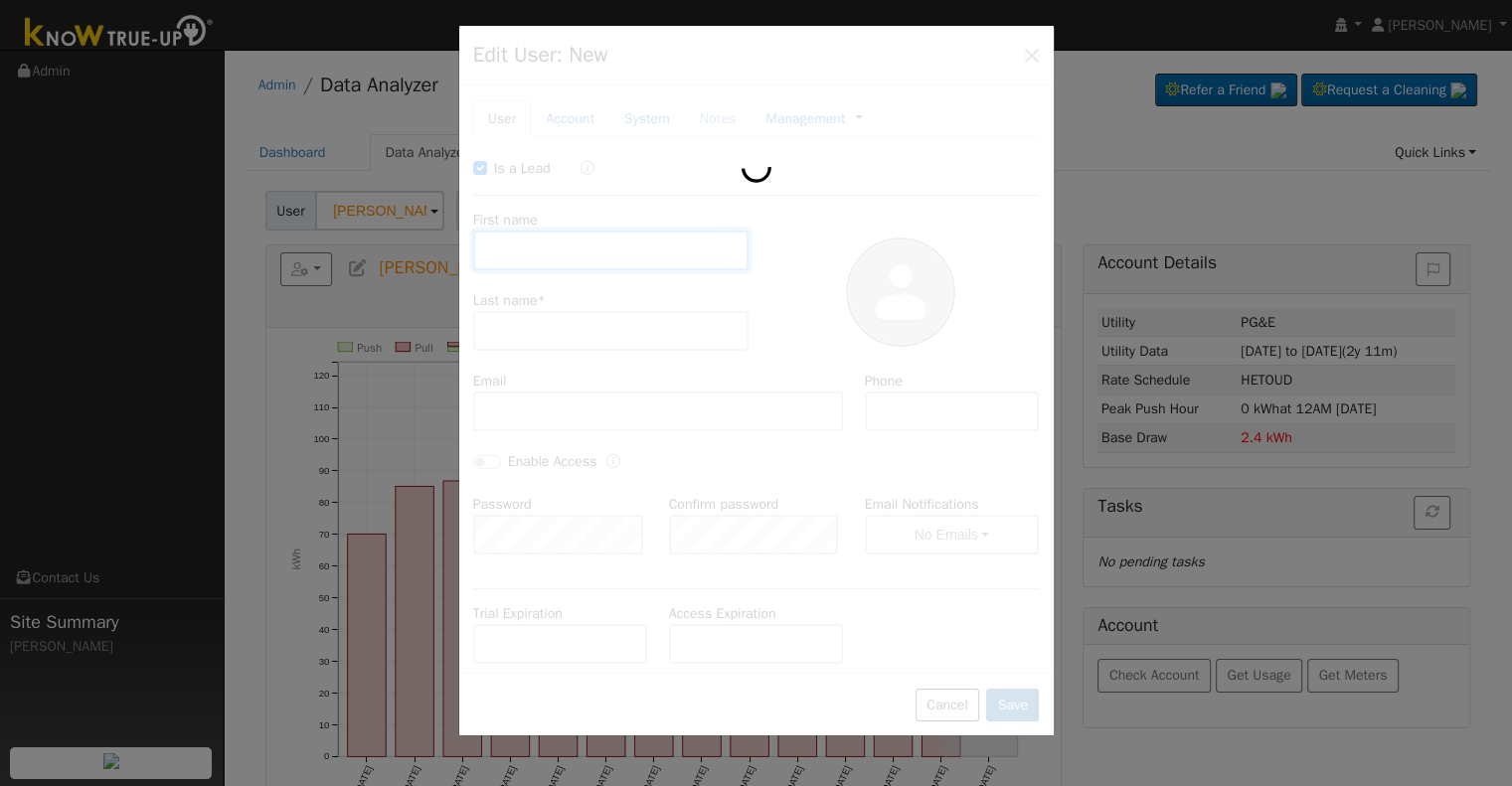 checkbox on "false" 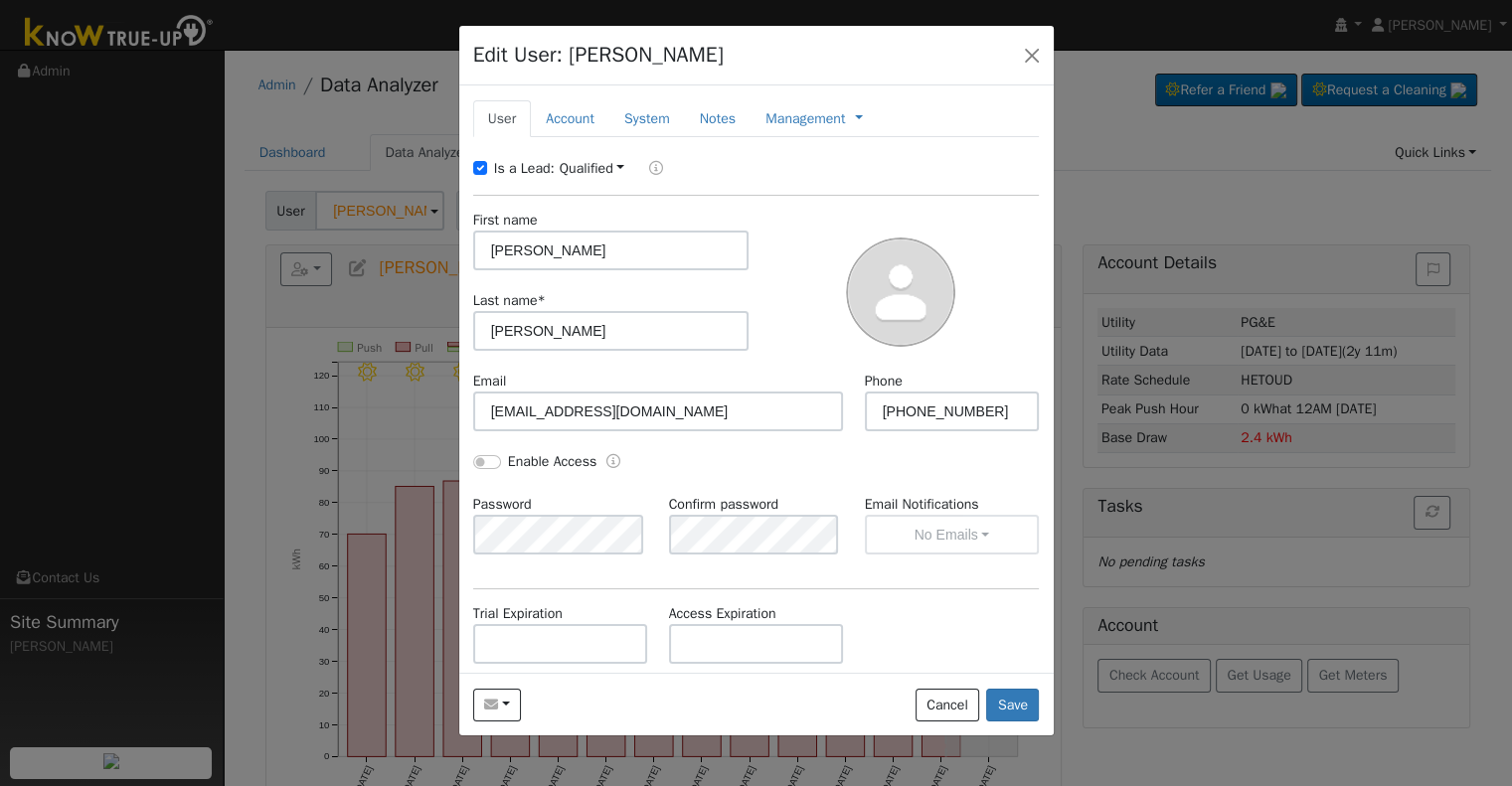 click on "Is a Lead:" at bounding box center [524, 168] 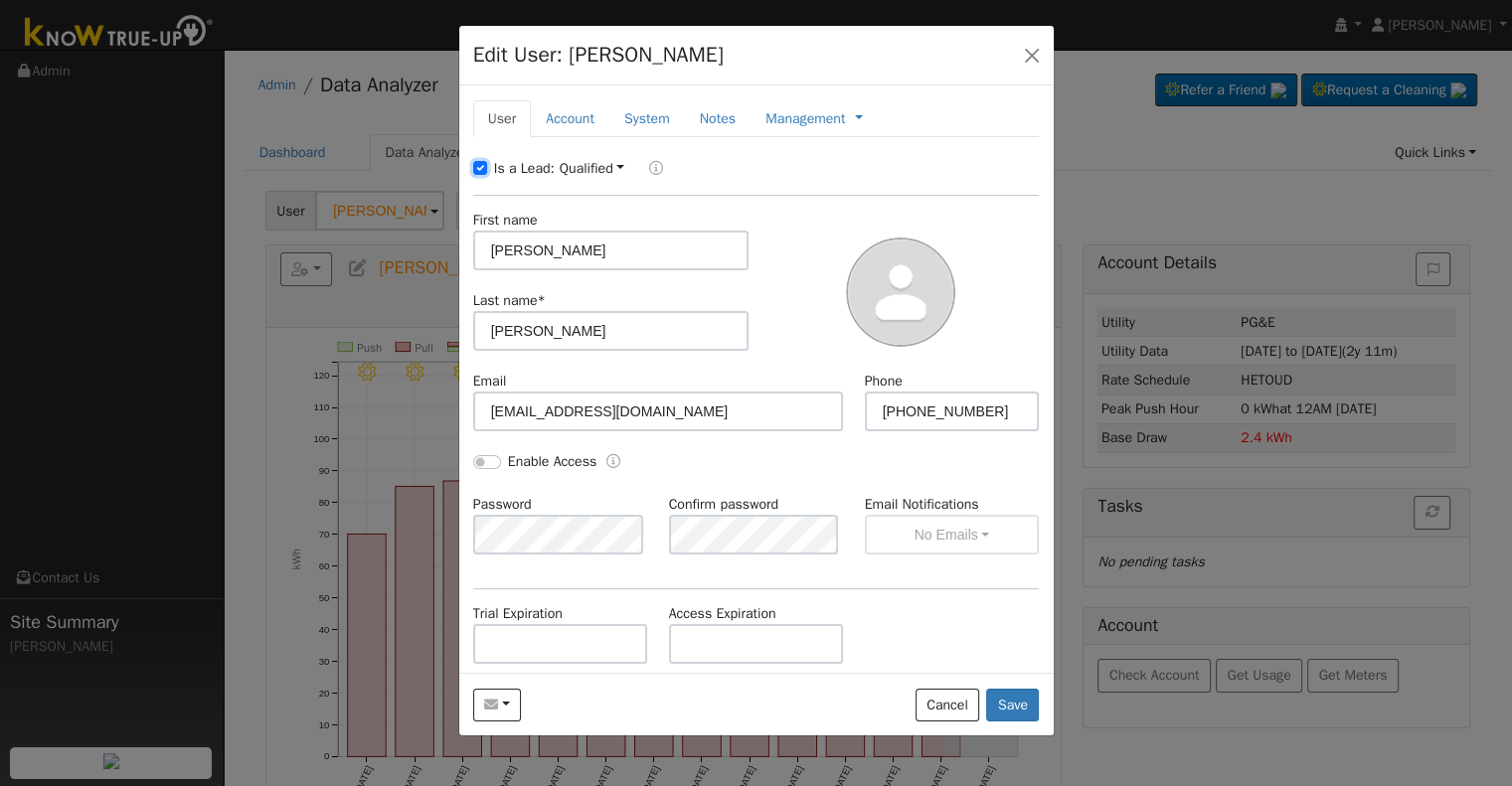 click on "Is a Lead:" at bounding box center [480, 168] 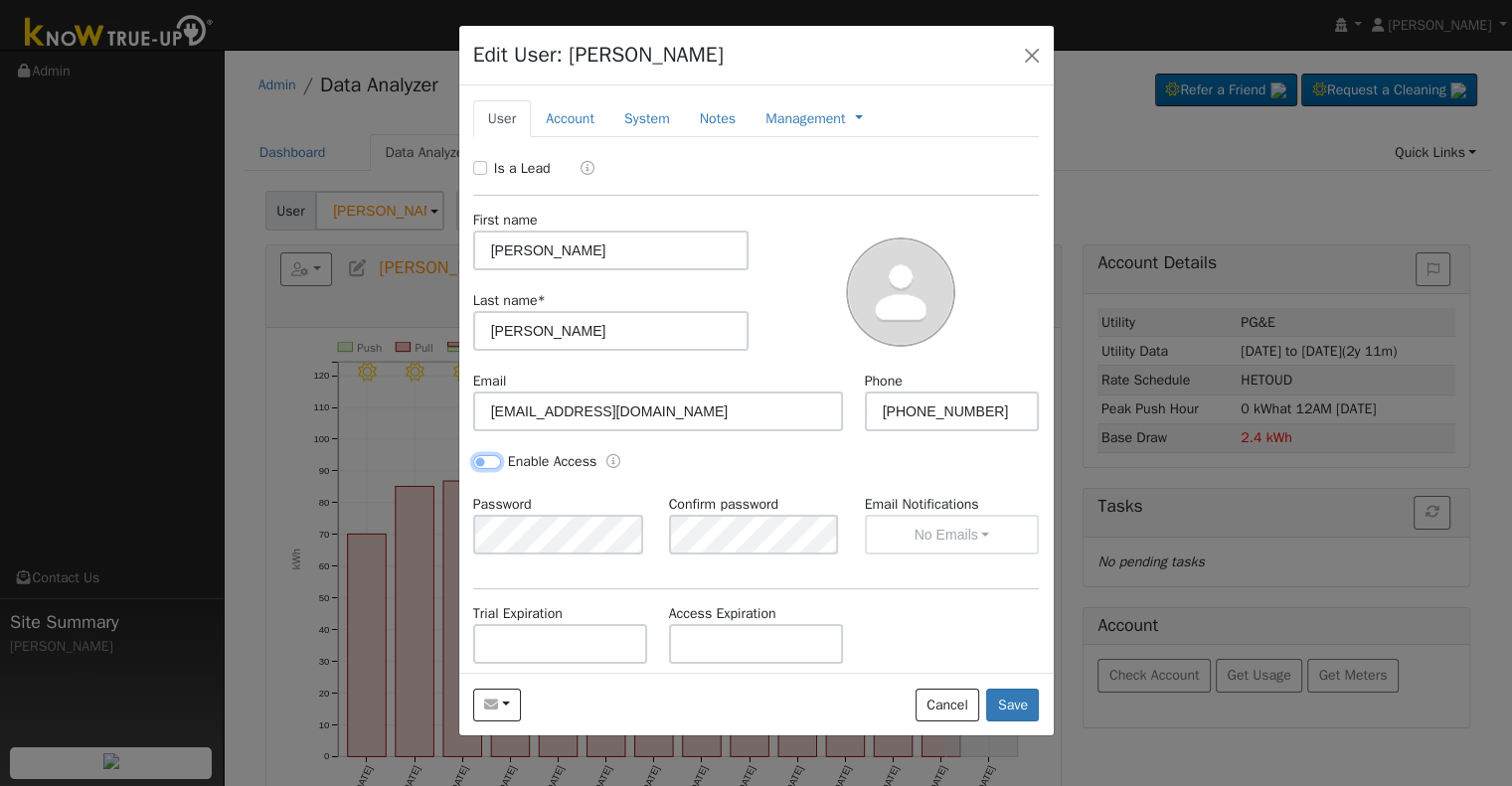 click on "Enable Access" at bounding box center (487, 462) 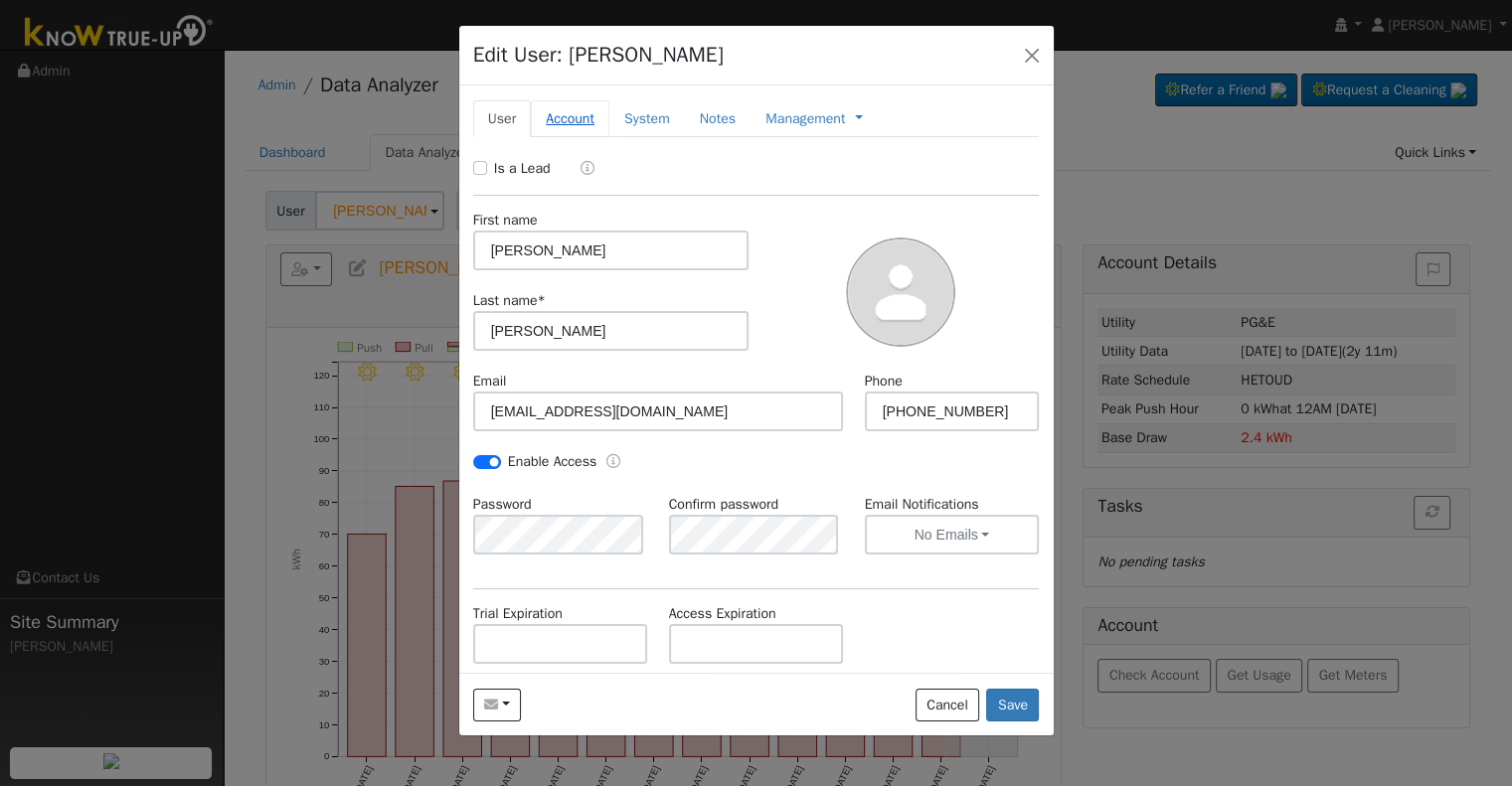 click on "Account" at bounding box center [570, 118] 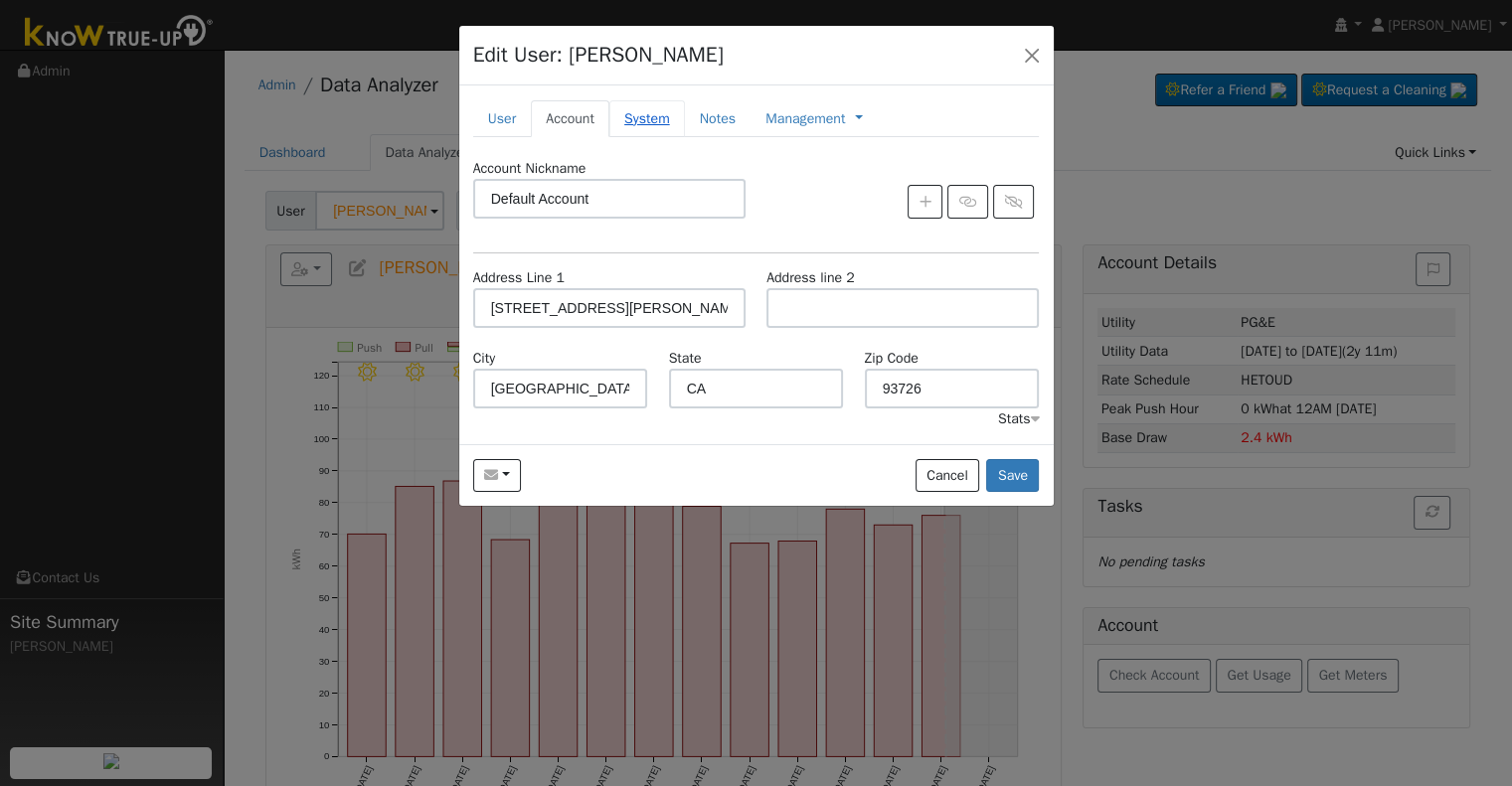 click on "System" at bounding box center [647, 118] 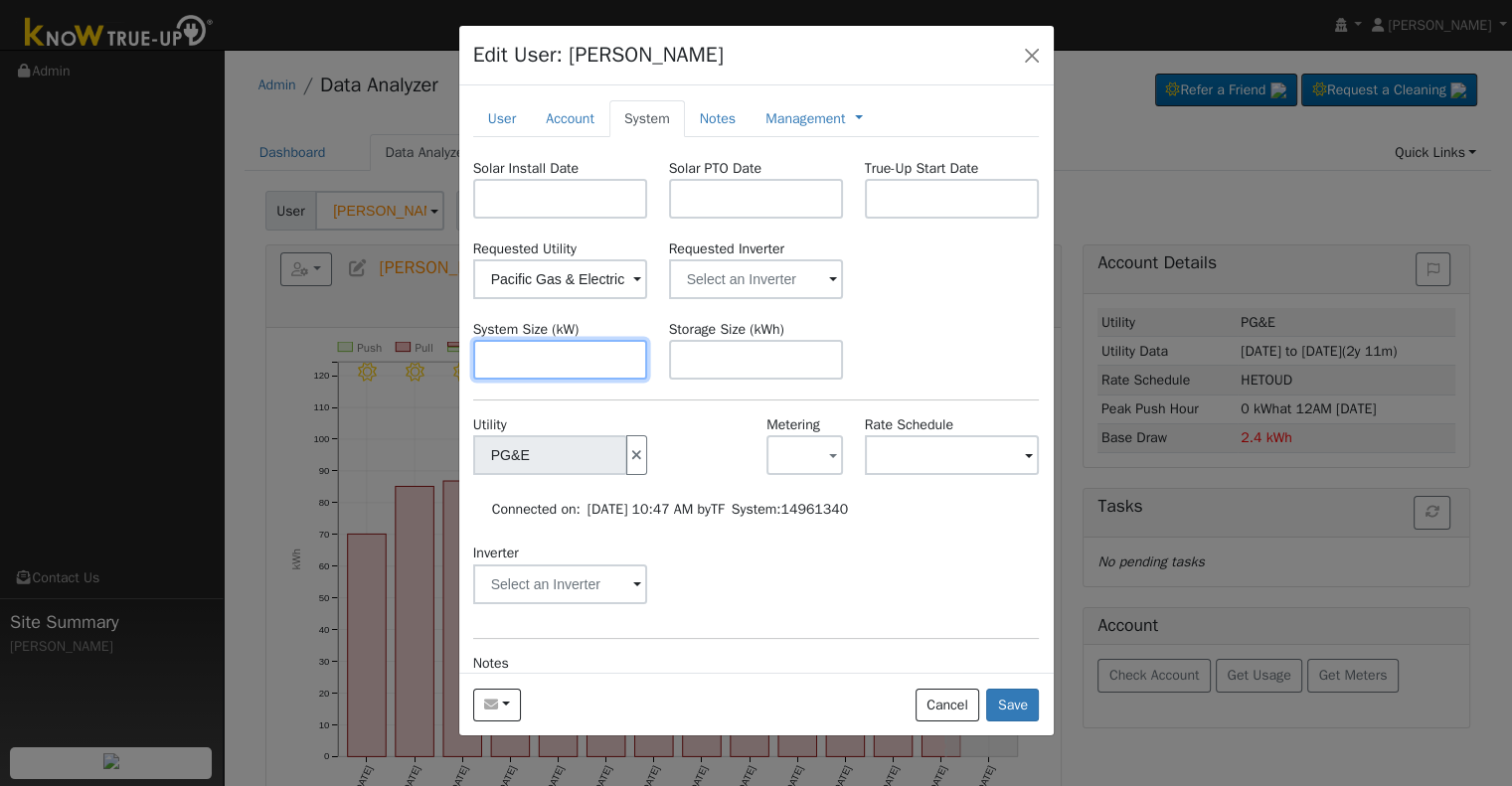 click at bounding box center [561, 360] 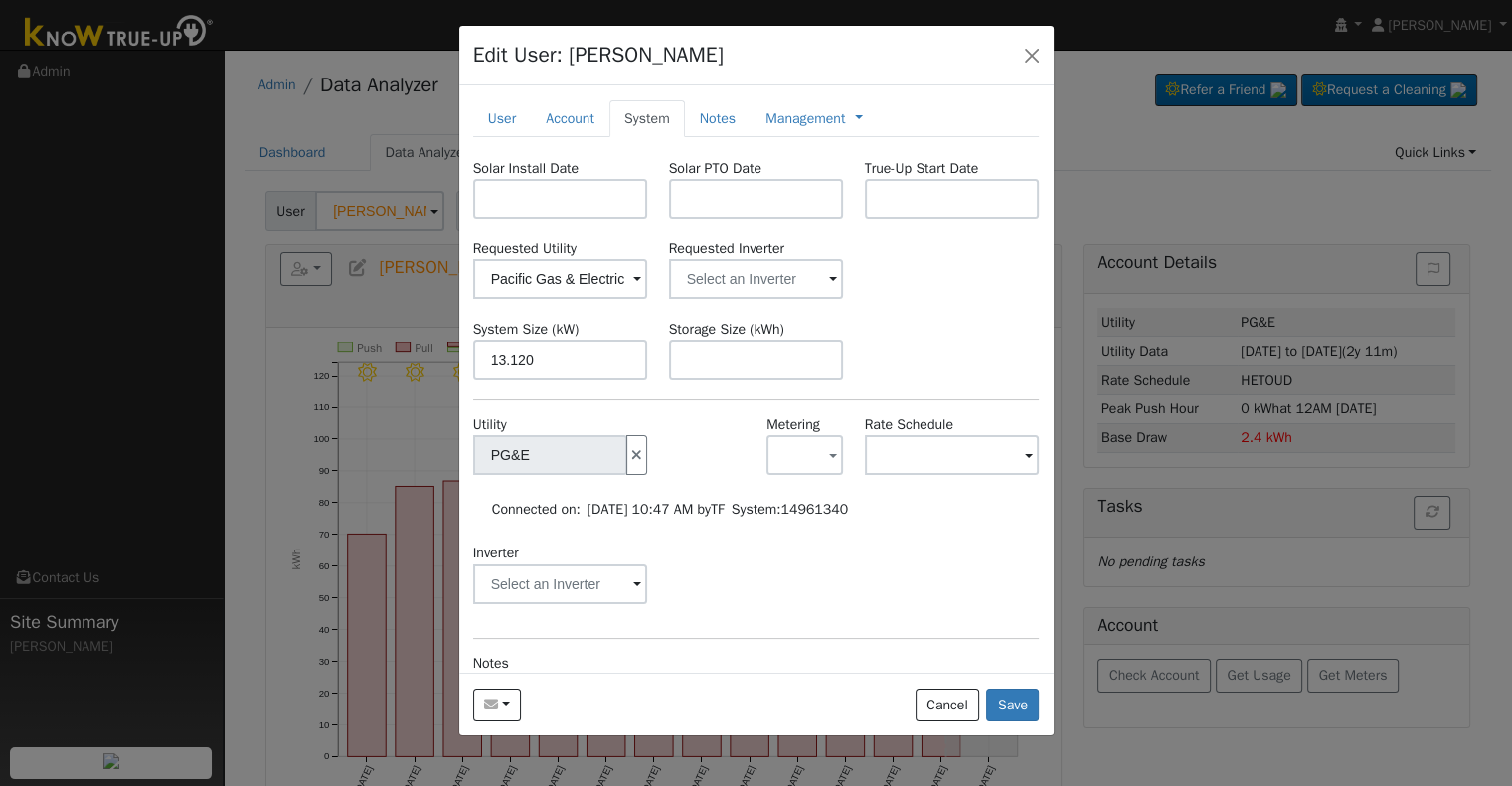type on "13.1" 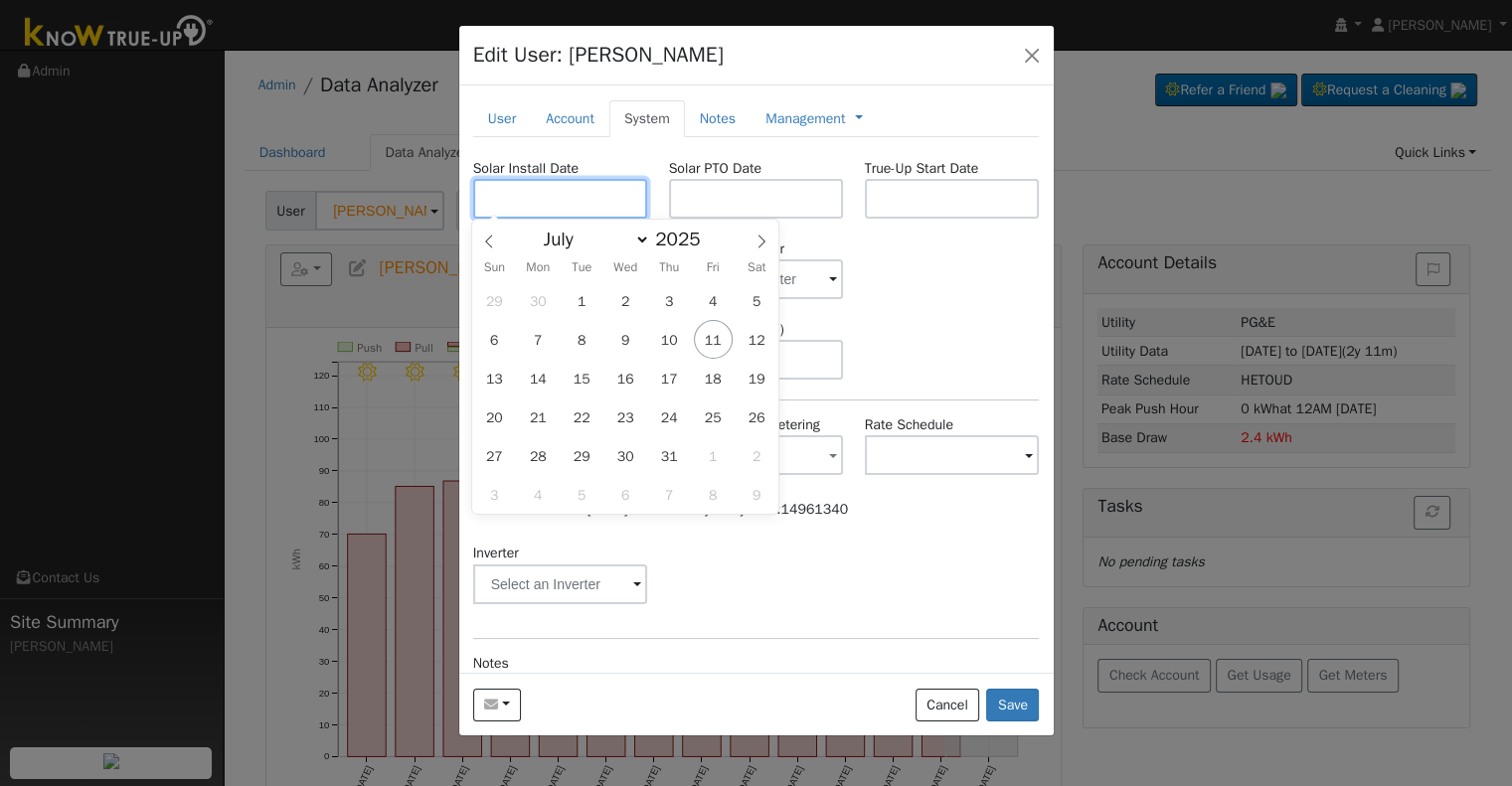 click at bounding box center (561, 199) 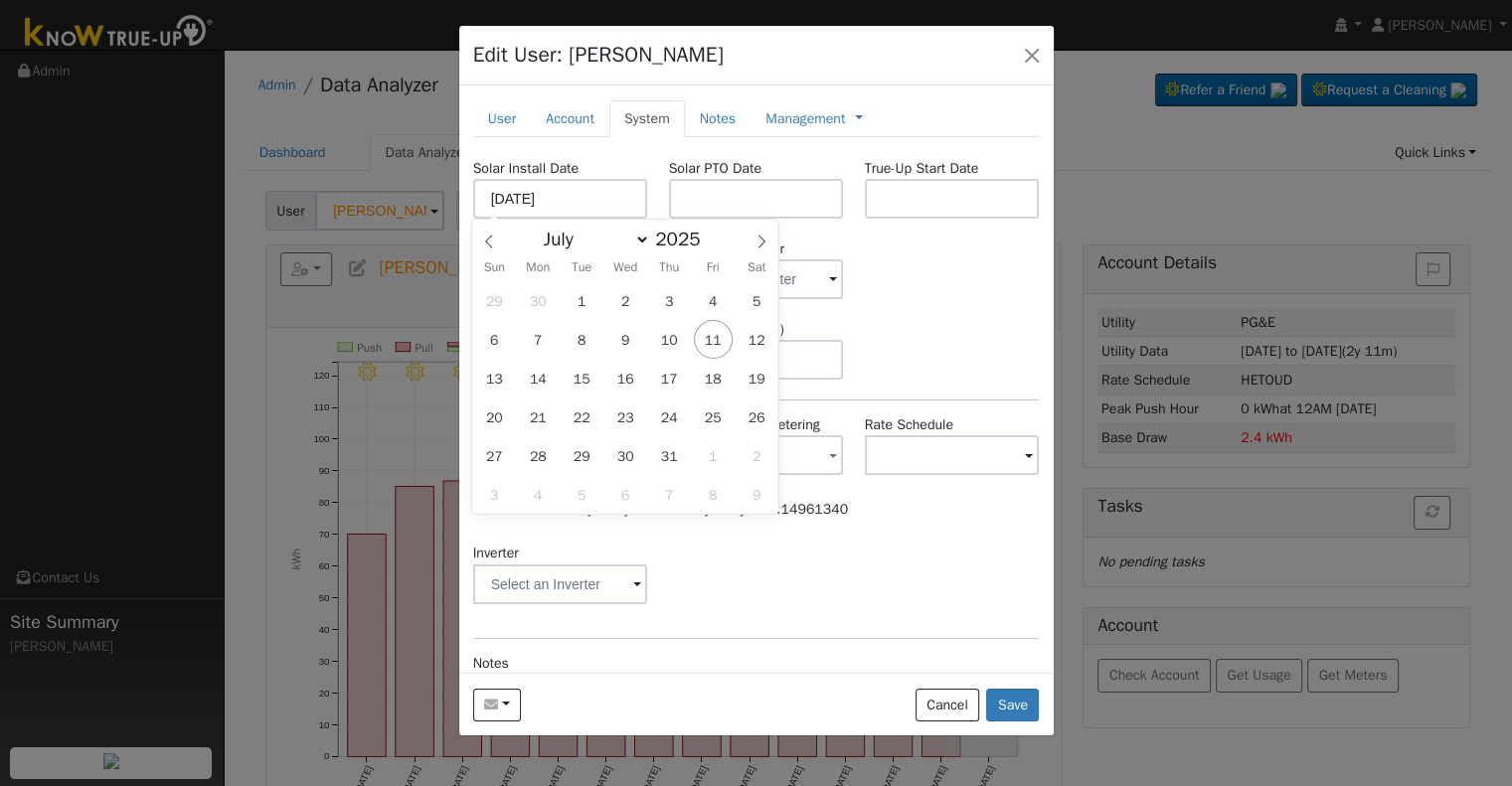 type on "05/20/2025" 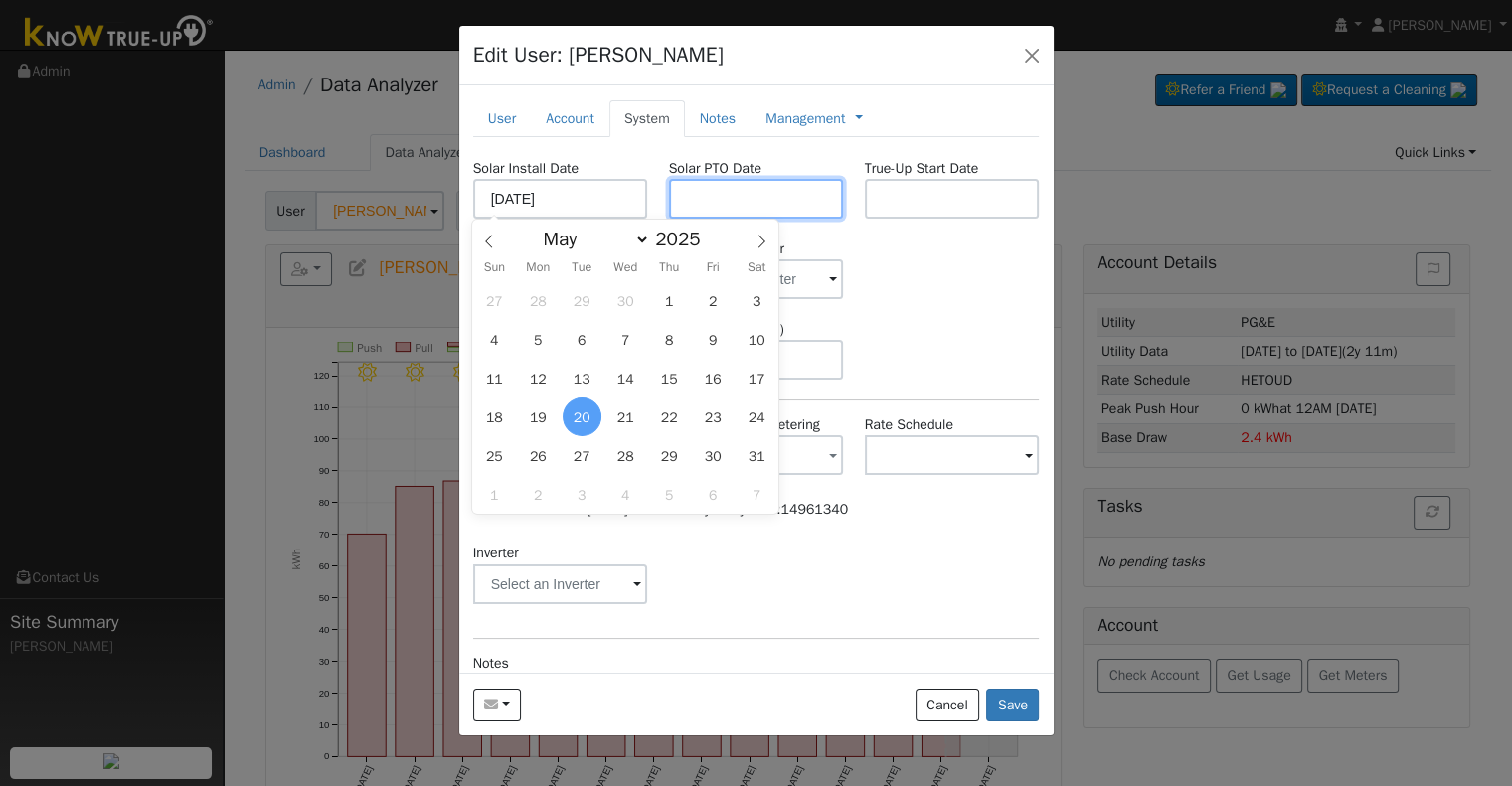 click at bounding box center (756, 199) 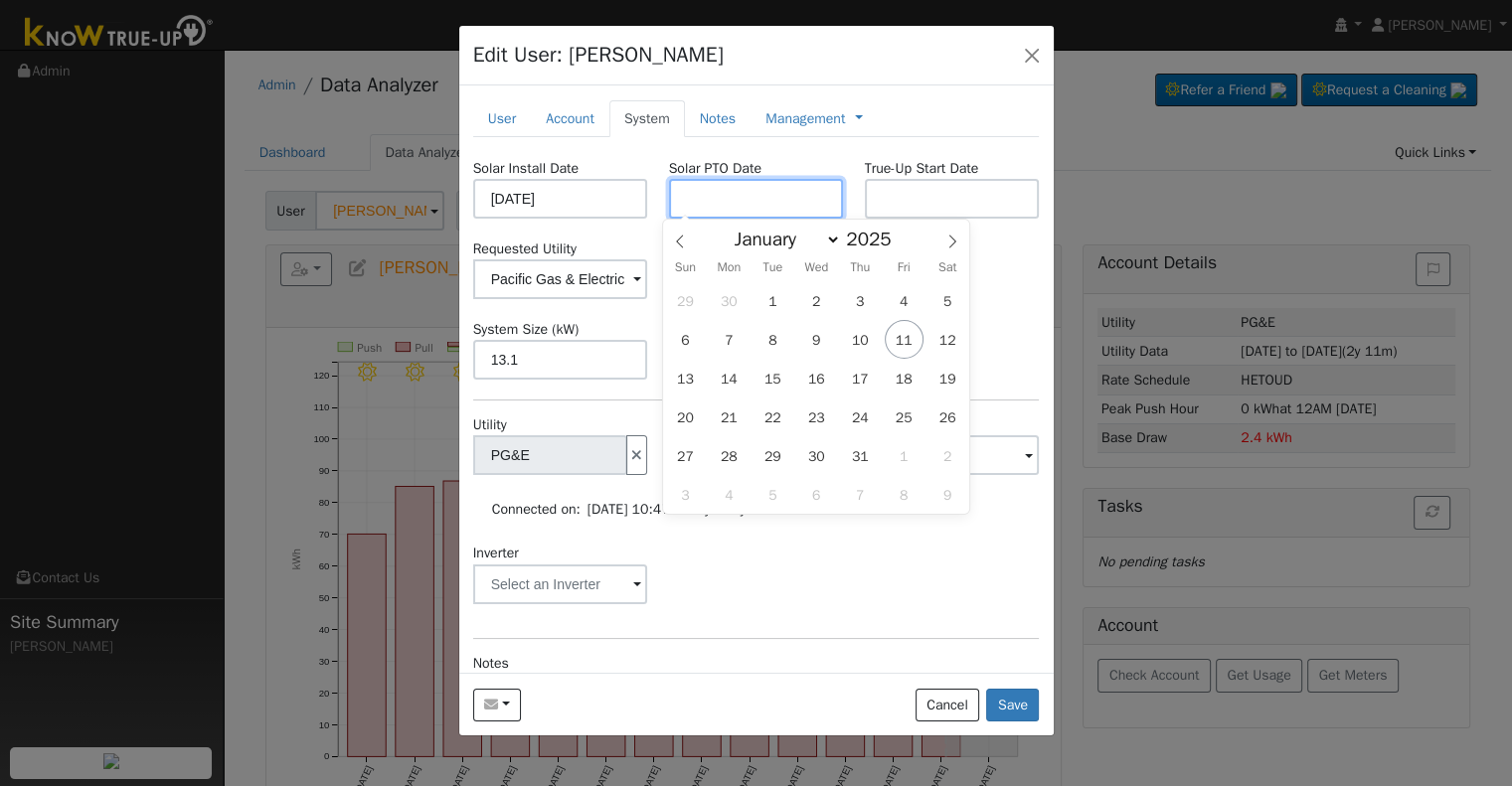 paste on "7/11/2025" 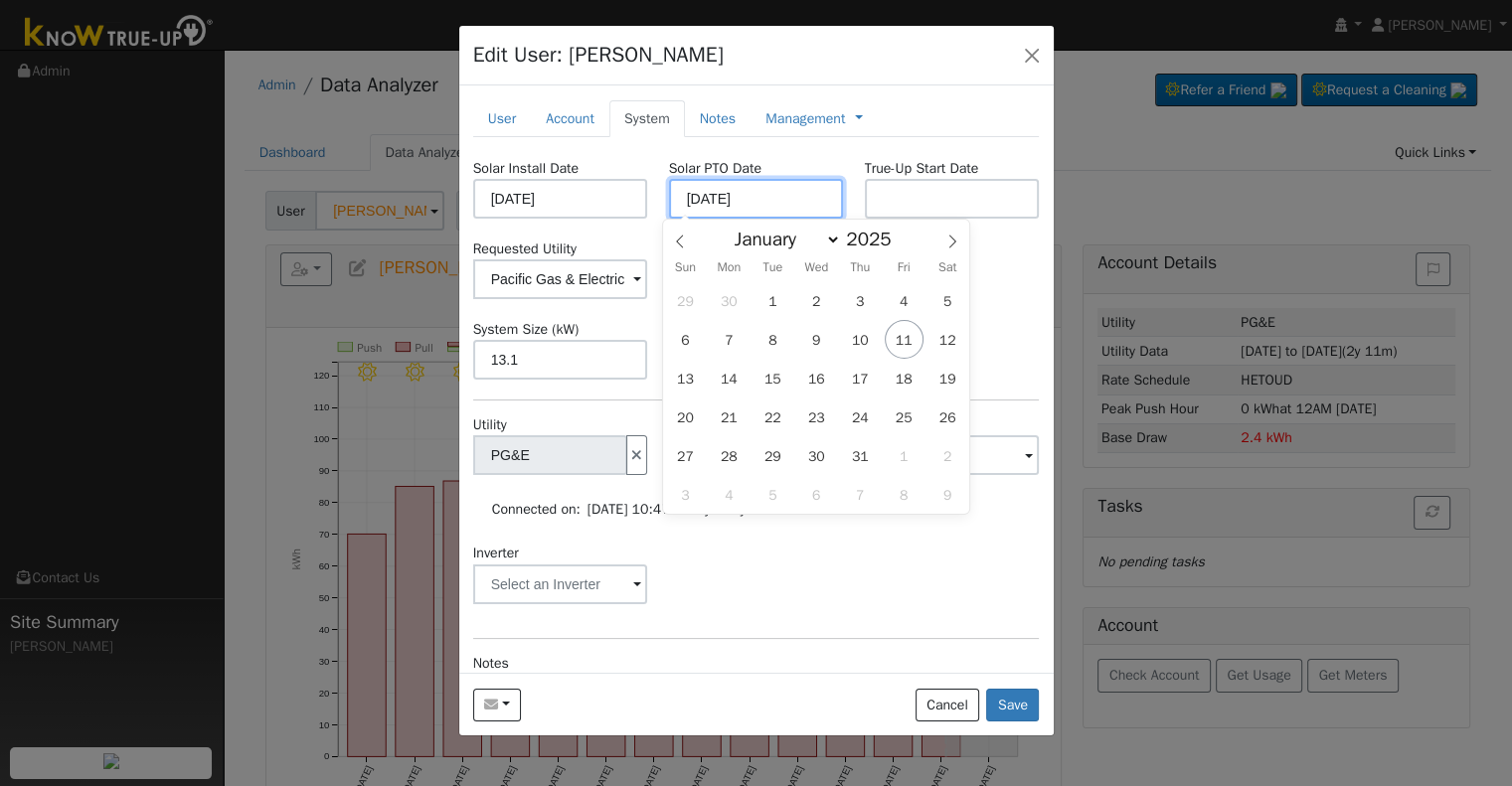 type on "[DATE]" 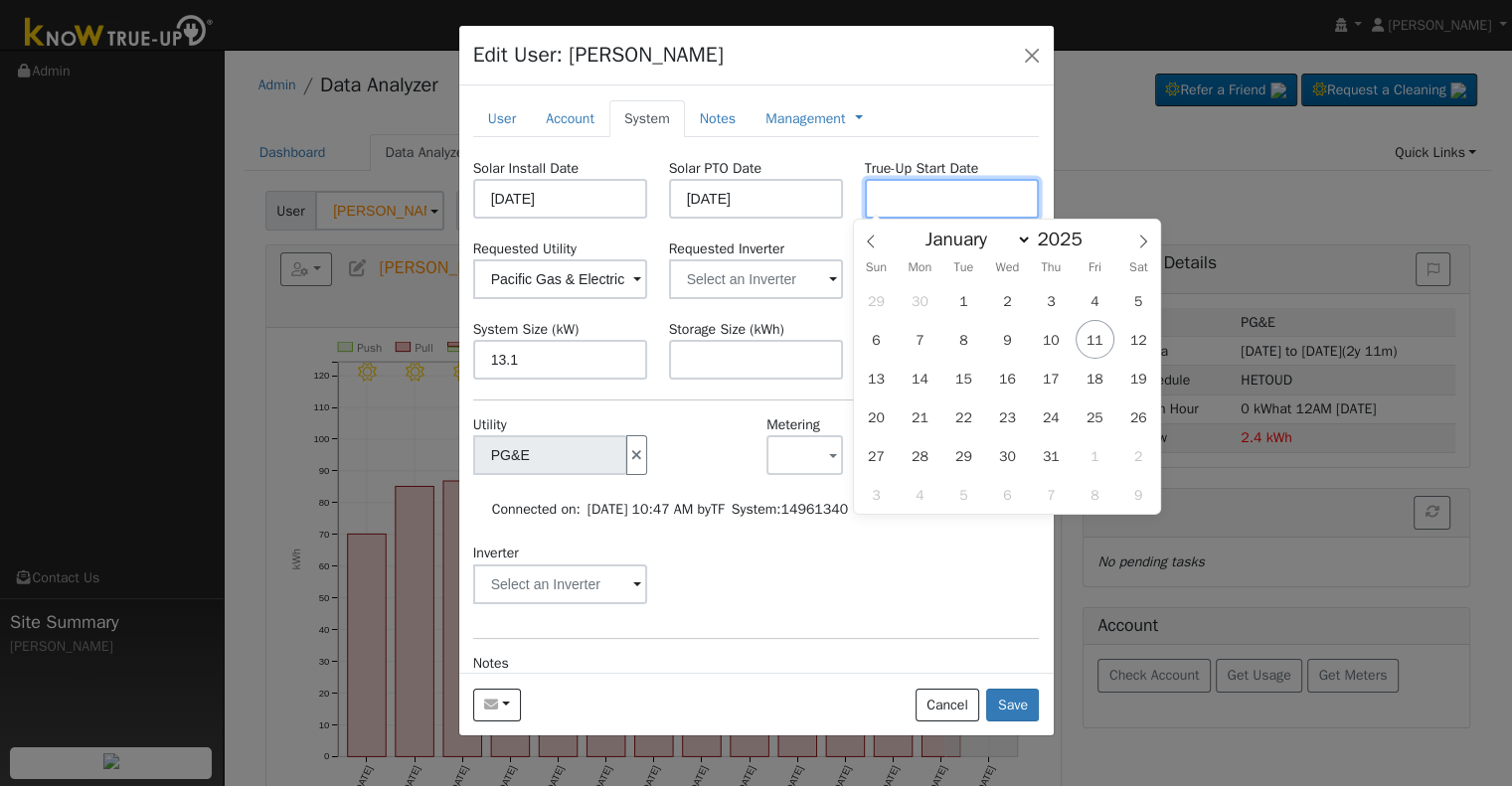 click at bounding box center [952, 199] 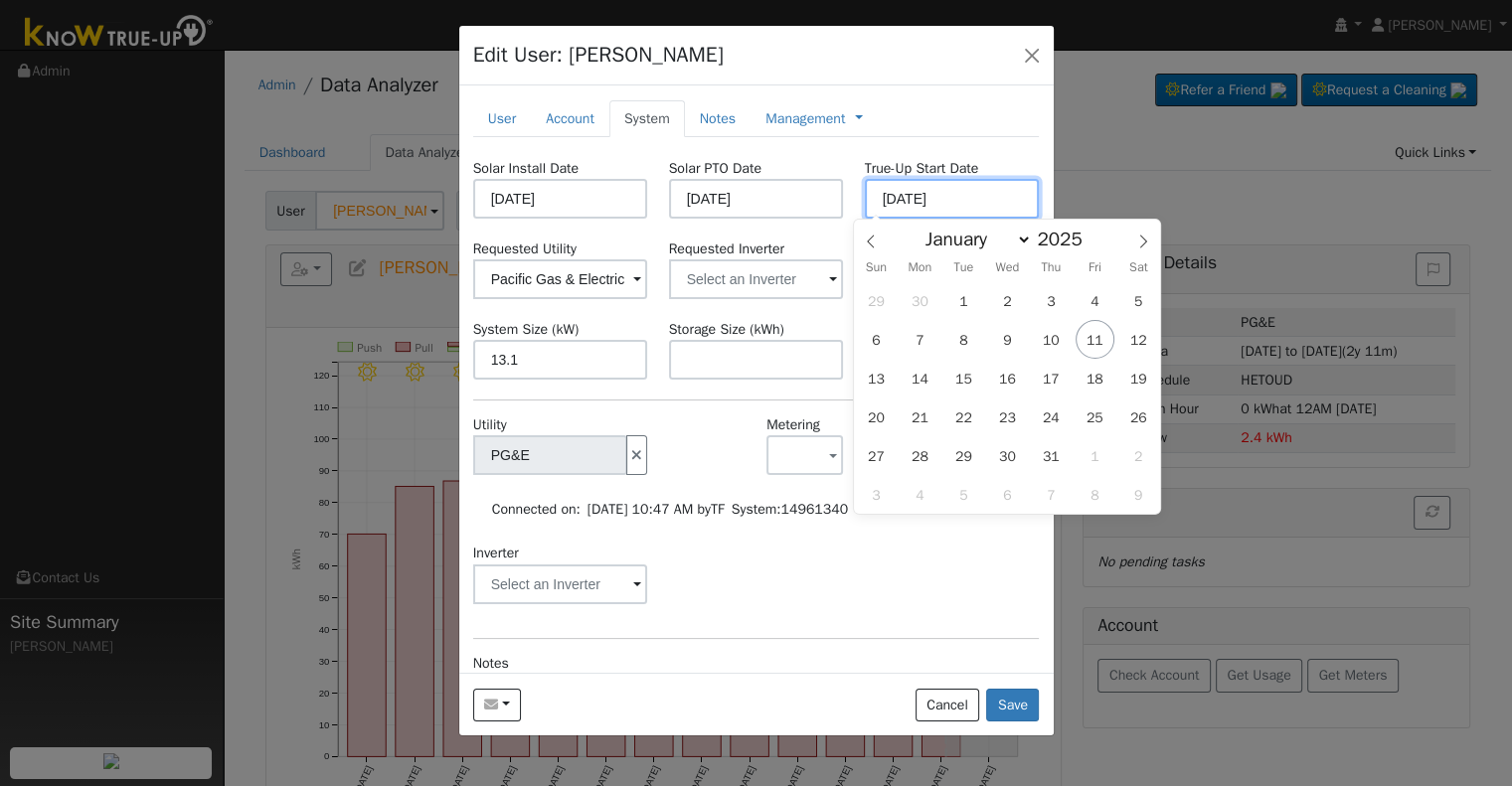 type on "[DATE]" 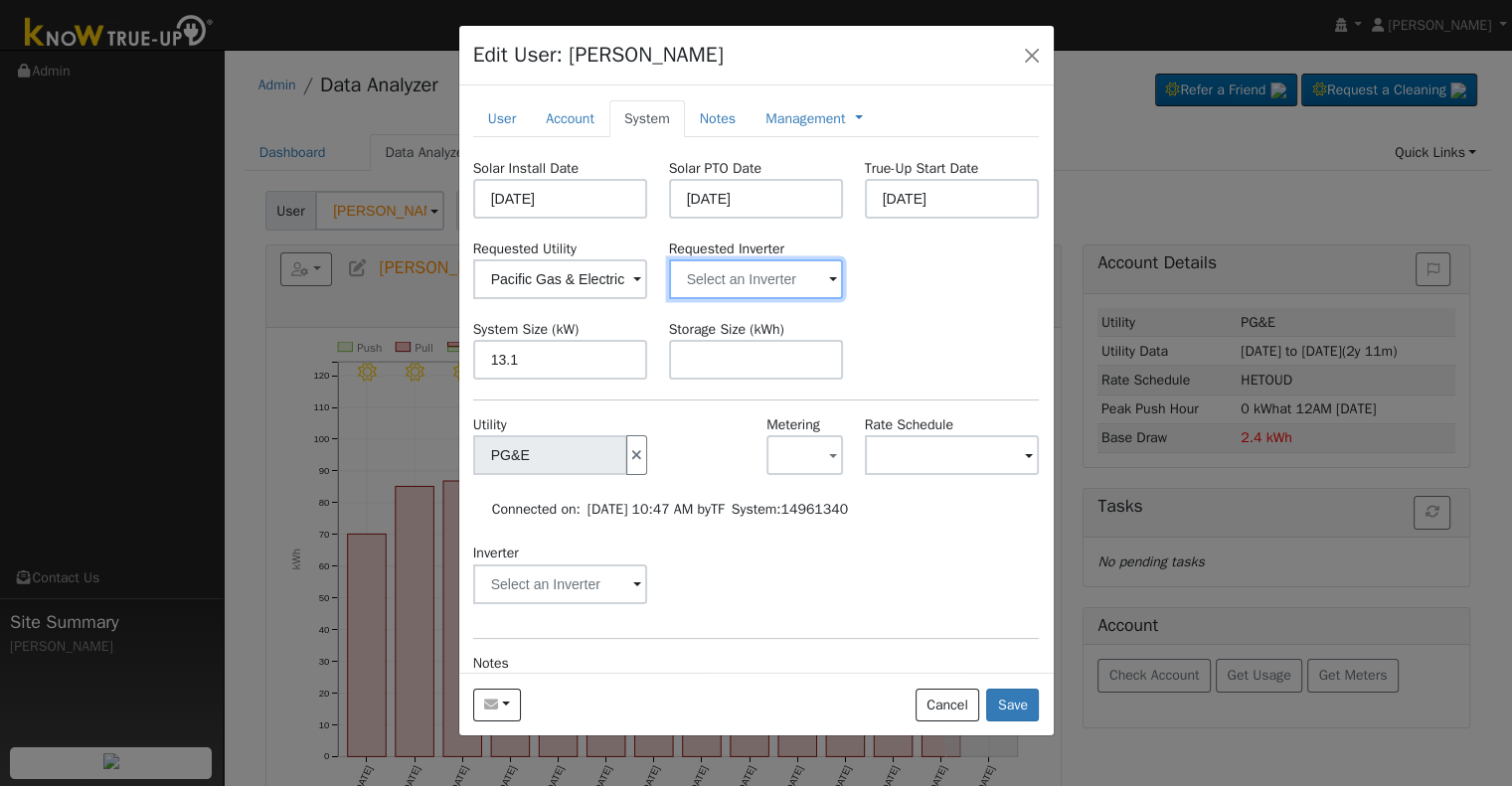 click at bounding box center [561, 279] 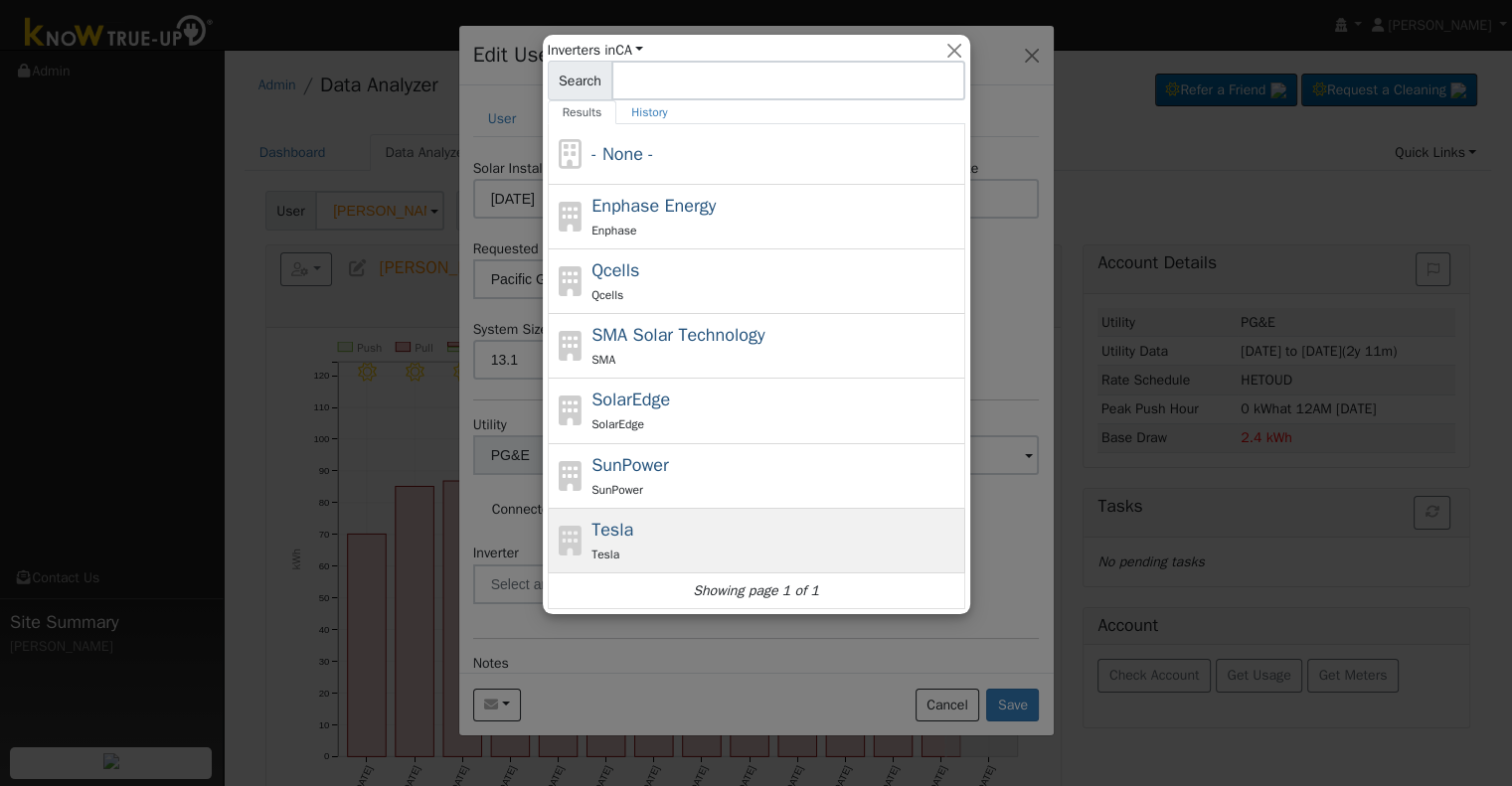 click on "Tesla Tesla" at bounding box center (775, 541) 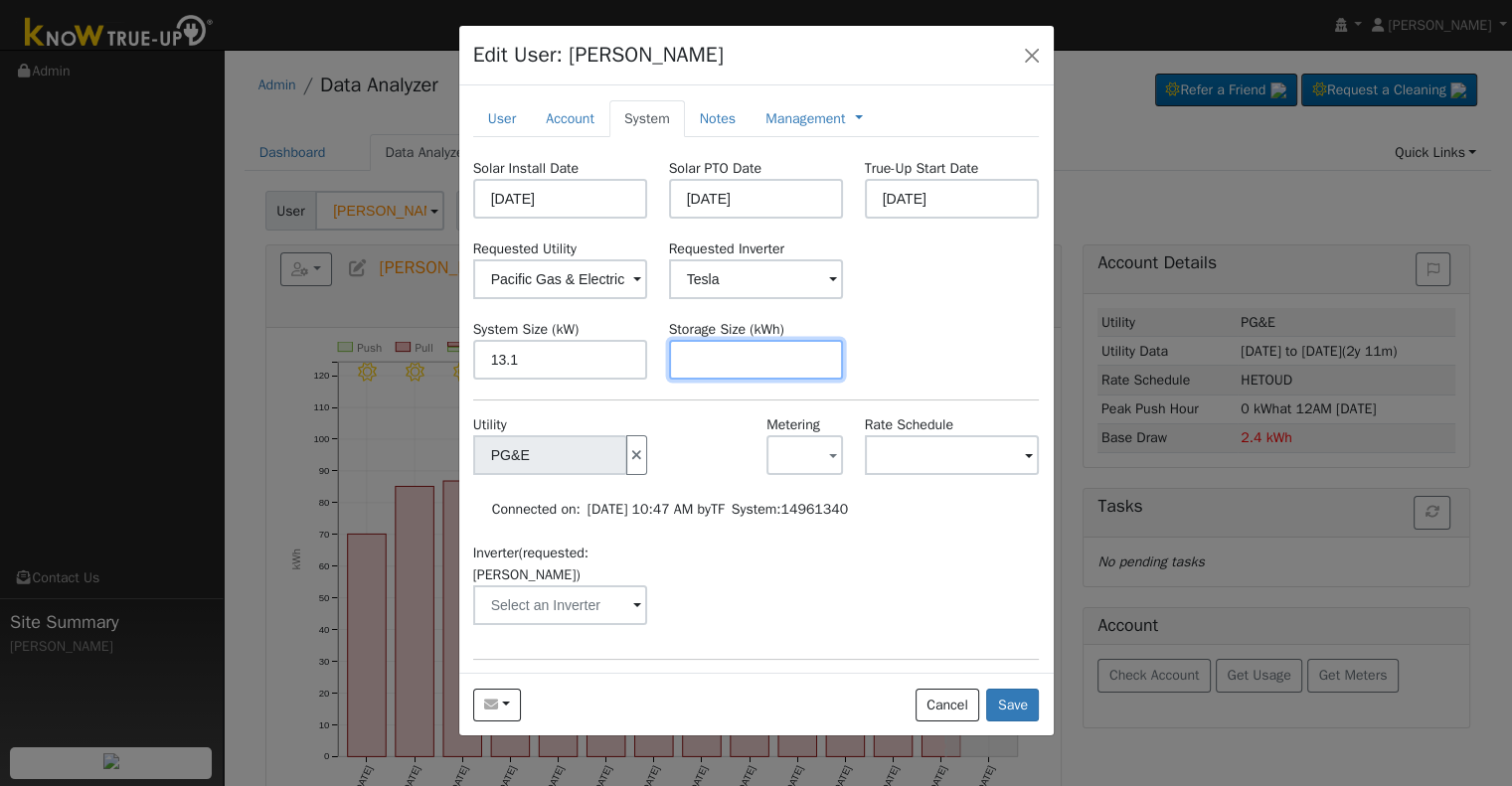 click at bounding box center (756, 360) 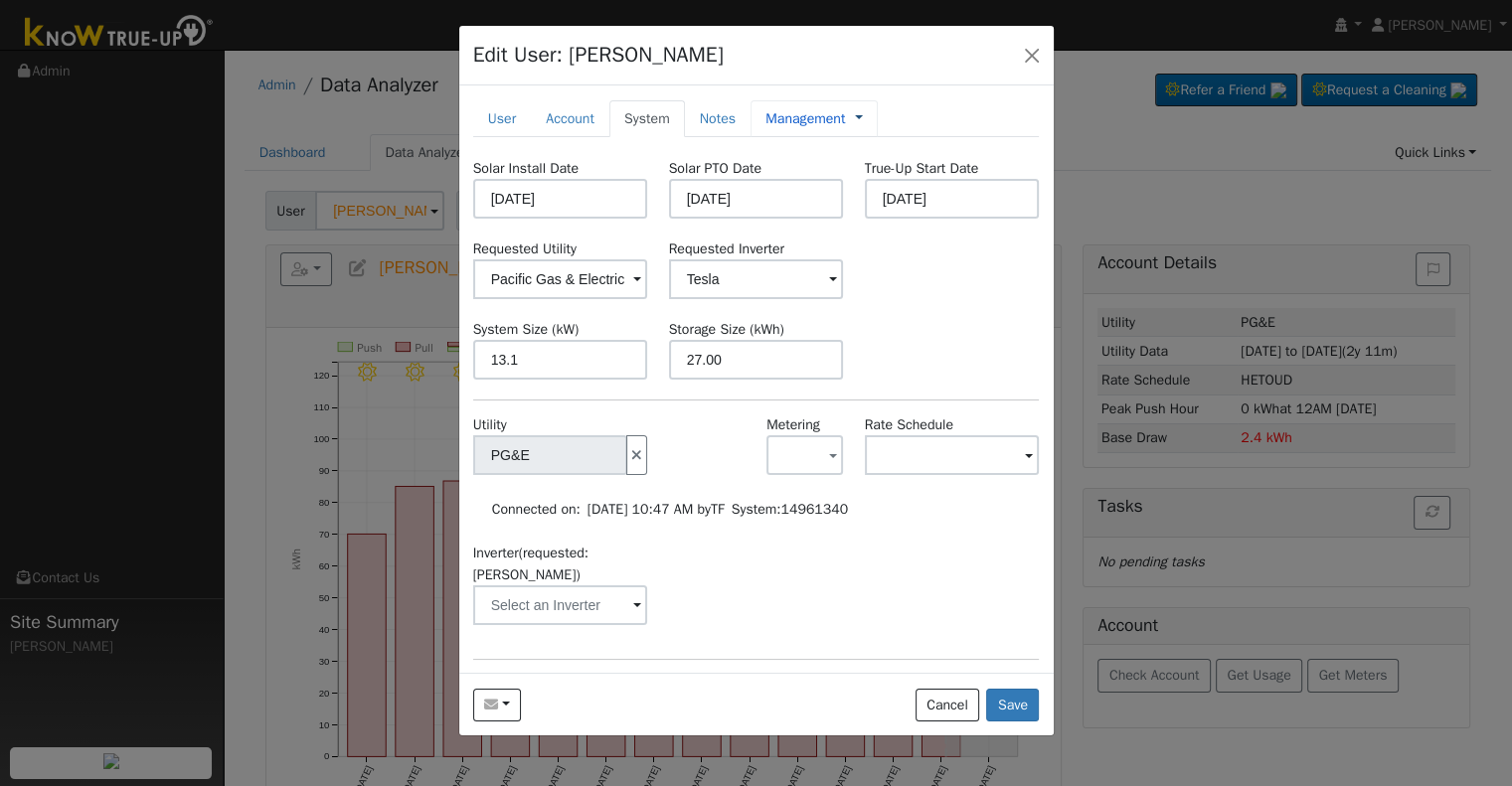 type on "27" 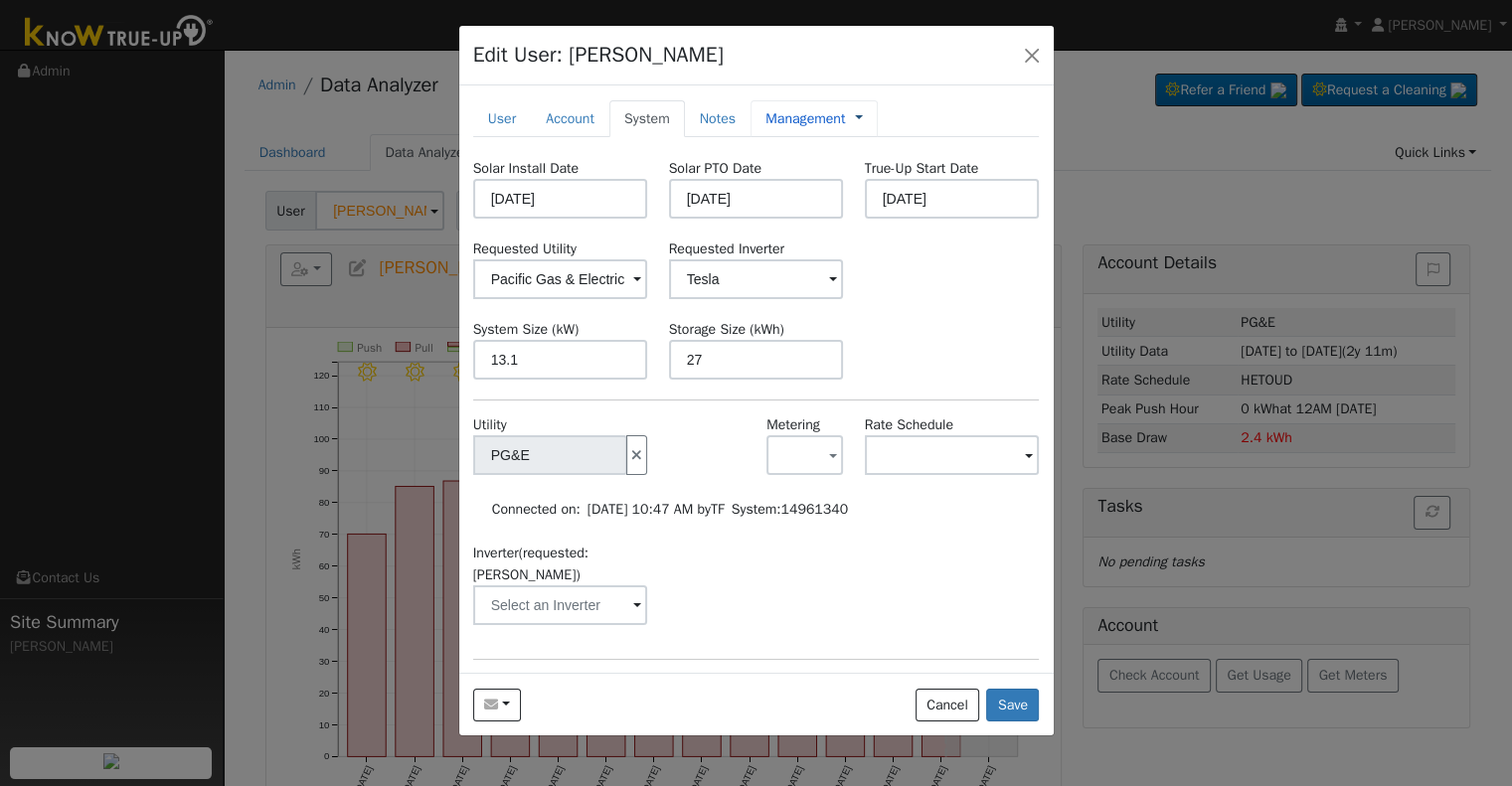 click at bounding box center [859, 118] 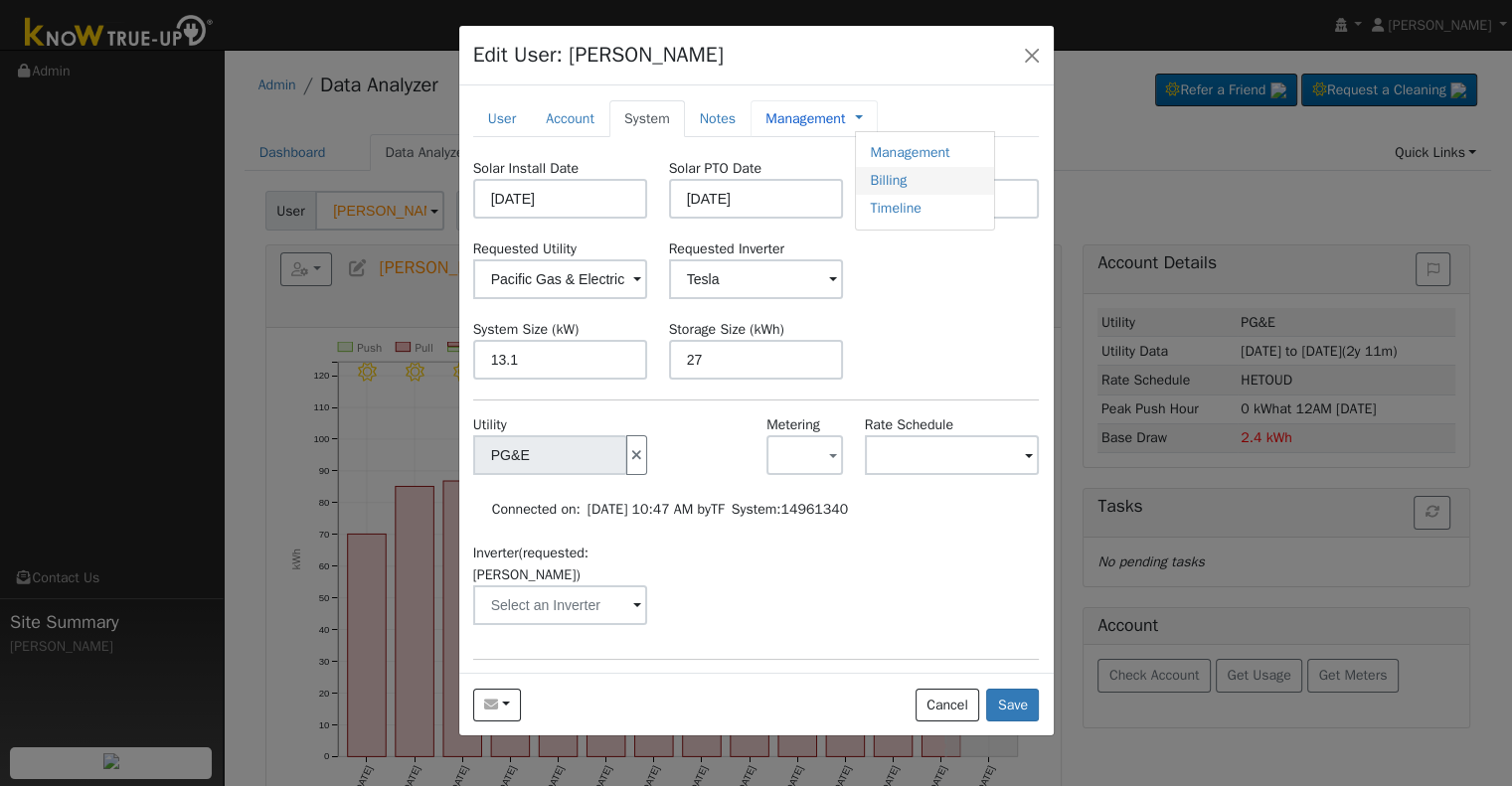 click on "Billing" at bounding box center (924, 181) 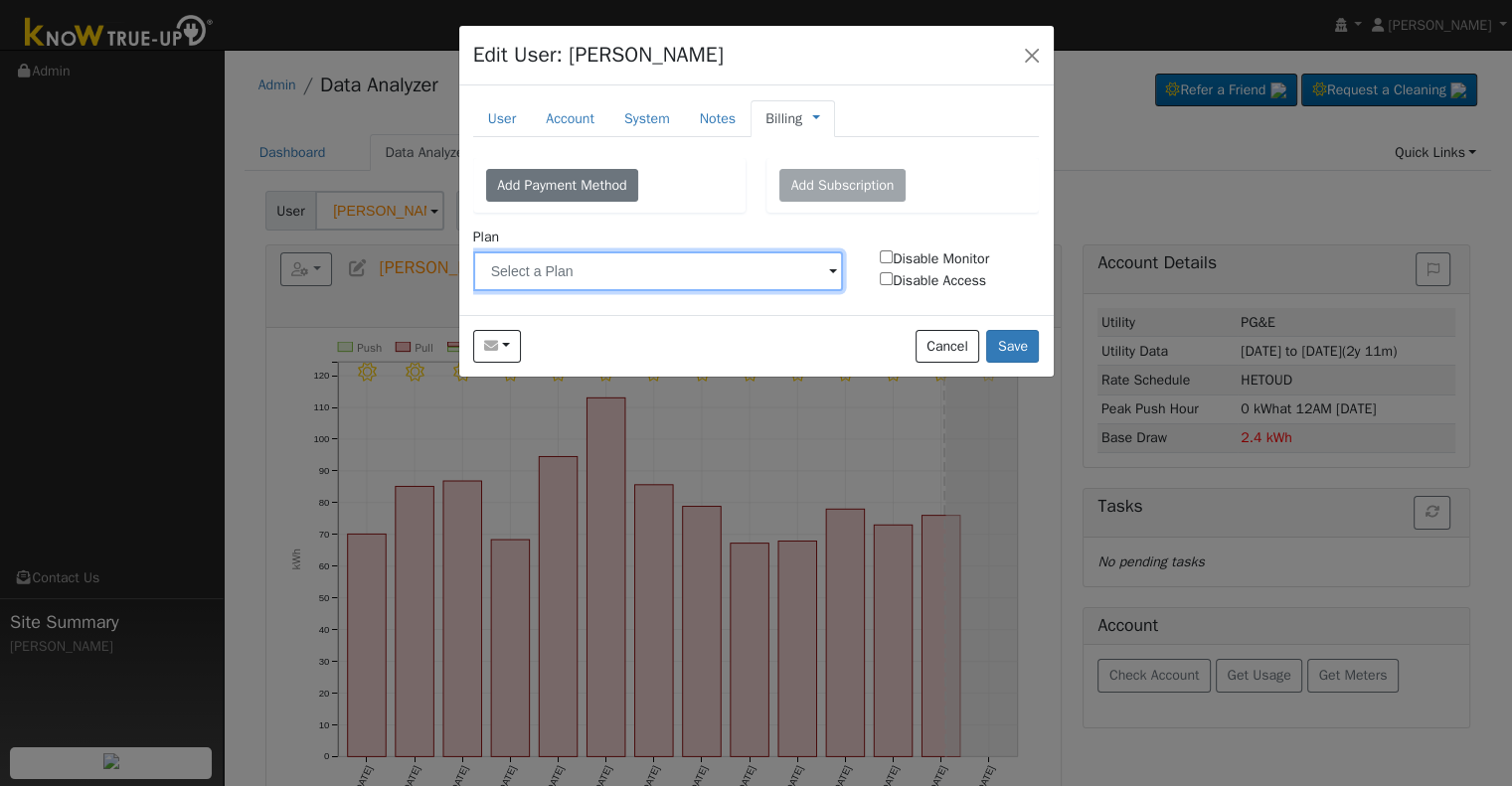 click at bounding box center [658, 271] 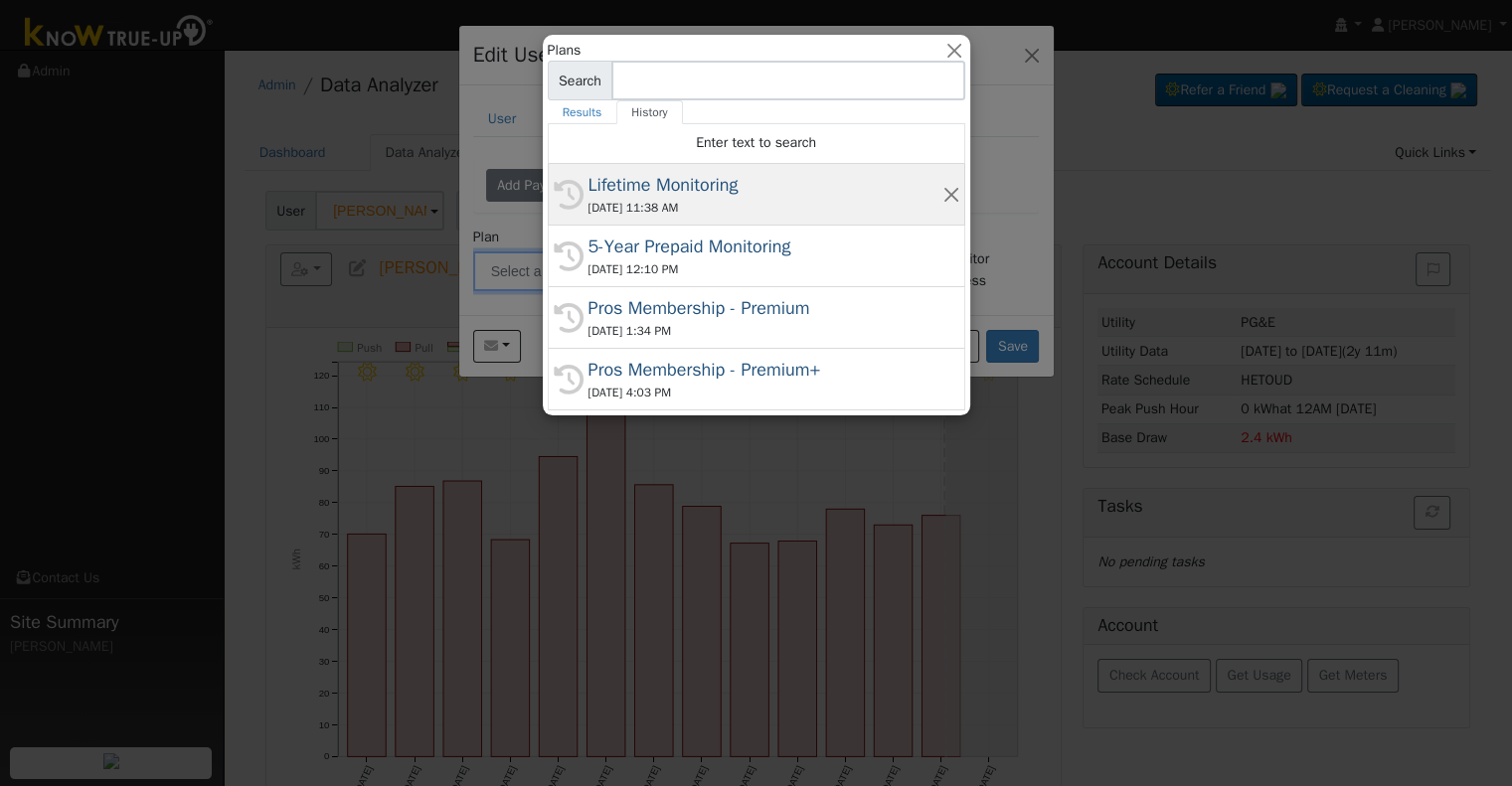 click on "Lifetime Monitoring" at bounding box center (765, 185) 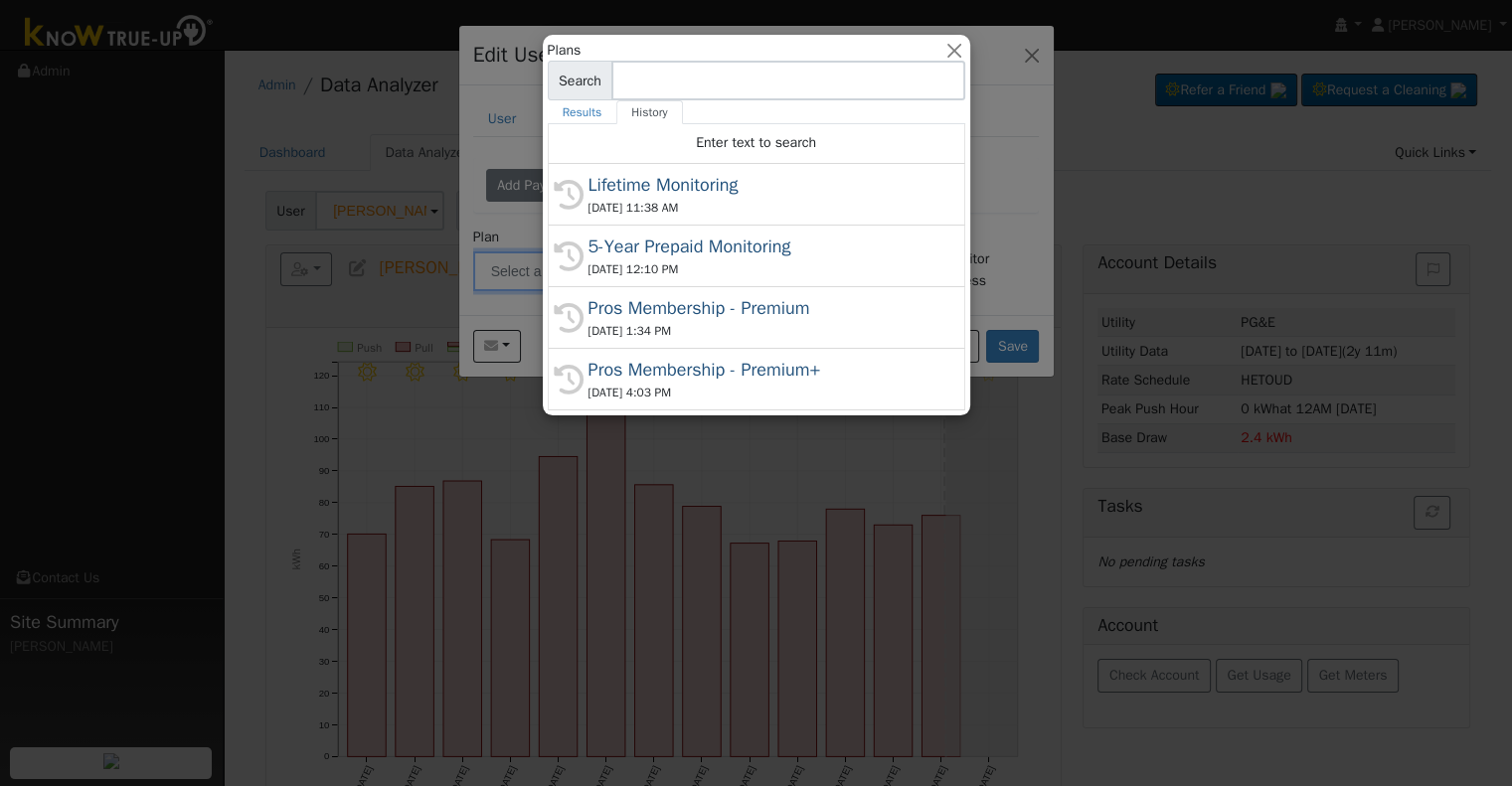type on "Lifetime Monitoring" 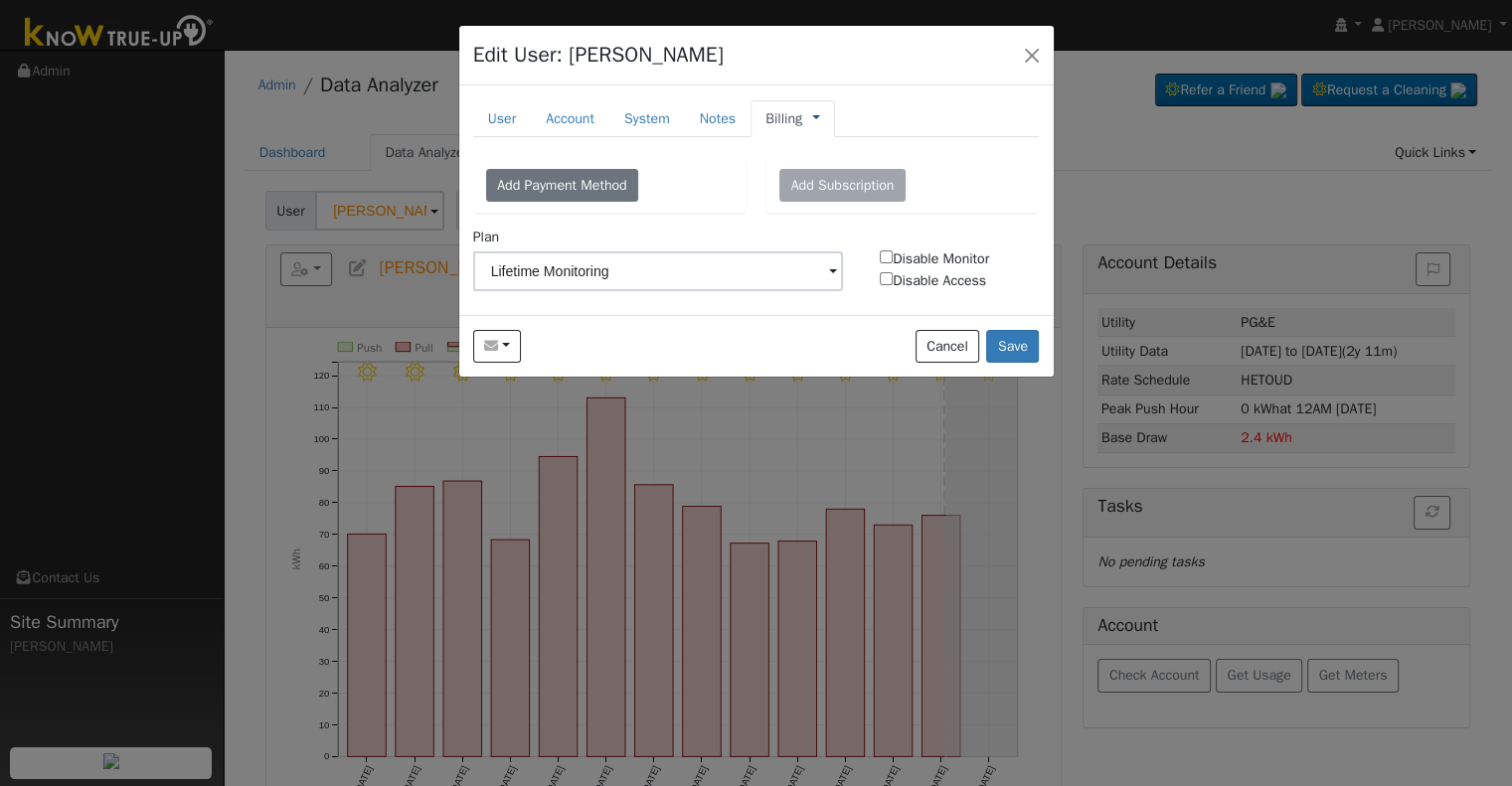 click at bounding box center (816, 118) 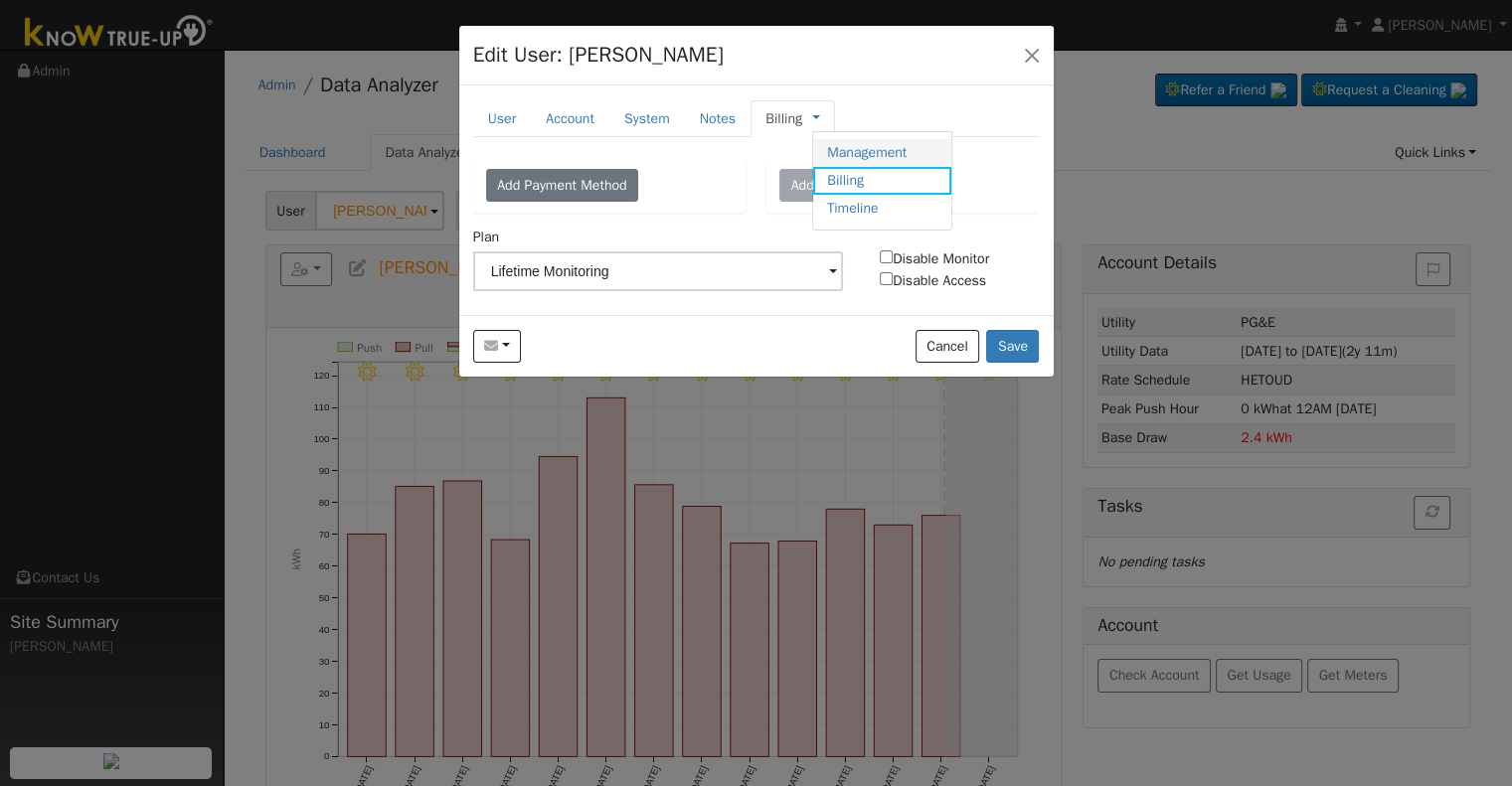 click on "Management" at bounding box center [882, 153] 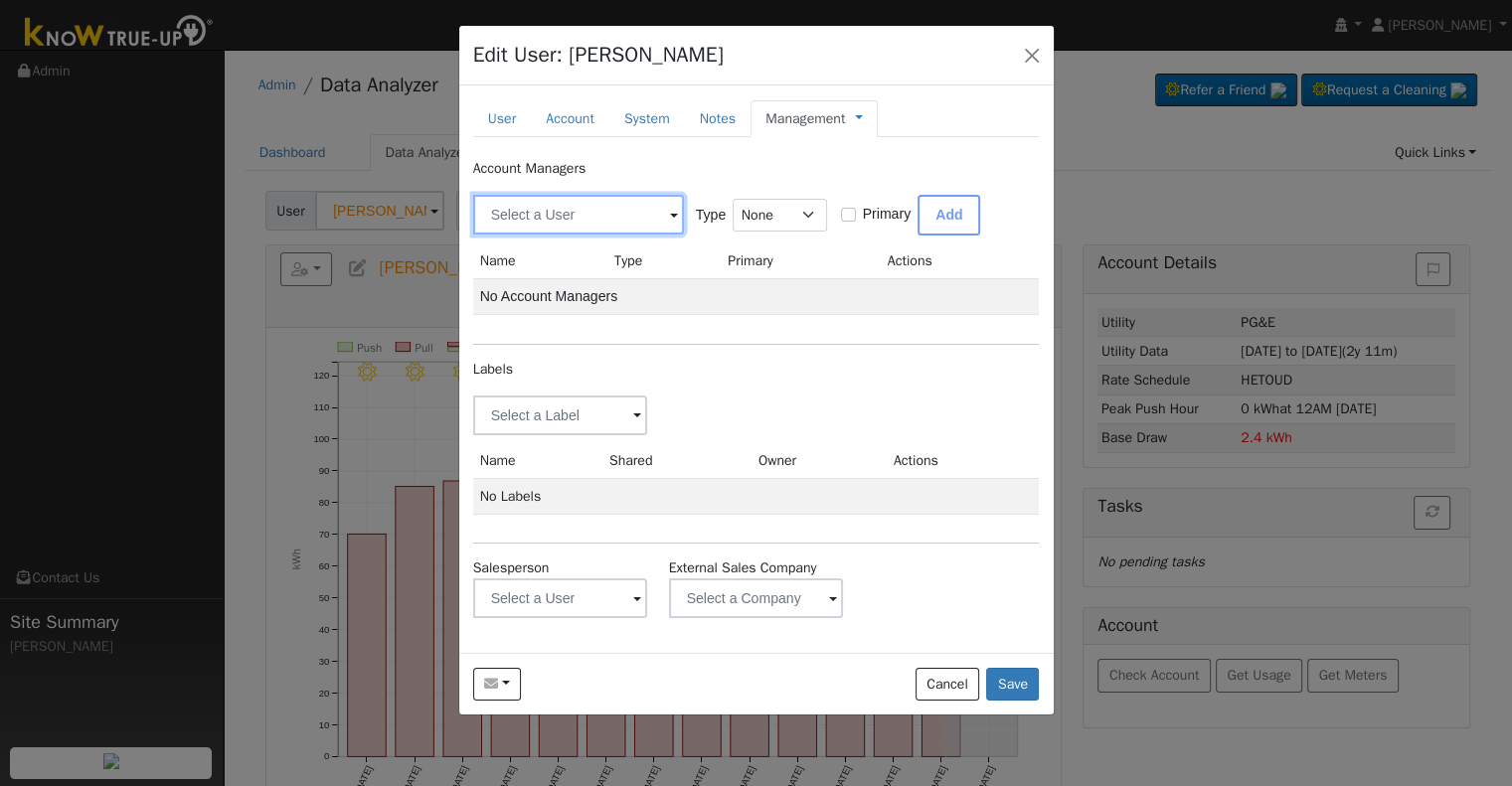 click at bounding box center [579, 215] 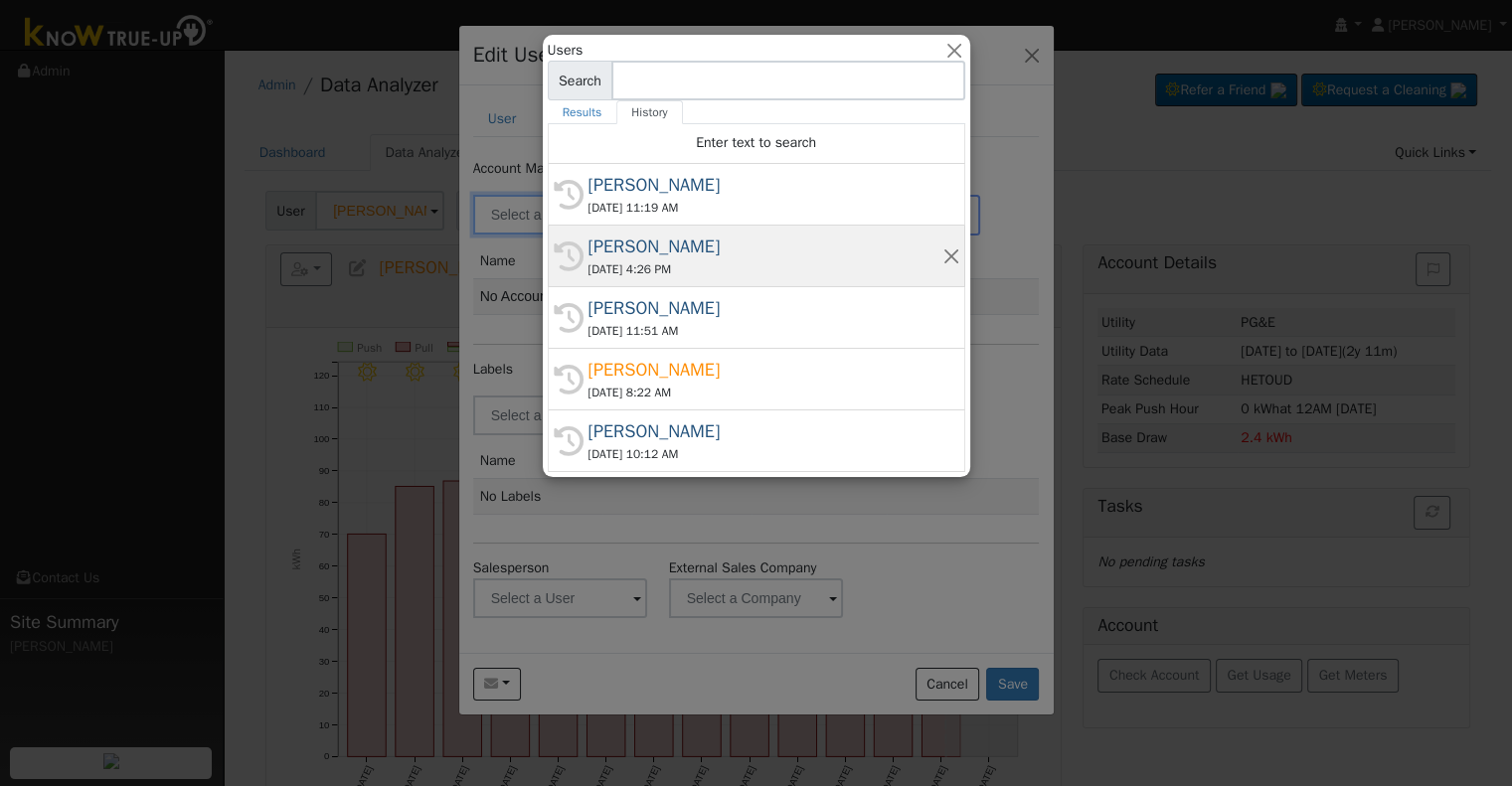 click on "Tyler Friesen" at bounding box center [765, 246] 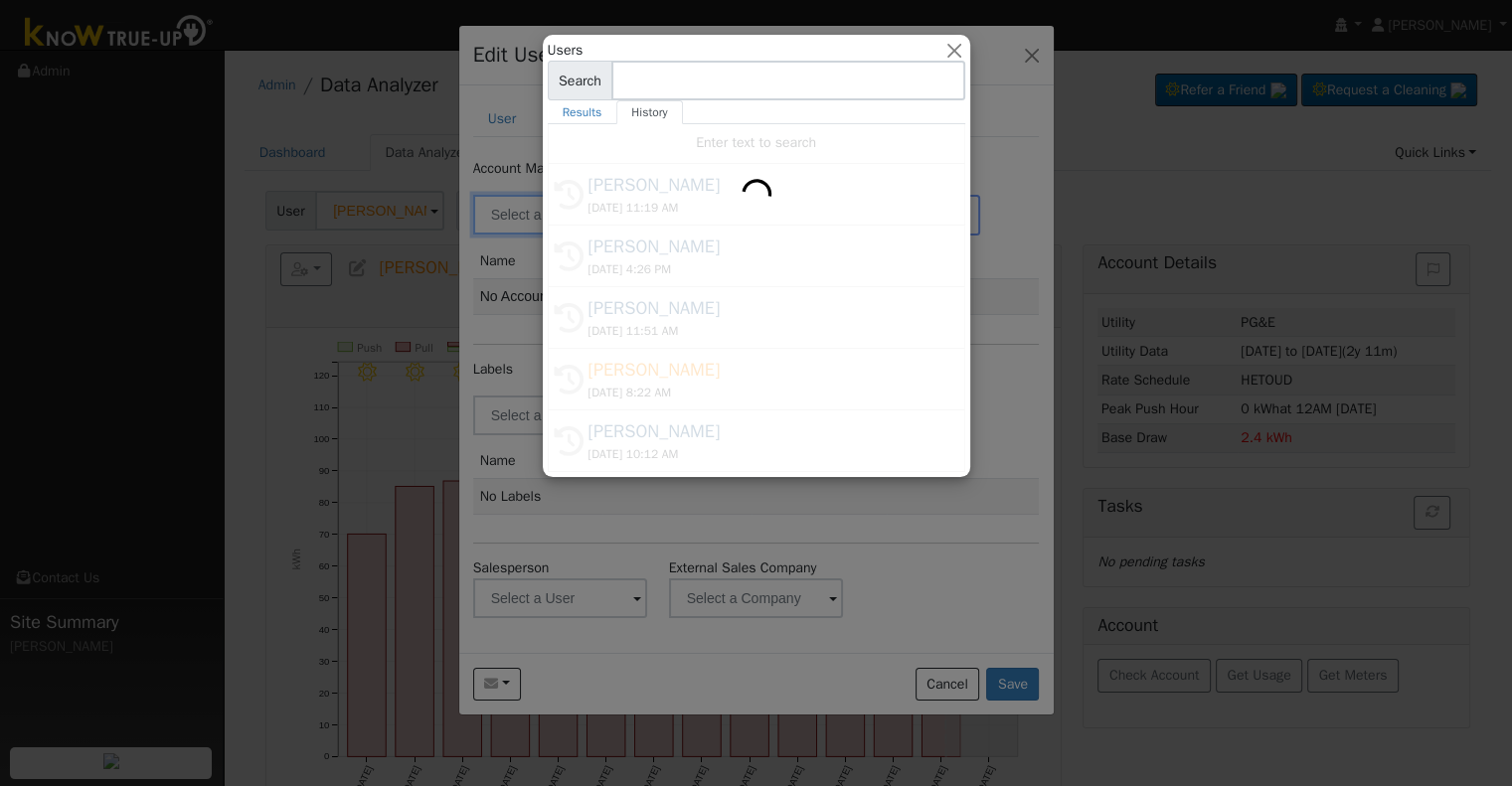type on "Tyler Friesen" 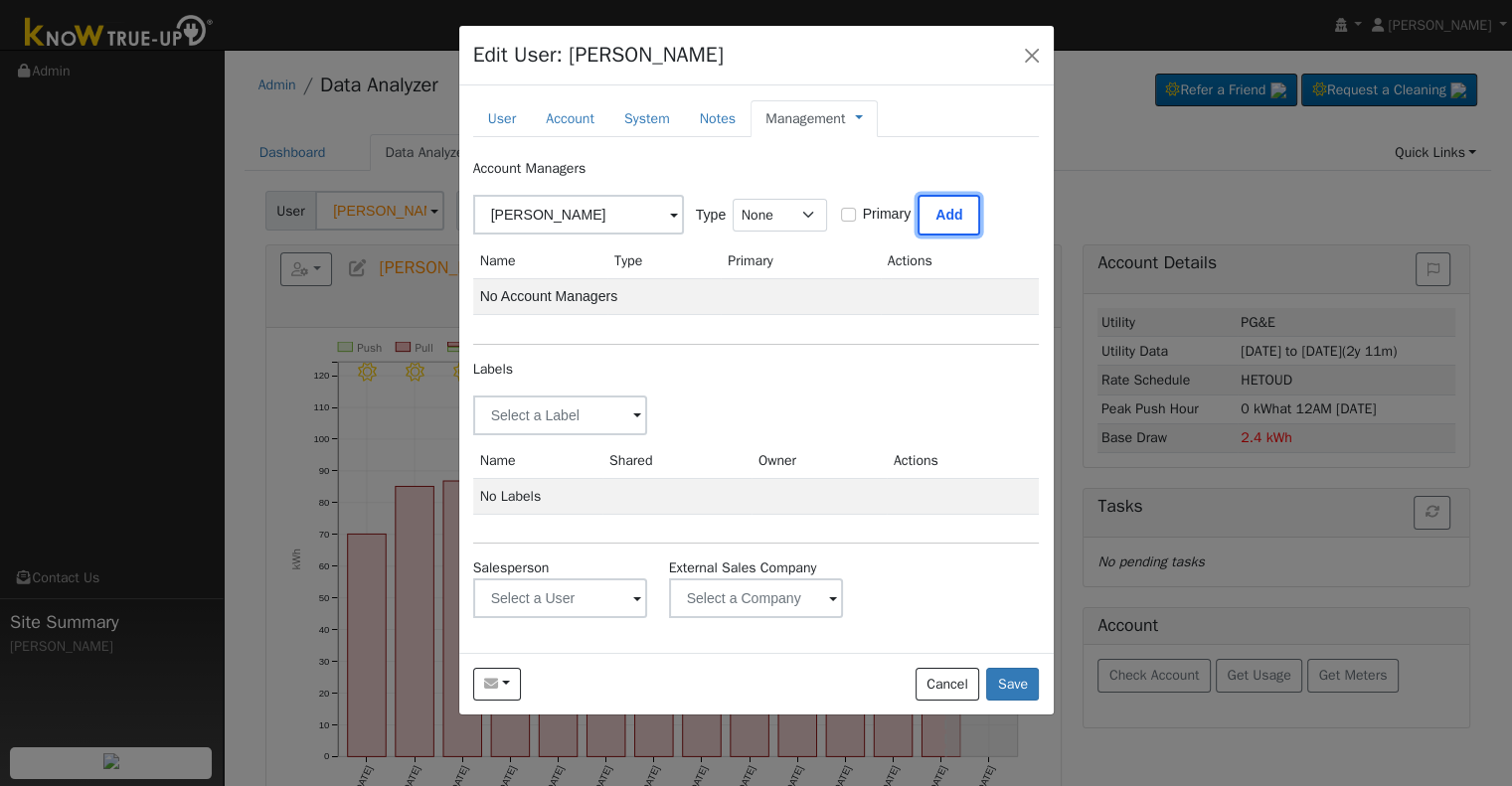 click on "Add" at bounding box center [948, 215] 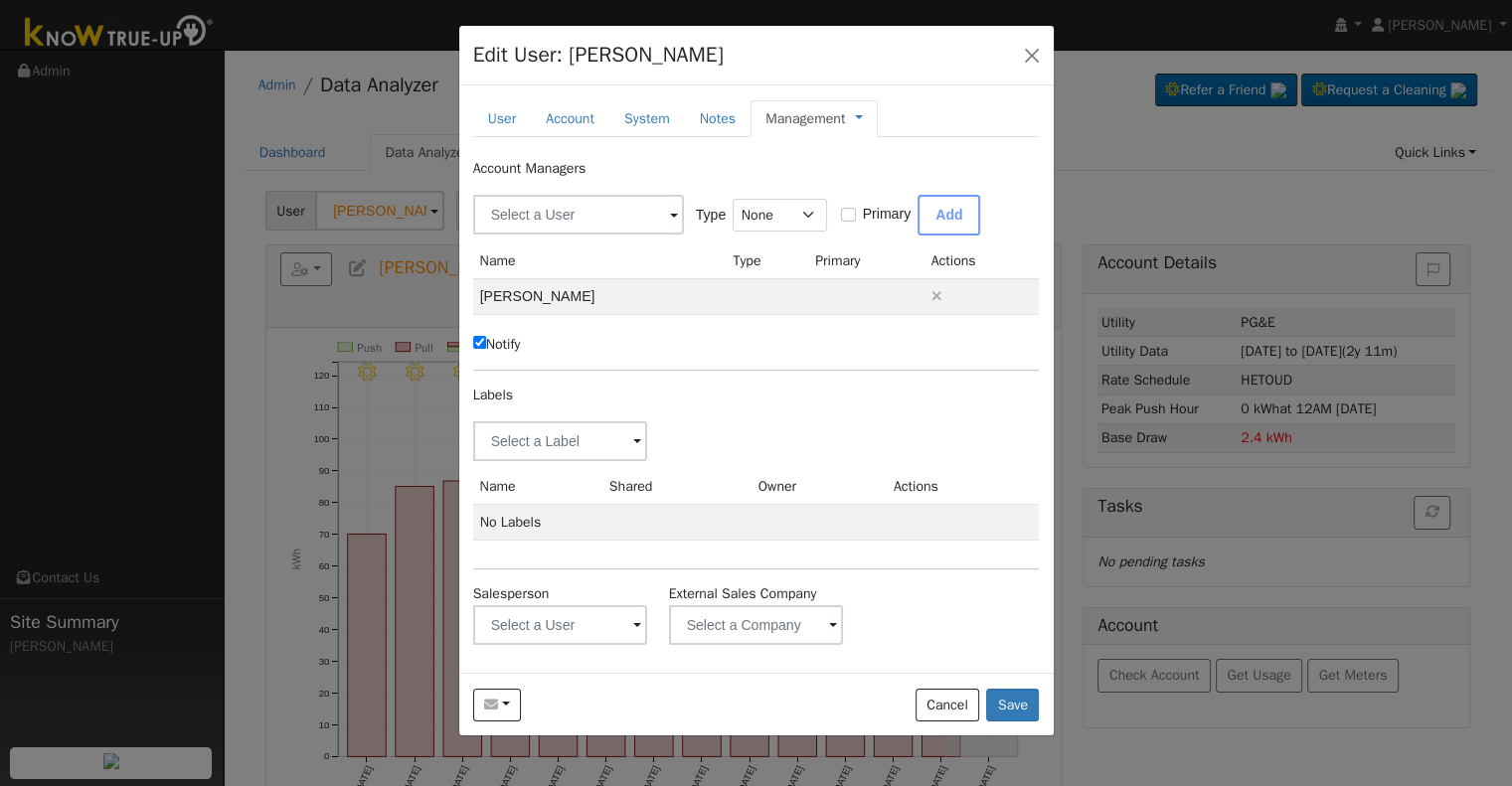 click on "Notify" at bounding box center [497, 344] 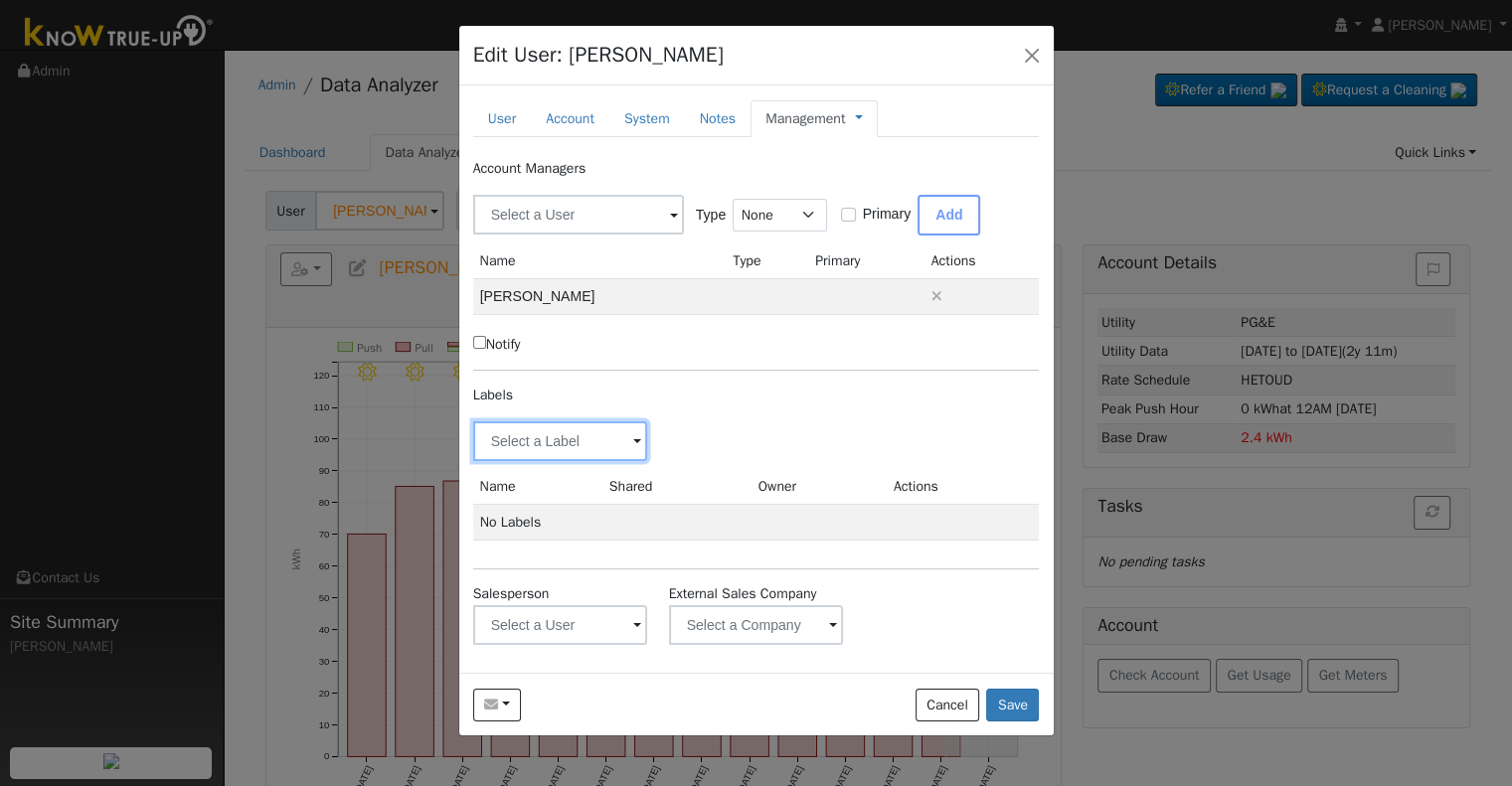 drag, startPoint x: 515, startPoint y: 428, endPoint x: 529, endPoint y: 443, distance: 20.518285 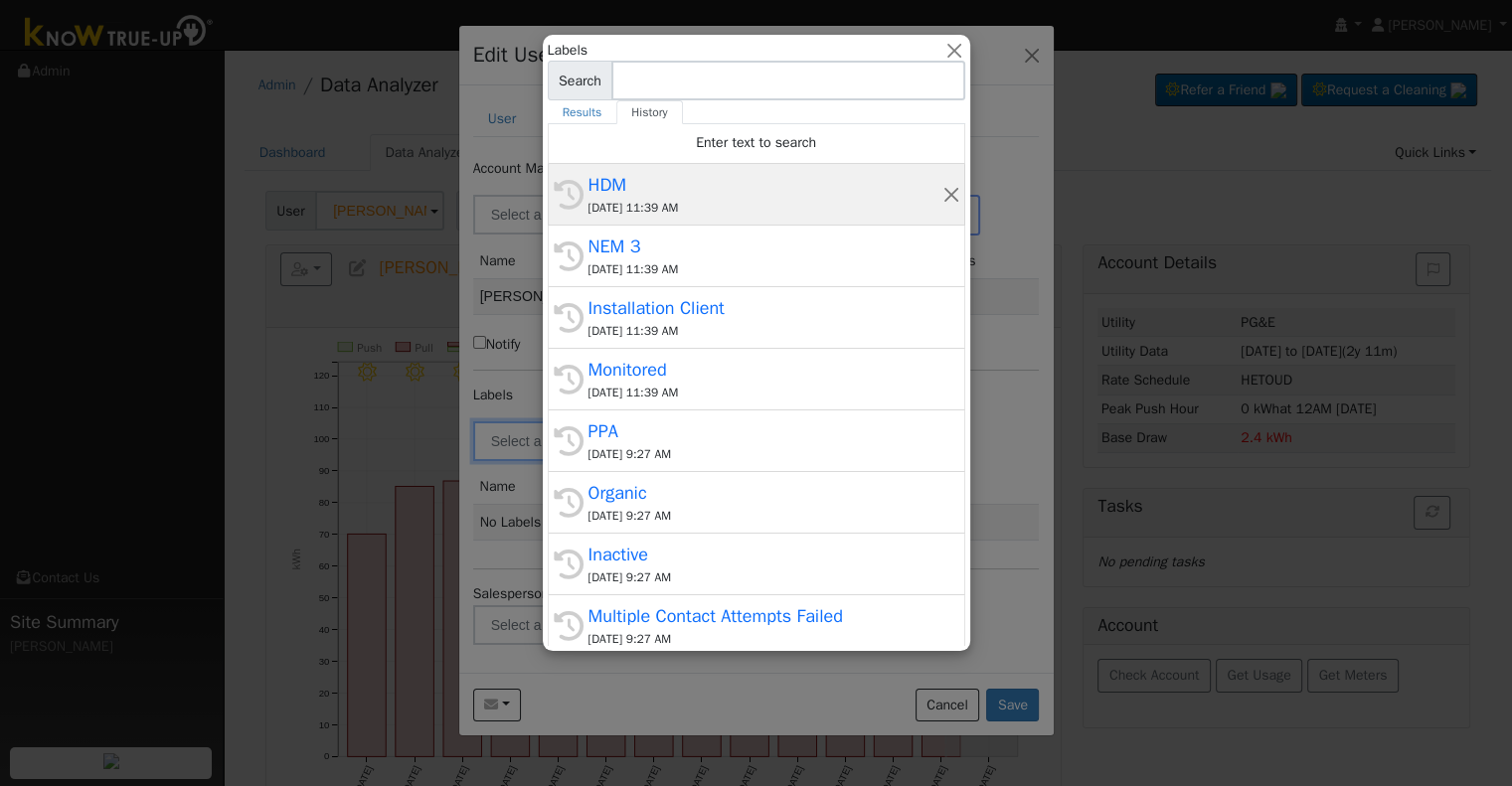 click on "HDM" at bounding box center (765, 185) 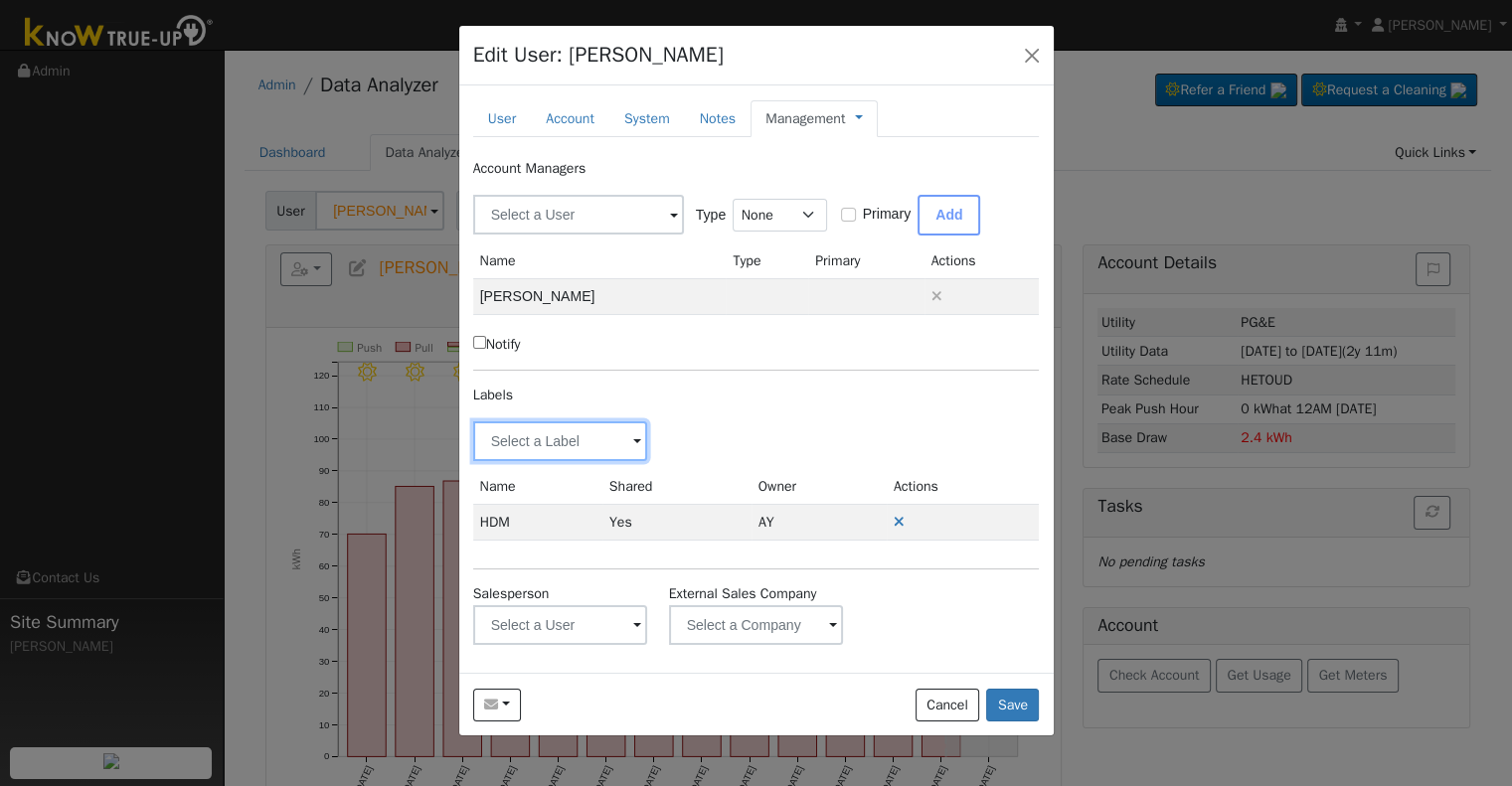 drag, startPoint x: 556, startPoint y: 437, endPoint x: 556, endPoint y: 416, distance: 21 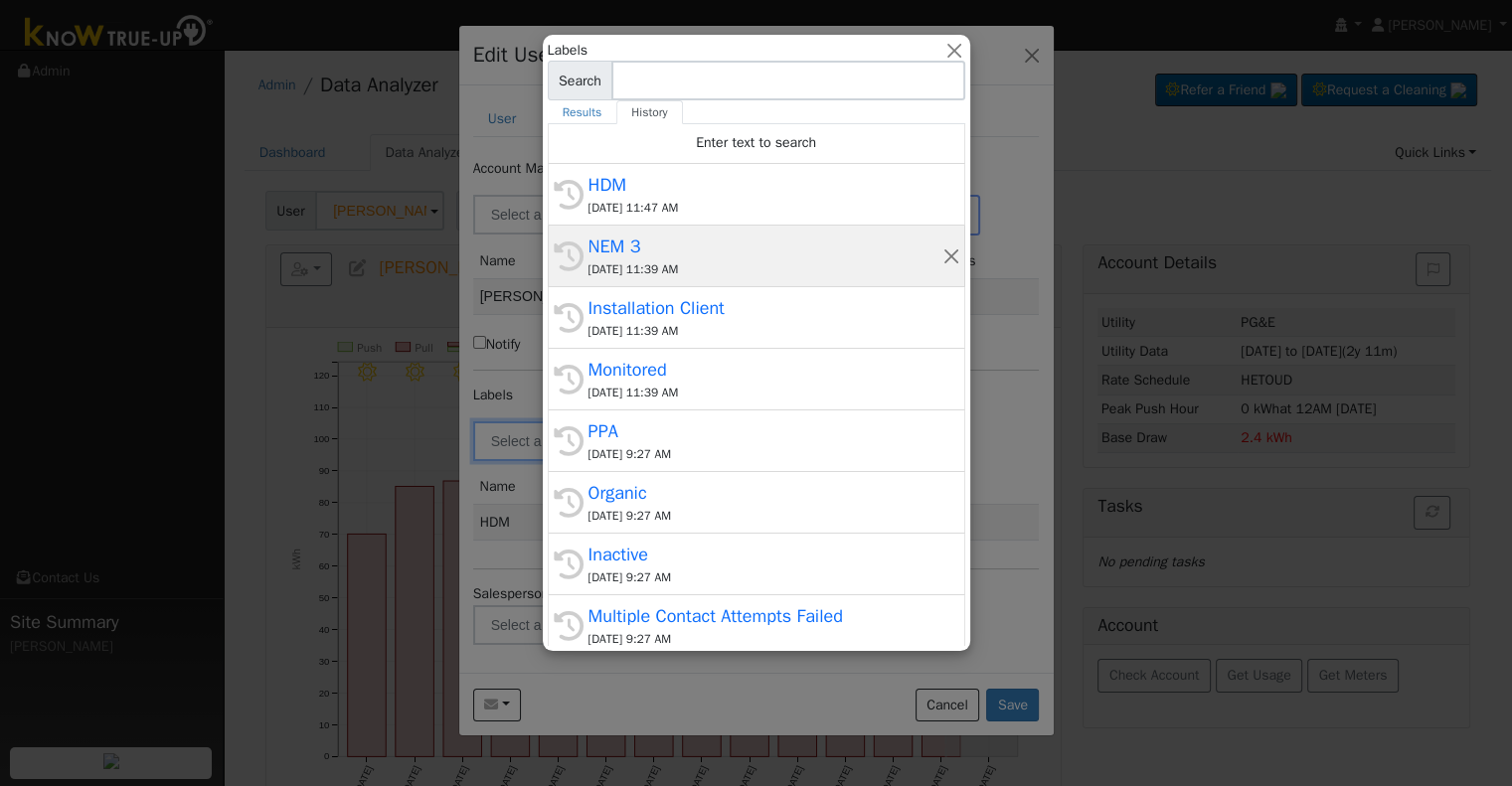 click on "NEM 3" at bounding box center [765, 246] 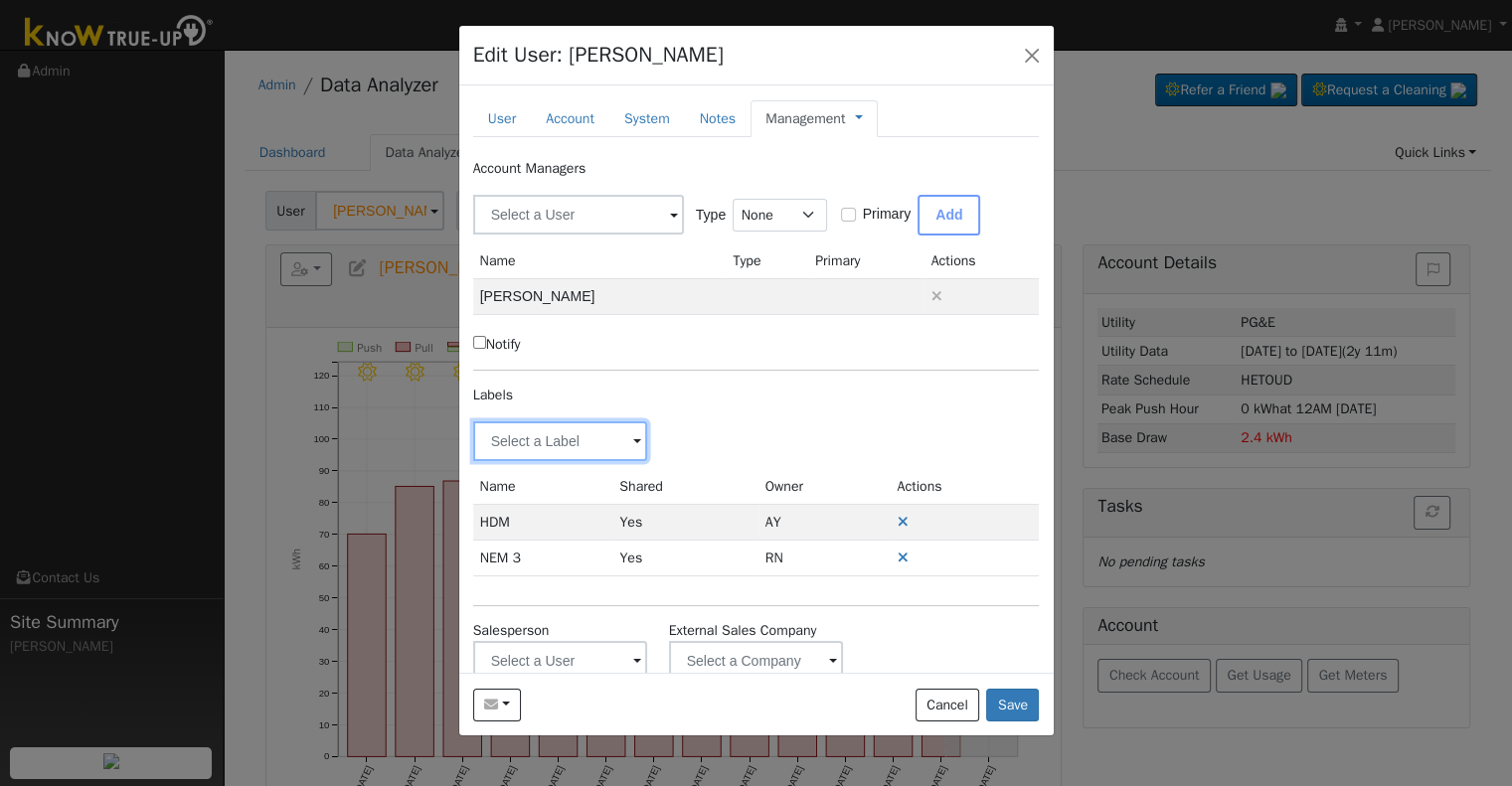 click at bounding box center [561, 441] 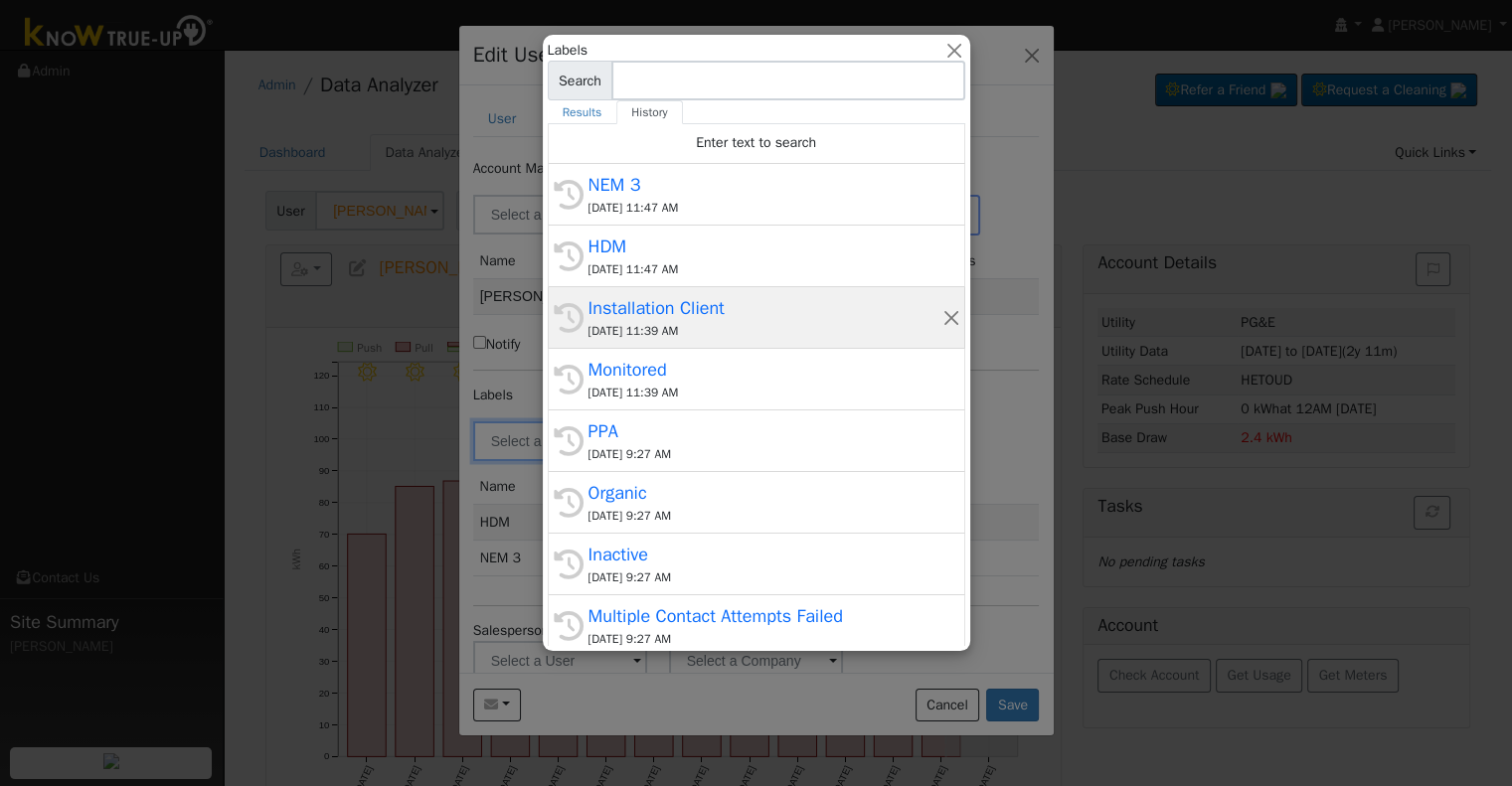 click on "Installation Client" at bounding box center [765, 308] 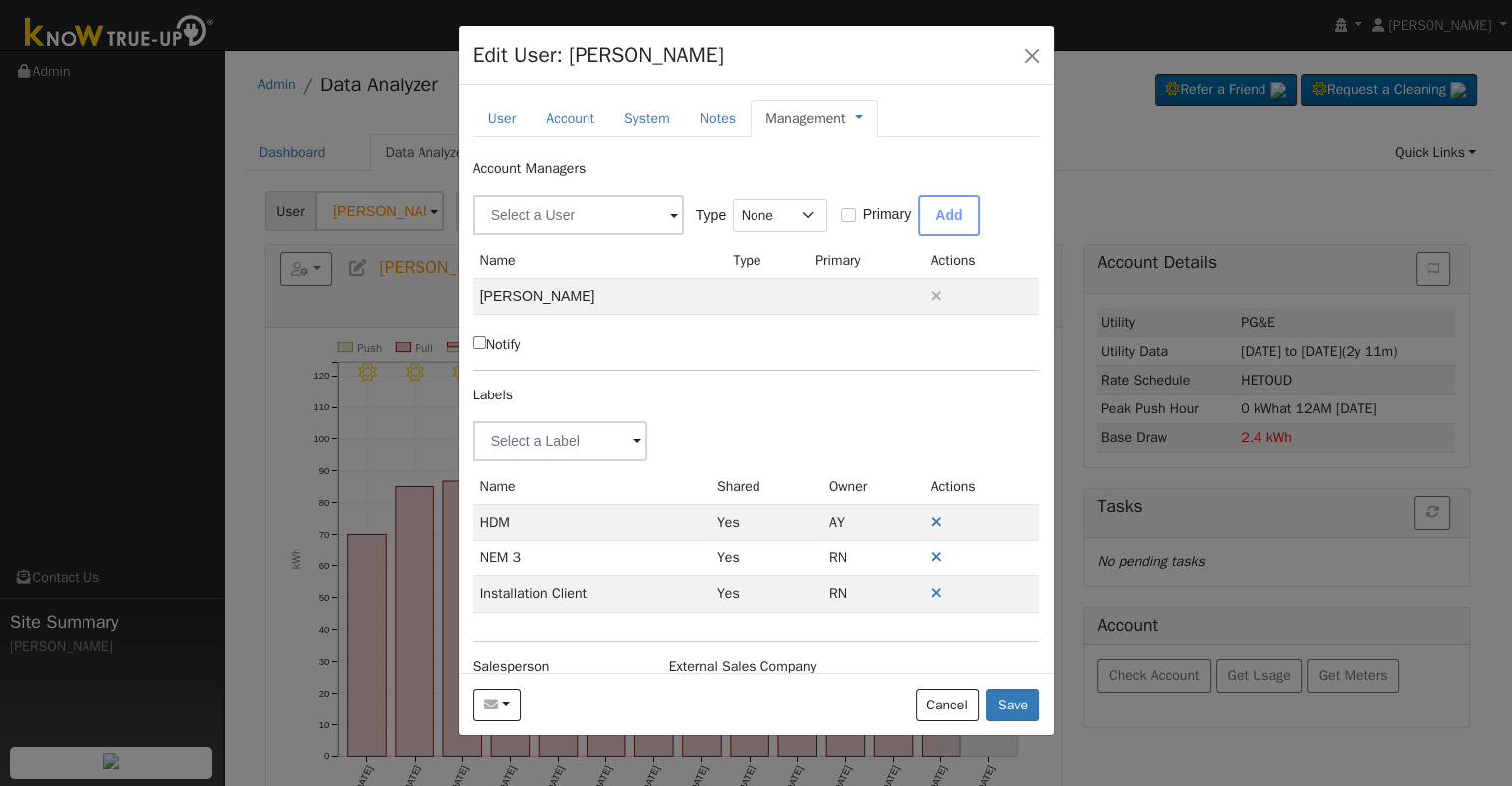 click on "Account Managers Type None Manager Sales Other  Primary Add Name Type Primary Actions Tyler Friesen Are you sure you want to remove Tyler Friesen?  Back   Remove   Notify Labels  Label Name Owner Shared Cancel Save Are you sure you want to assign a different owner? You will no longer be able to edit it.  Back   Confirm  Delete Label Are you sure you want to delete ? Cancel Delete Name Shared Owner Actions HDM Yes AY NEM 3 Yes RN Installation Client Yes RN Salesperson External Sales Company" at bounding box center (756, 437) 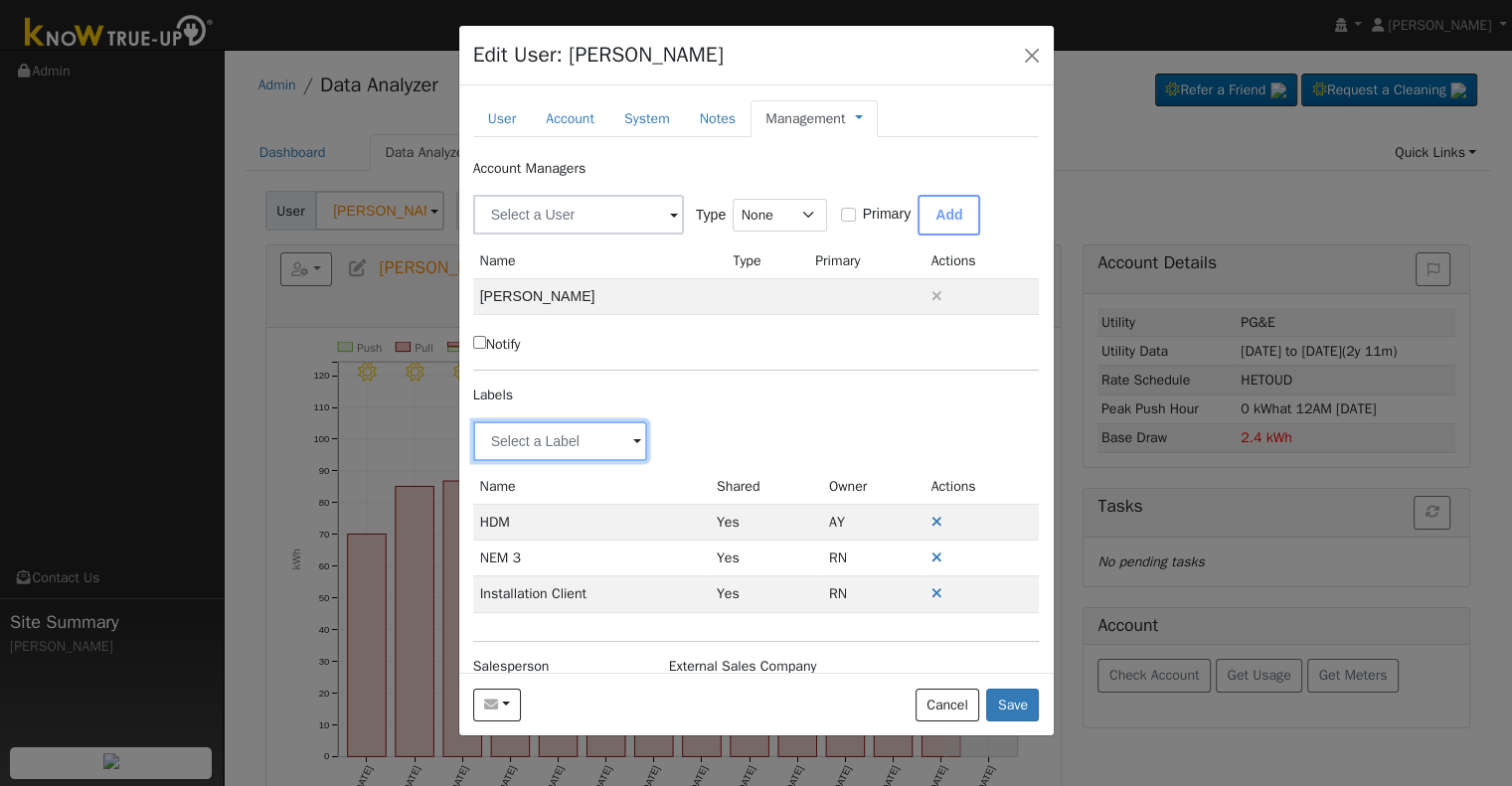 click at bounding box center (561, 441) 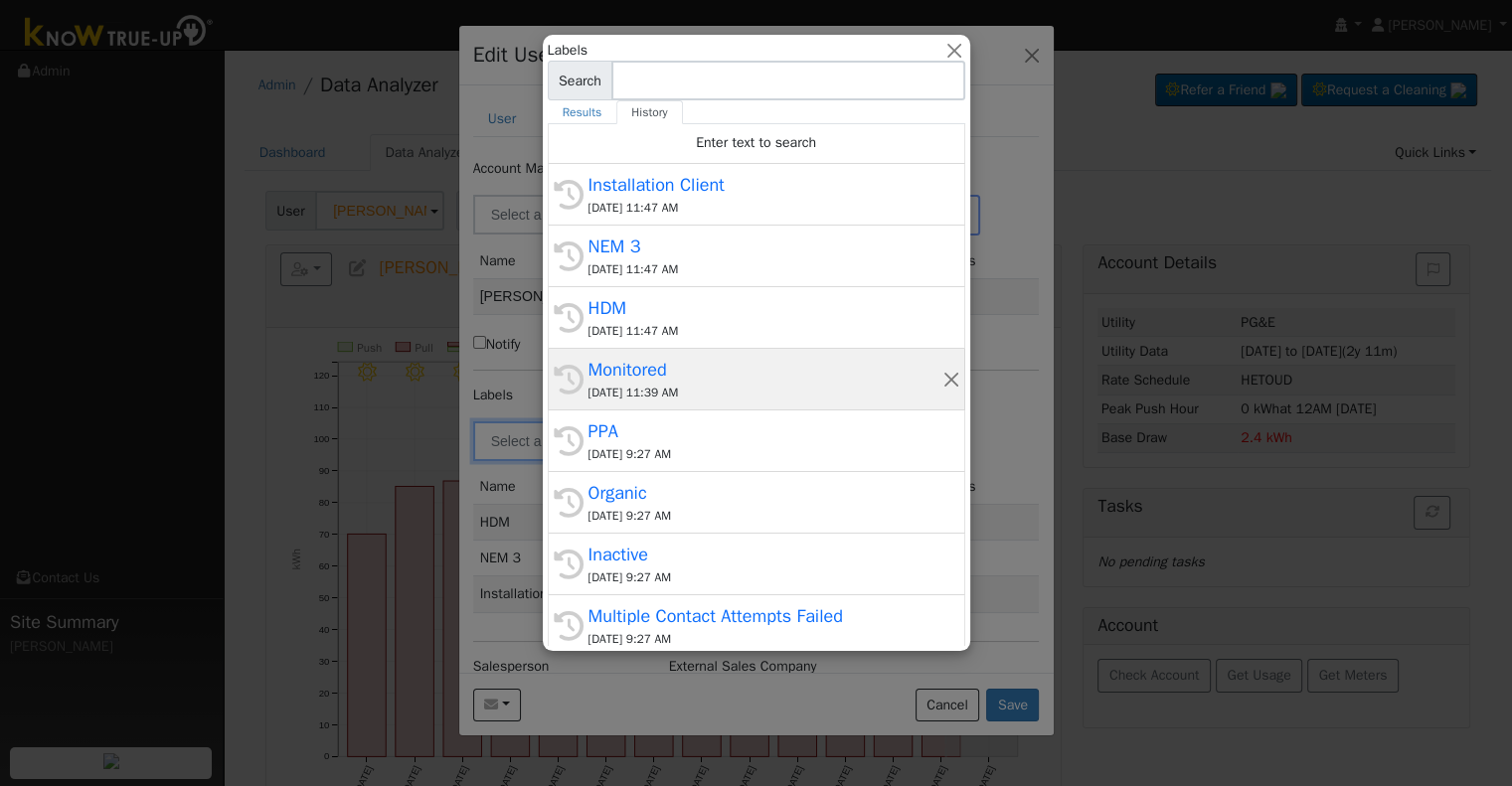 click on "Monitored" at bounding box center (765, 370) 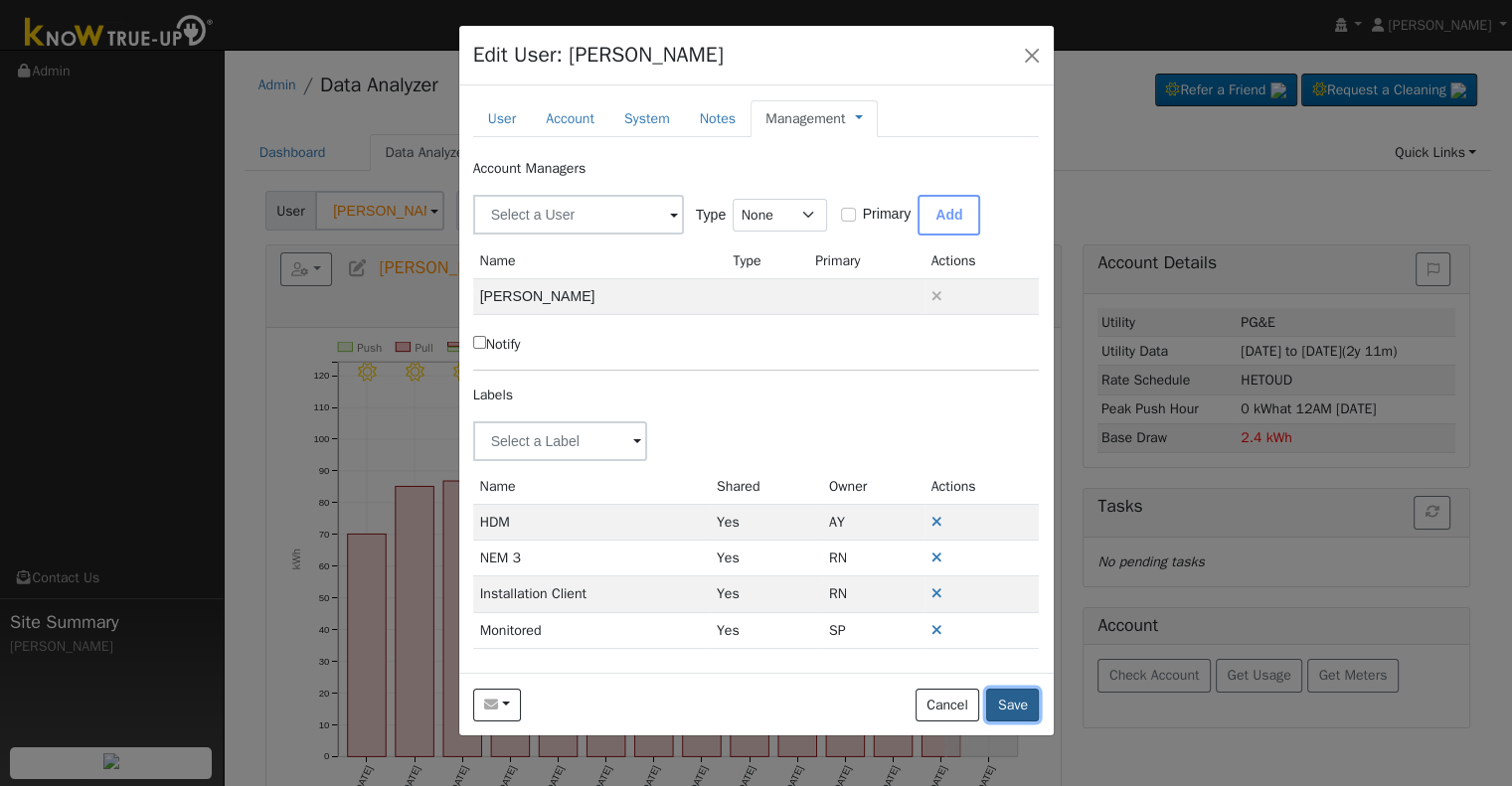 click on "Save" at bounding box center (1012, 706) 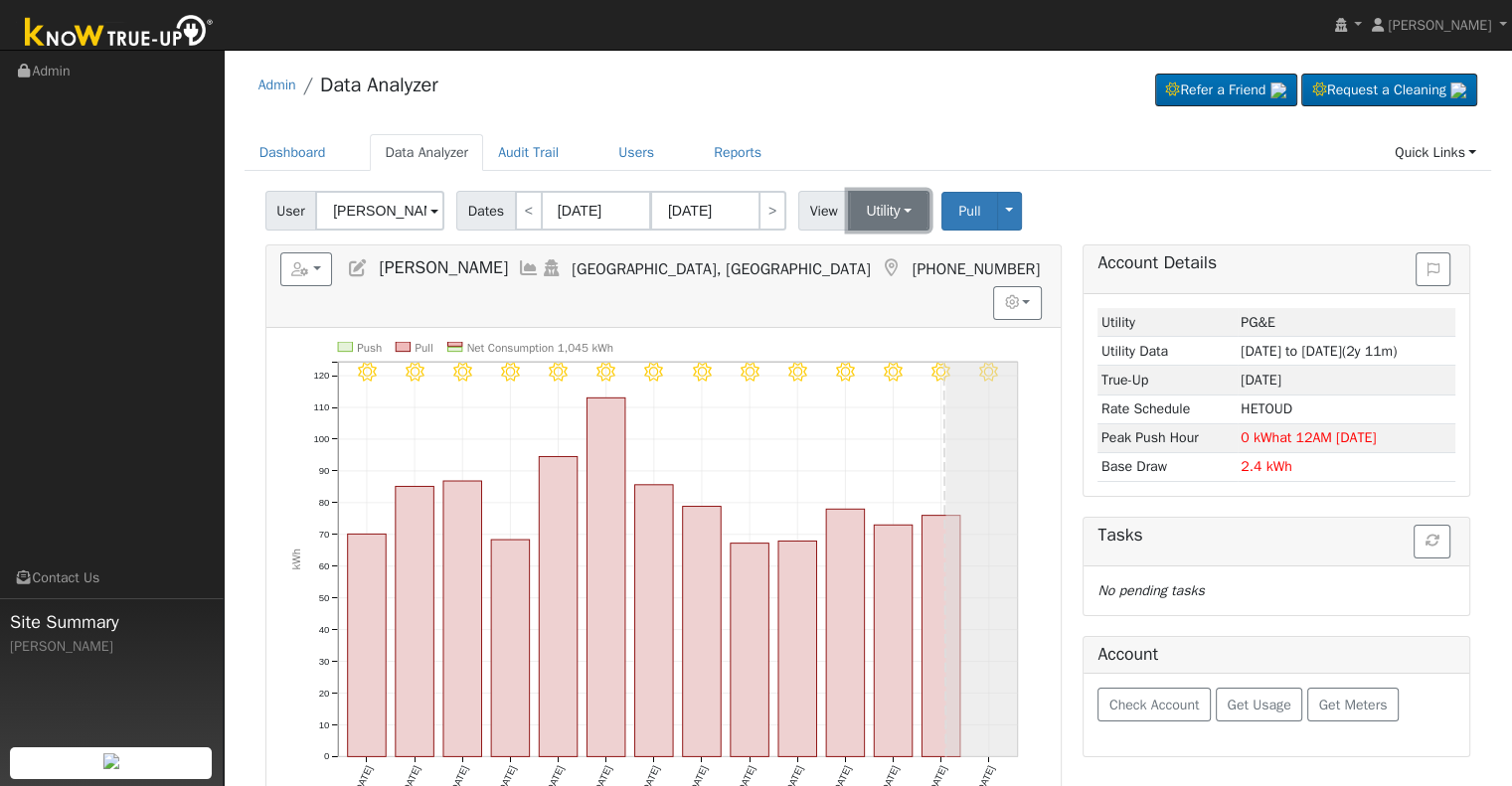 click on "Utility" at bounding box center (889, 211) 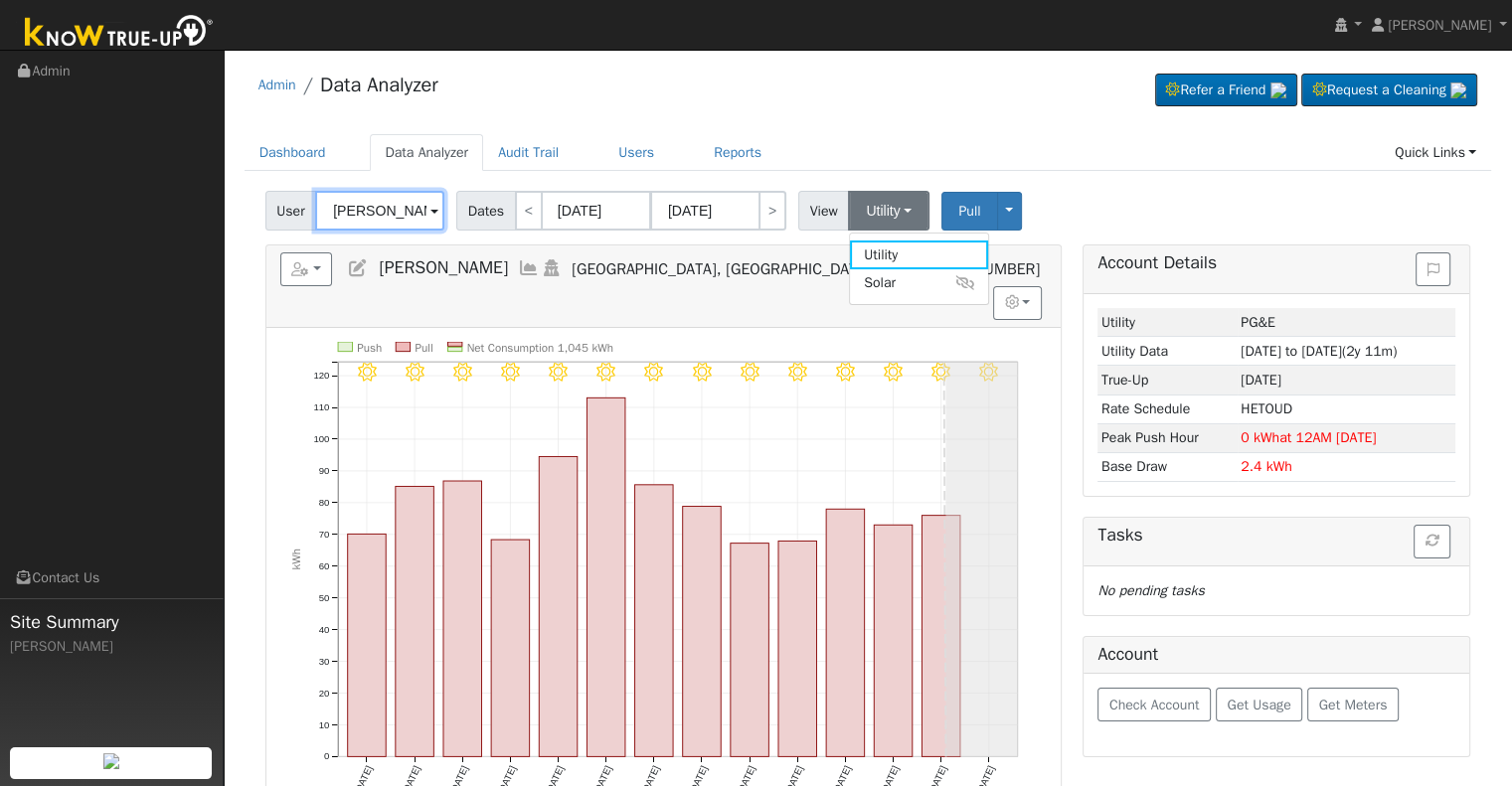 click on "Jonathan Slaughter" at bounding box center (380, 211) 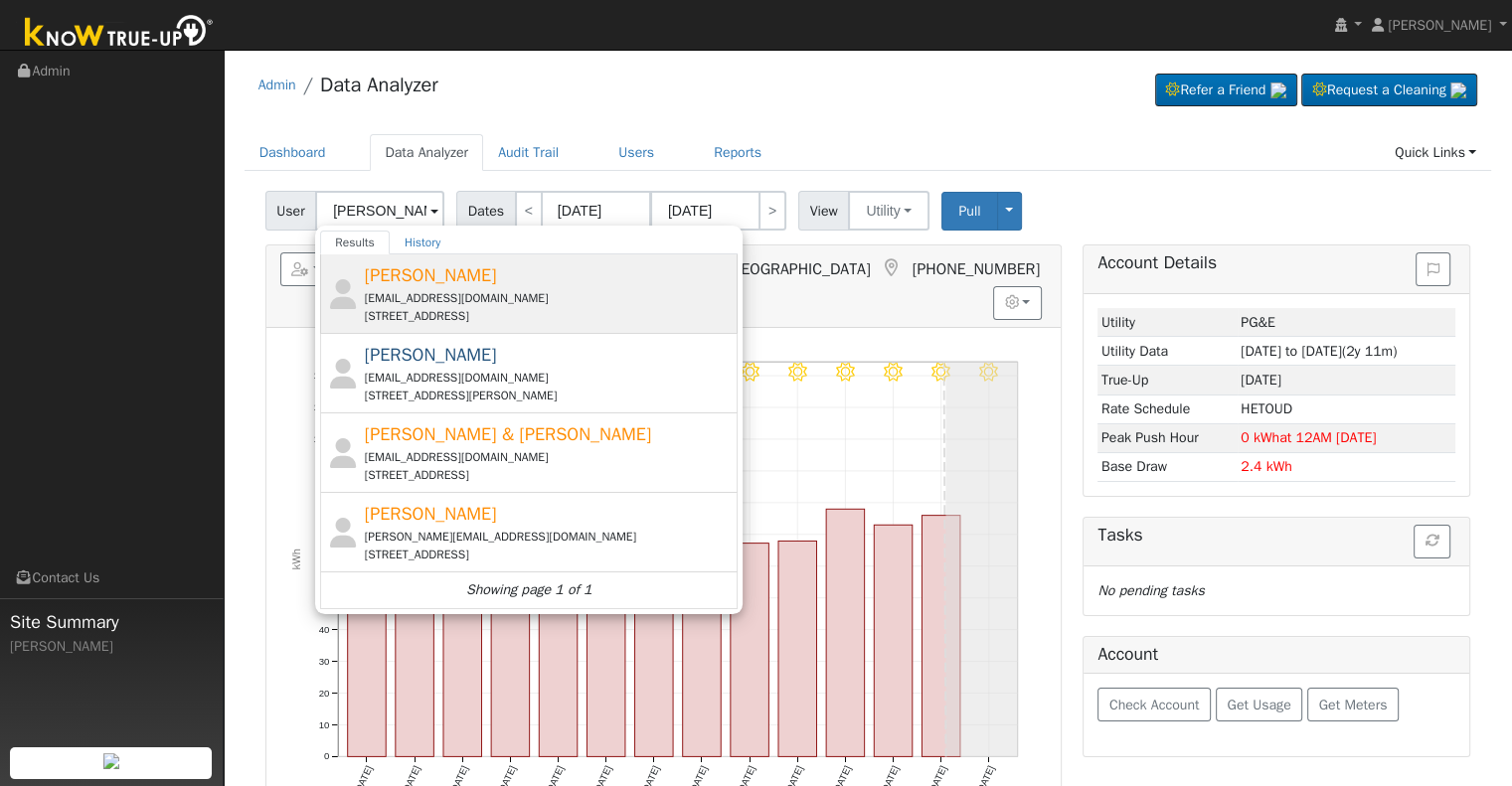 click on "Antportillo2017@icloud.com" at bounding box center [549, 298] 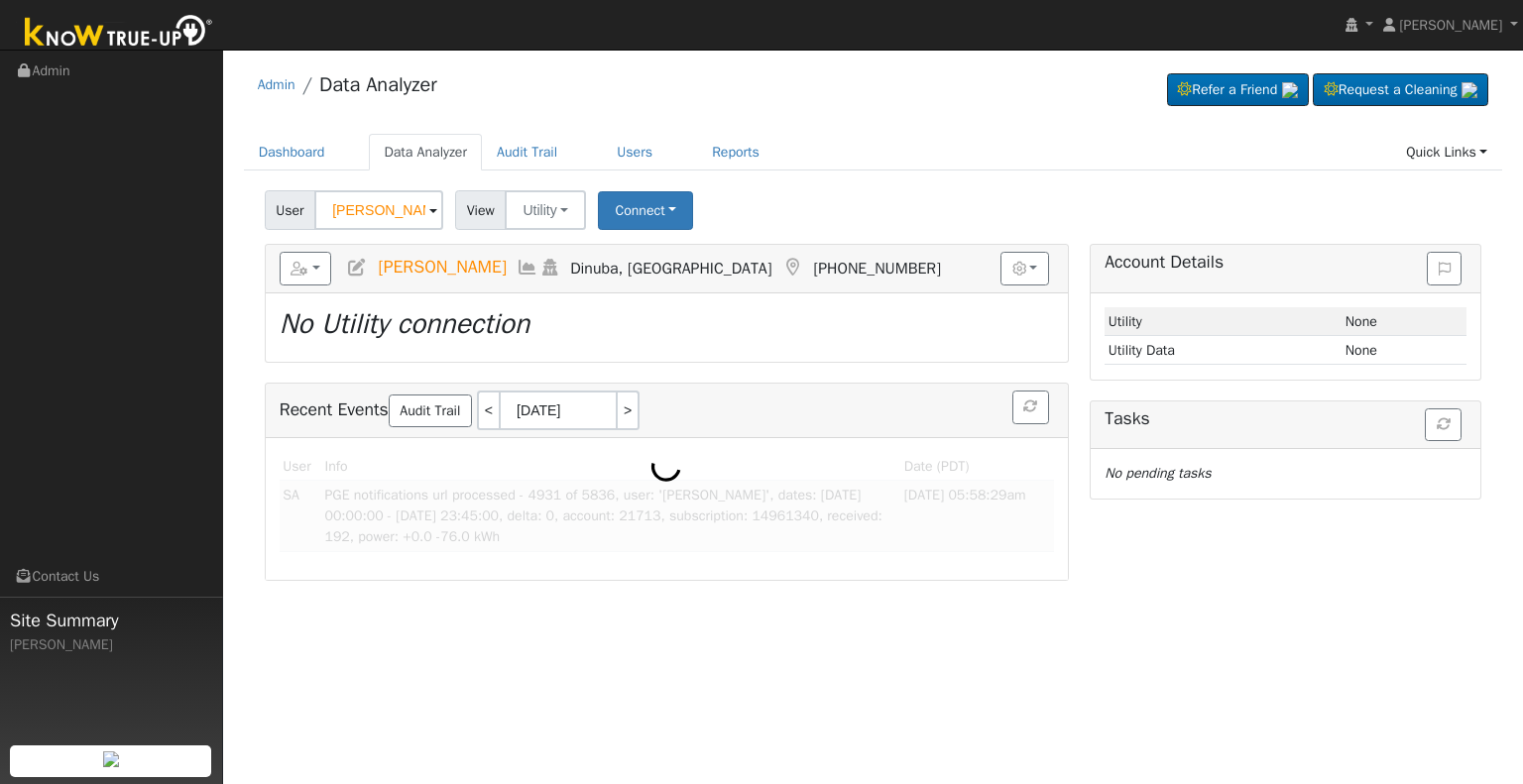 click at bounding box center (357, 268) 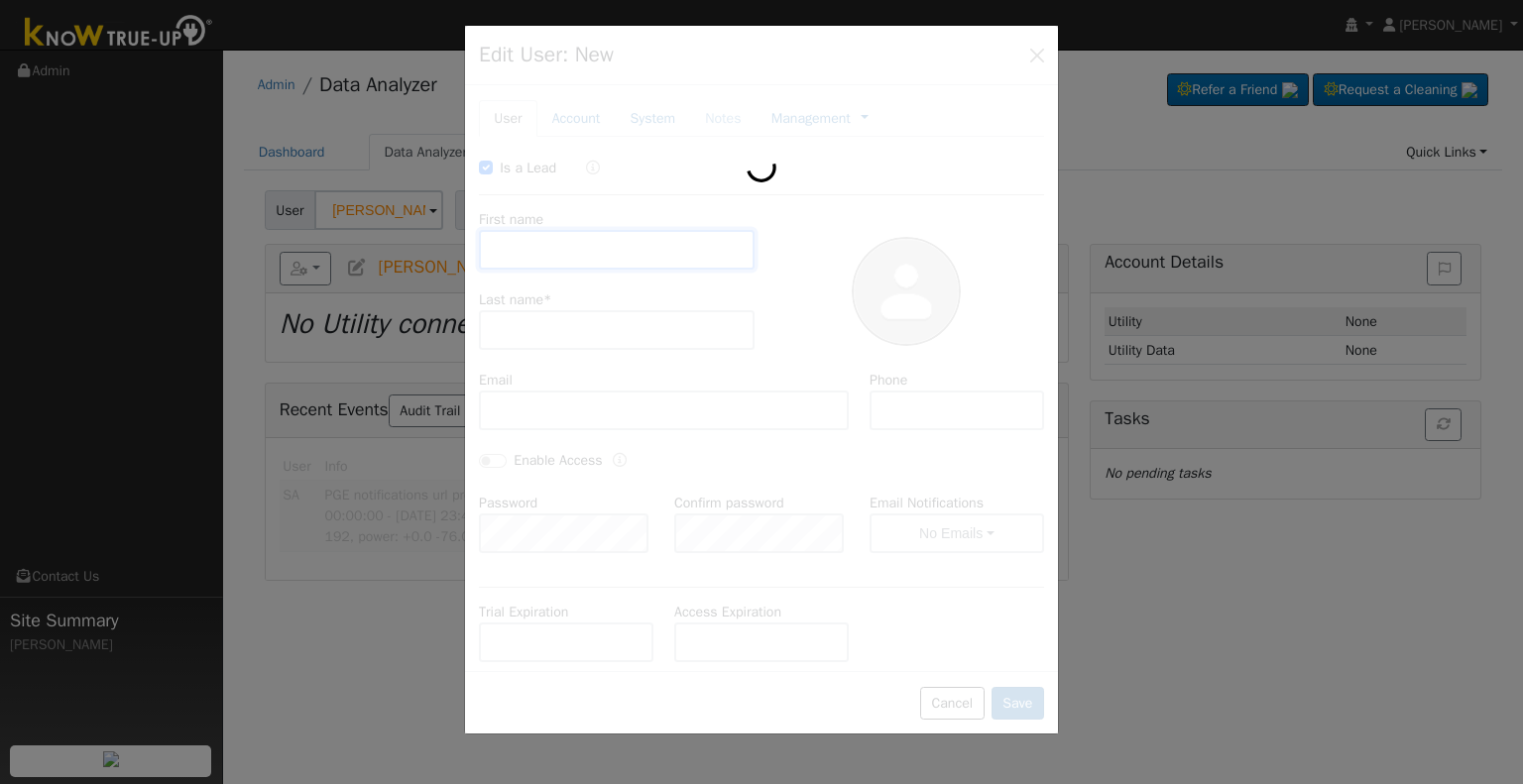 checkbox on "true" 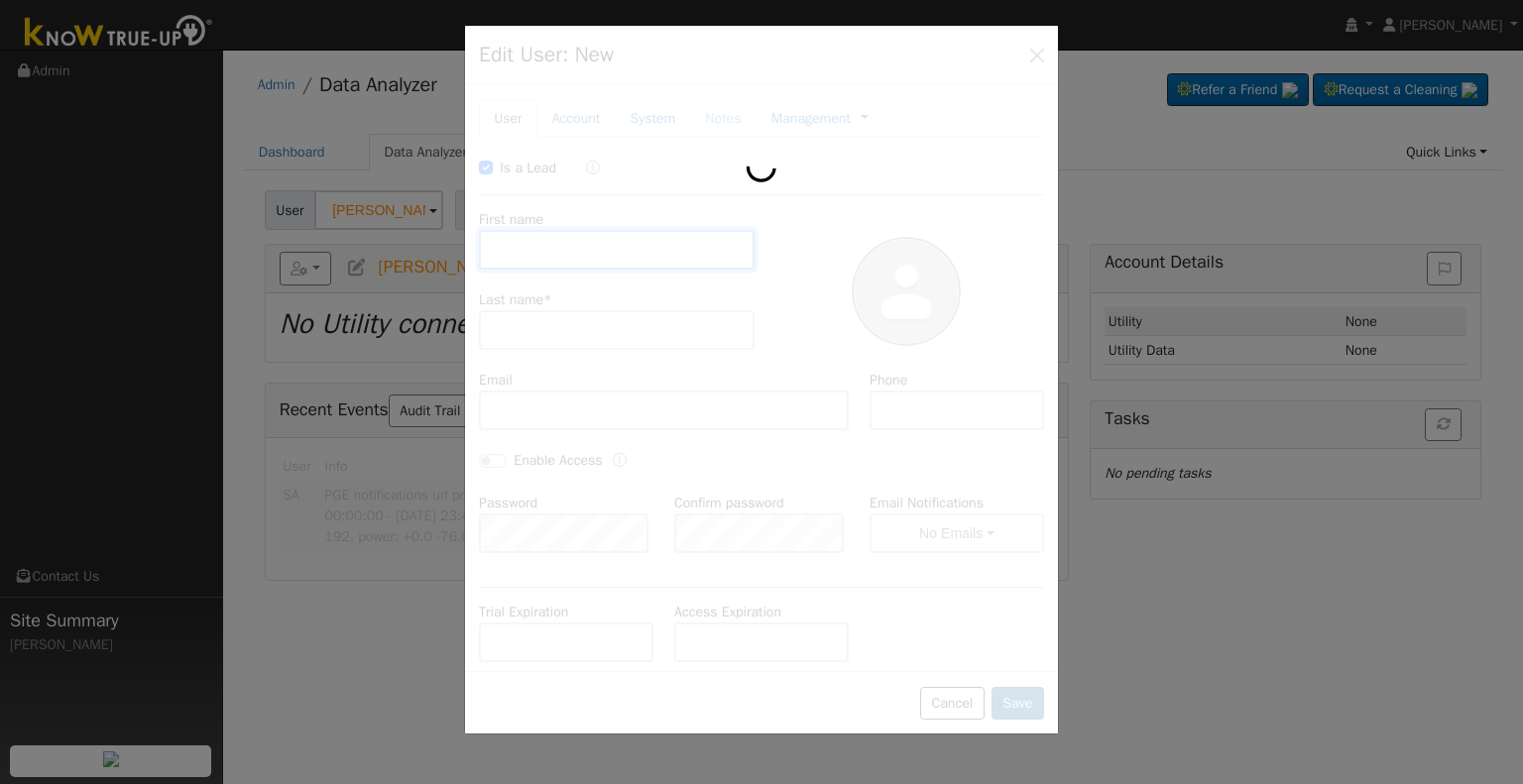 type on "Bertillo" 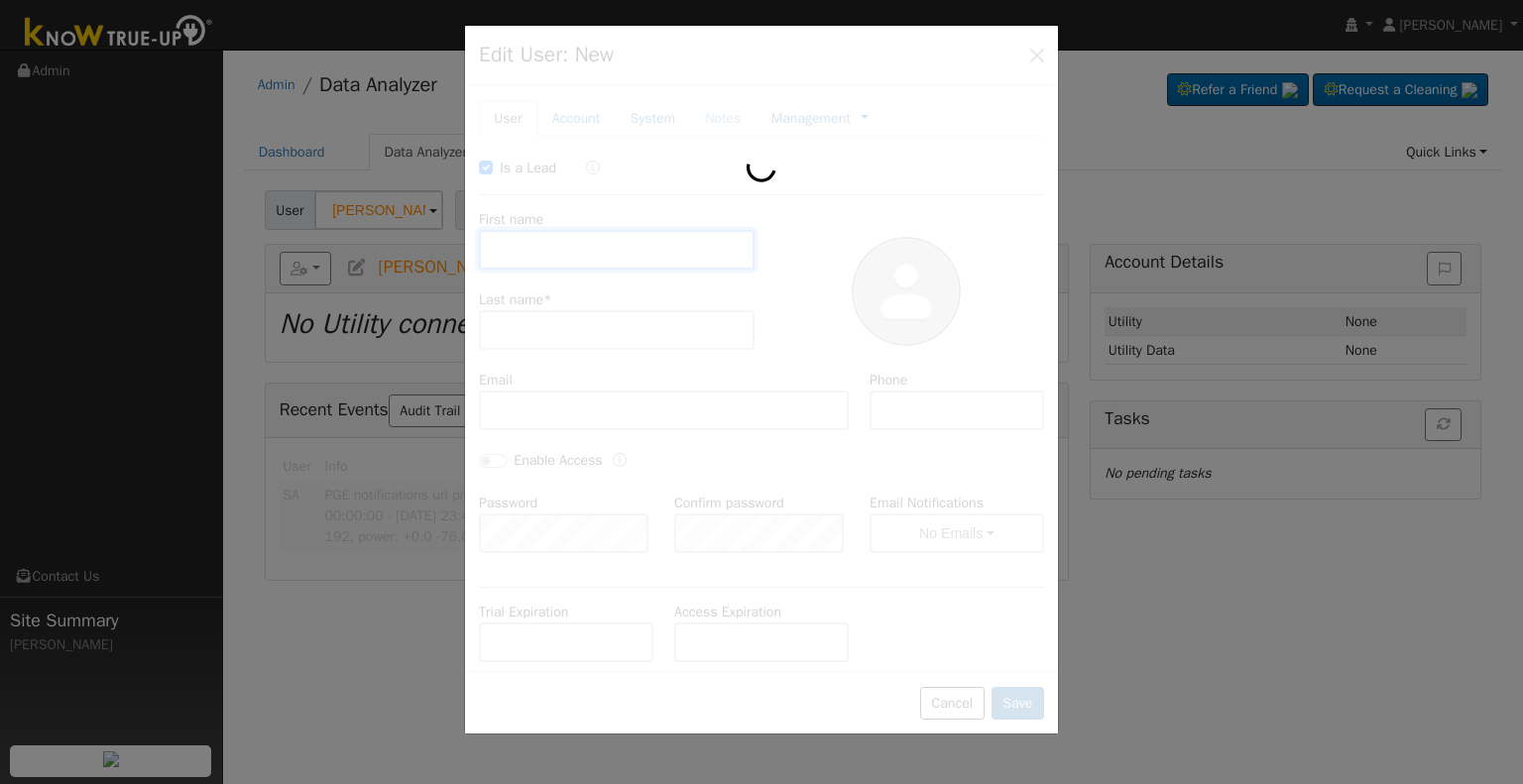 type on "Portillo" 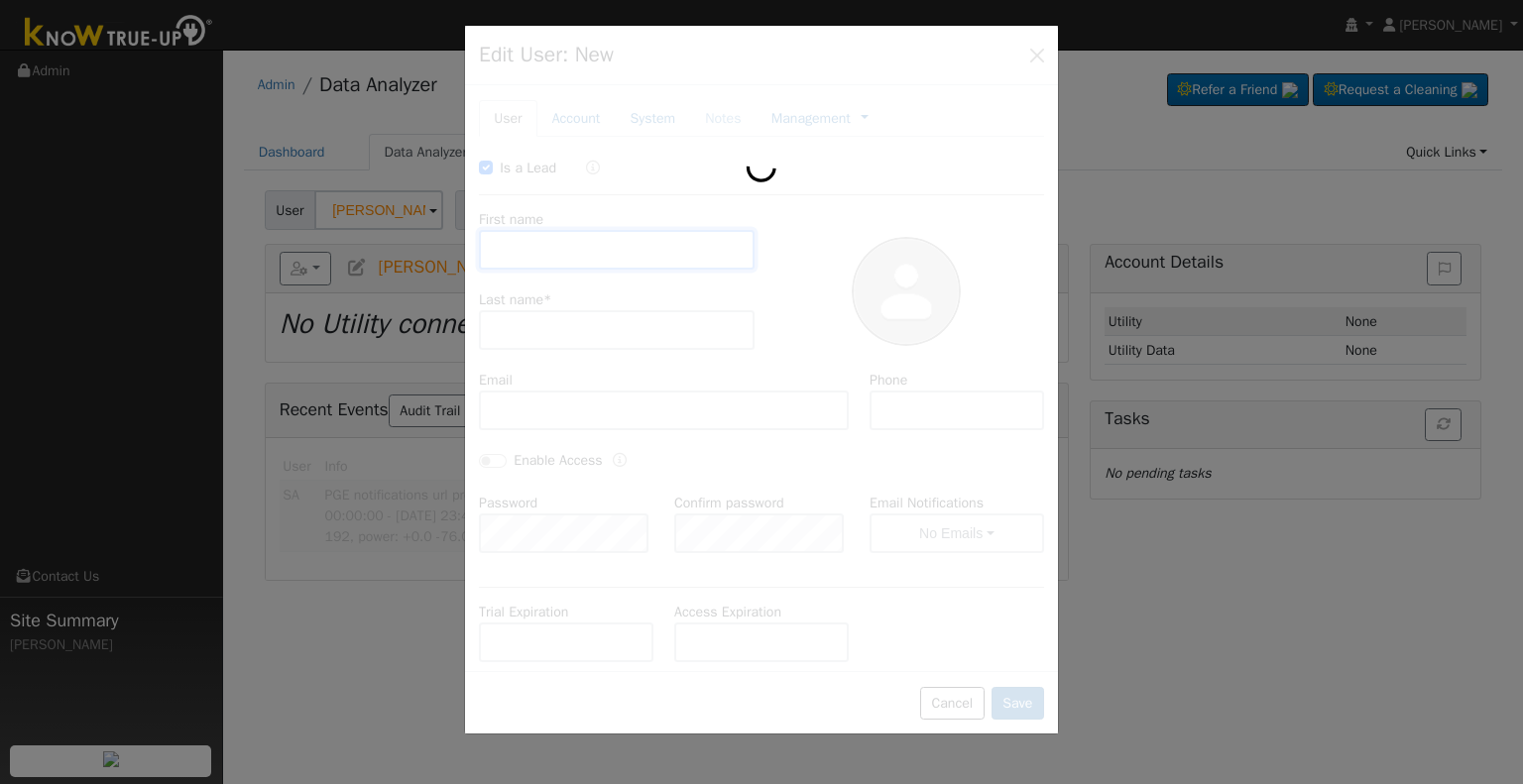 type on "Antportillo2017@icloud.com" 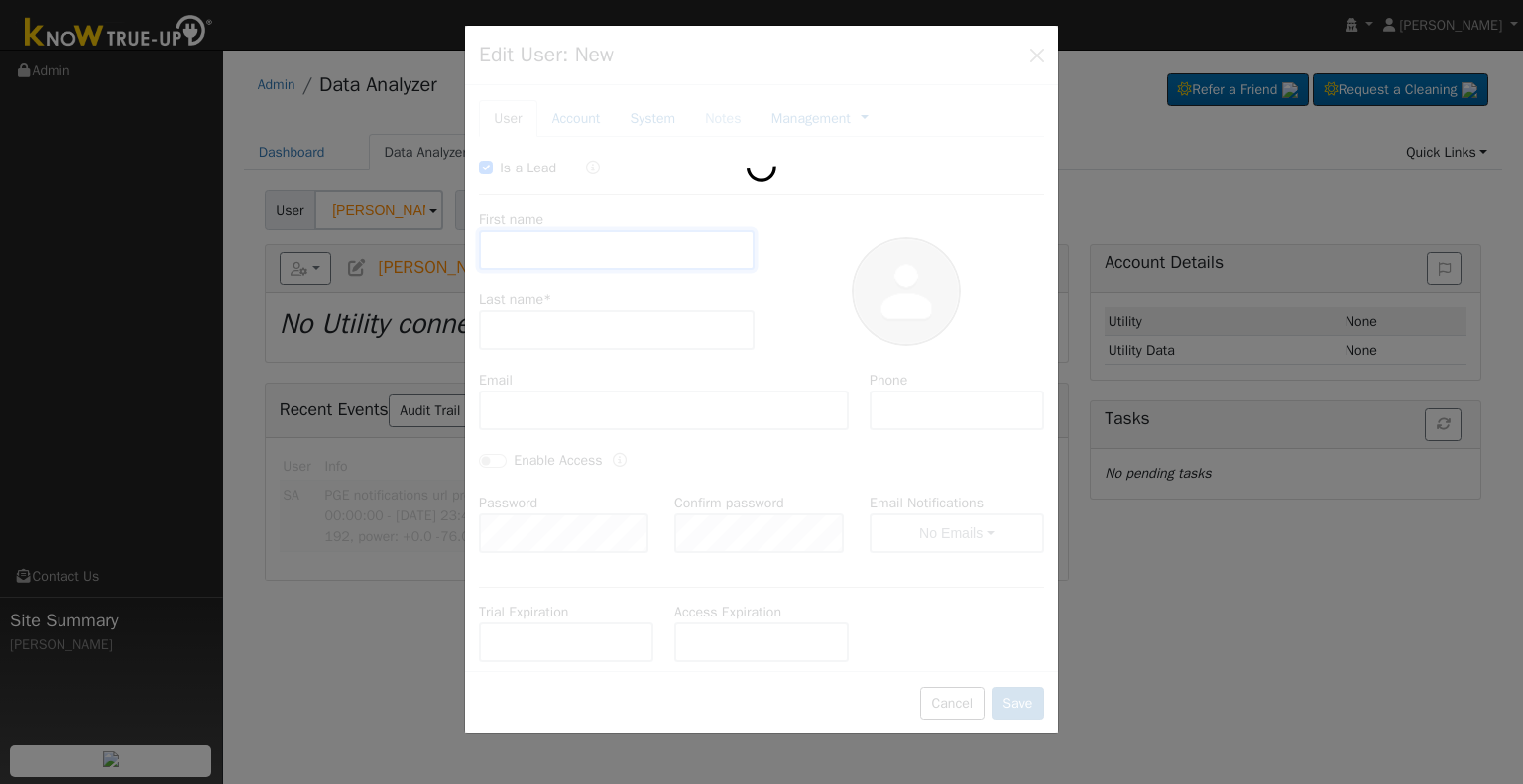 type on "5593526927" 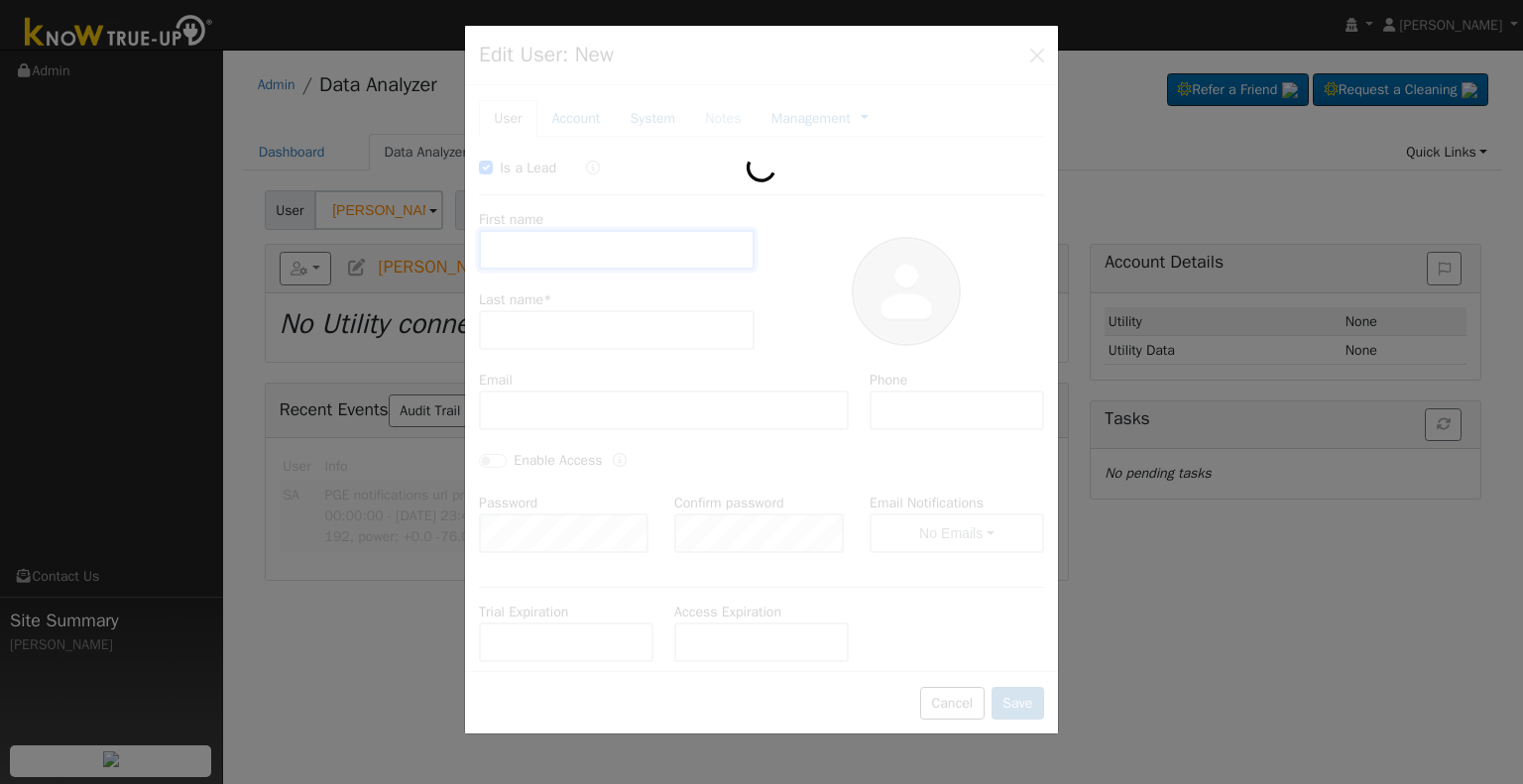 checkbox on "false" 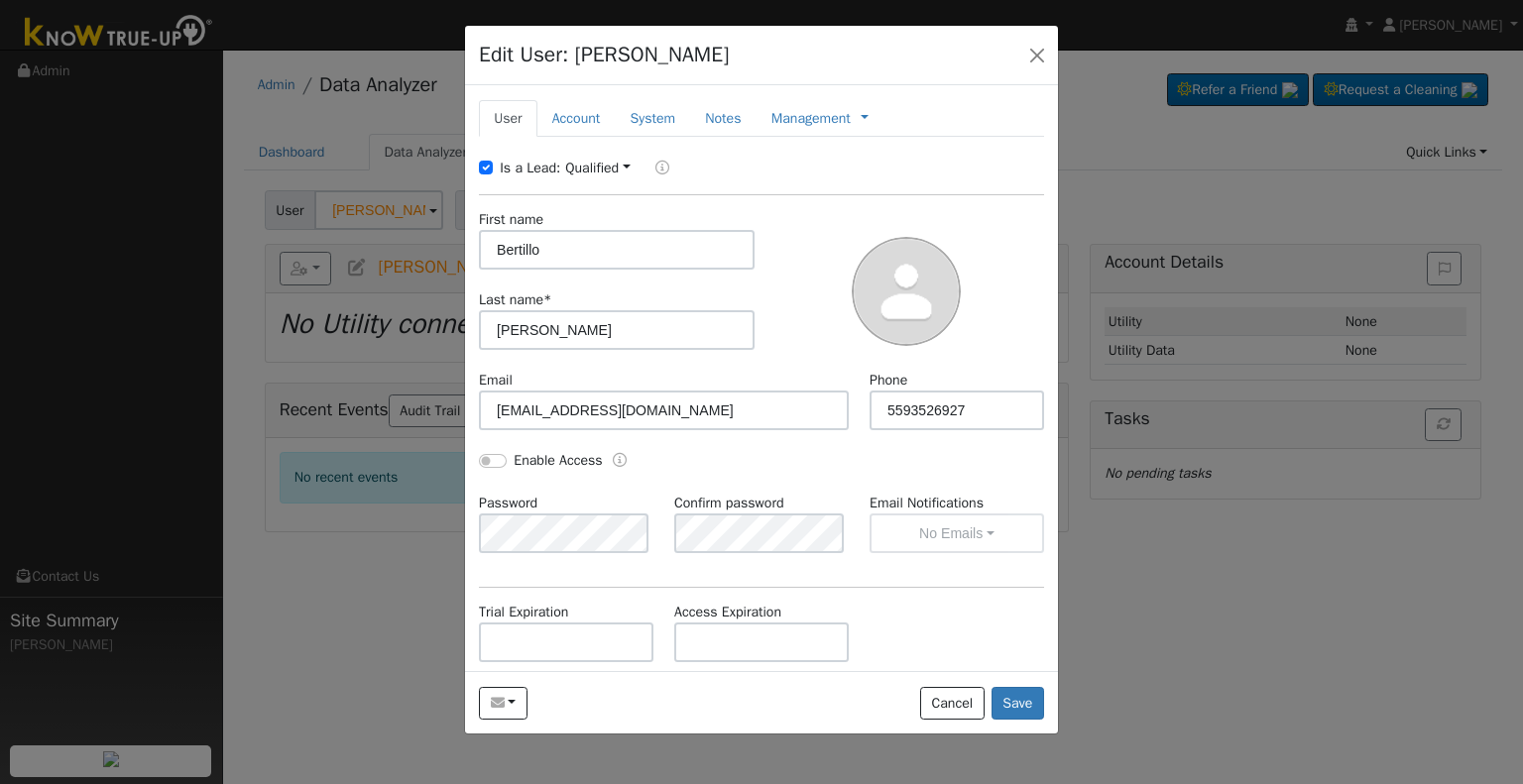 click on "Is a Lead:" at bounding box center [529, 168] 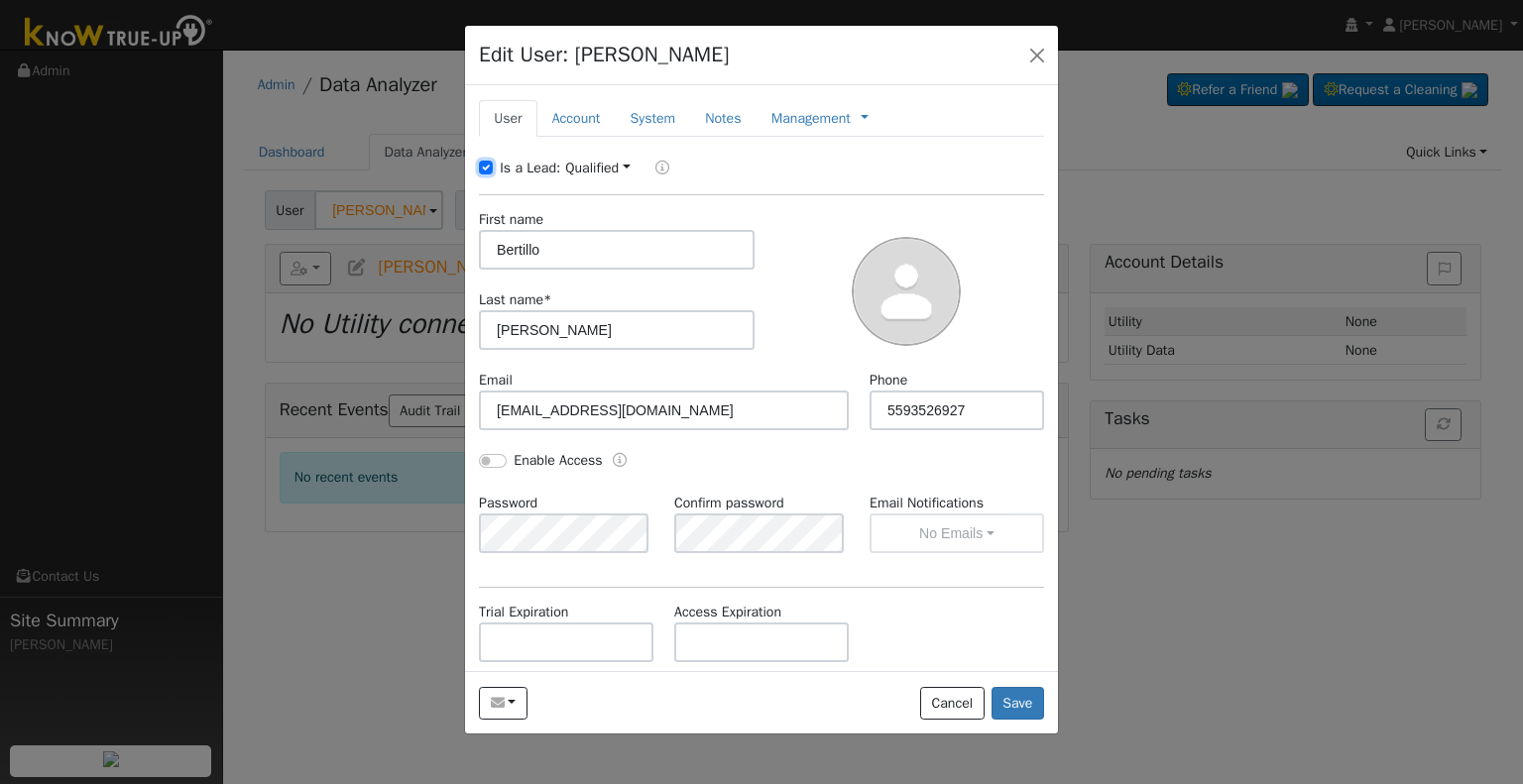 click on "Is a Lead:" at bounding box center (486, 168) 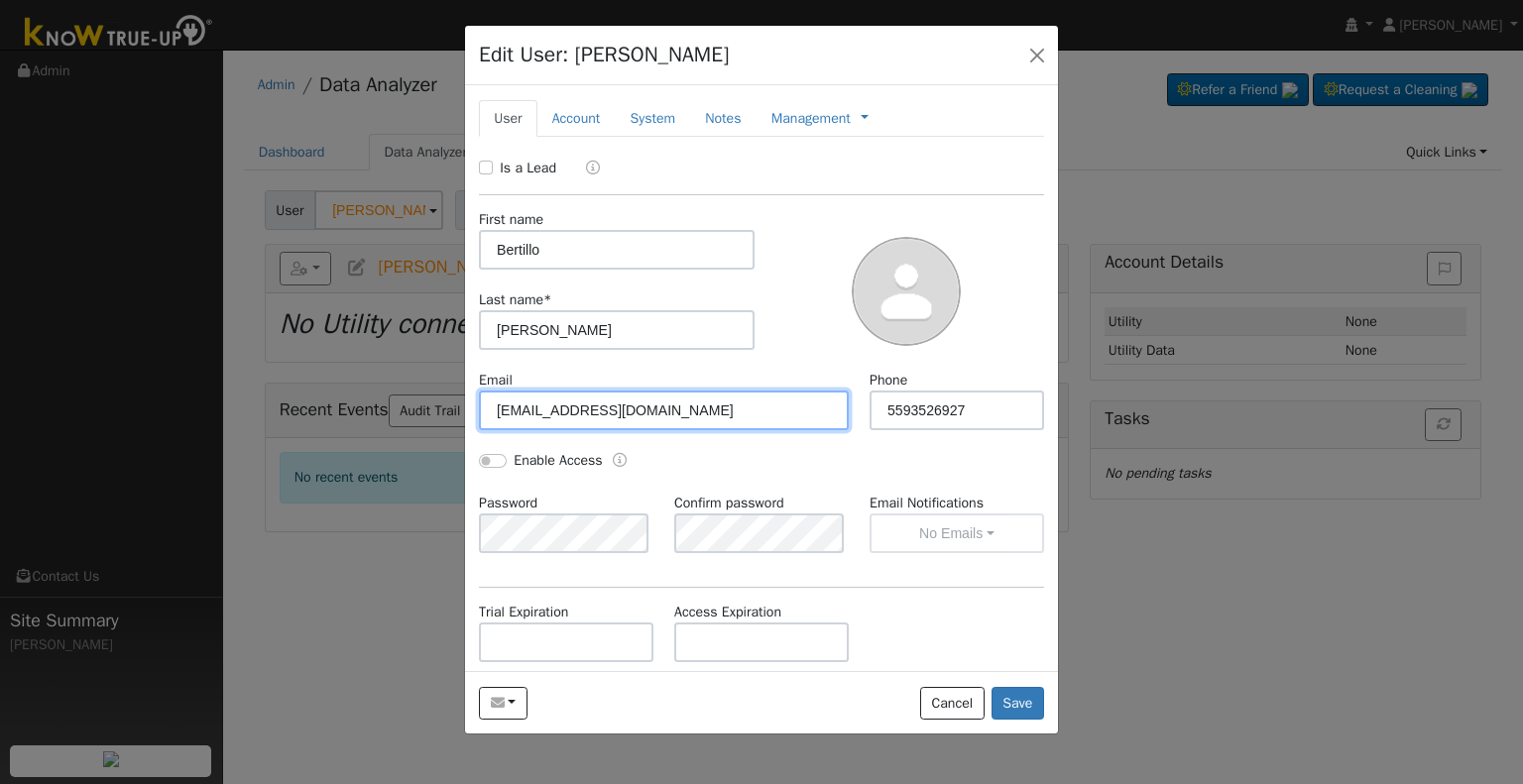 click on "Antportillo2017@icloud.com" at bounding box center (663, 410) 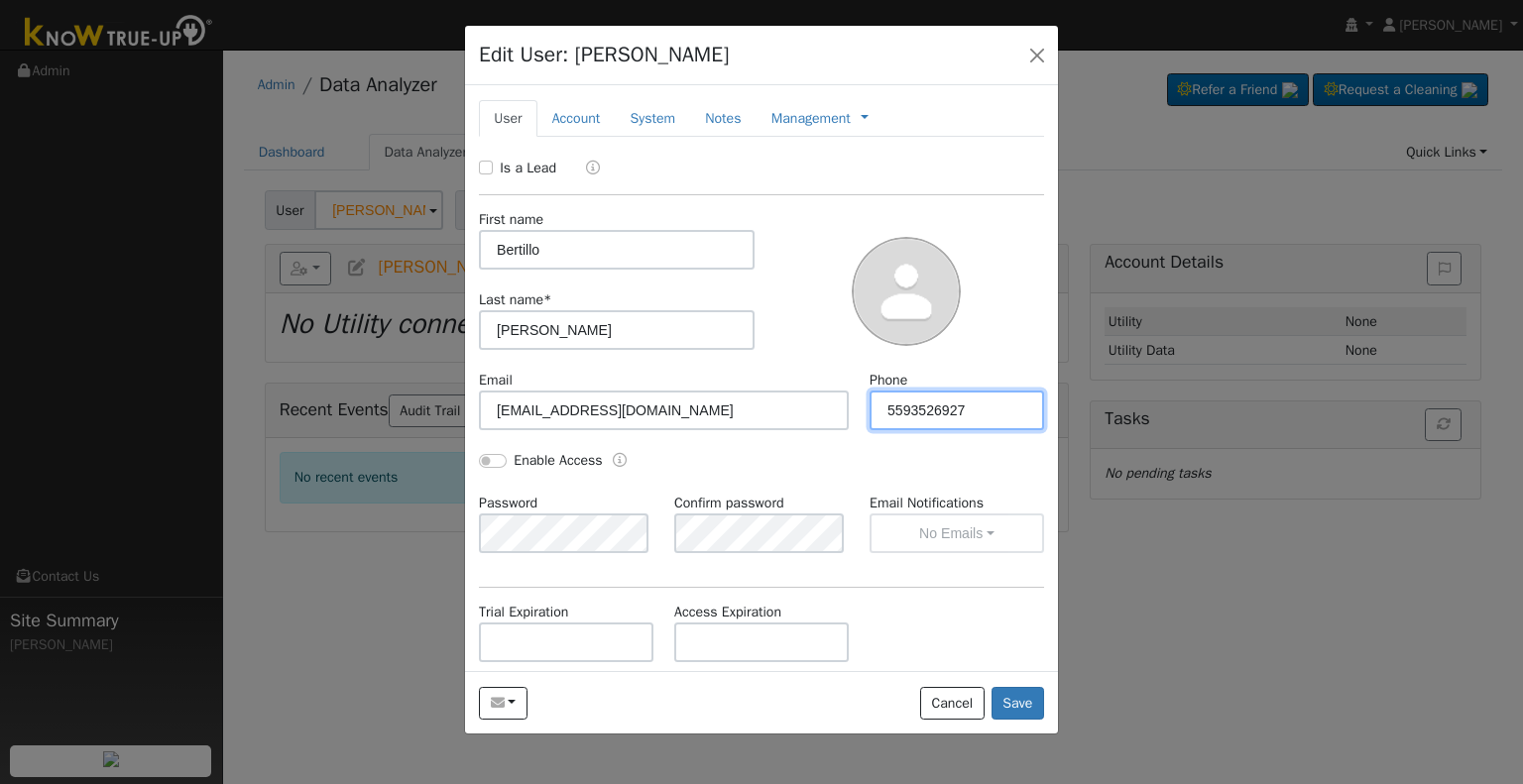 click on "5593526927" at bounding box center [957, 410] 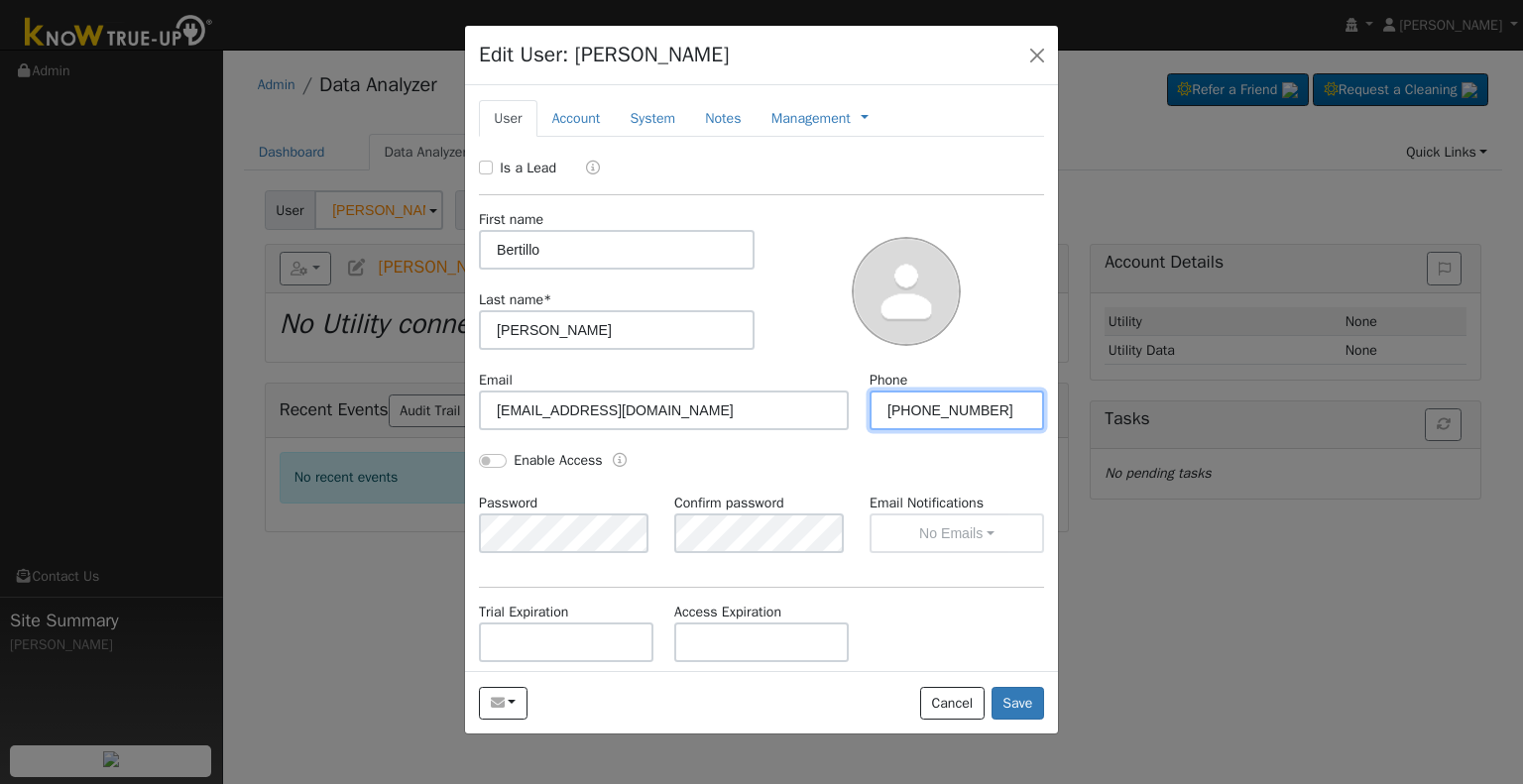 type on "(559) 394-4444" 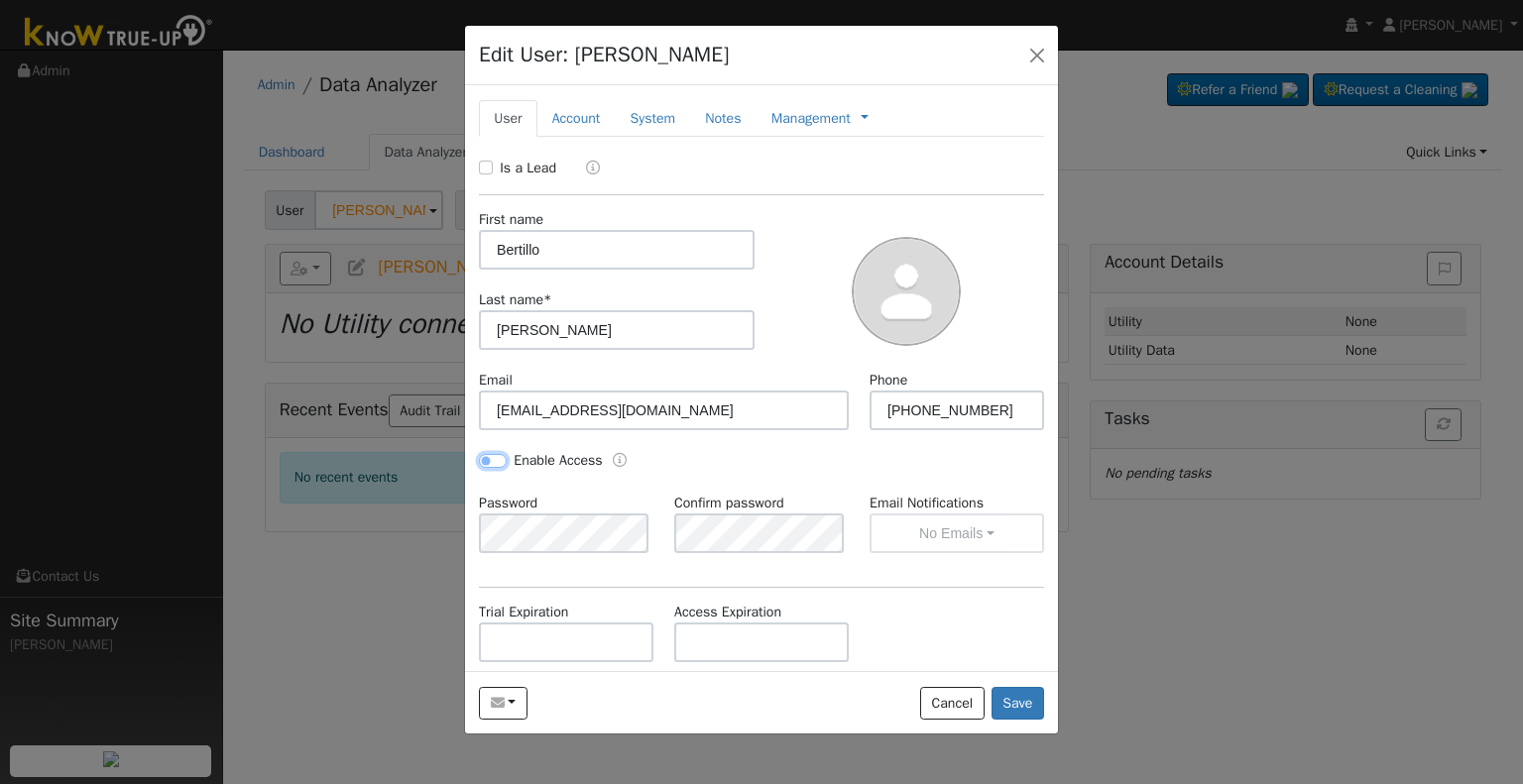 click on "Enable Access" at bounding box center [493, 461] 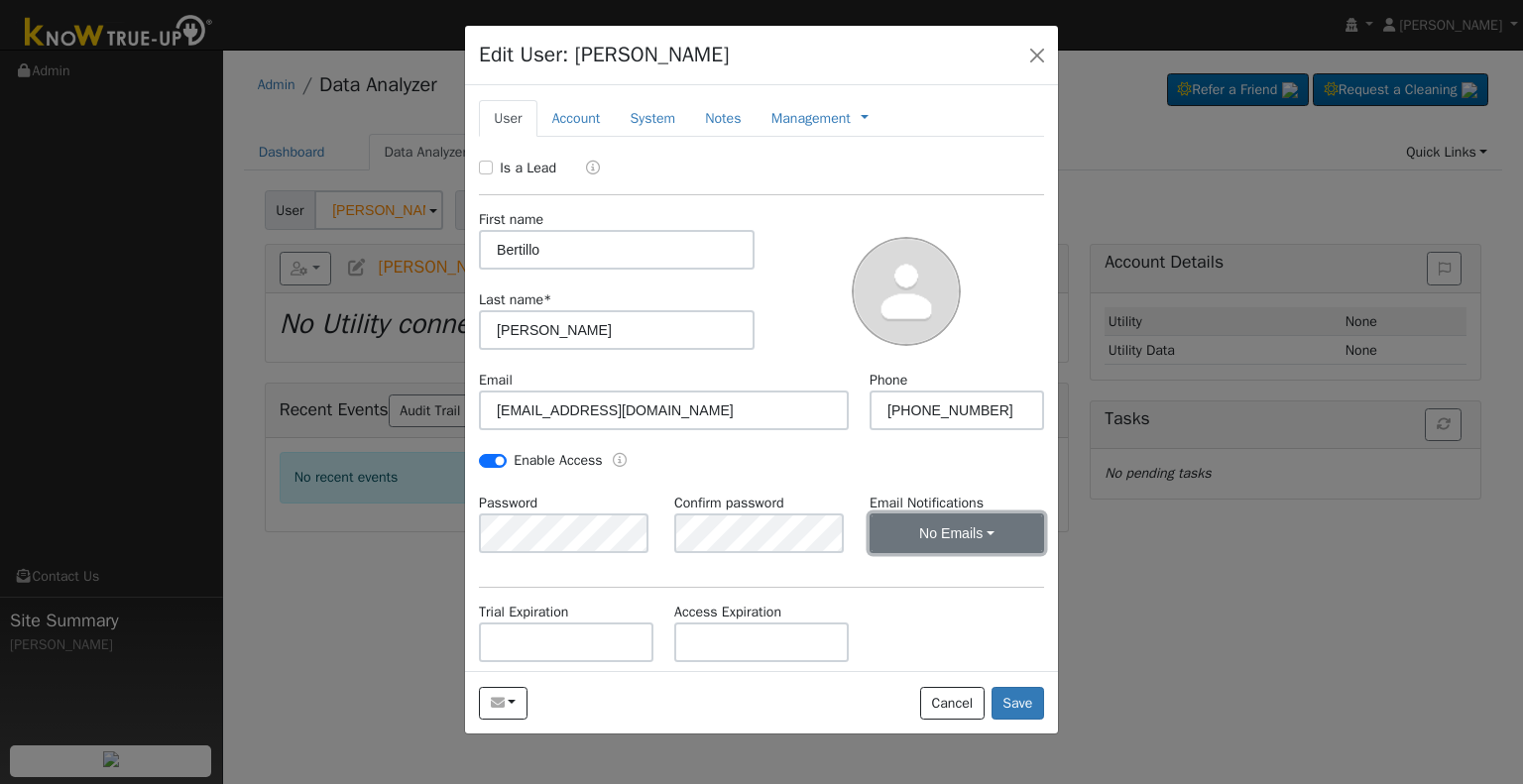 click on "No Emails" at bounding box center [957, 533] 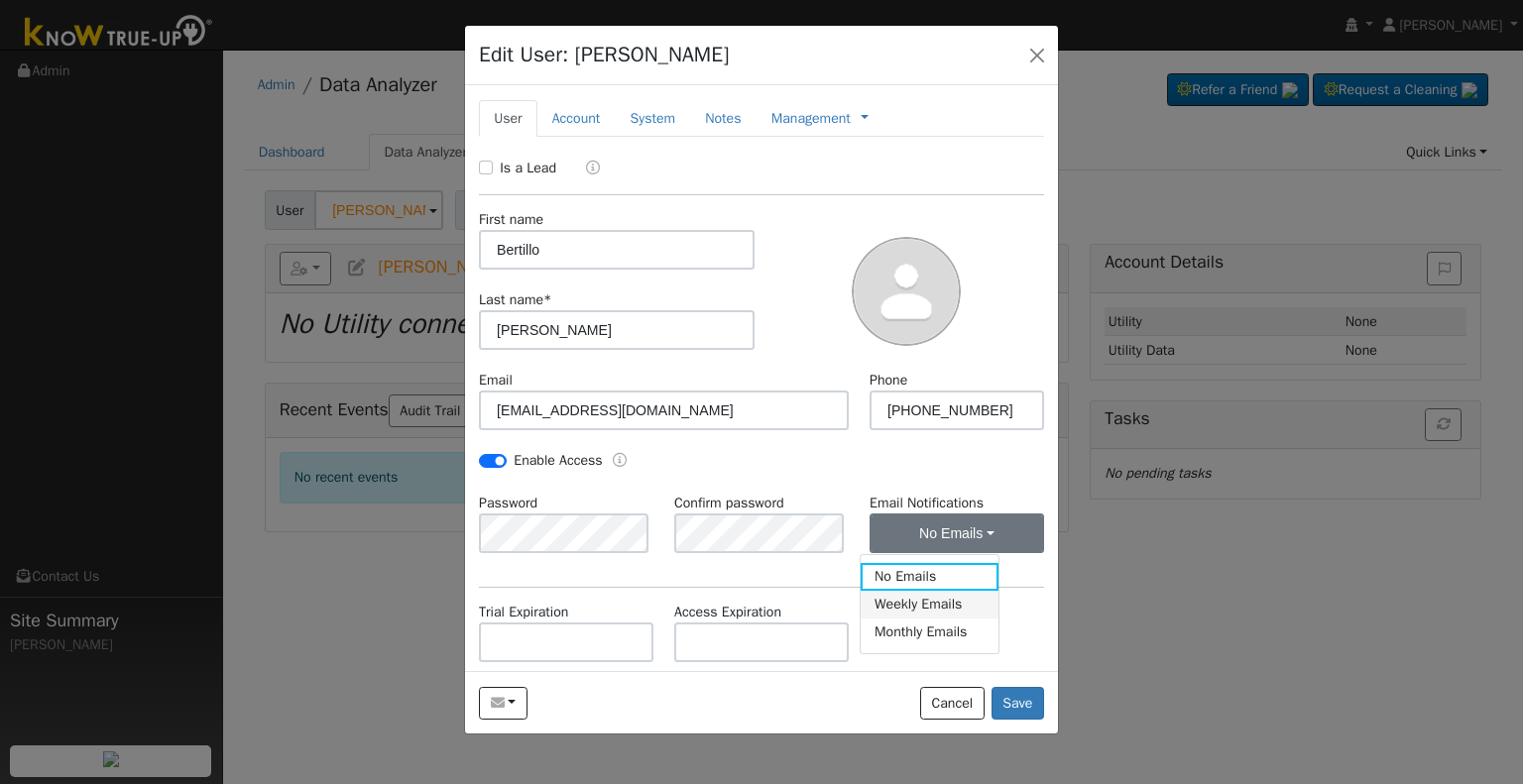 click on "Weekly Emails" at bounding box center (929, 605) 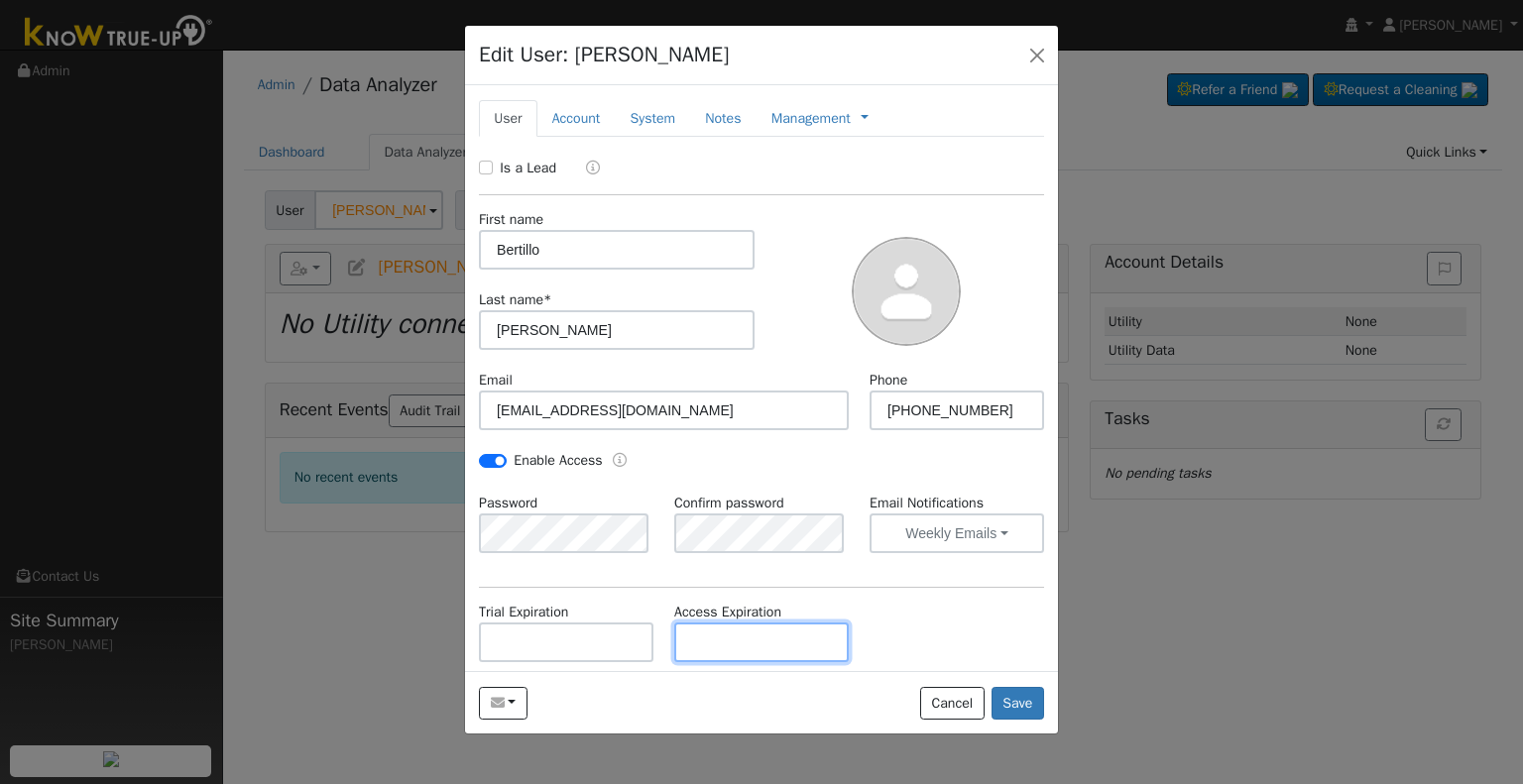 click at bounding box center (762, 642) 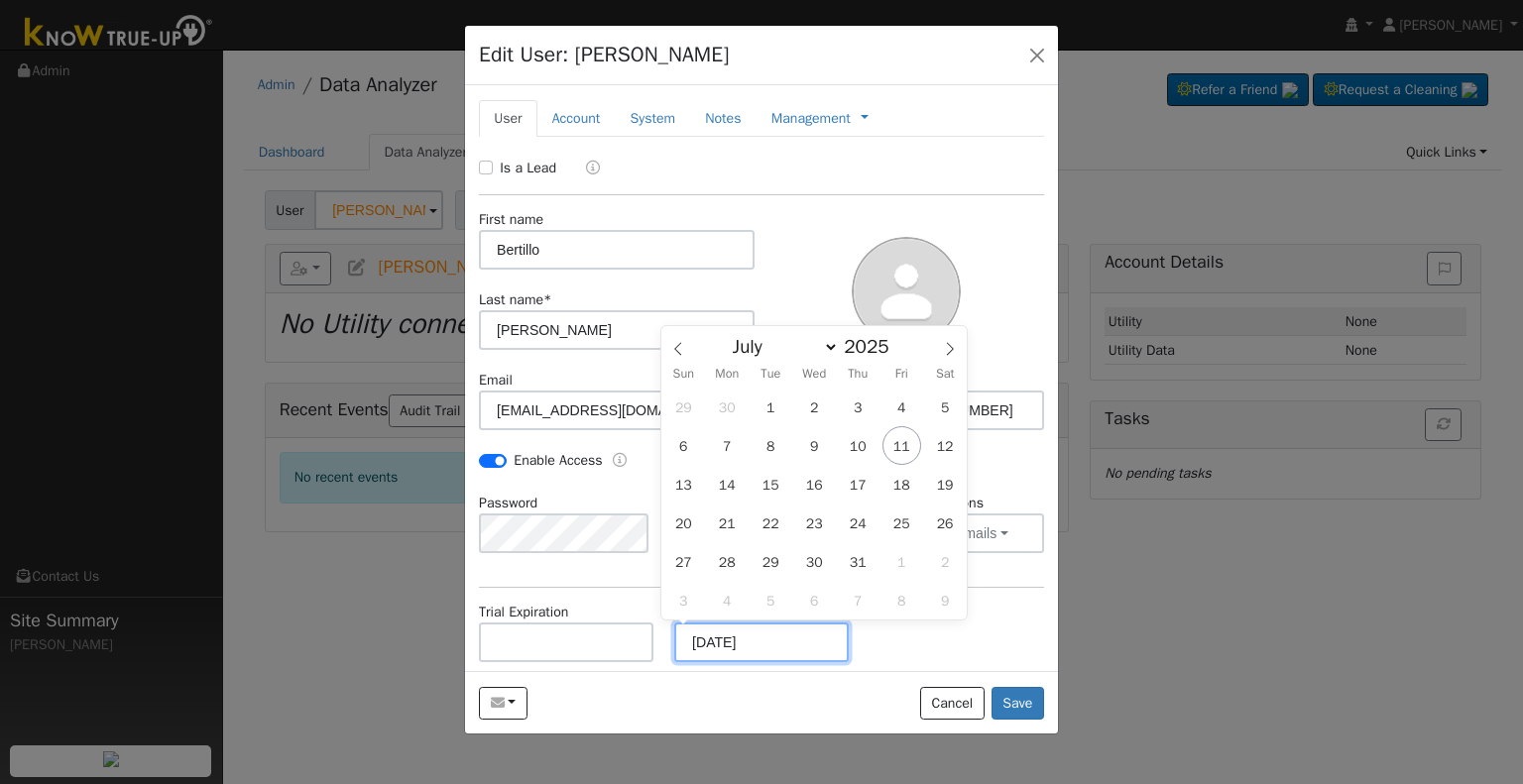 type on "07/11/2030" 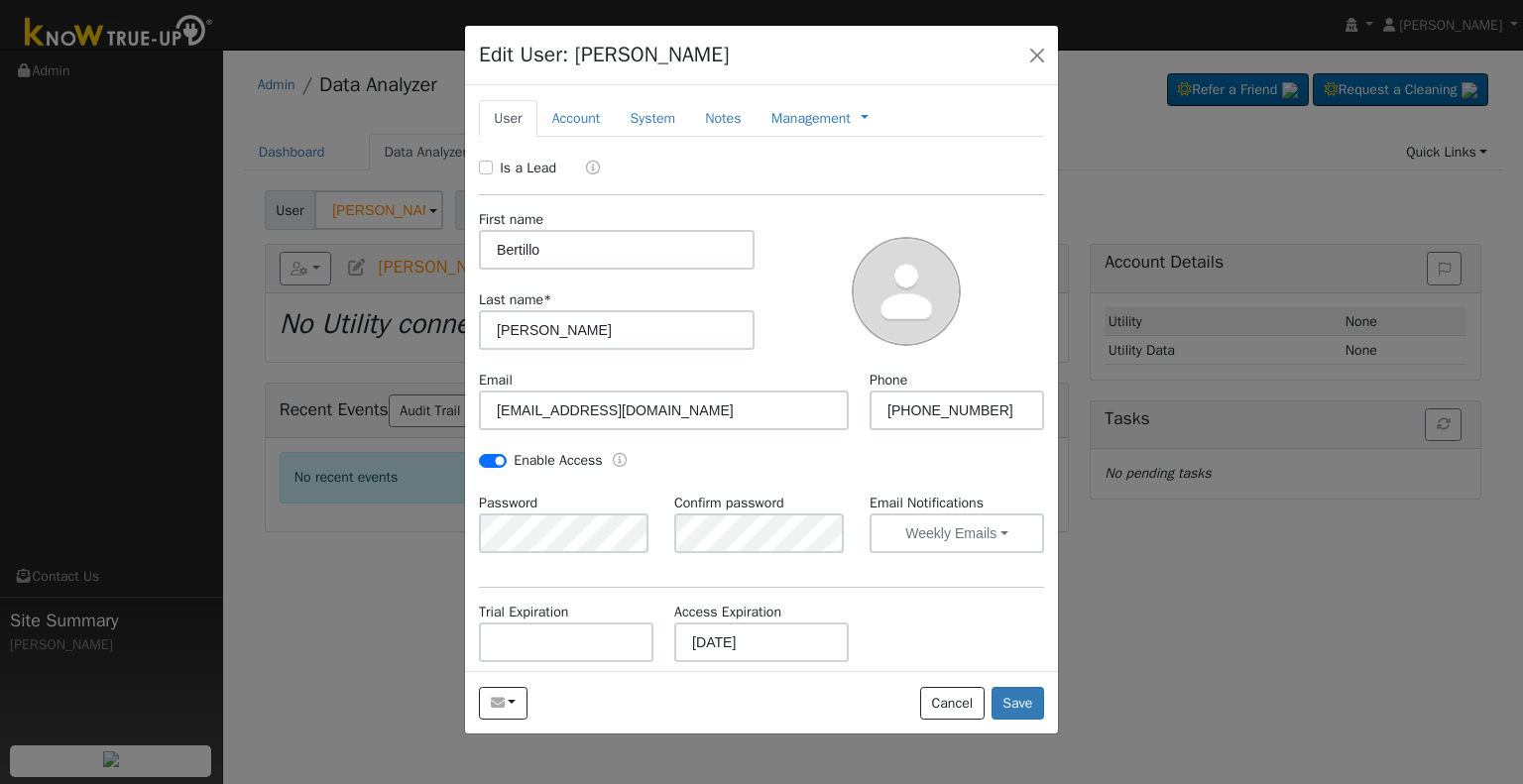 click on "Trial Expiration Access Expiration 07/11/2030" at bounding box center (762, 641) 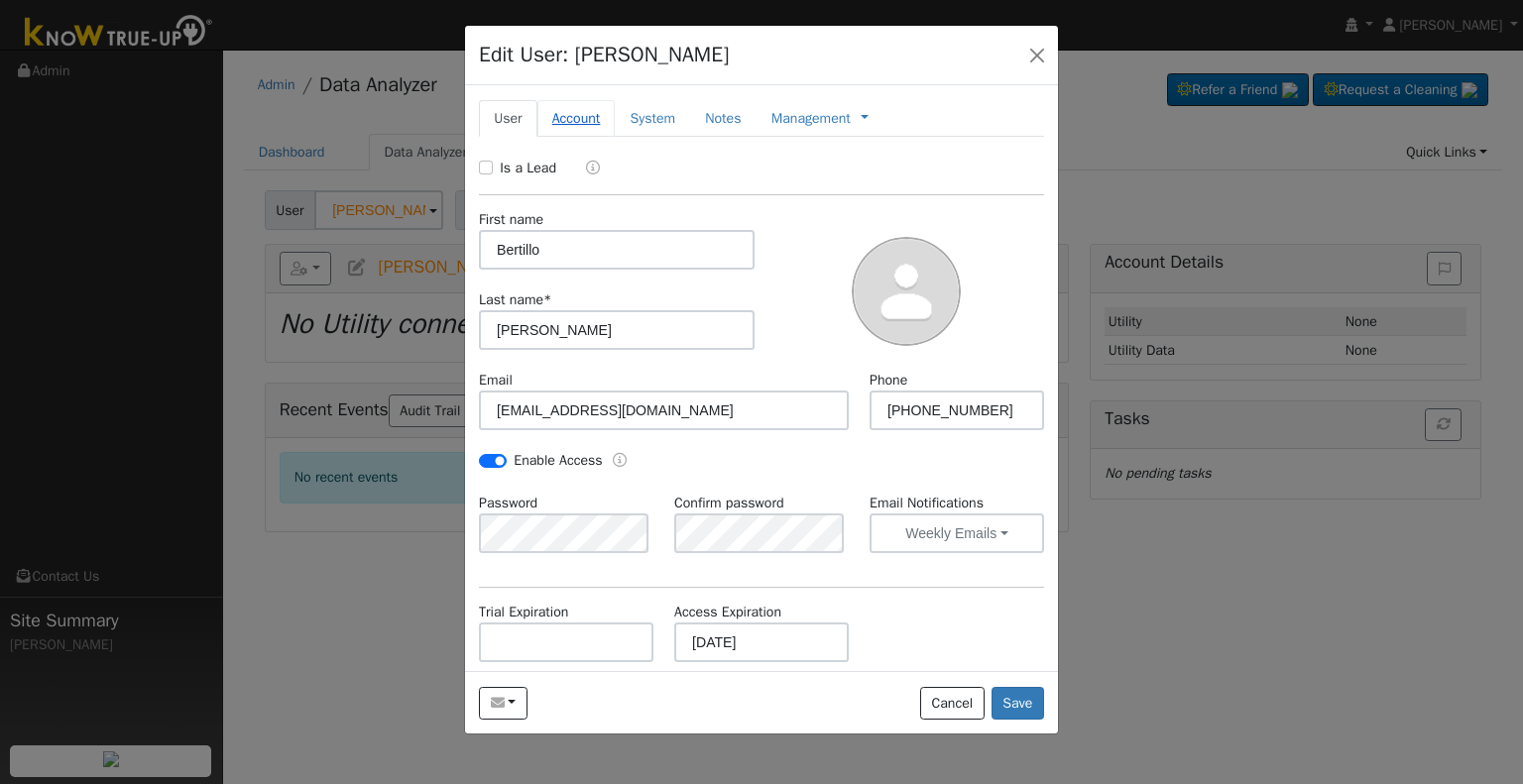 click on "Account" at bounding box center (576, 118) 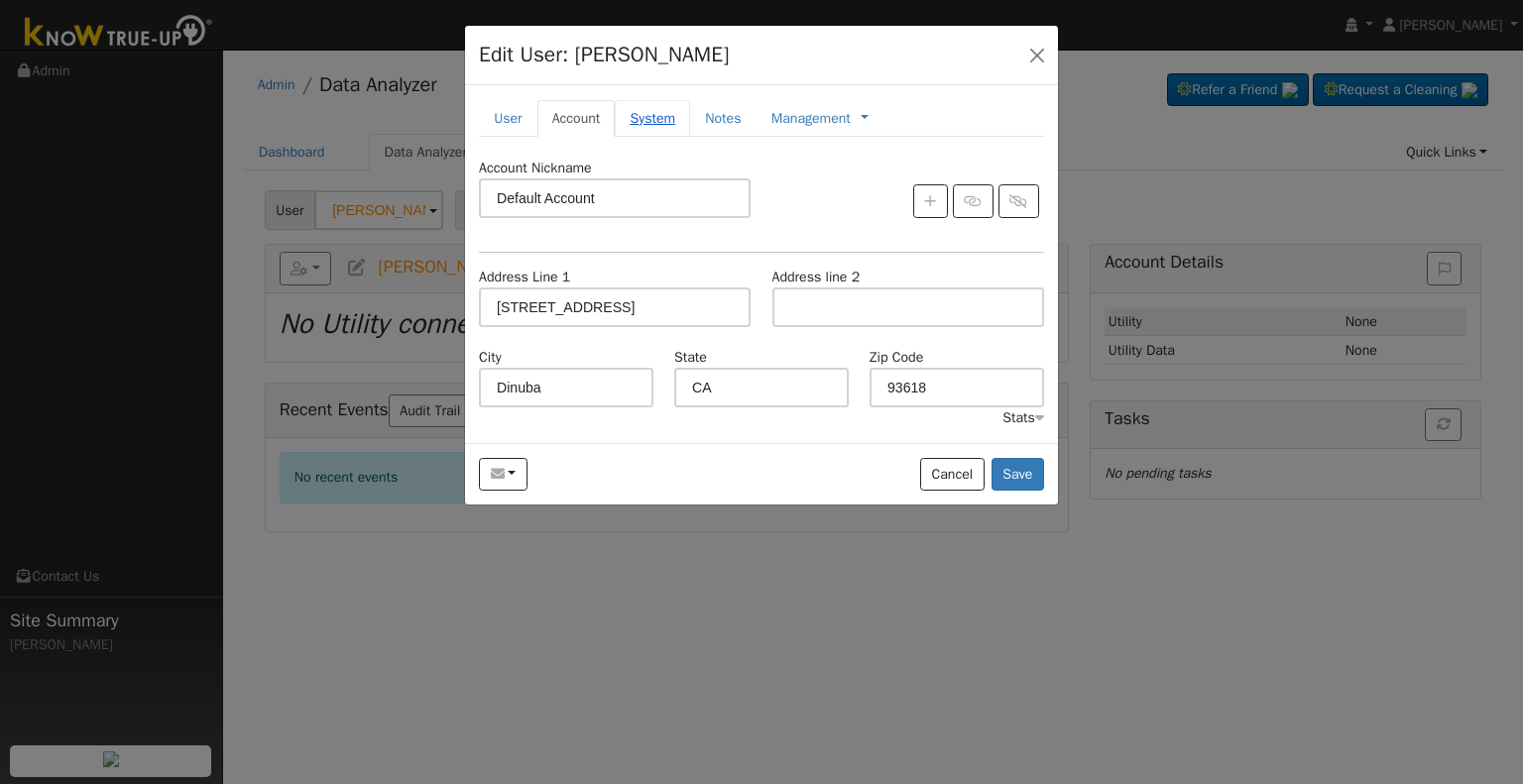 click on "System" at bounding box center [652, 118] 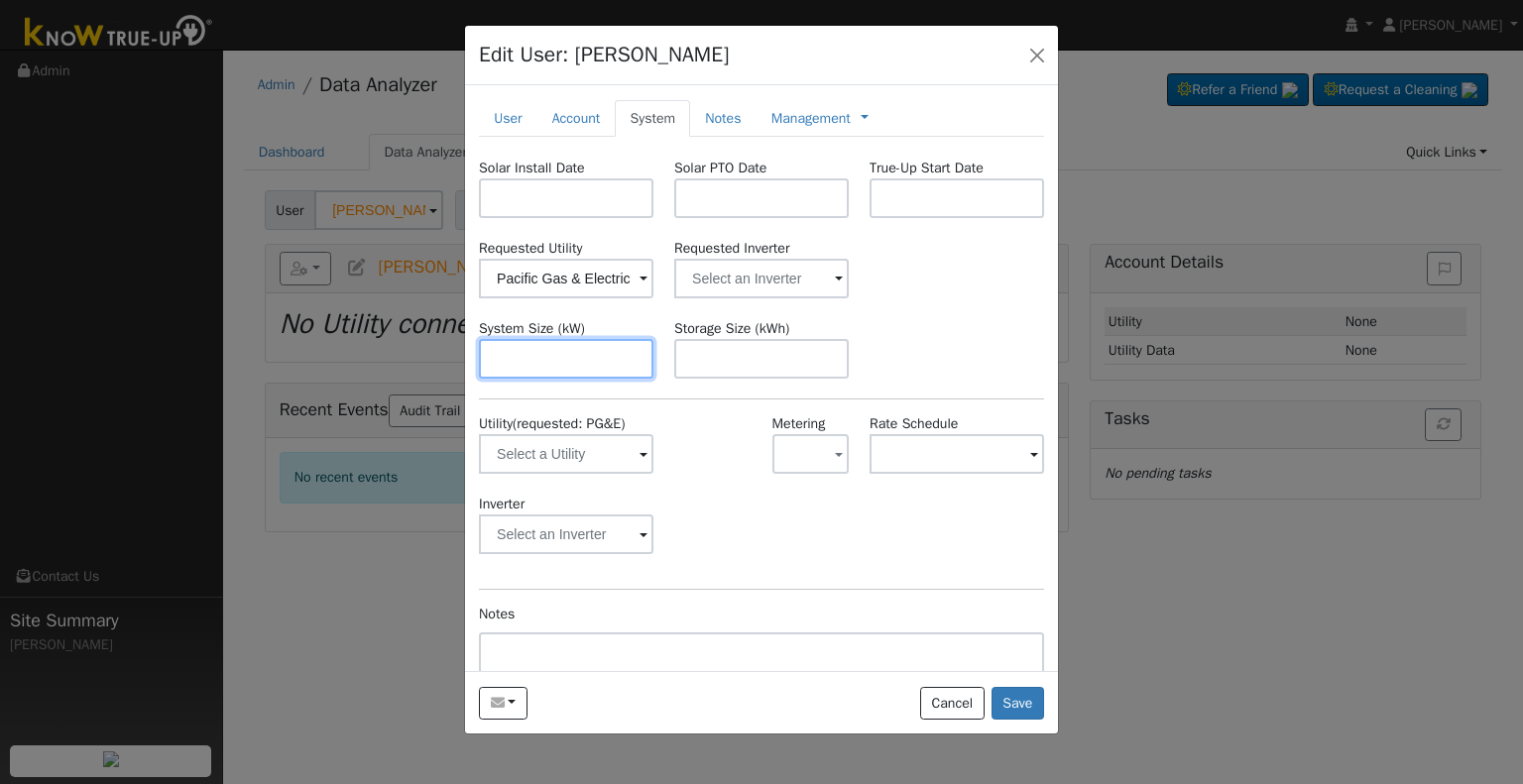 click at bounding box center (566, 359) 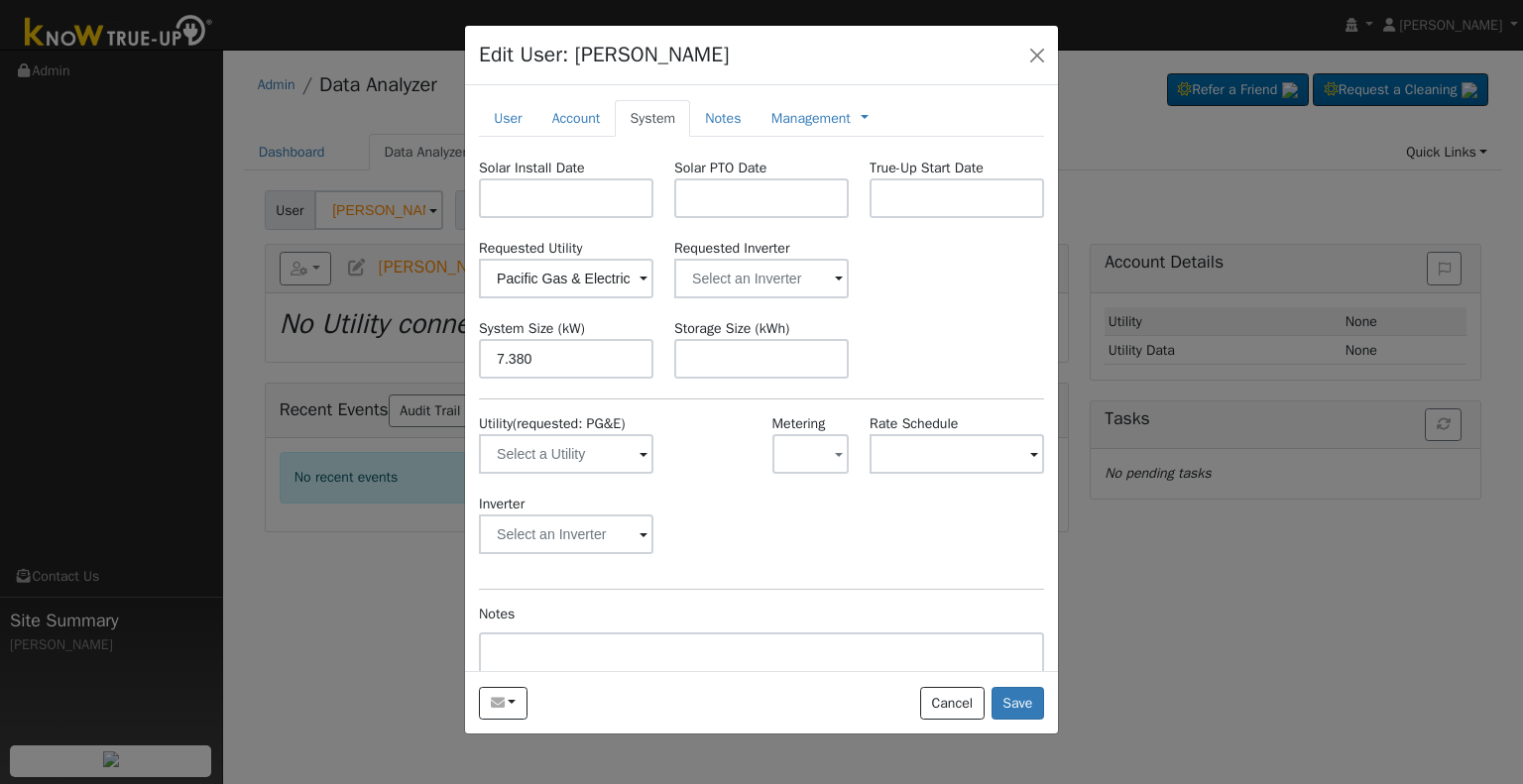 type on "7.4" 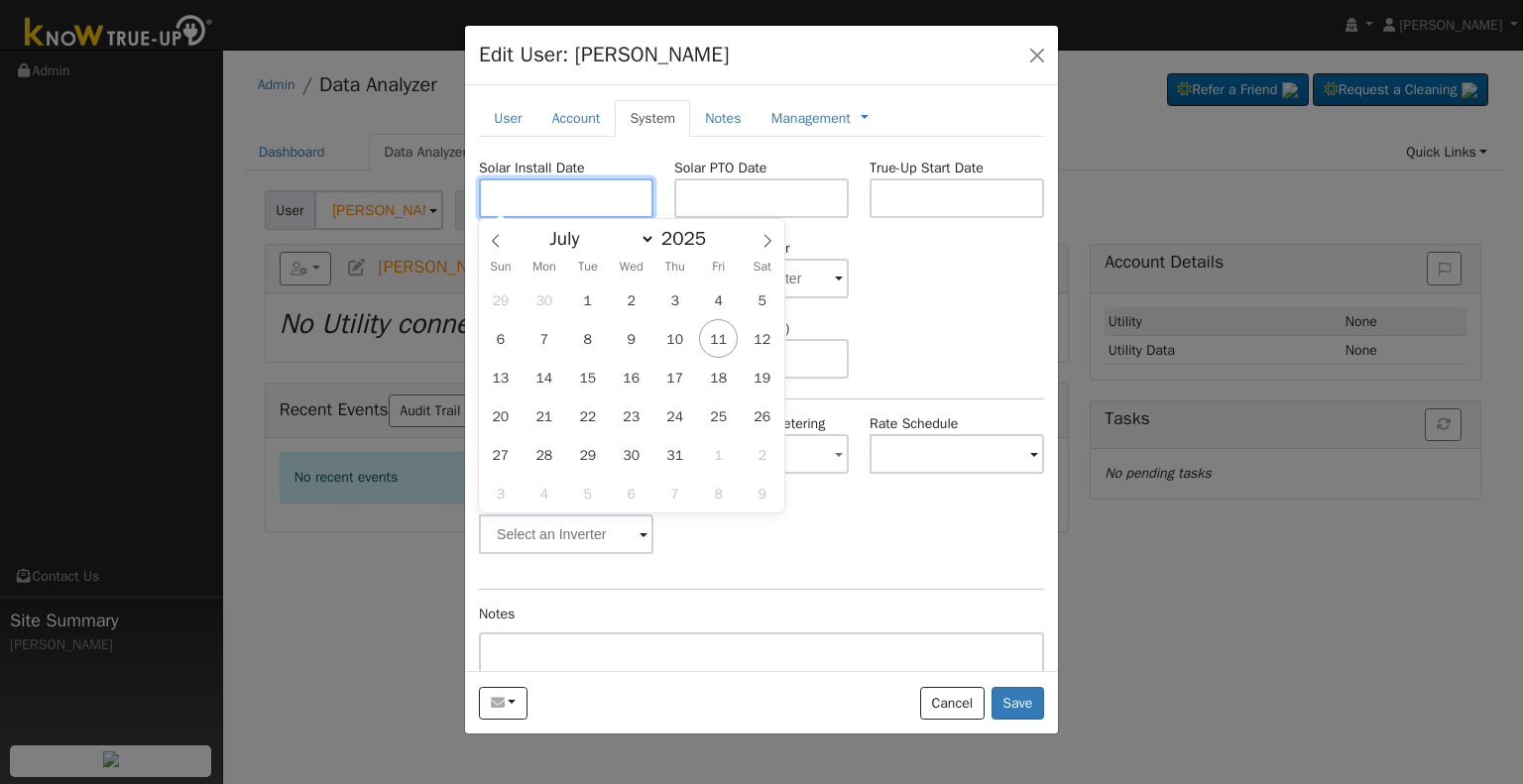 click at bounding box center [566, 198] 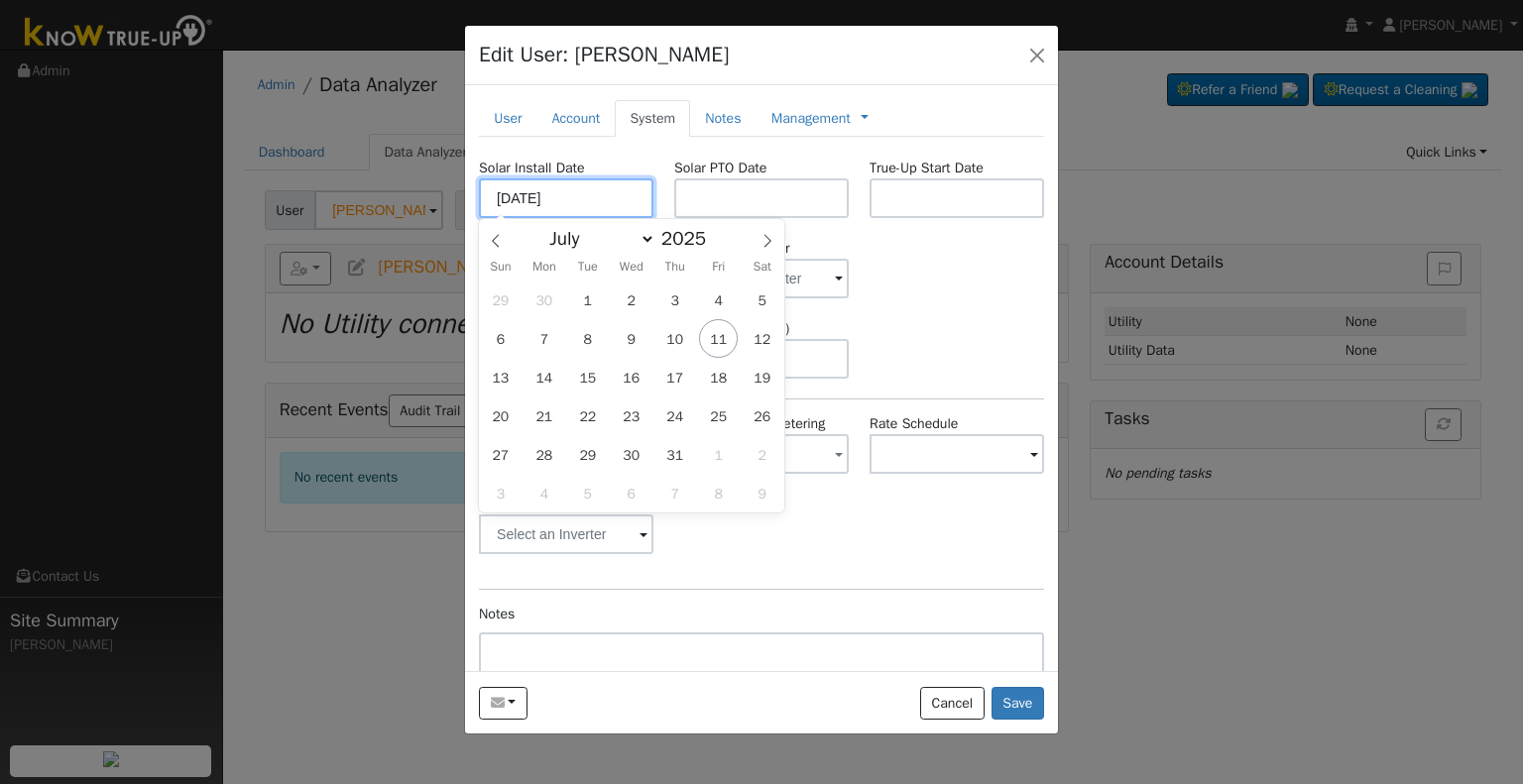 click on "7/11/2025" at bounding box center [566, 198] 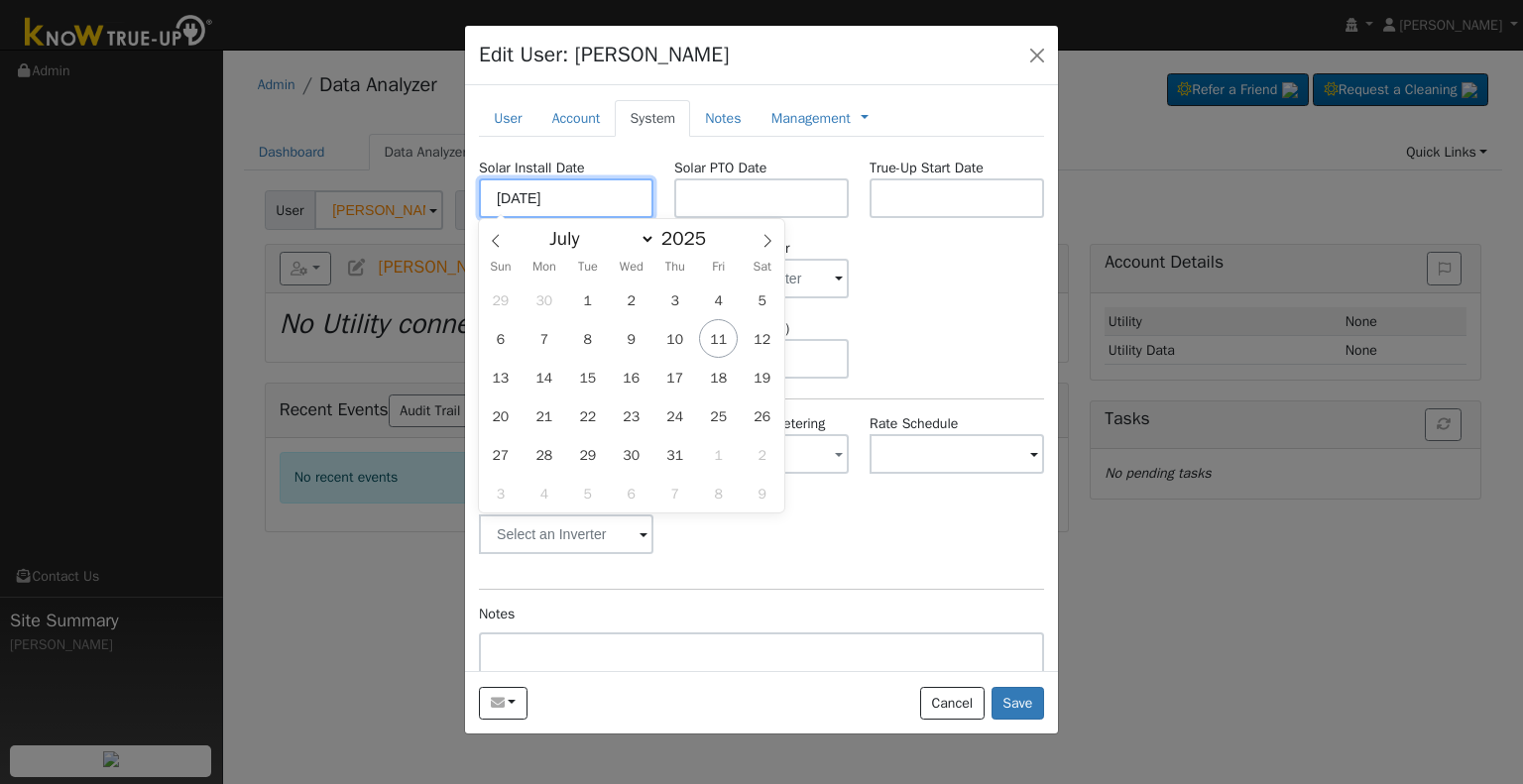type 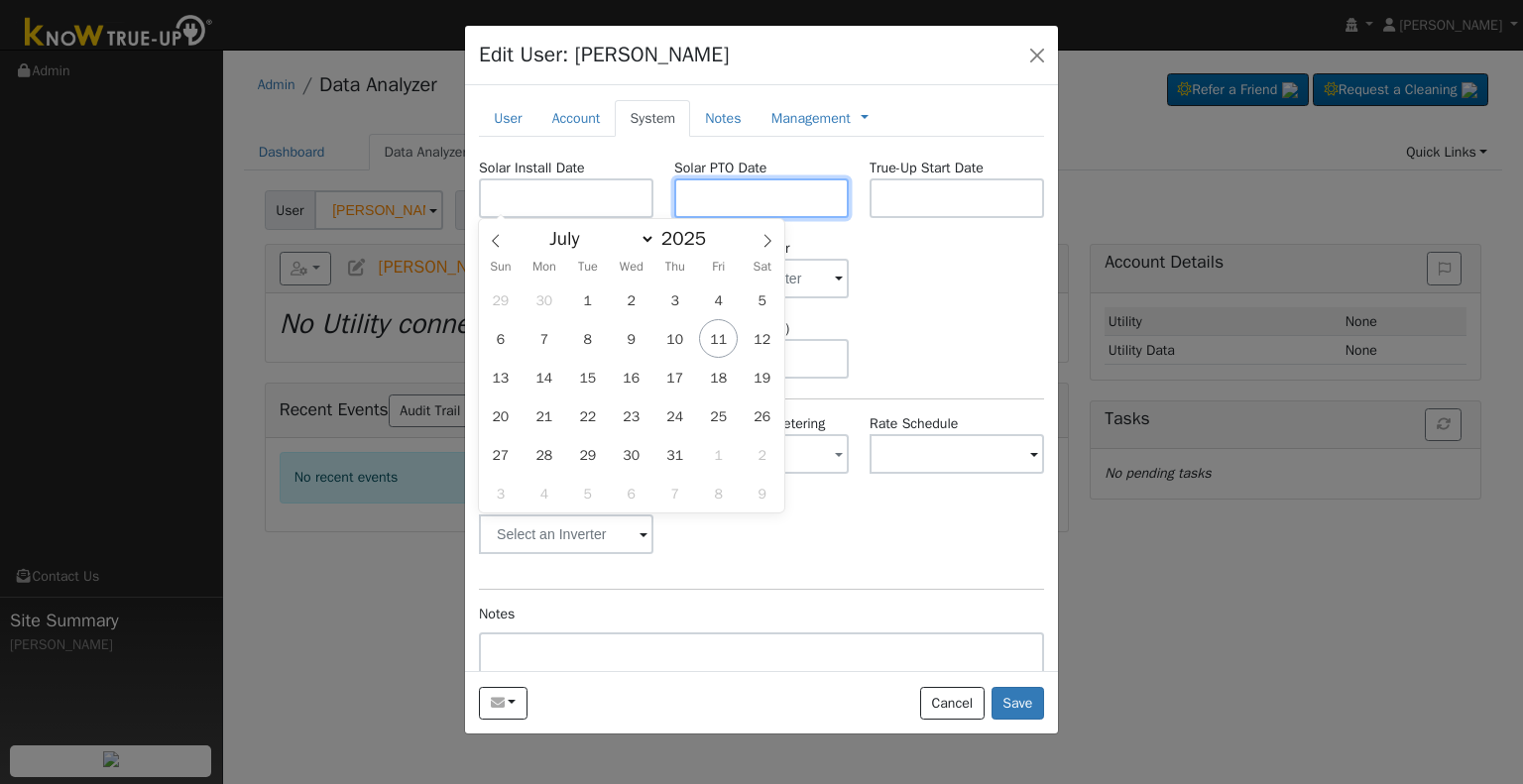 click at bounding box center (762, 198) 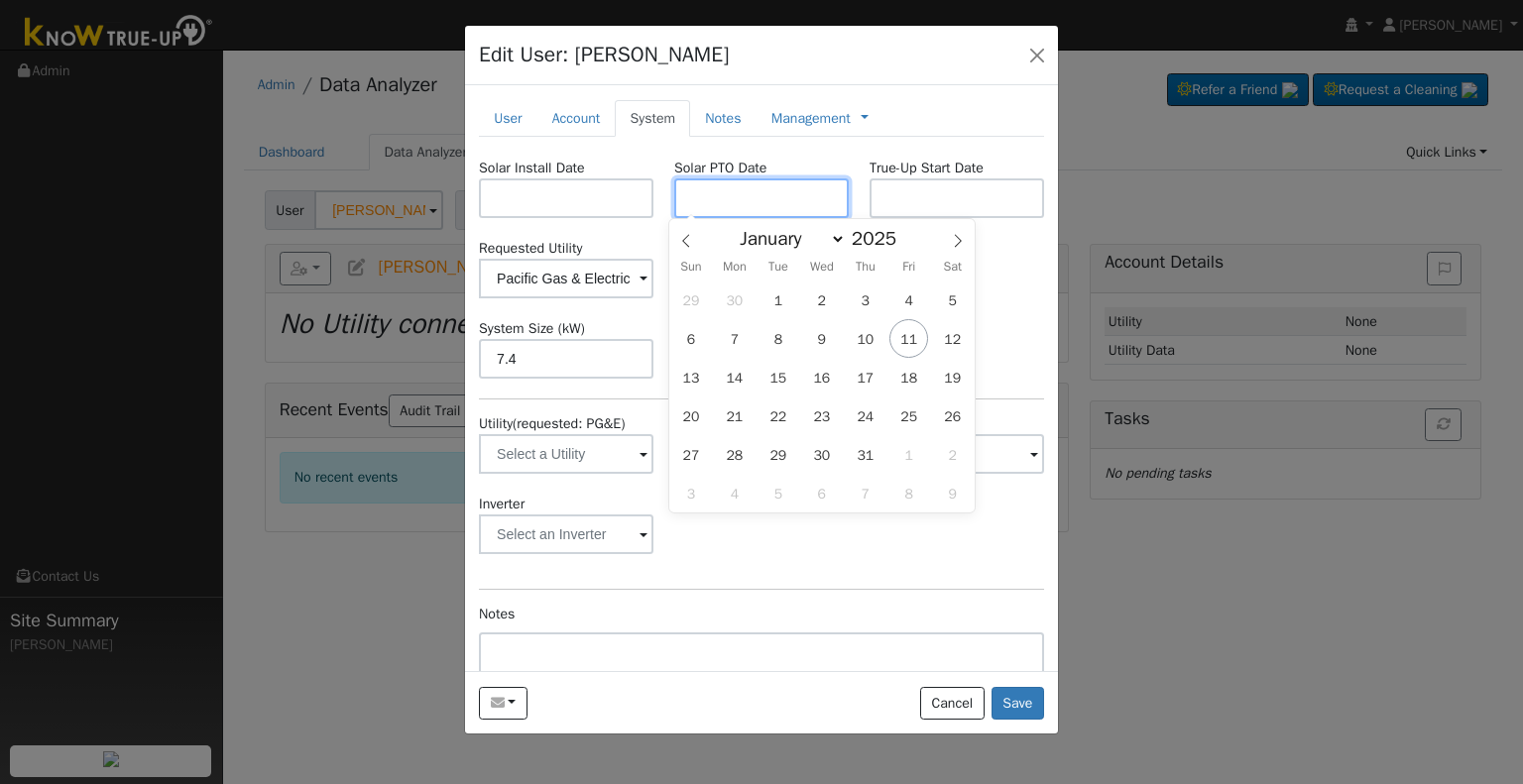 paste on "7/11/2025" 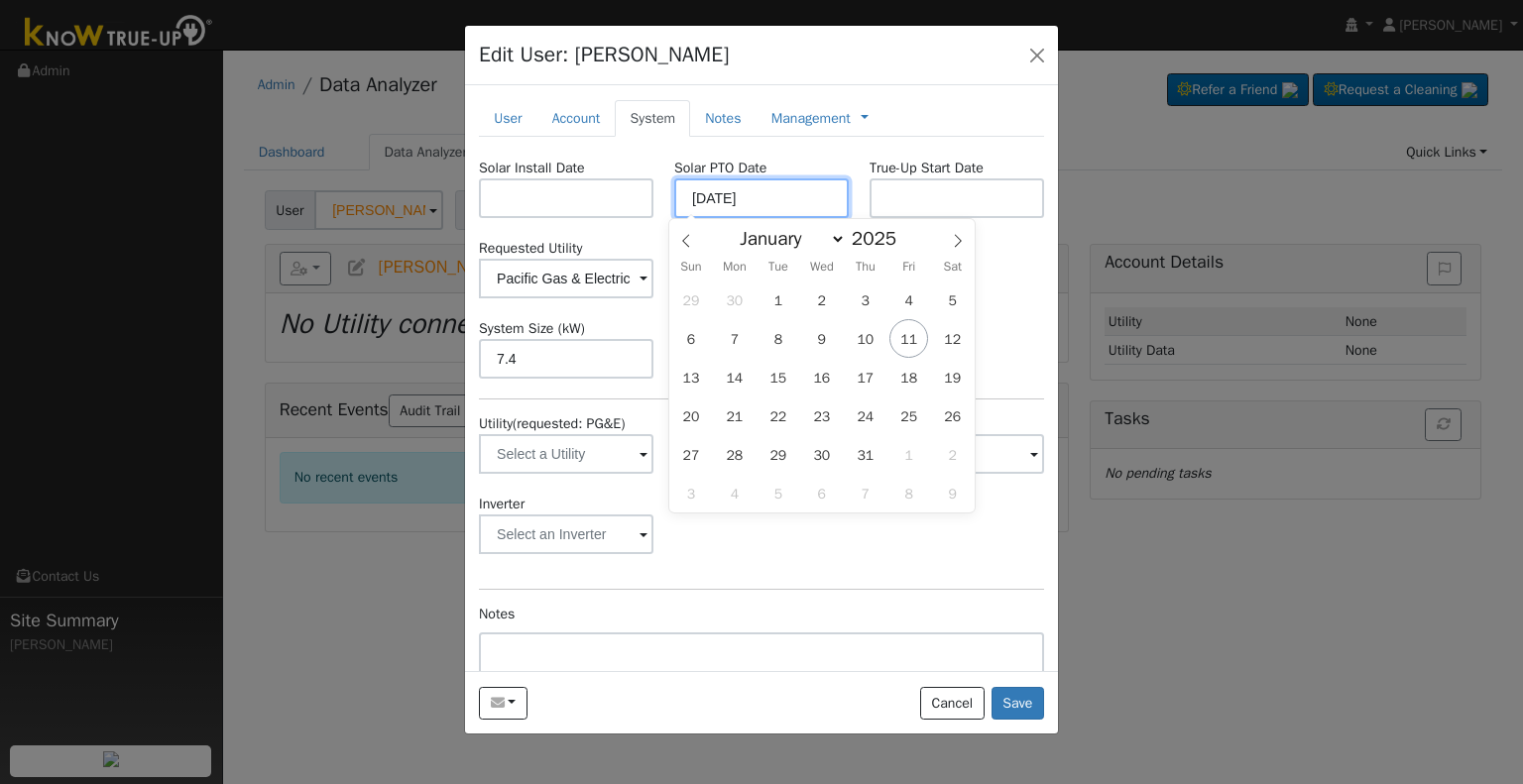 type on "[DATE]" 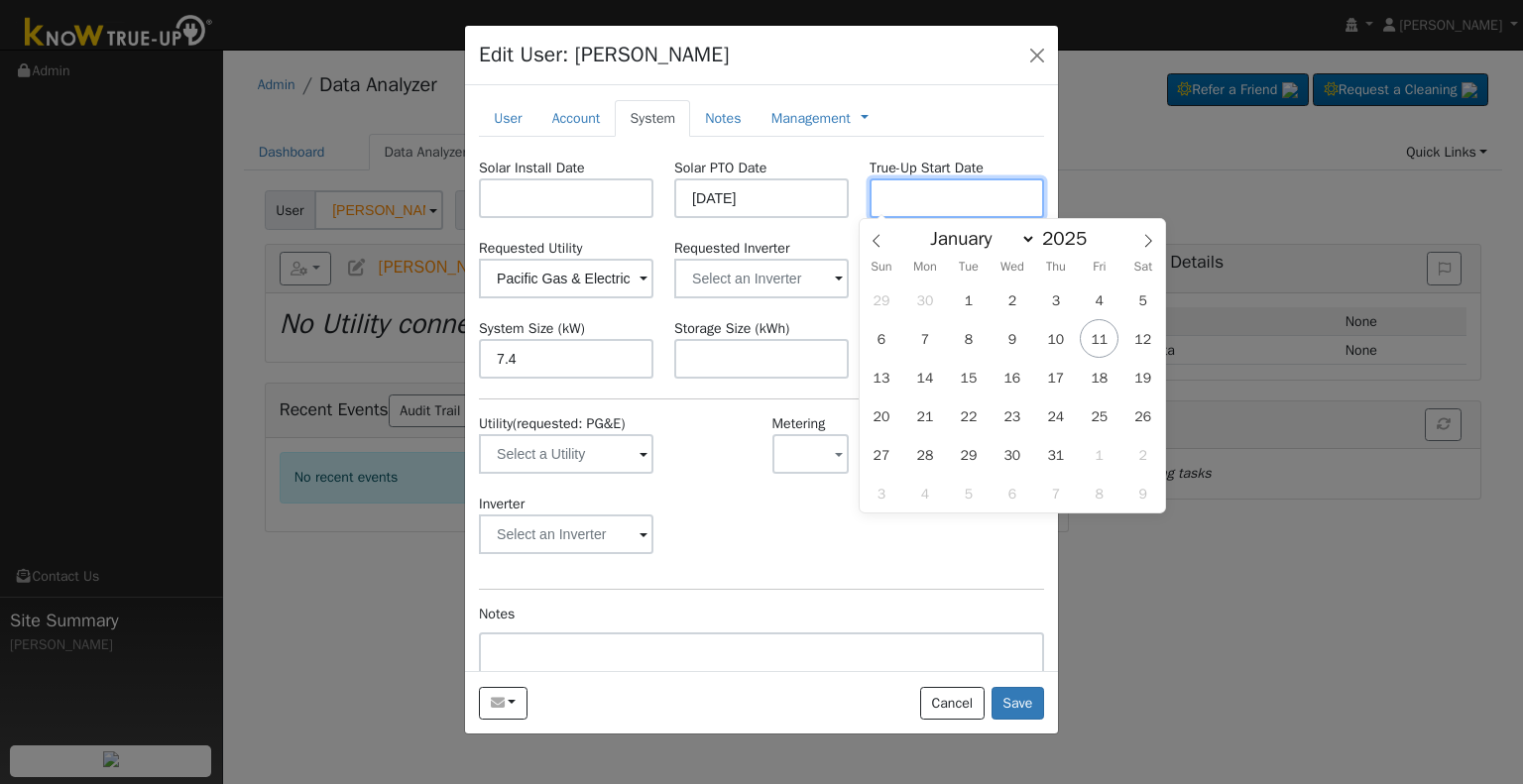 click at bounding box center [957, 198] 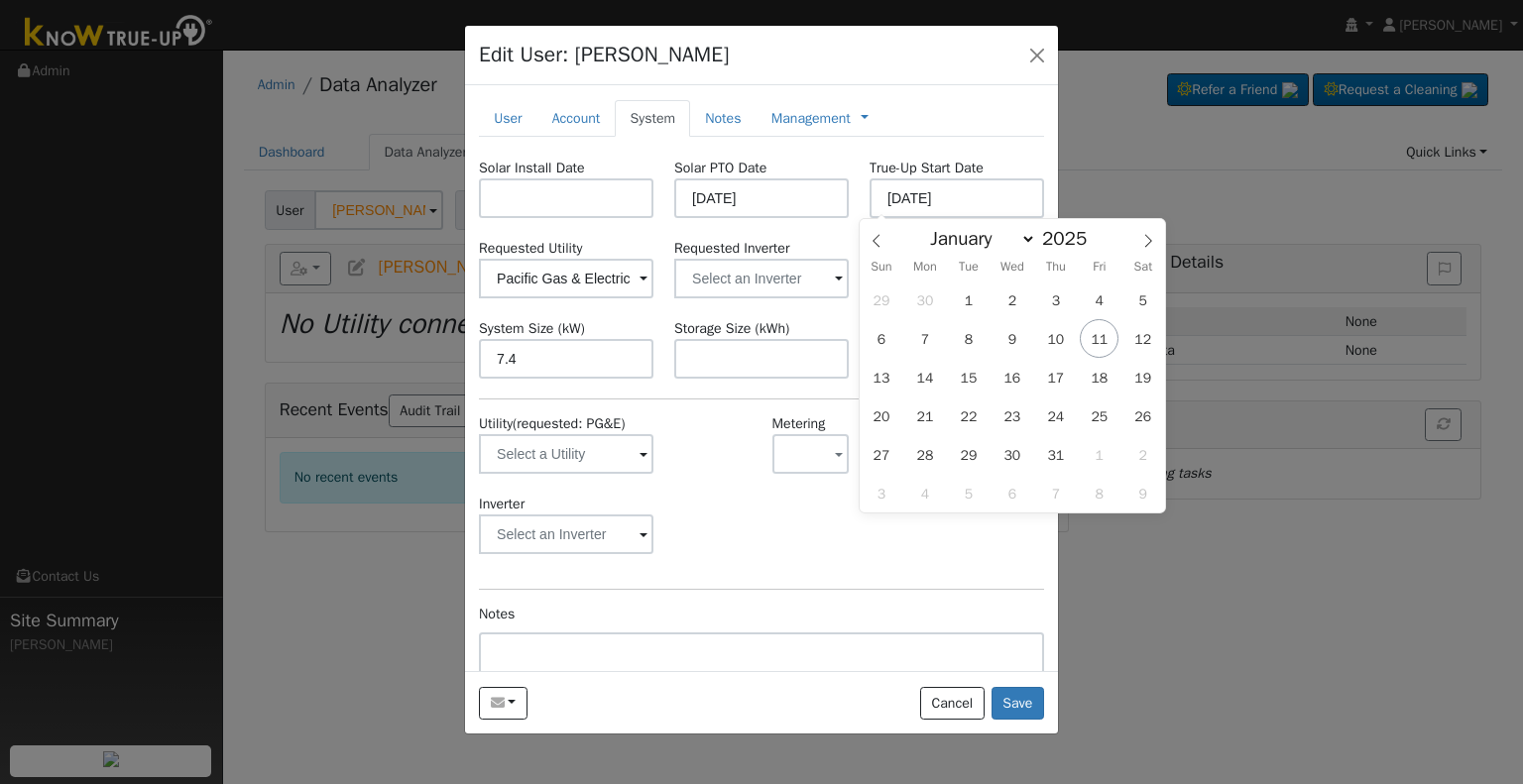 type on "[DATE]" 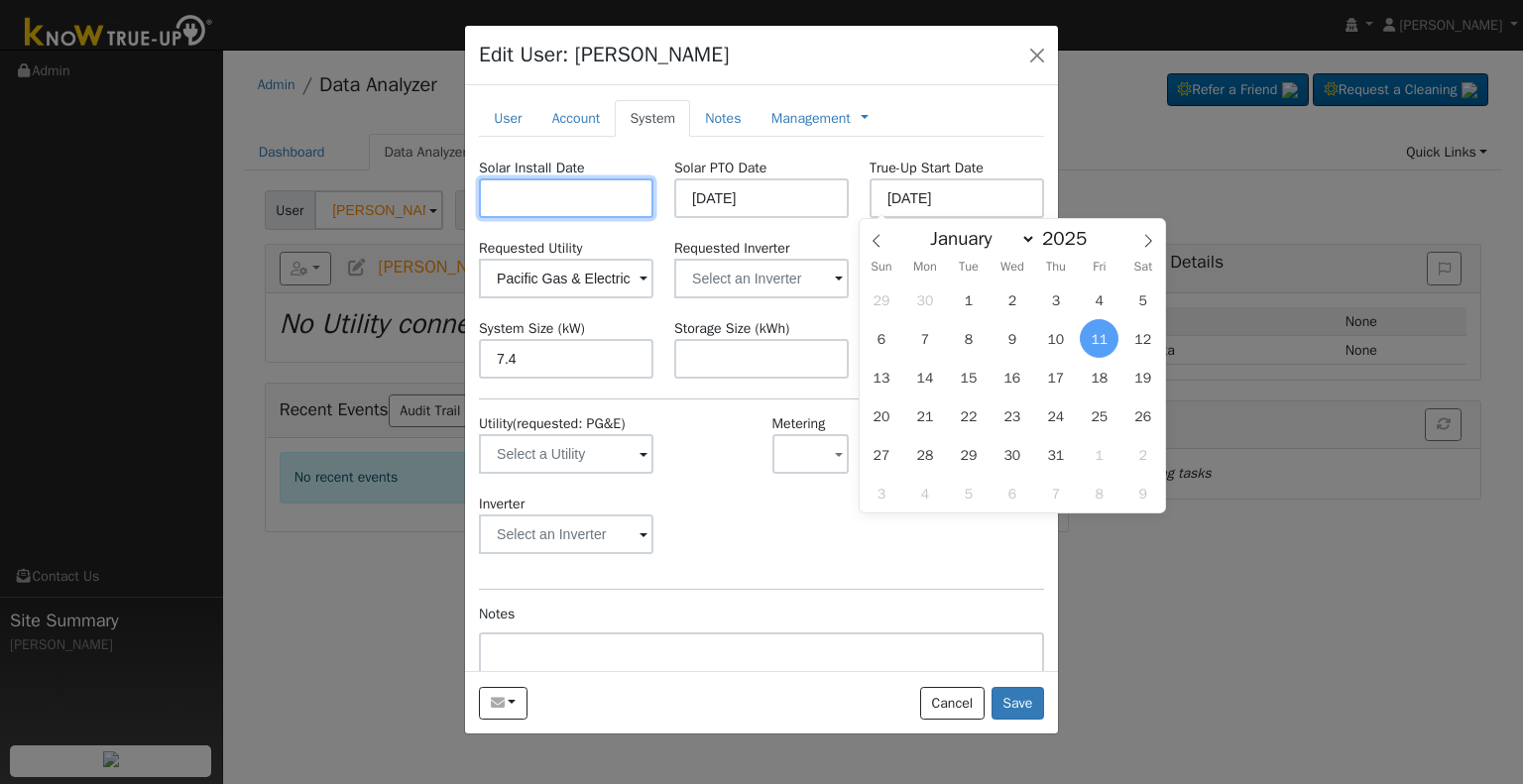 click at bounding box center (566, 198) 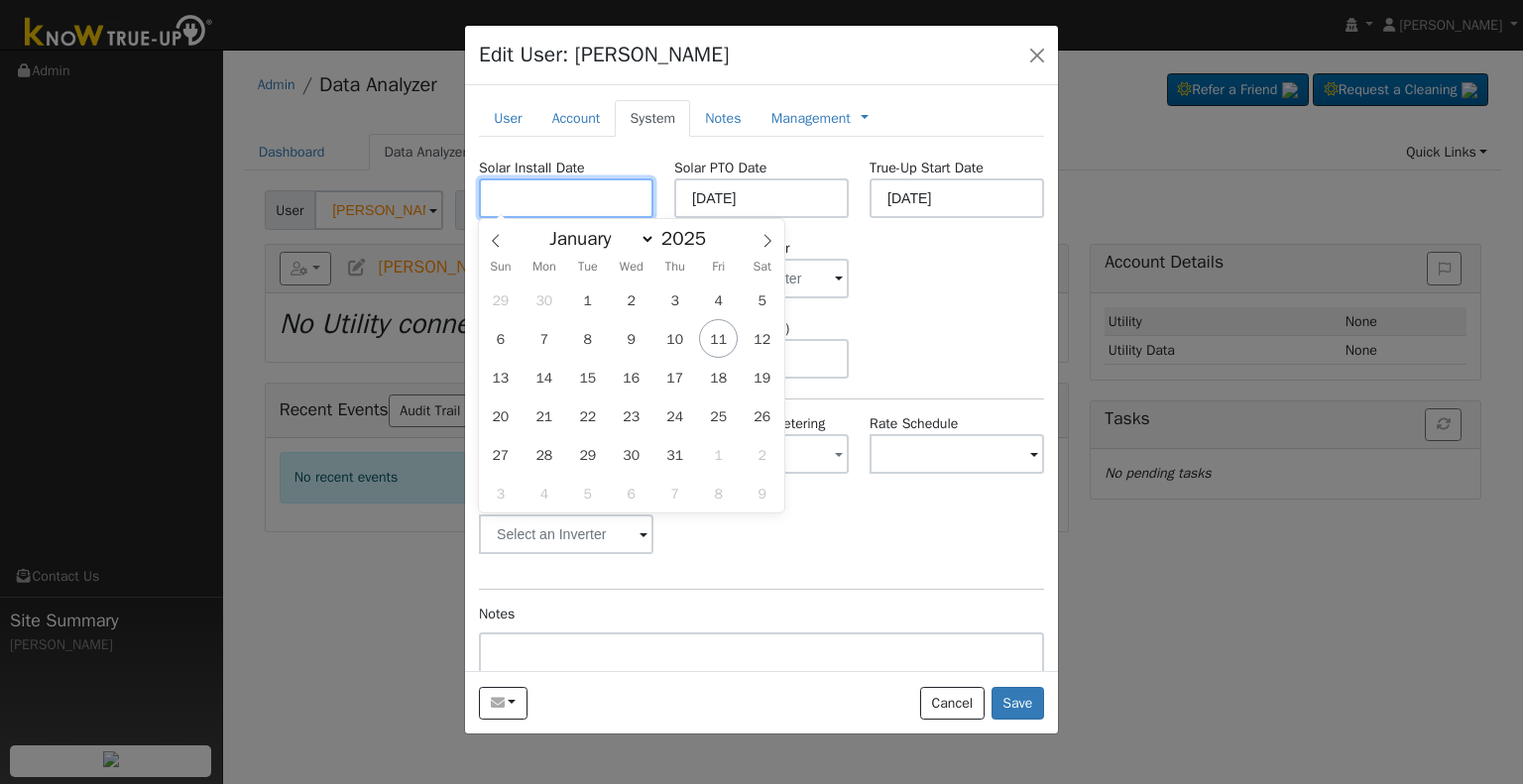 paste on "6/11/2025" 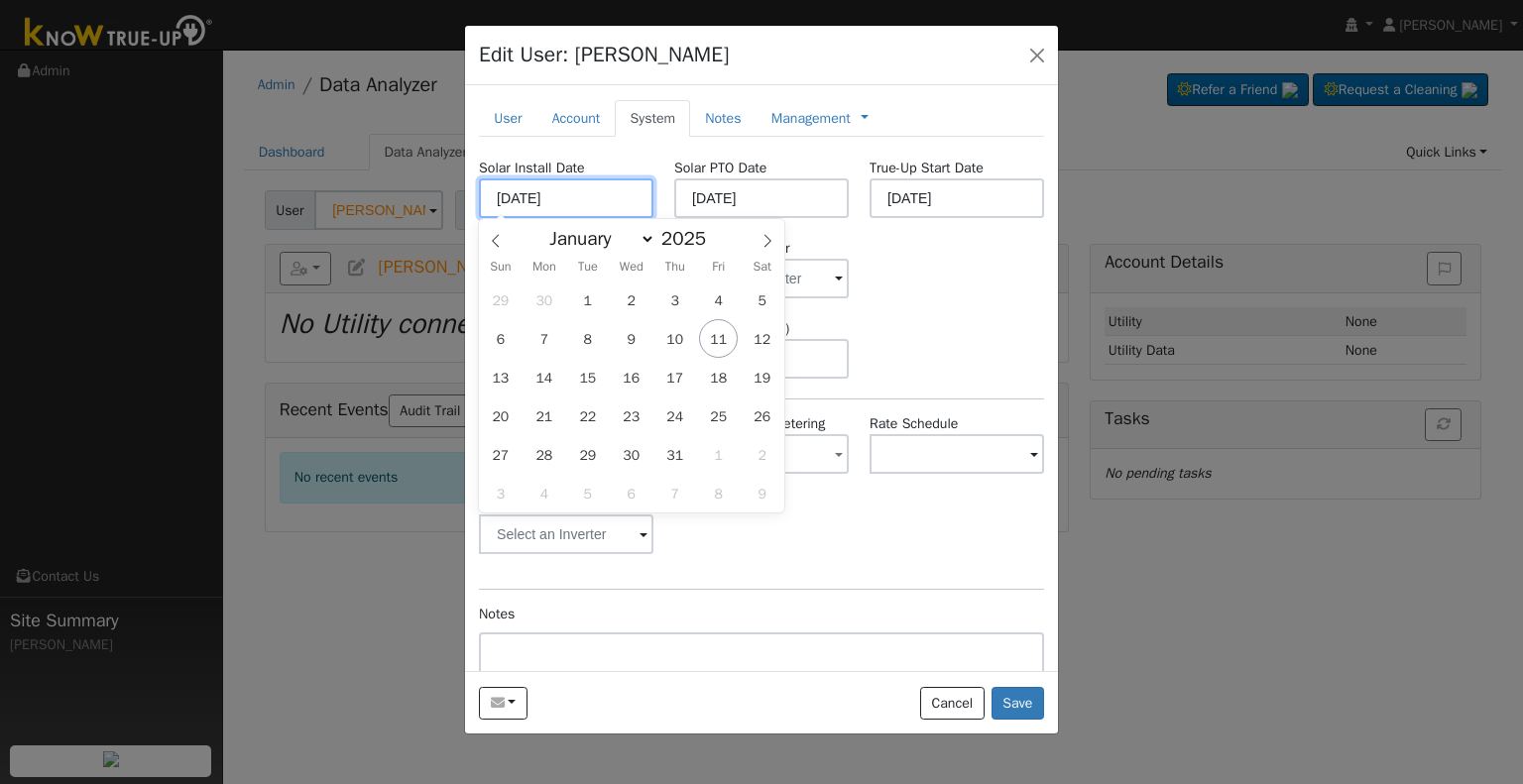 type on "06/11/2025" 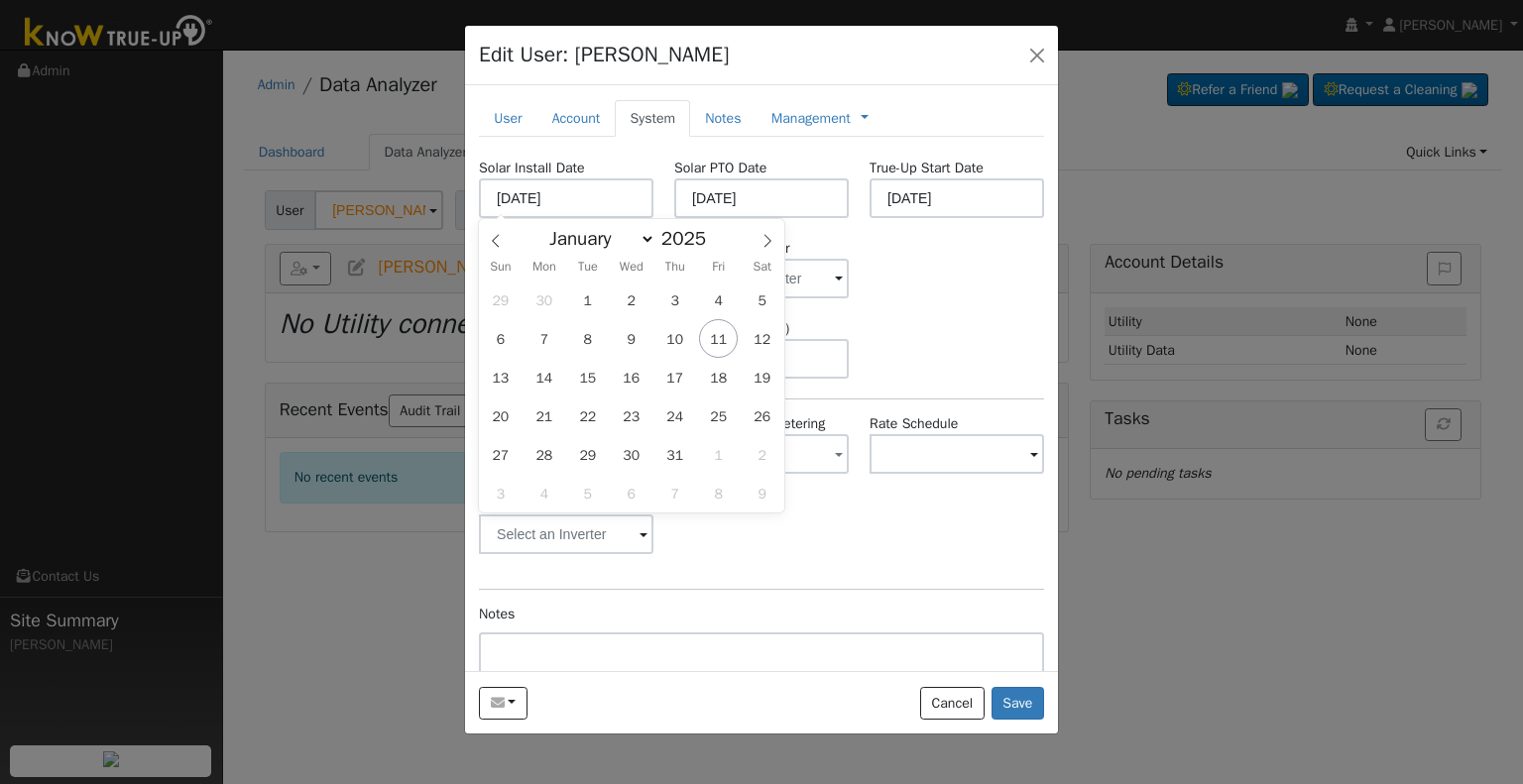 click on "Requested Utility Pacific Gas & Electric Requested Inverter" at bounding box center [762, 268] 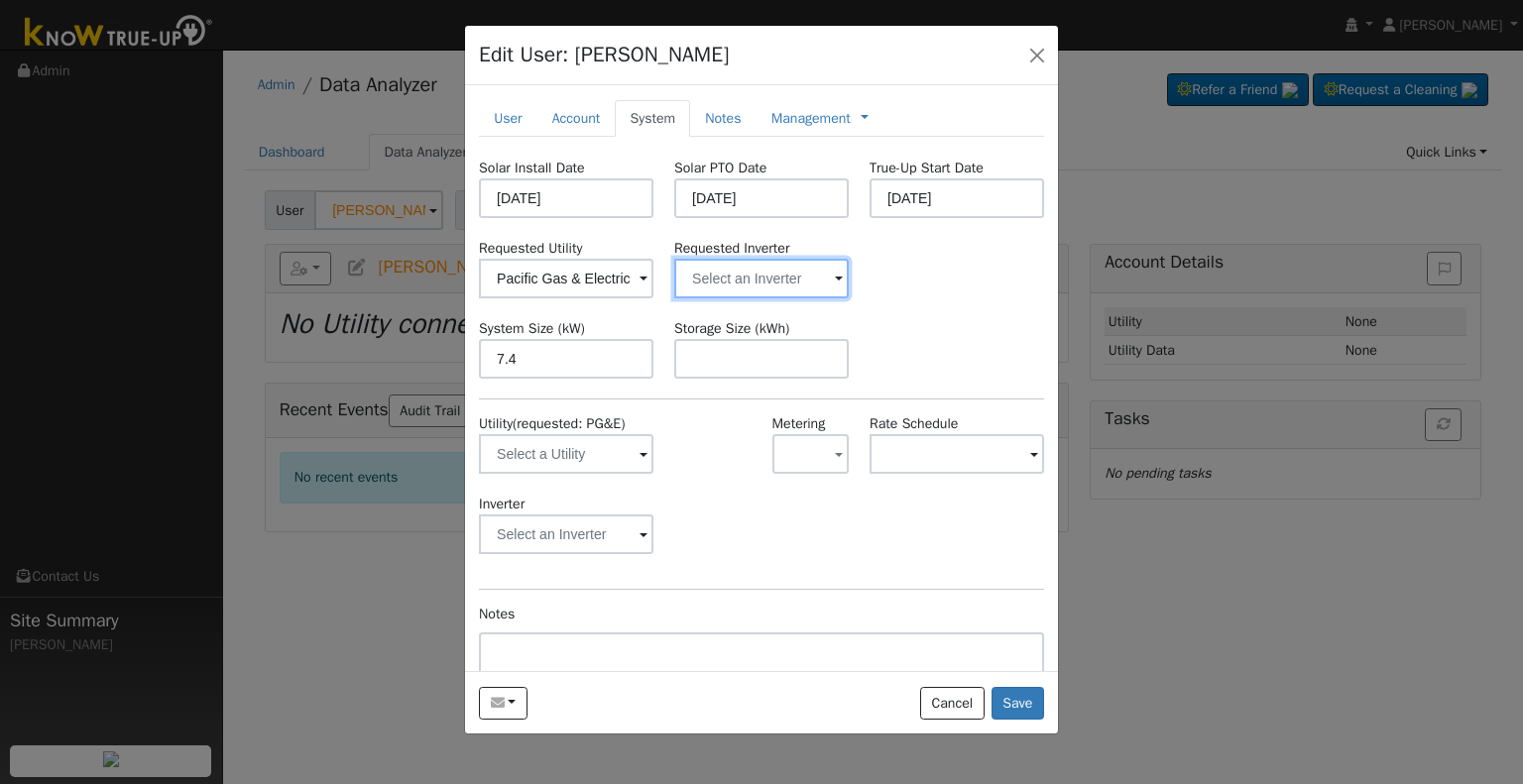 click at bounding box center (566, 279) 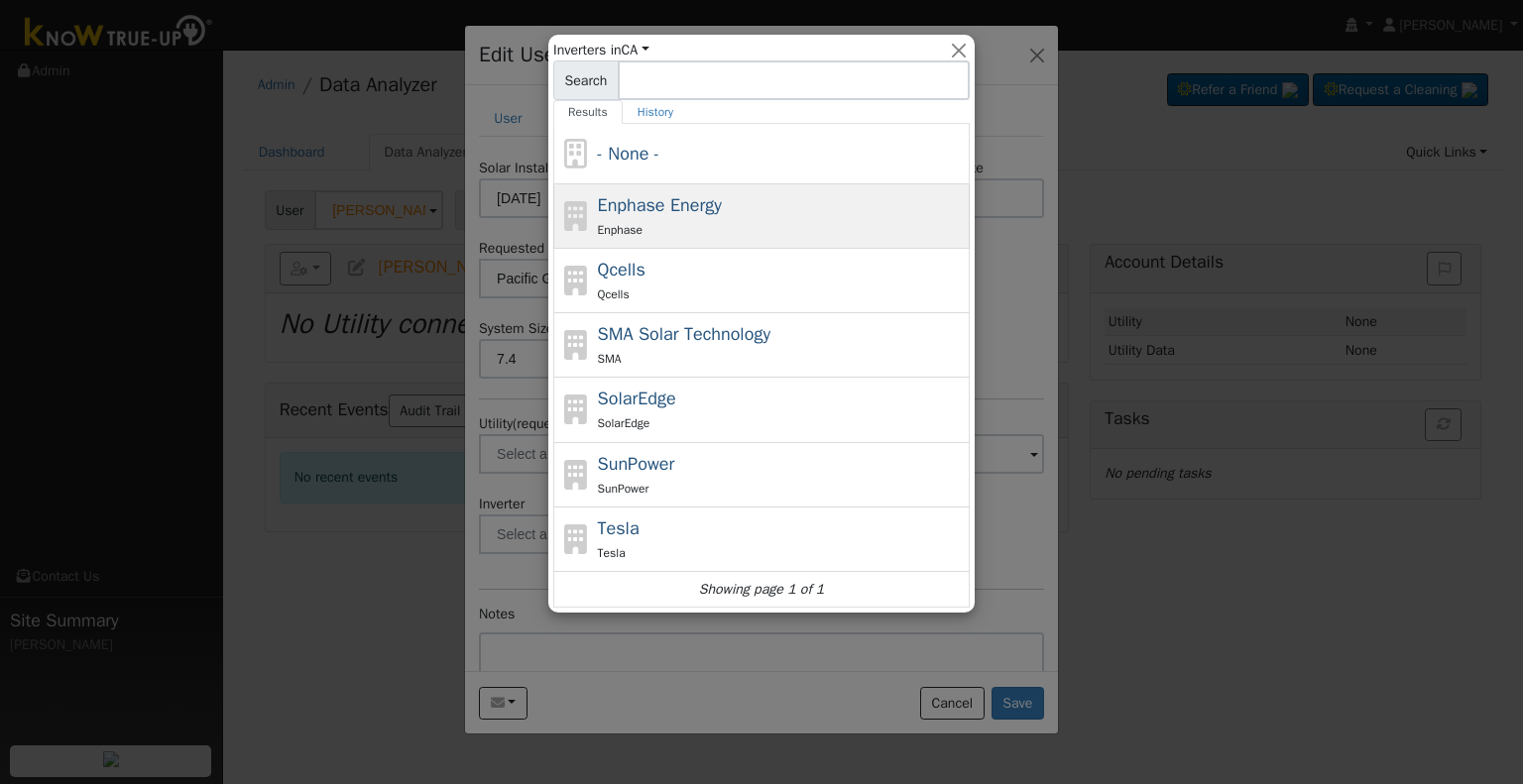 click on "Enphase" at bounding box center [781, 229] 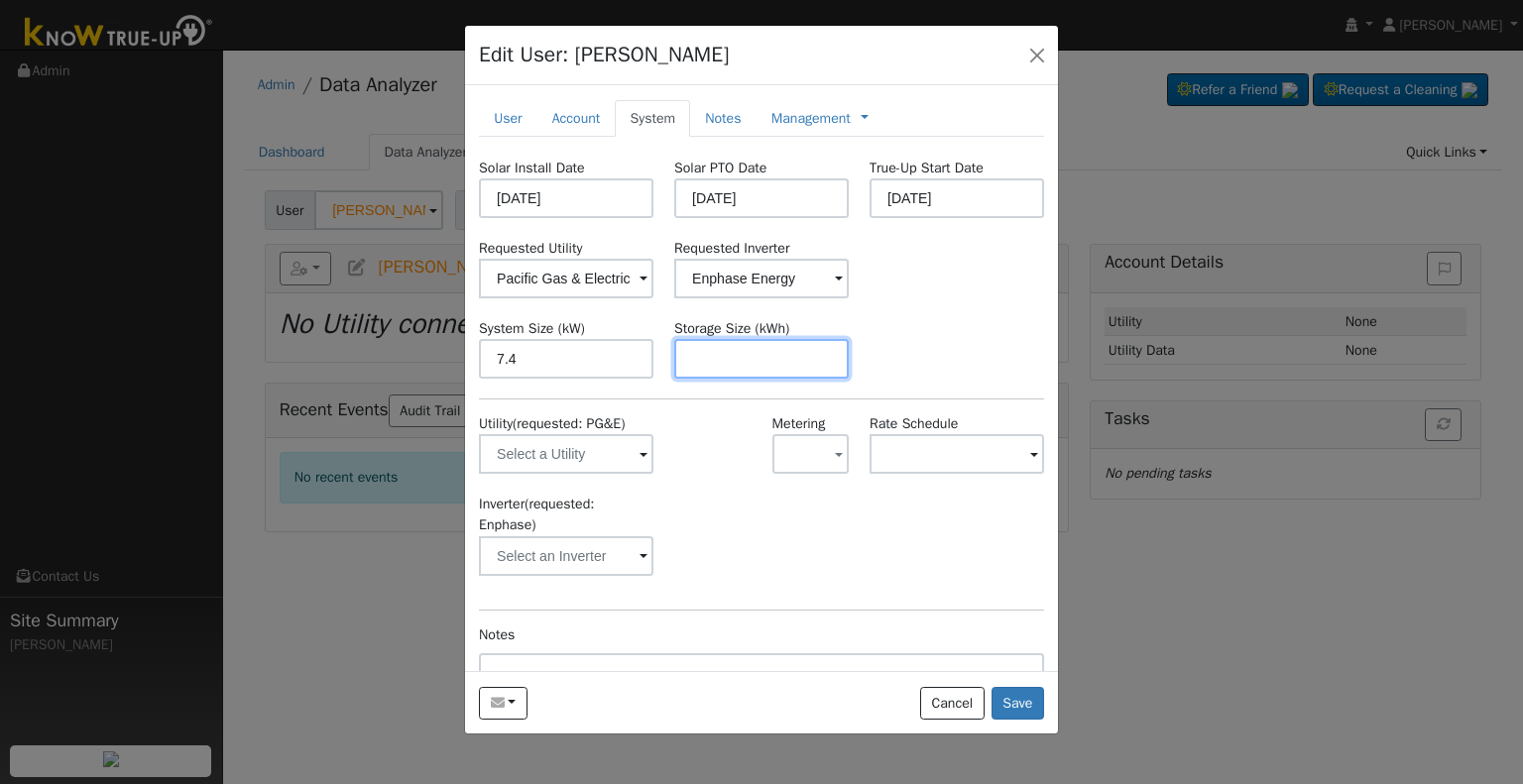 click at bounding box center [762, 359] 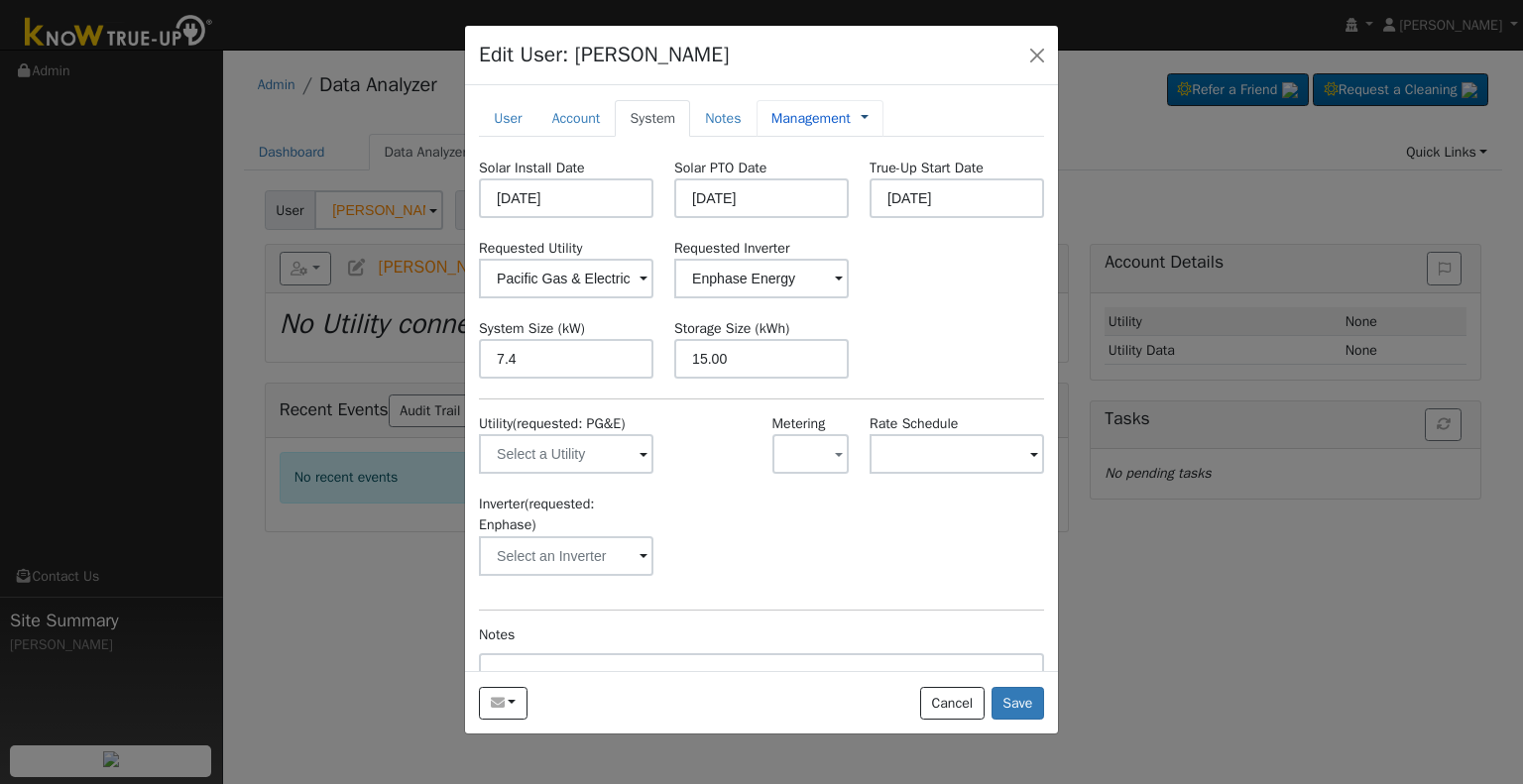 type on "15" 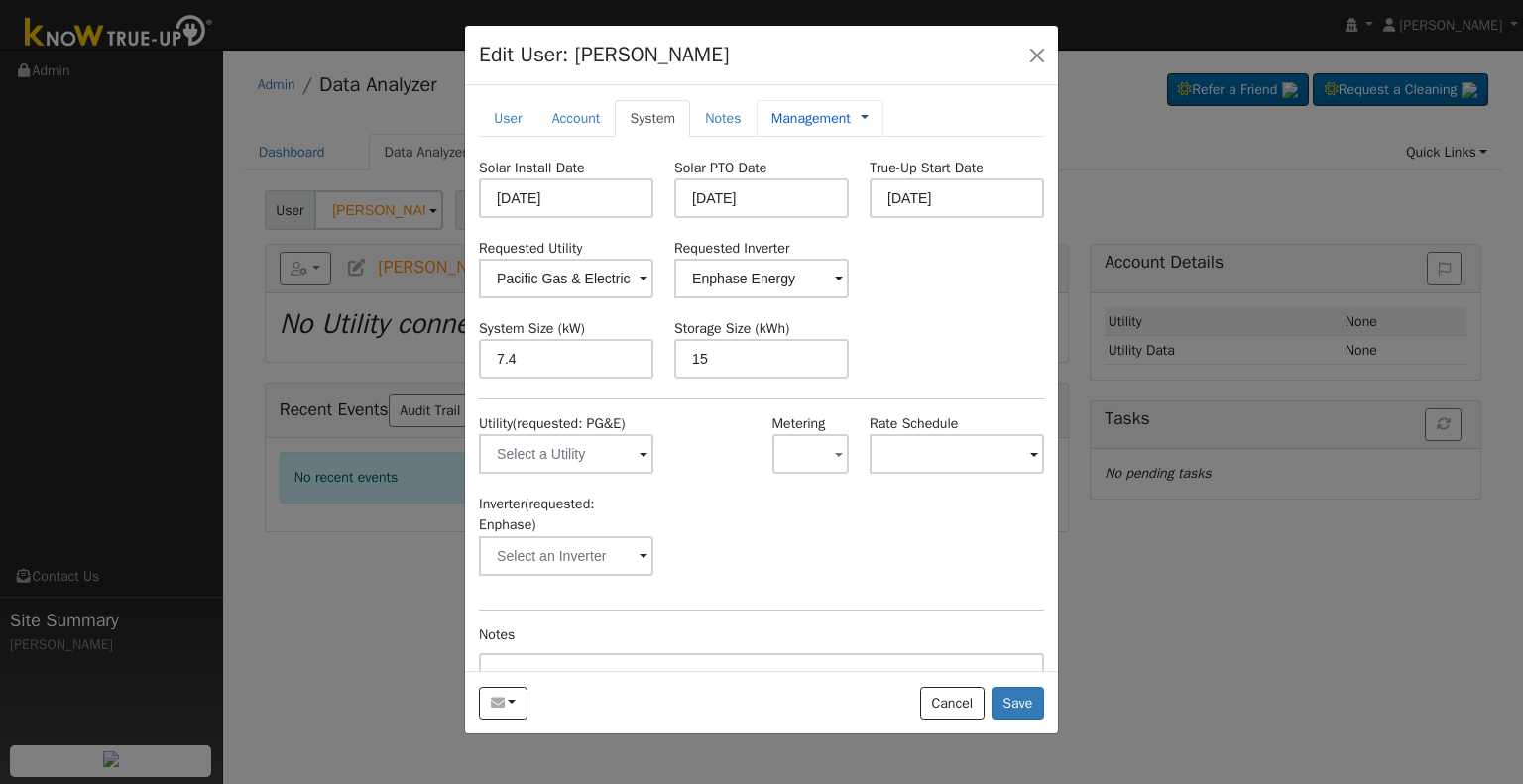 click at bounding box center (865, 118) 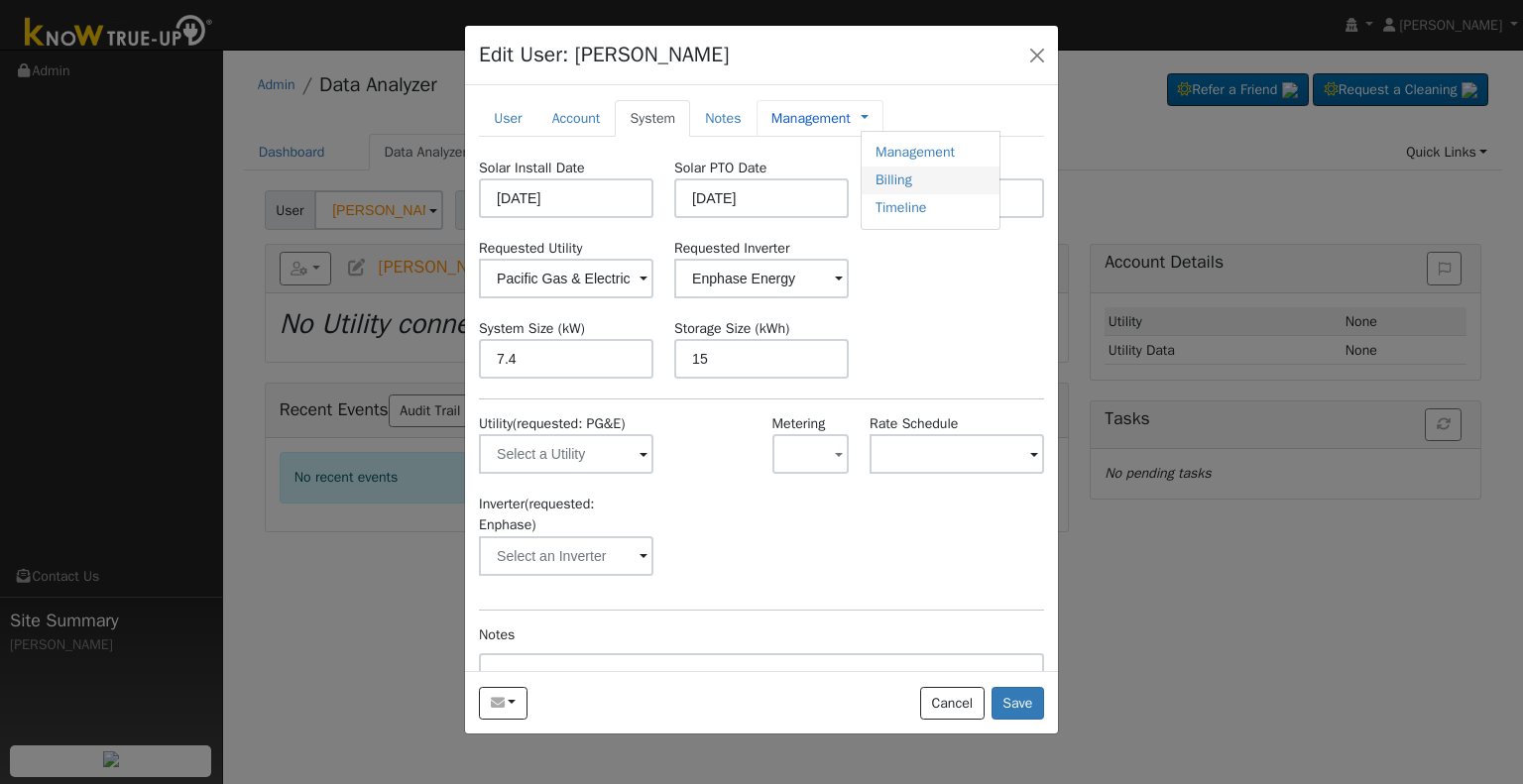 click on "Billing" at bounding box center (930, 180) 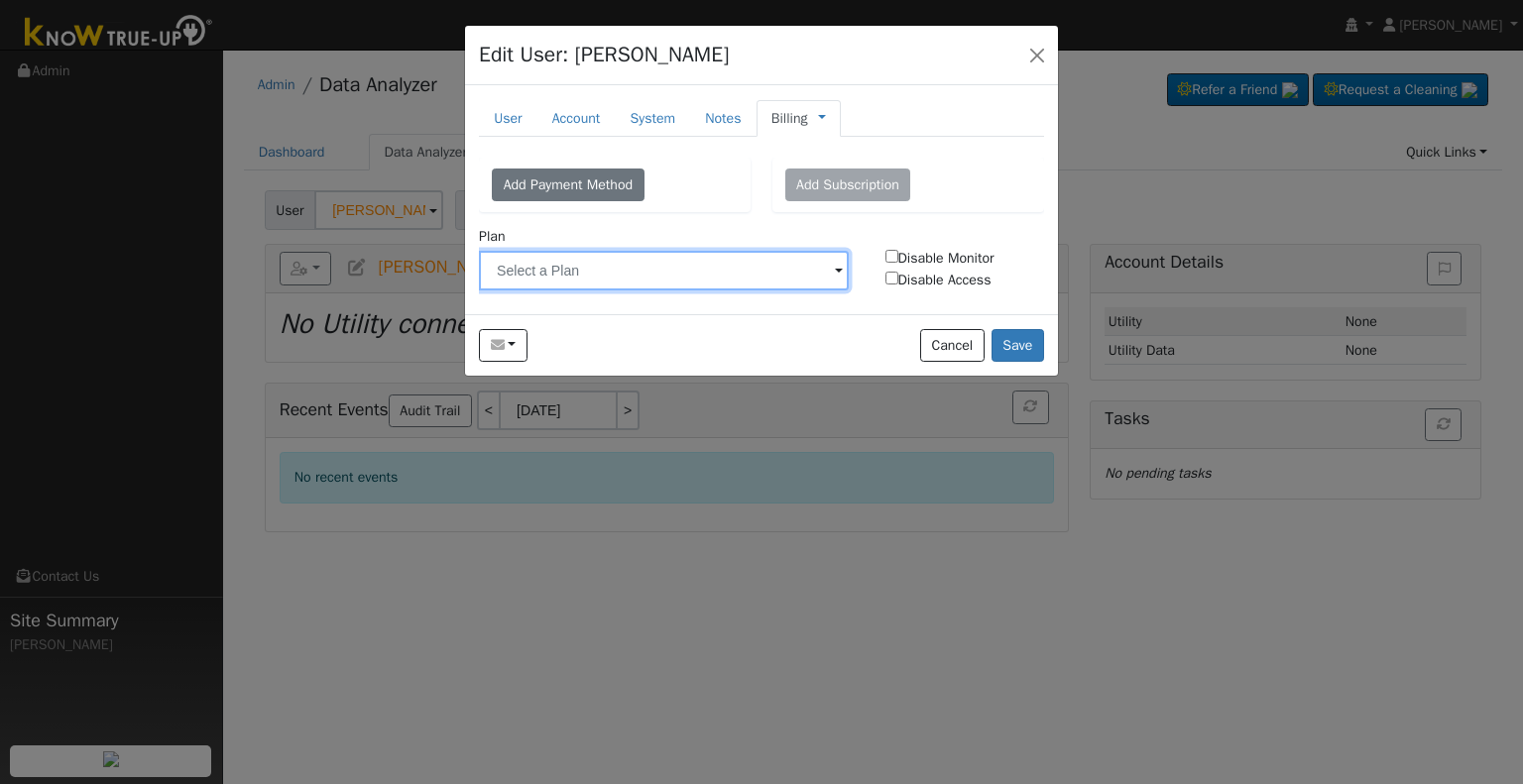 click at bounding box center (663, 271) 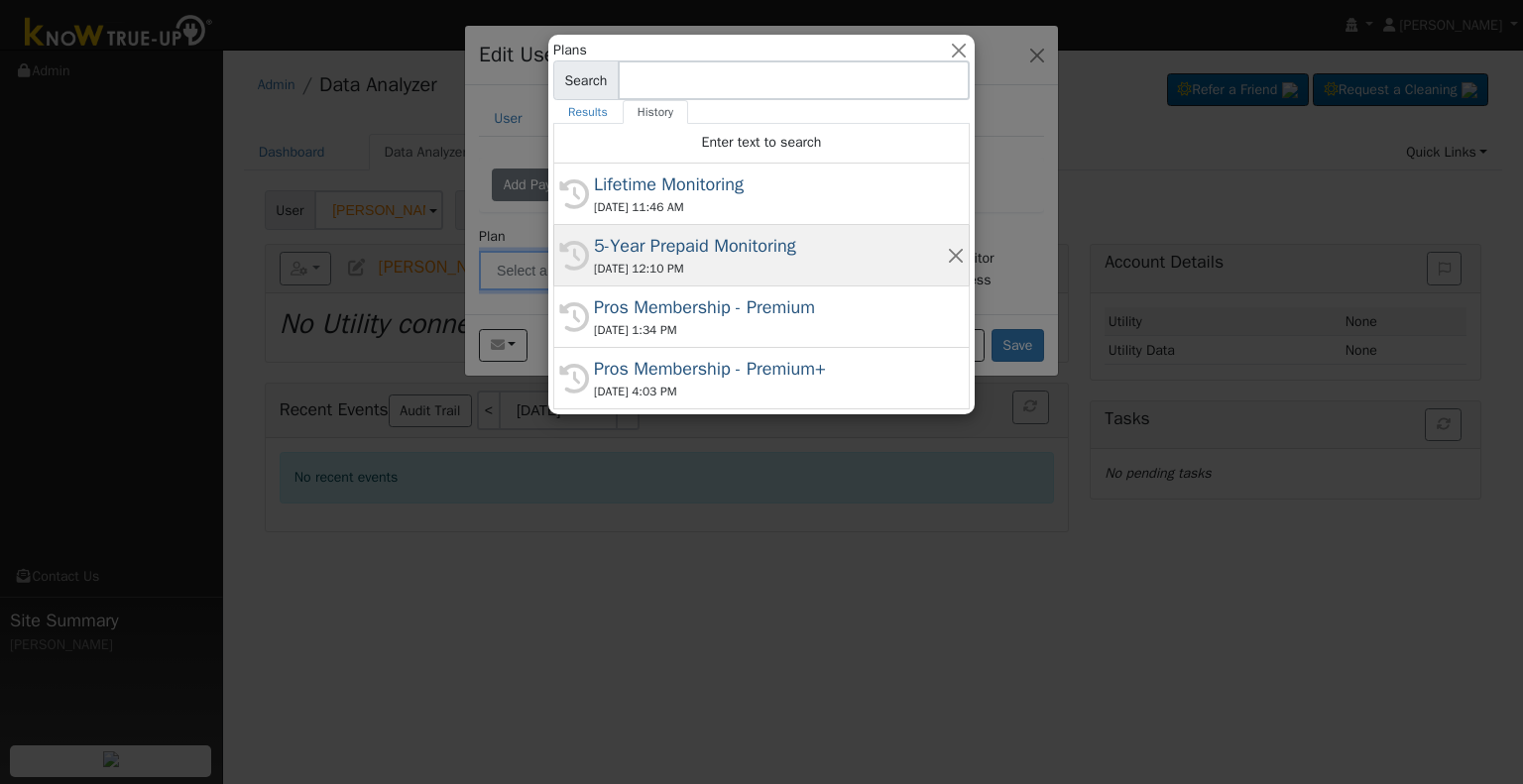 click on "07/10/2025 12:10 PM" at bounding box center [770, 269] 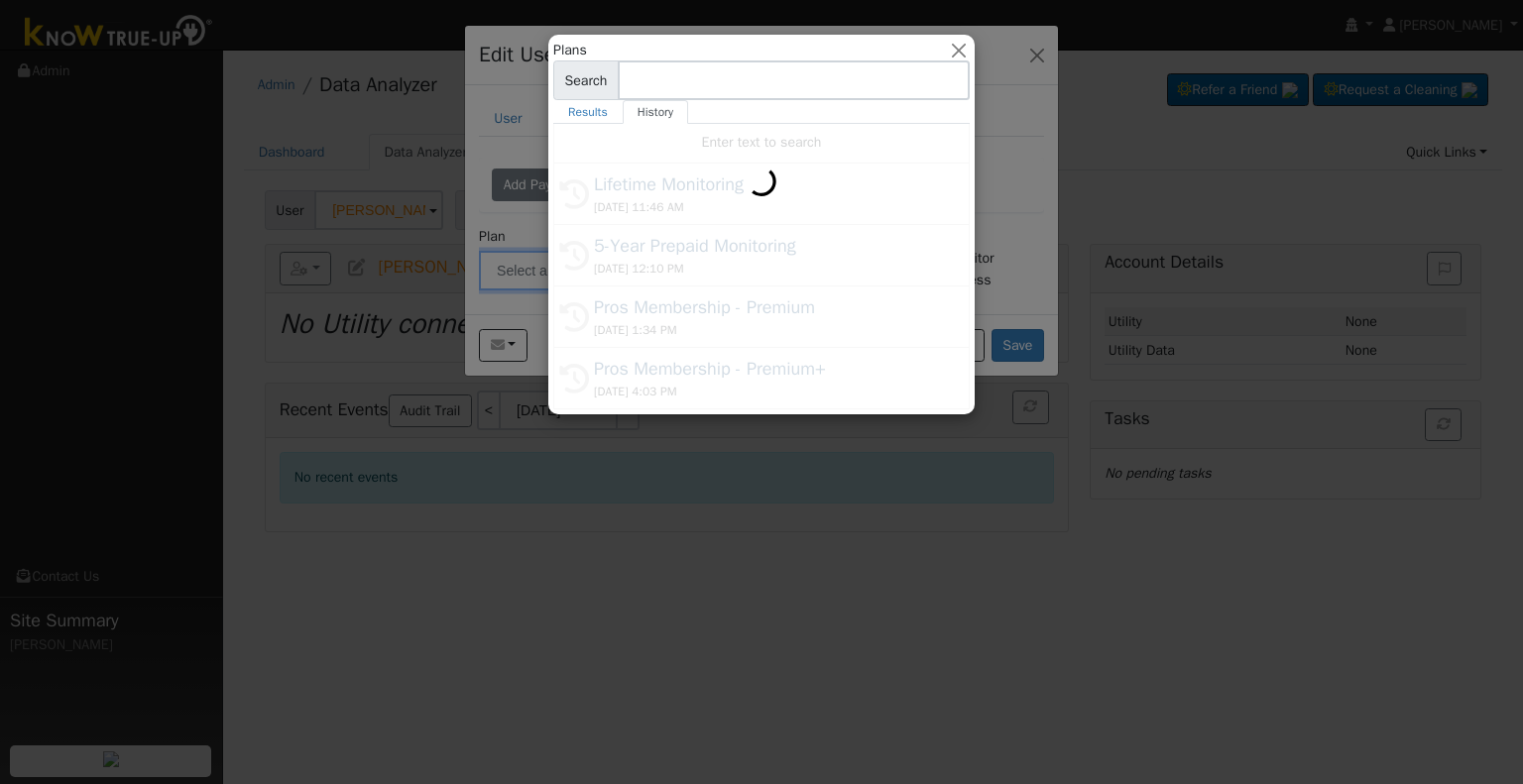 type on "5-Year Prepaid Monitoring" 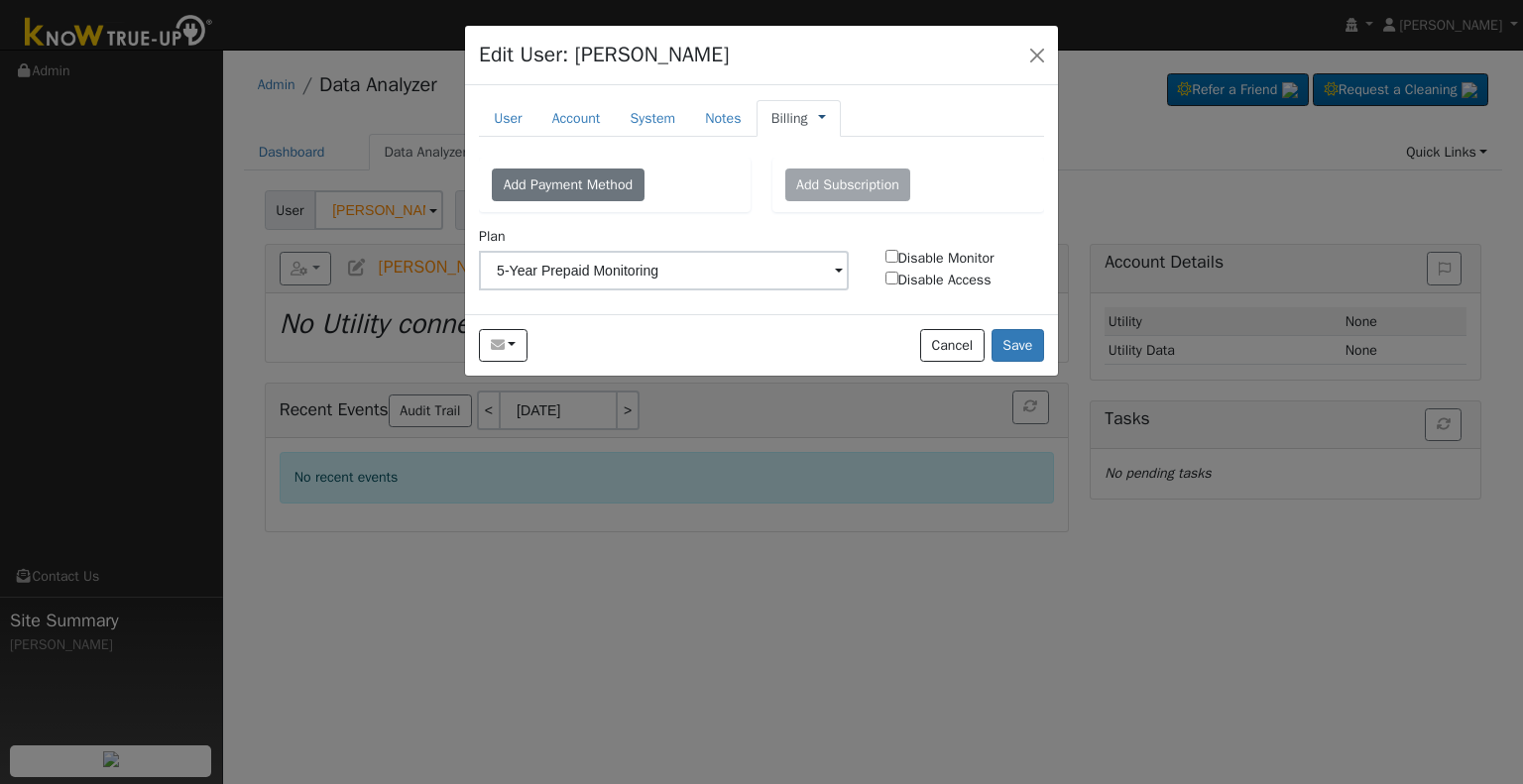 click at bounding box center [822, 118] 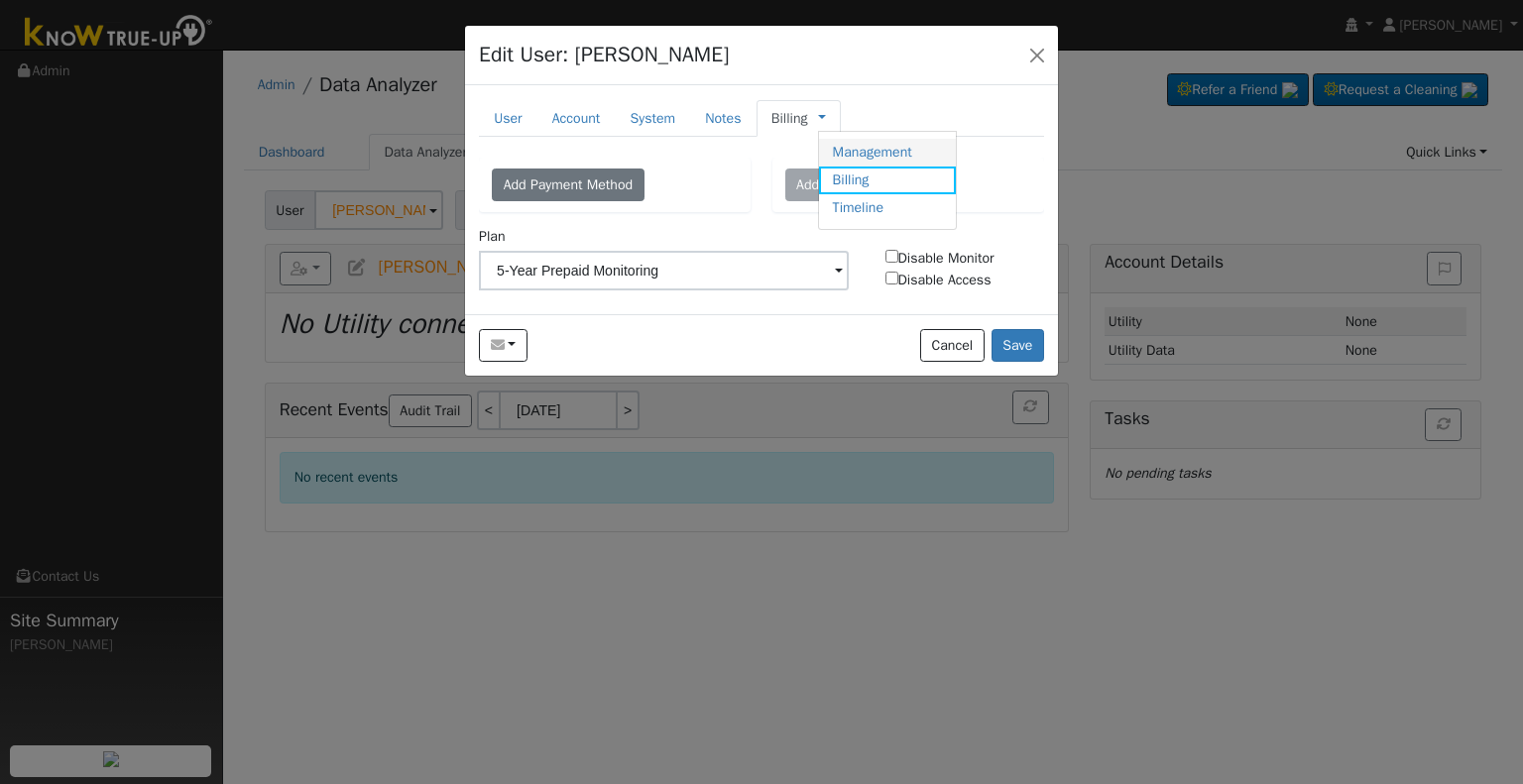 click on "Management" at bounding box center [887, 153] 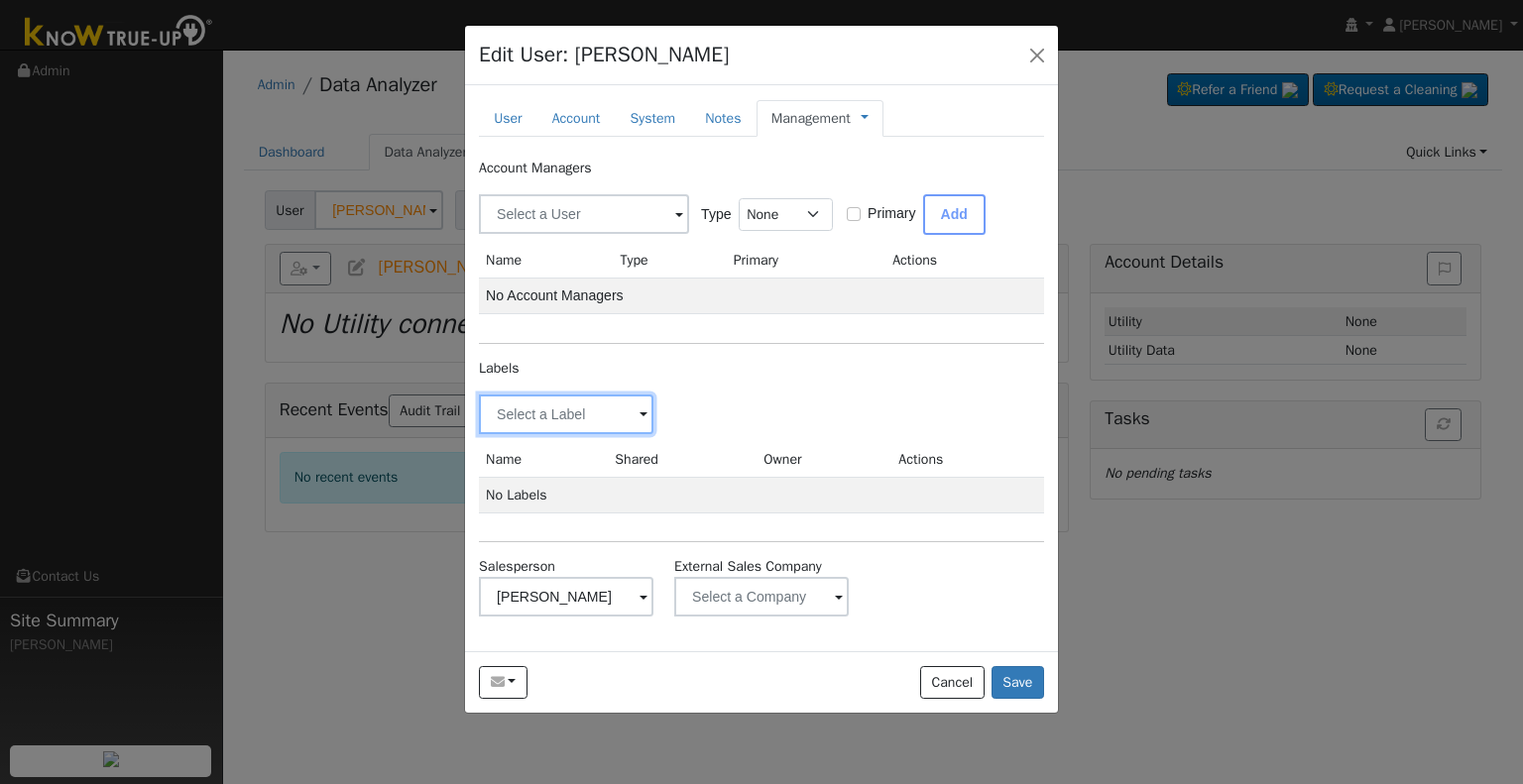 click at bounding box center (566, 414) 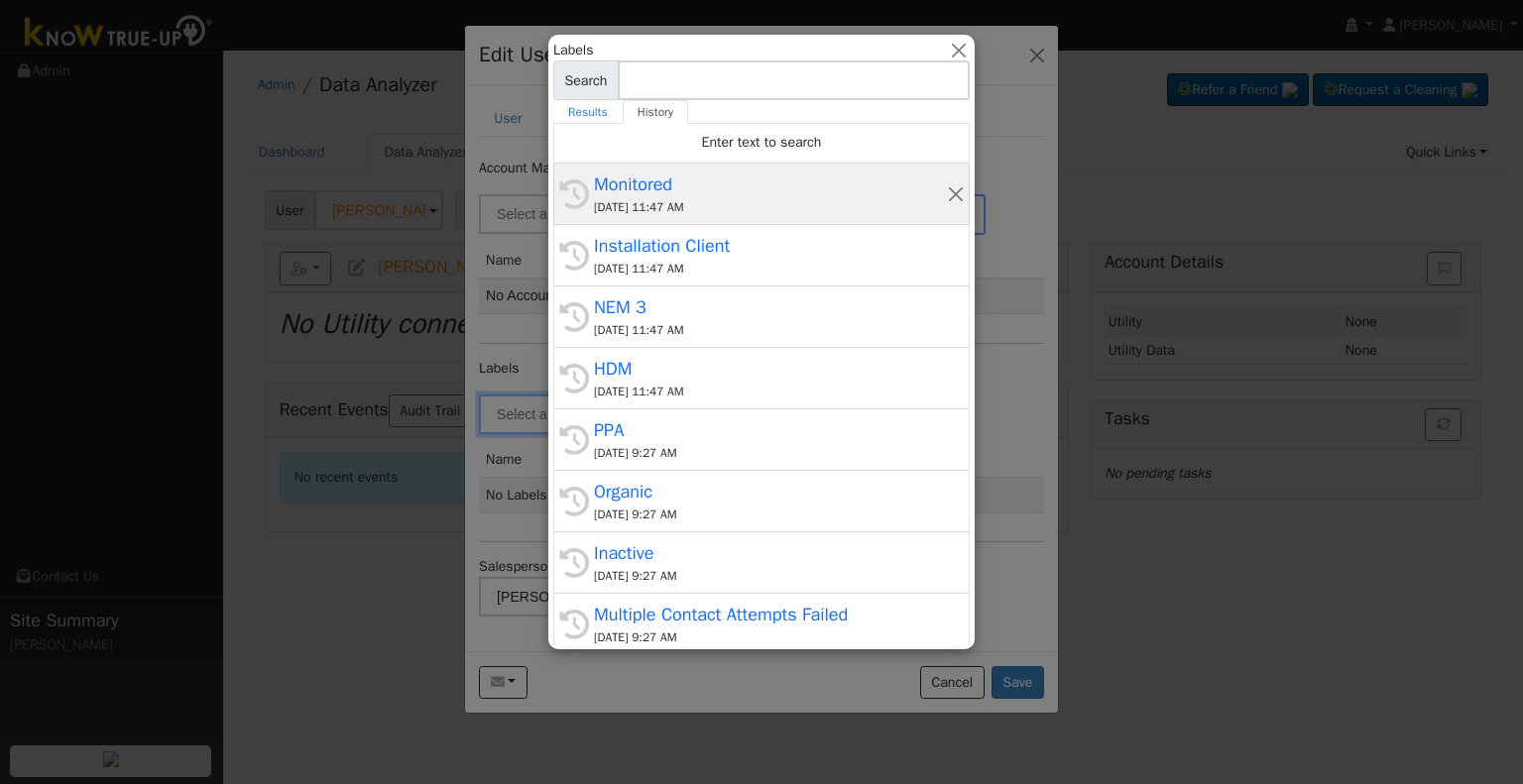 click on "07/11/2025 11:47 AM" at bounding box center (770, 207) 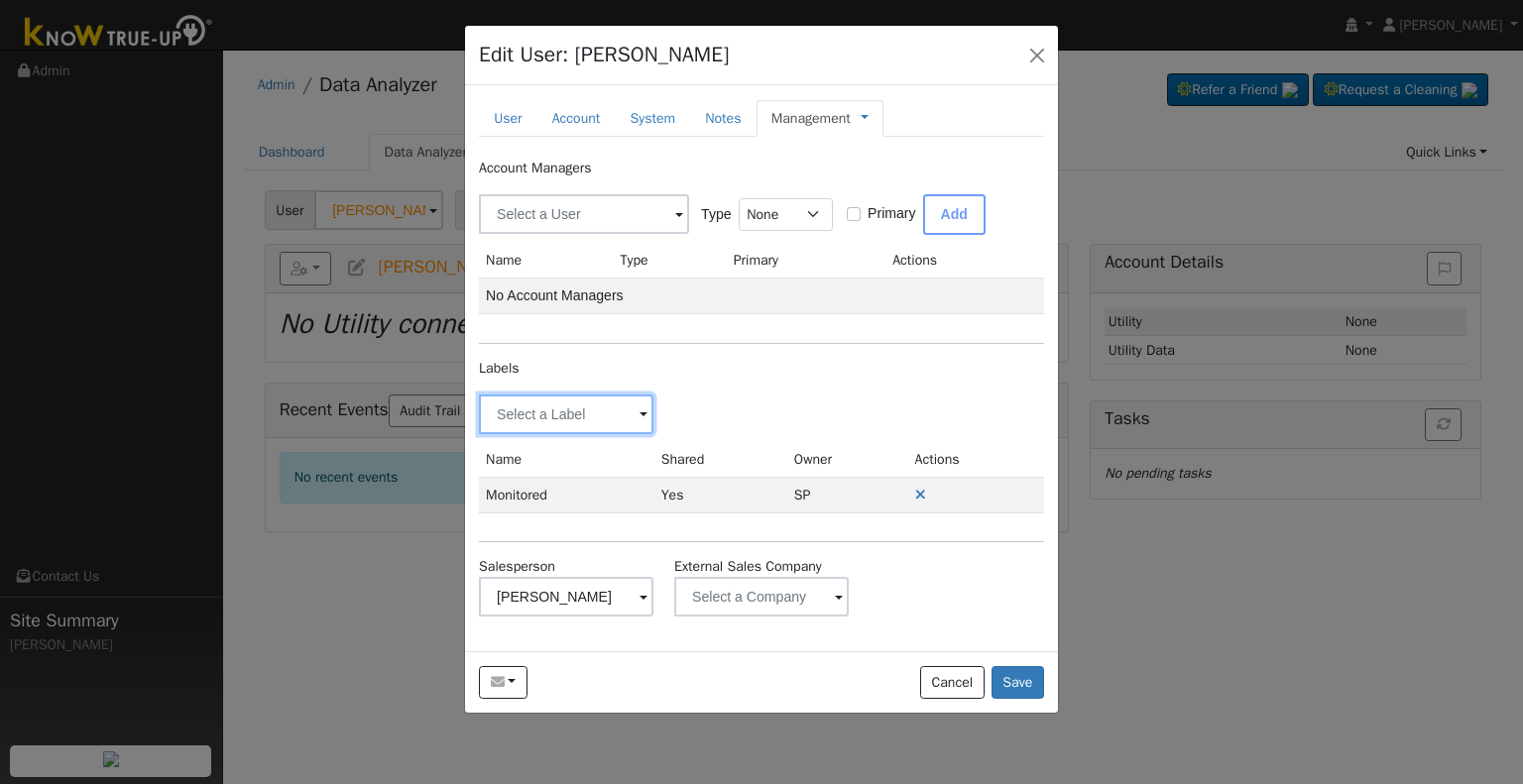 click at bounding box center (566, 414) 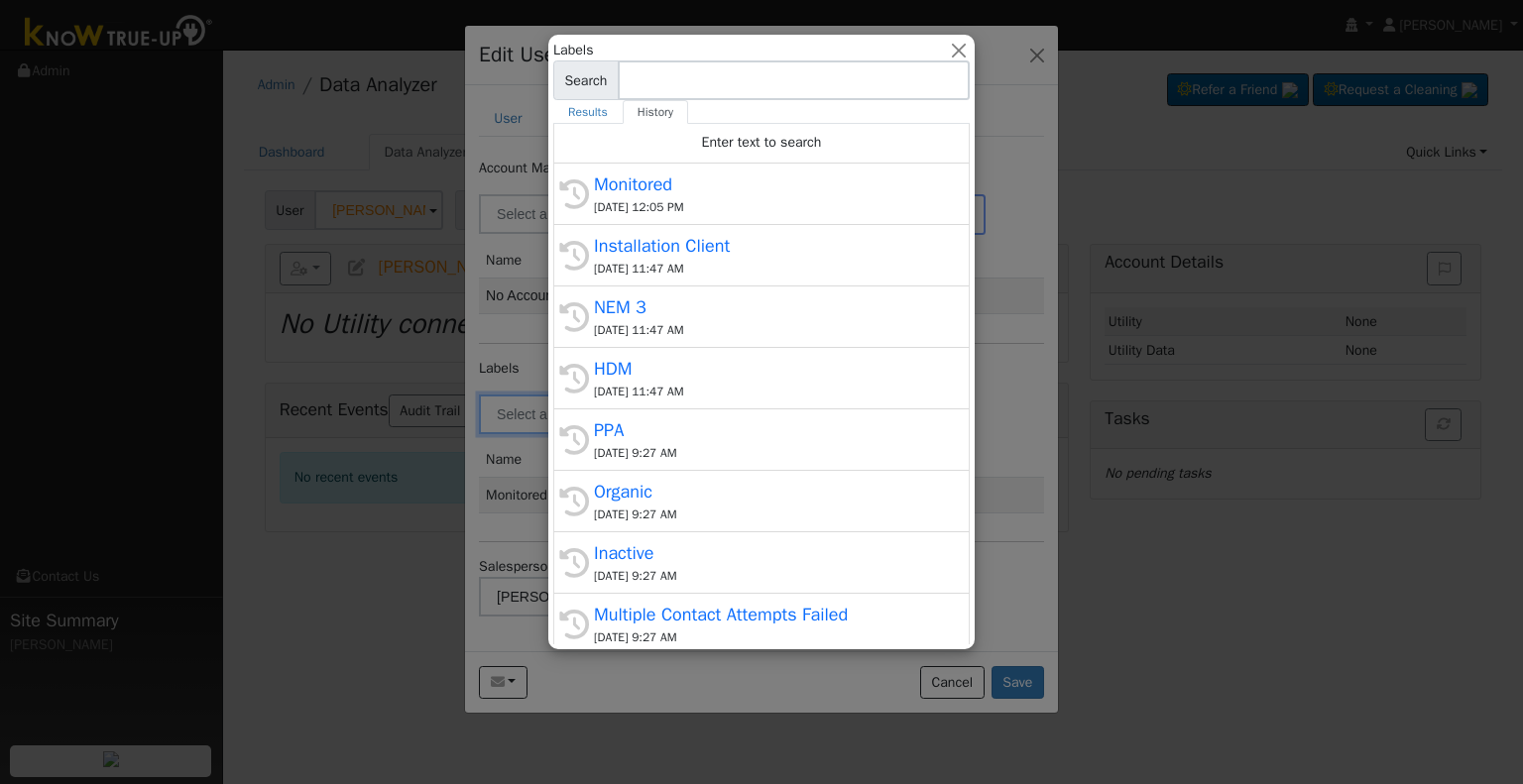 click on "Installation Client" at bounding box center (770, 246) 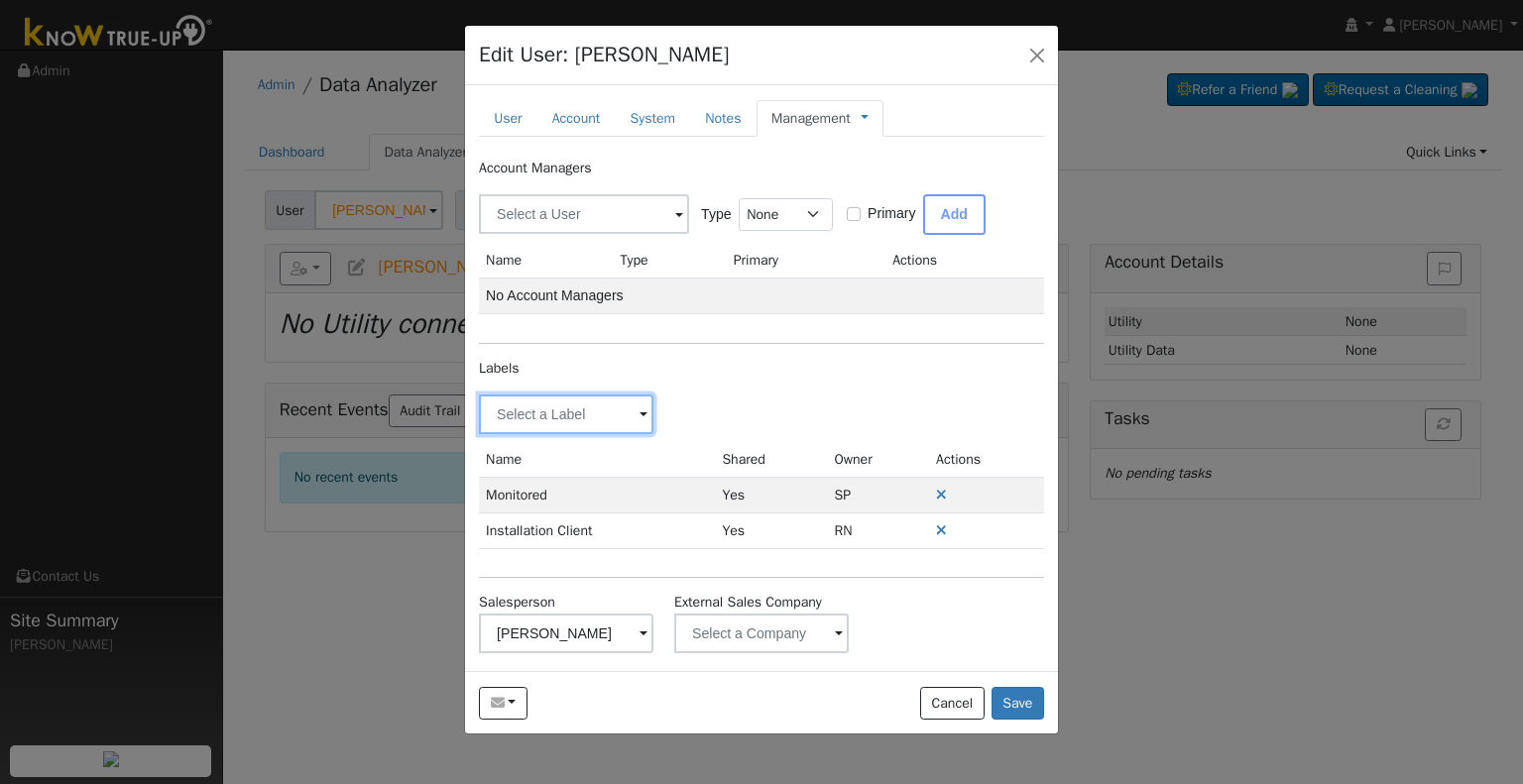click at bounding box center [566, 414] 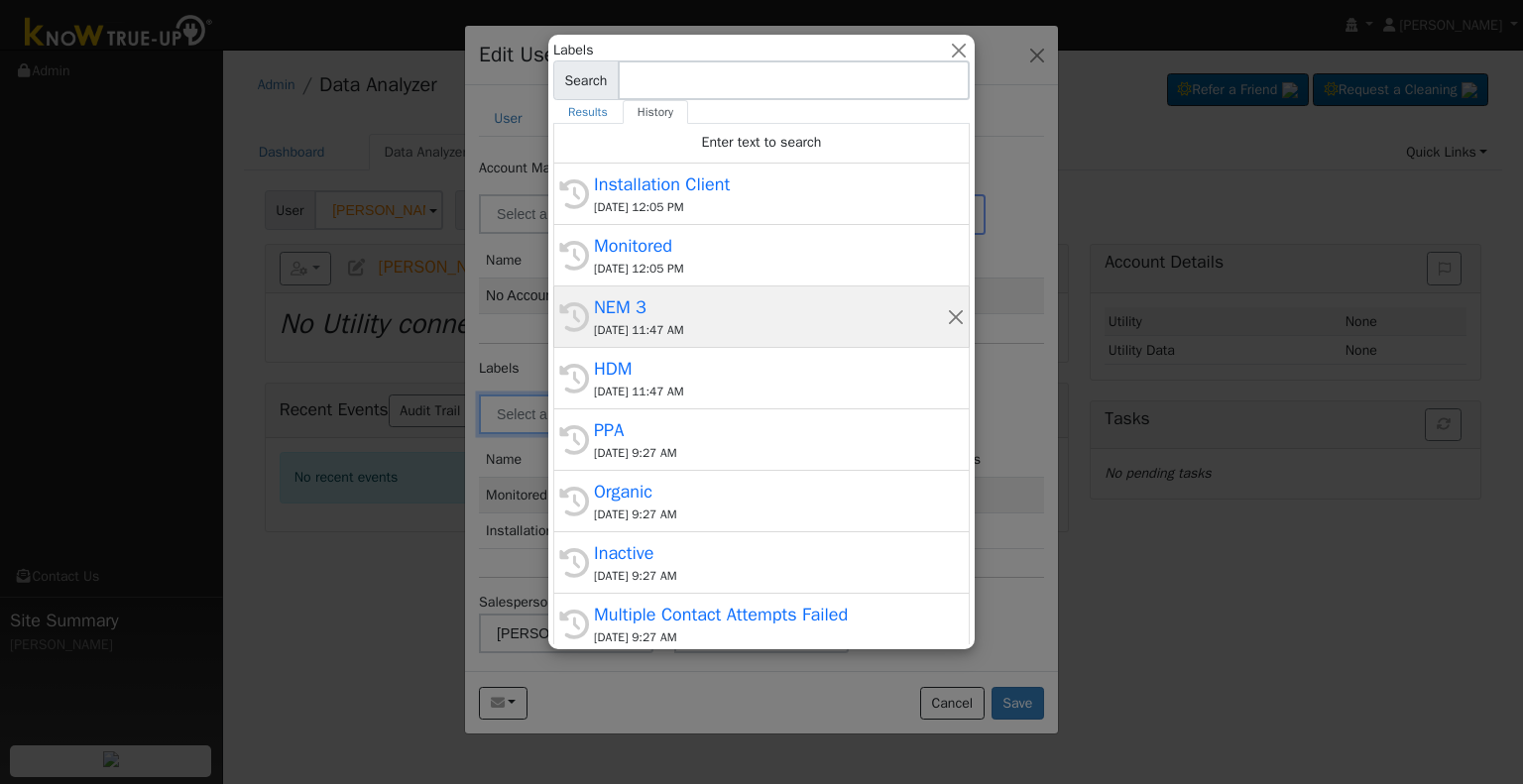 click on "NEM 3" at bounding box center (770, 307) 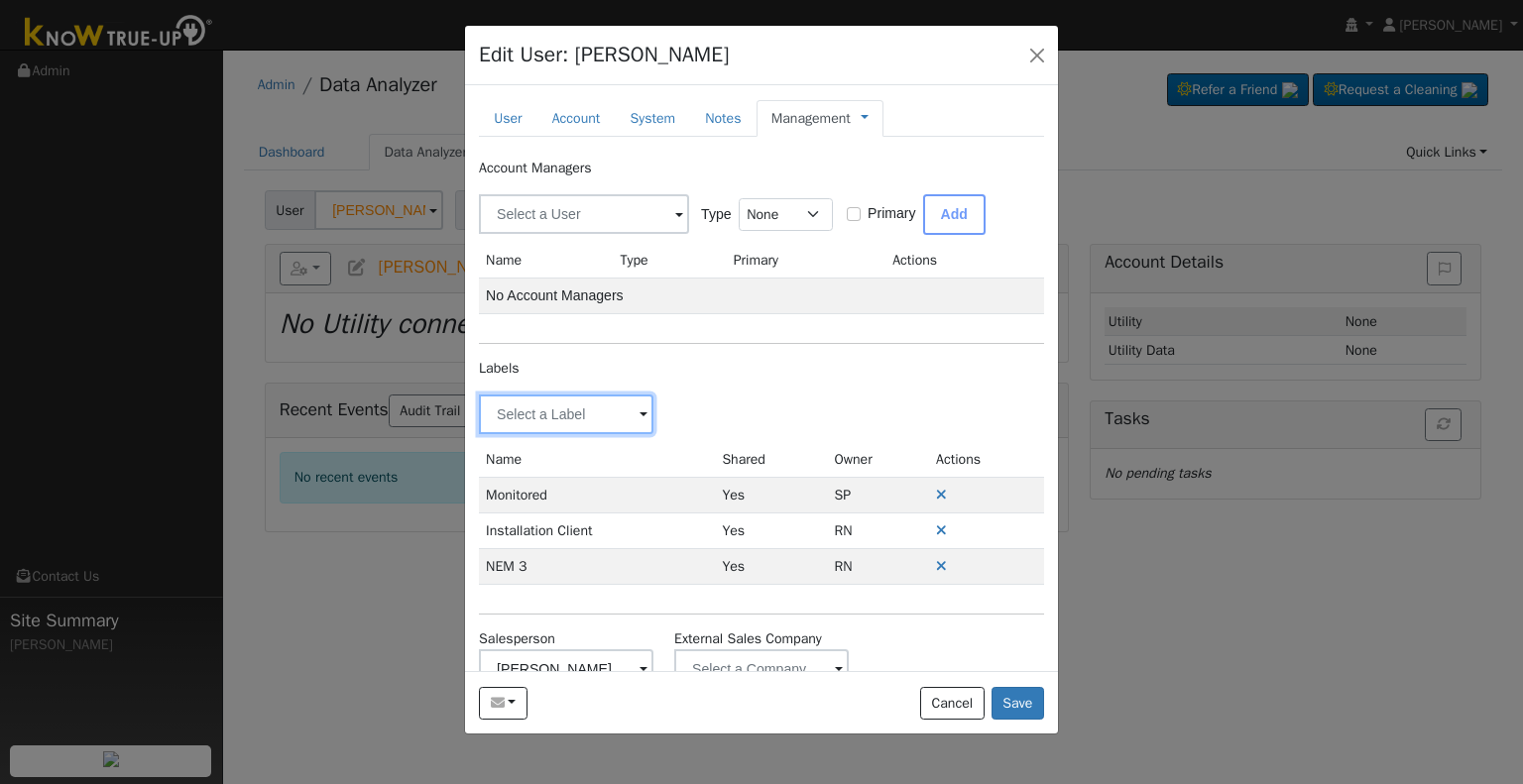 click at bounding box center [566, 414] 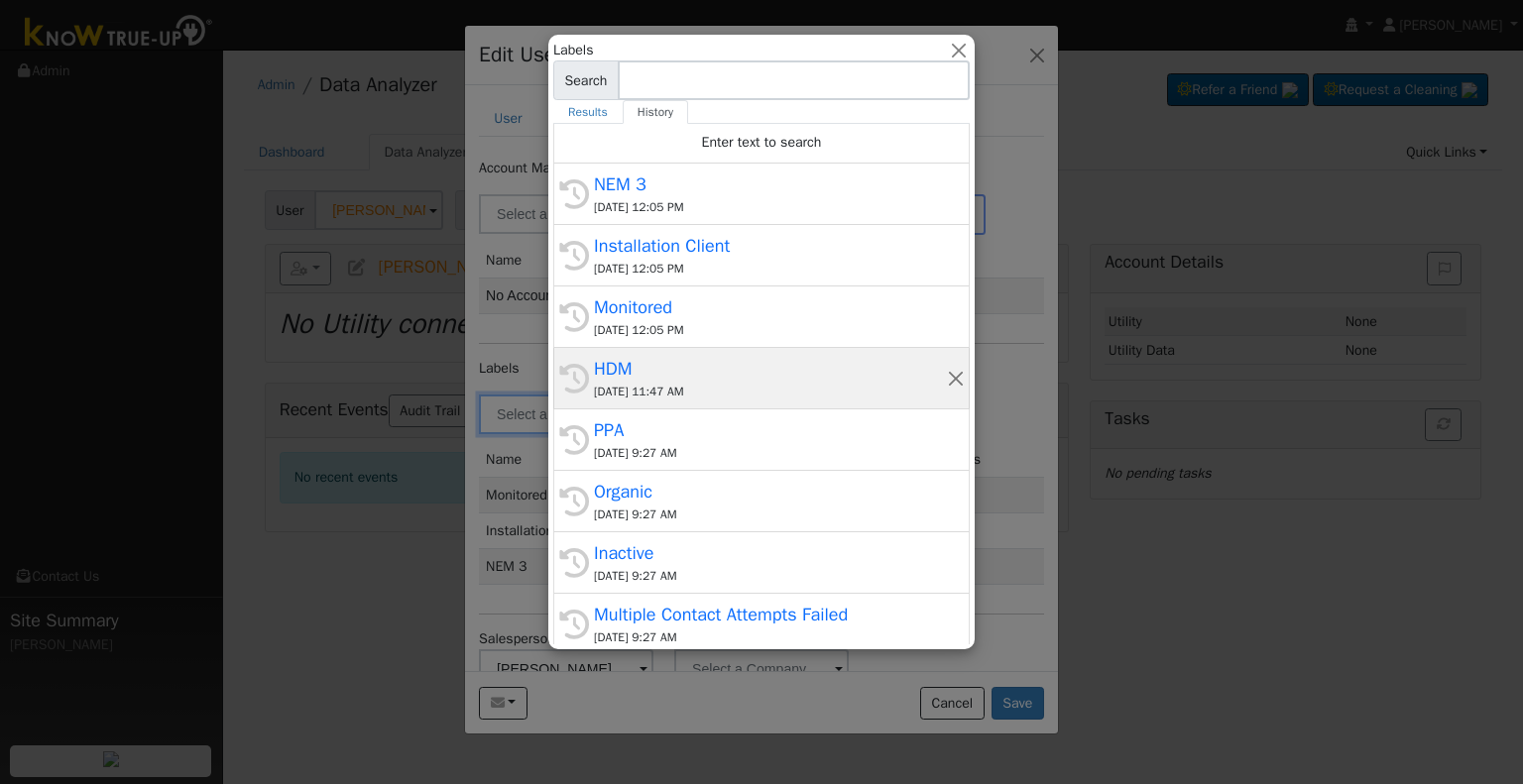 click on "07/11/2025 11:47 AM" at bounding box center (770, 392) 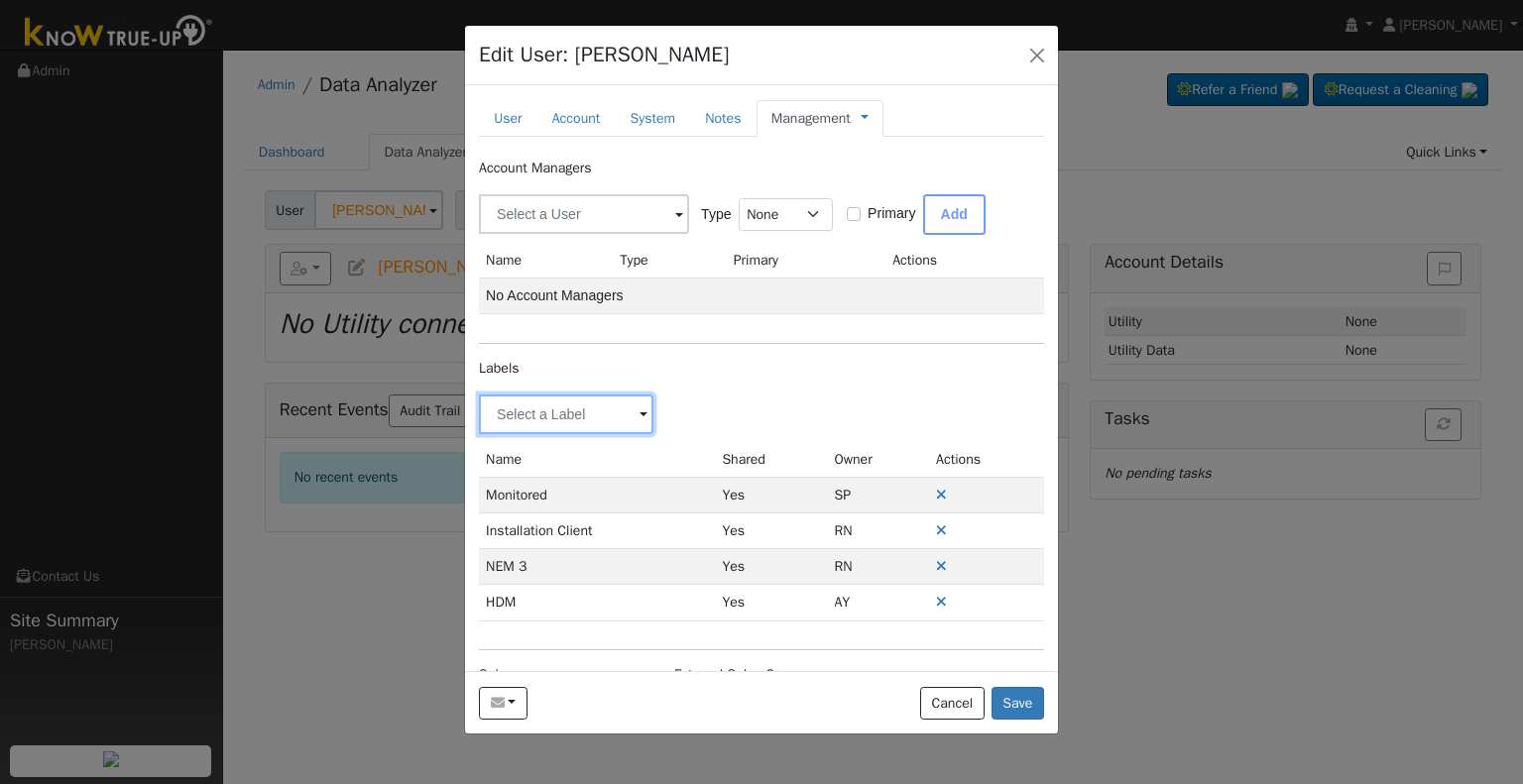 click at bounding box center (566, 414) 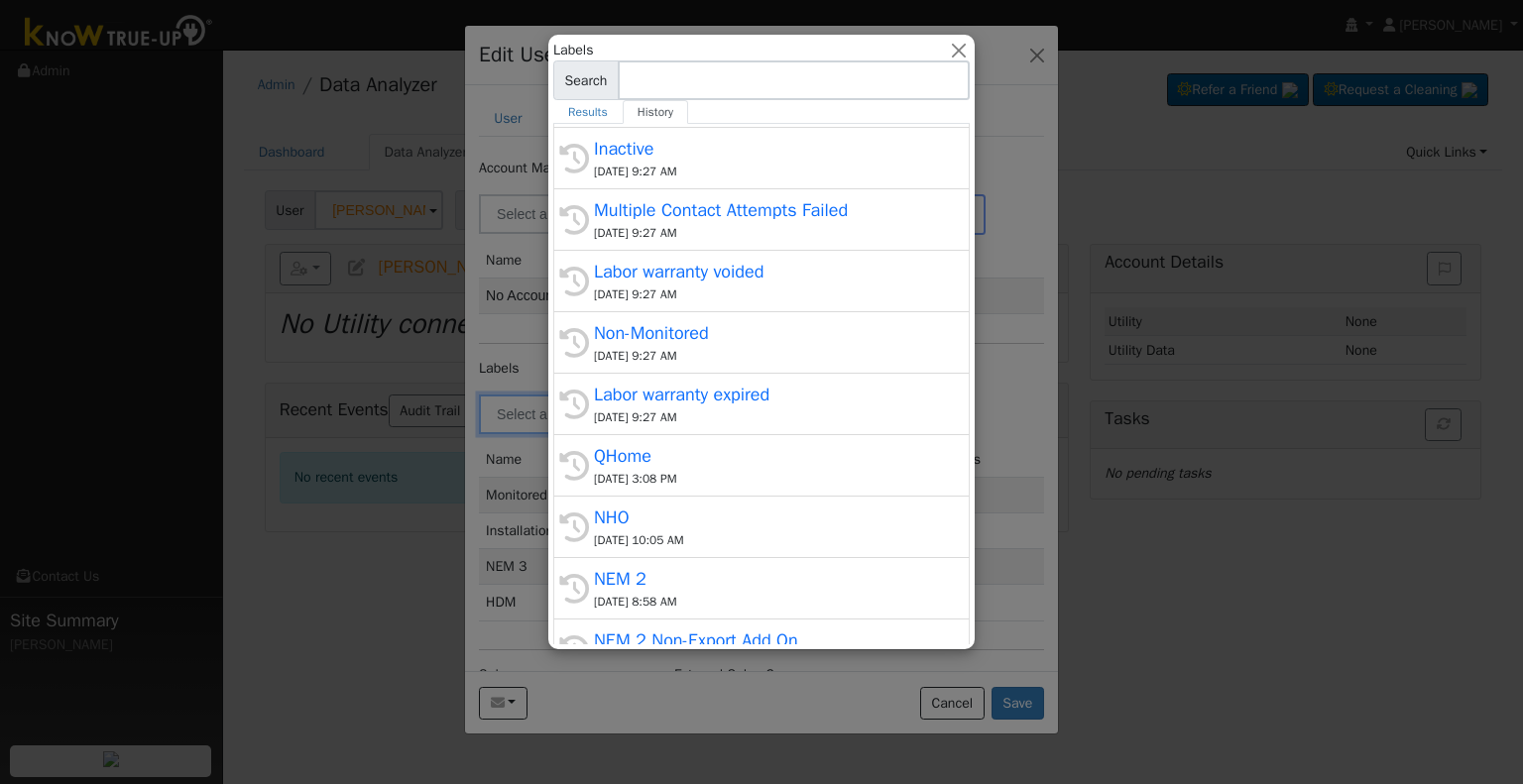 scroll, scrollTop: 437, scrollLeft: 0, axis: vertical 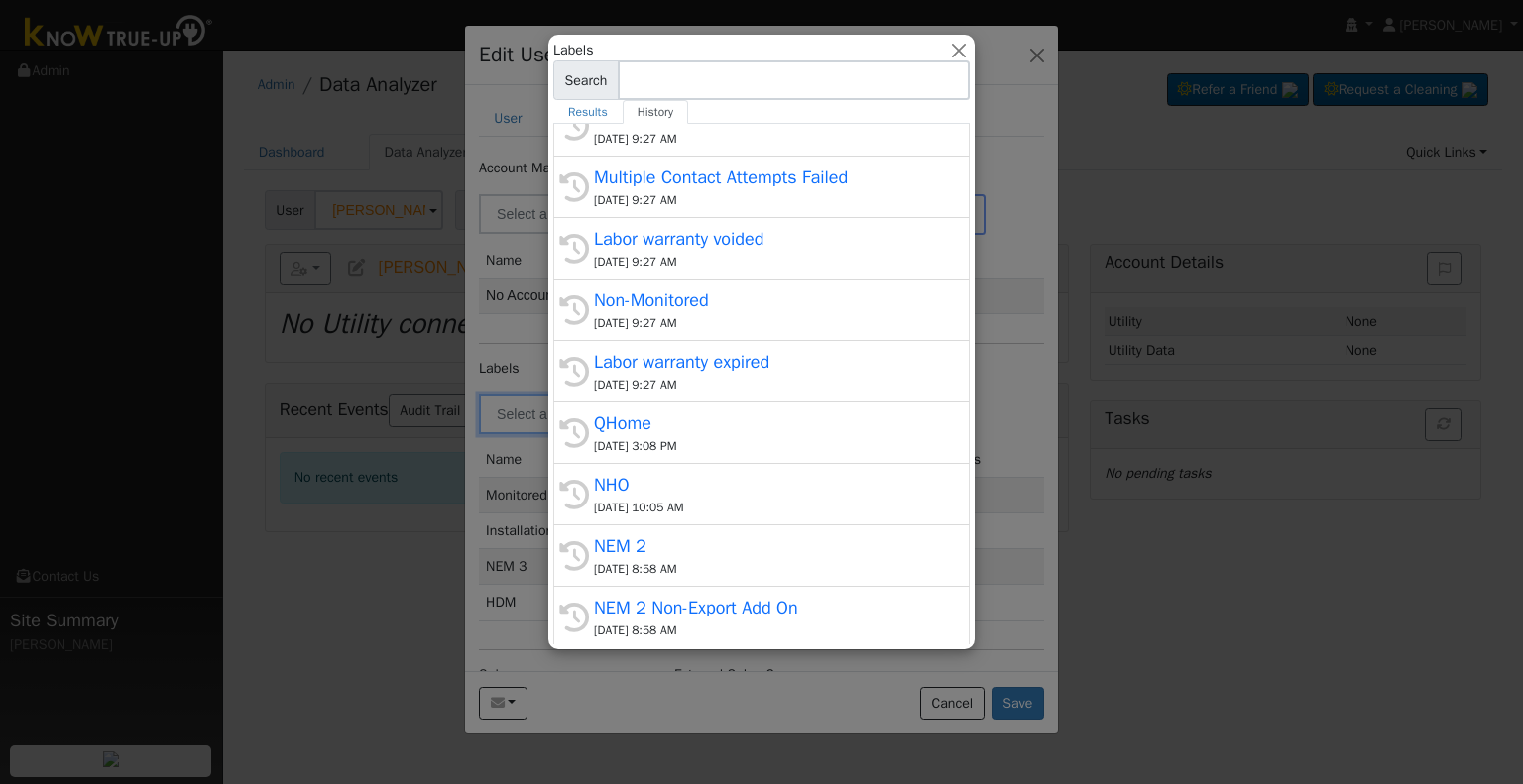 click at bounding box center [762, 392] 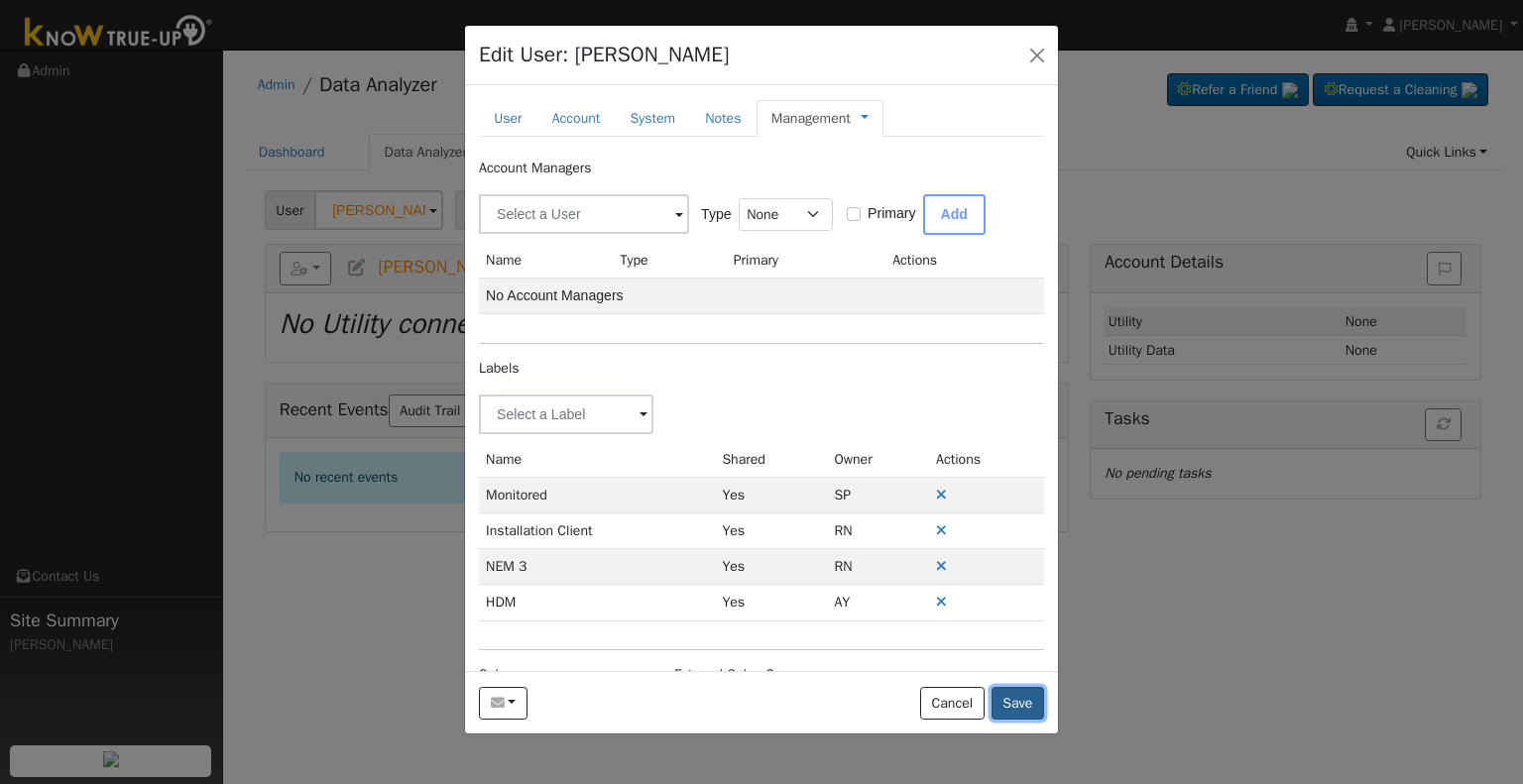 click on "Save" at bounding box center [1017, 704] 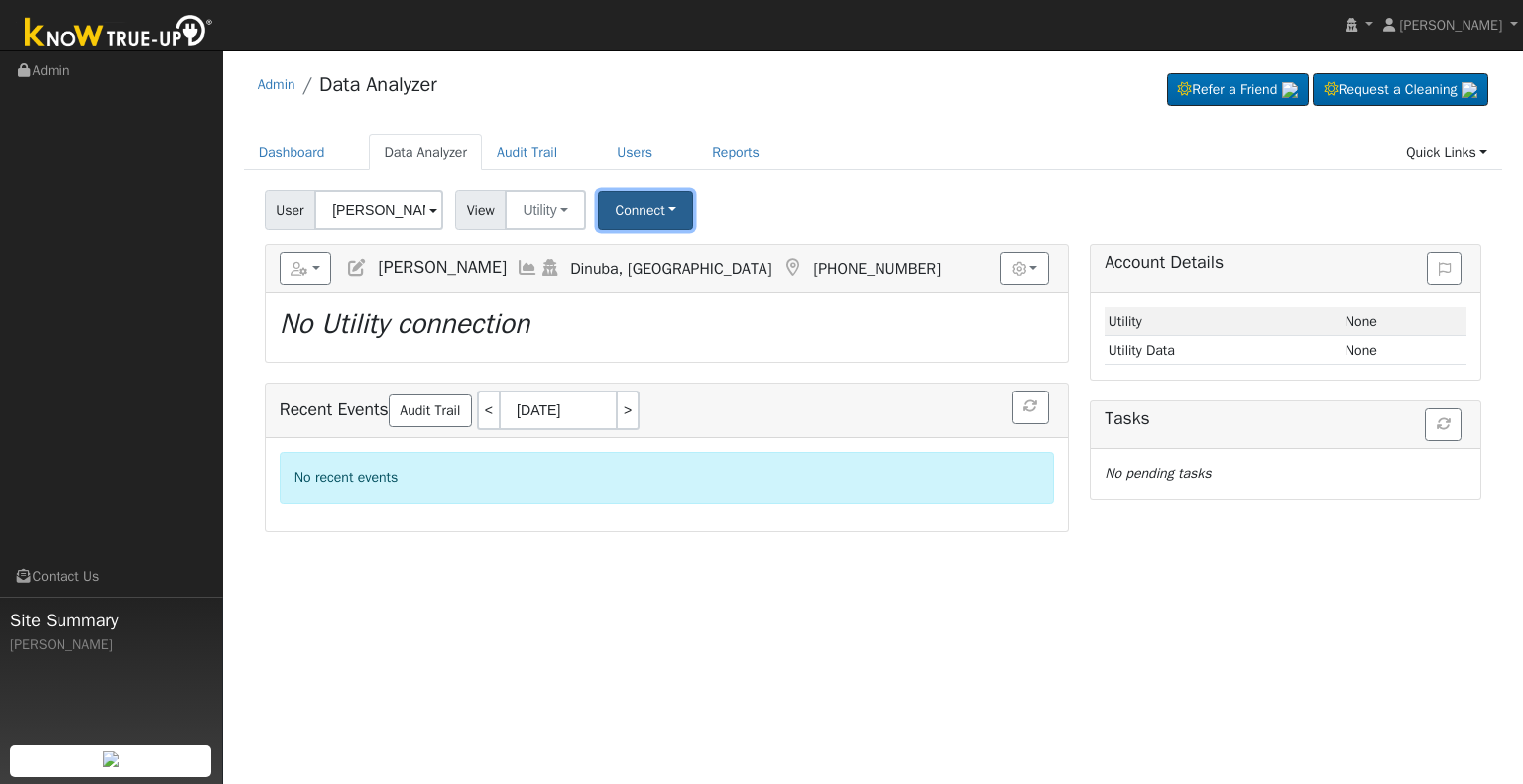 click on "Connect" at bounding box center [645, 210] 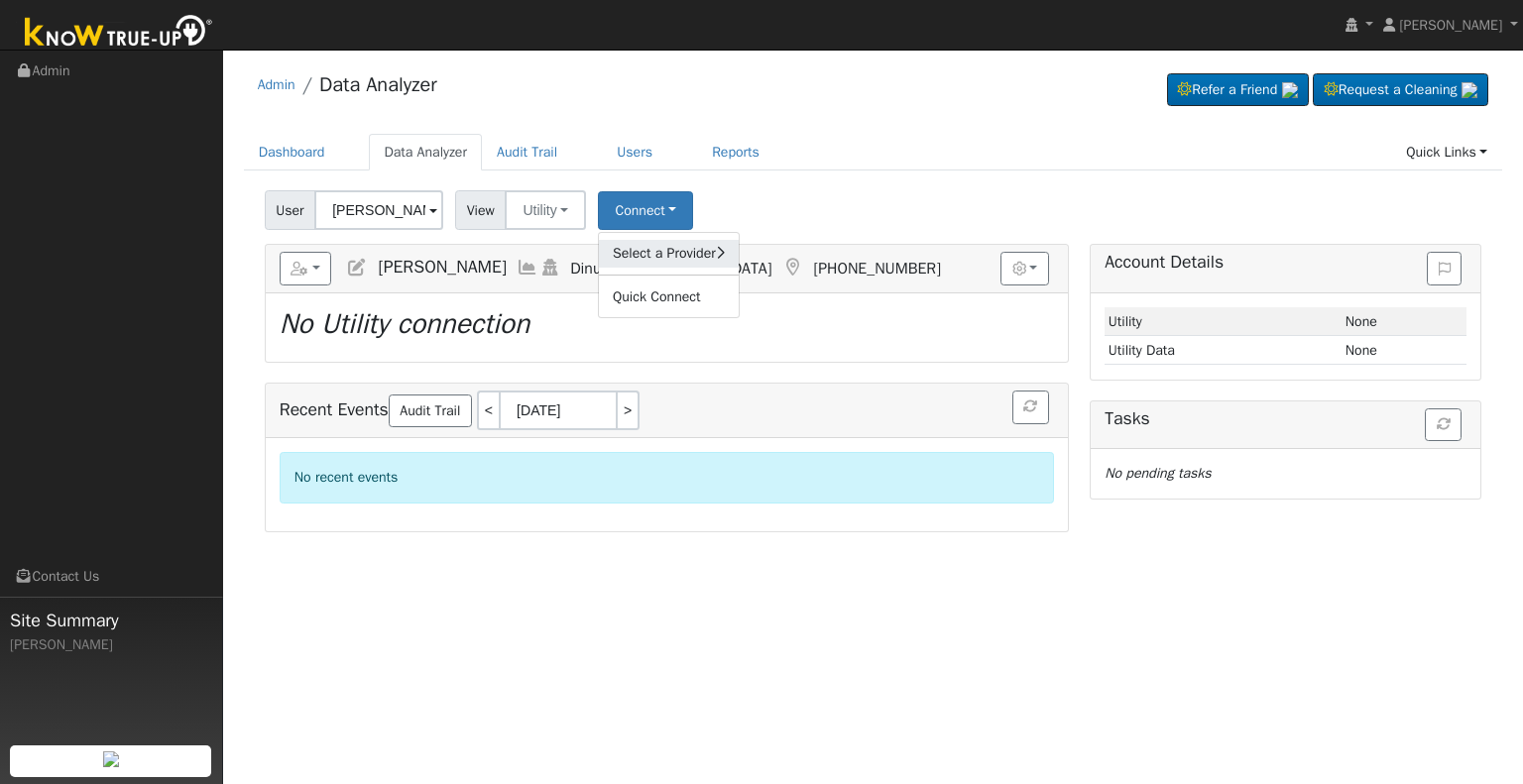 click on "Select a Provider" 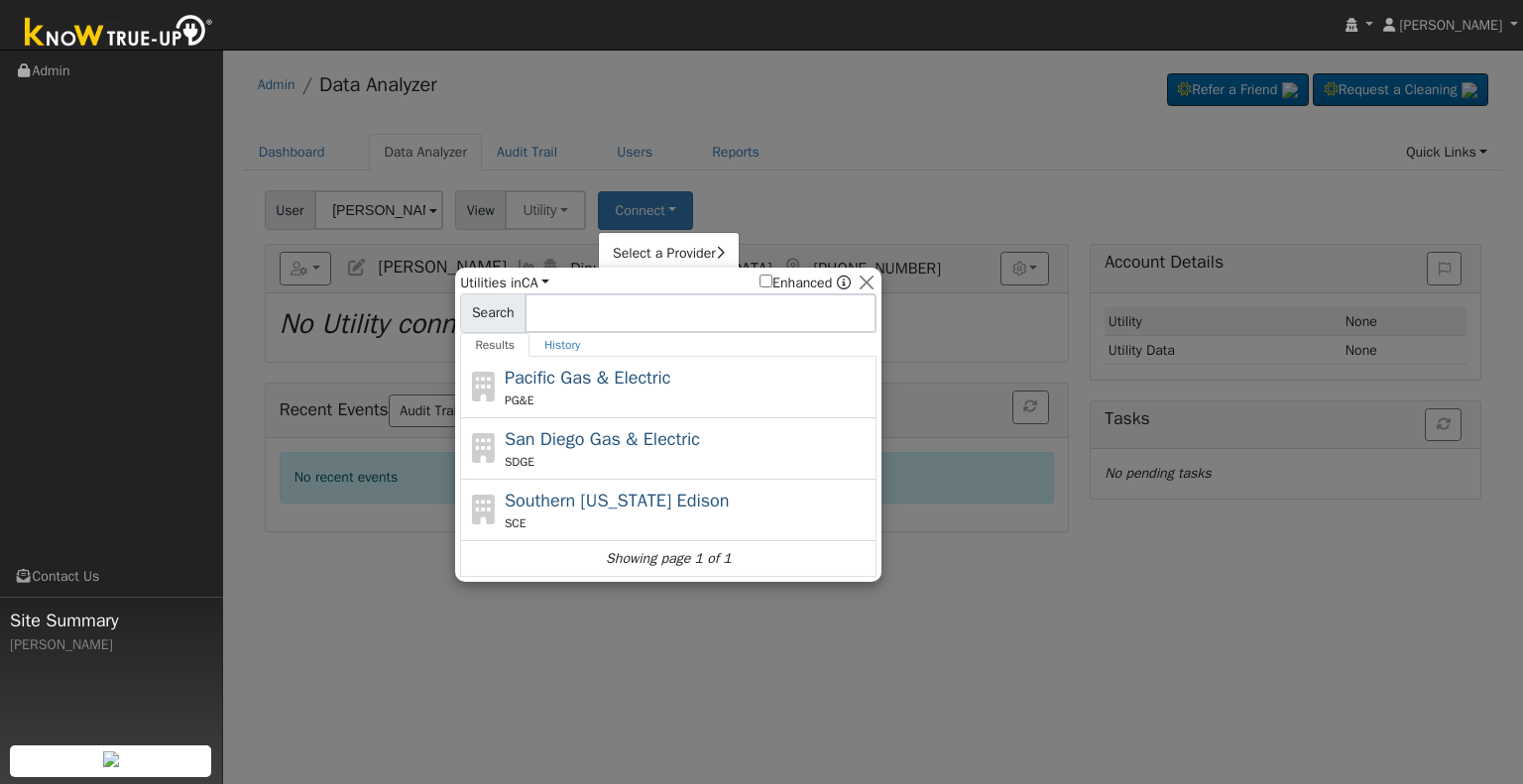 click on "PG&E" at bounding box center [688, 400] 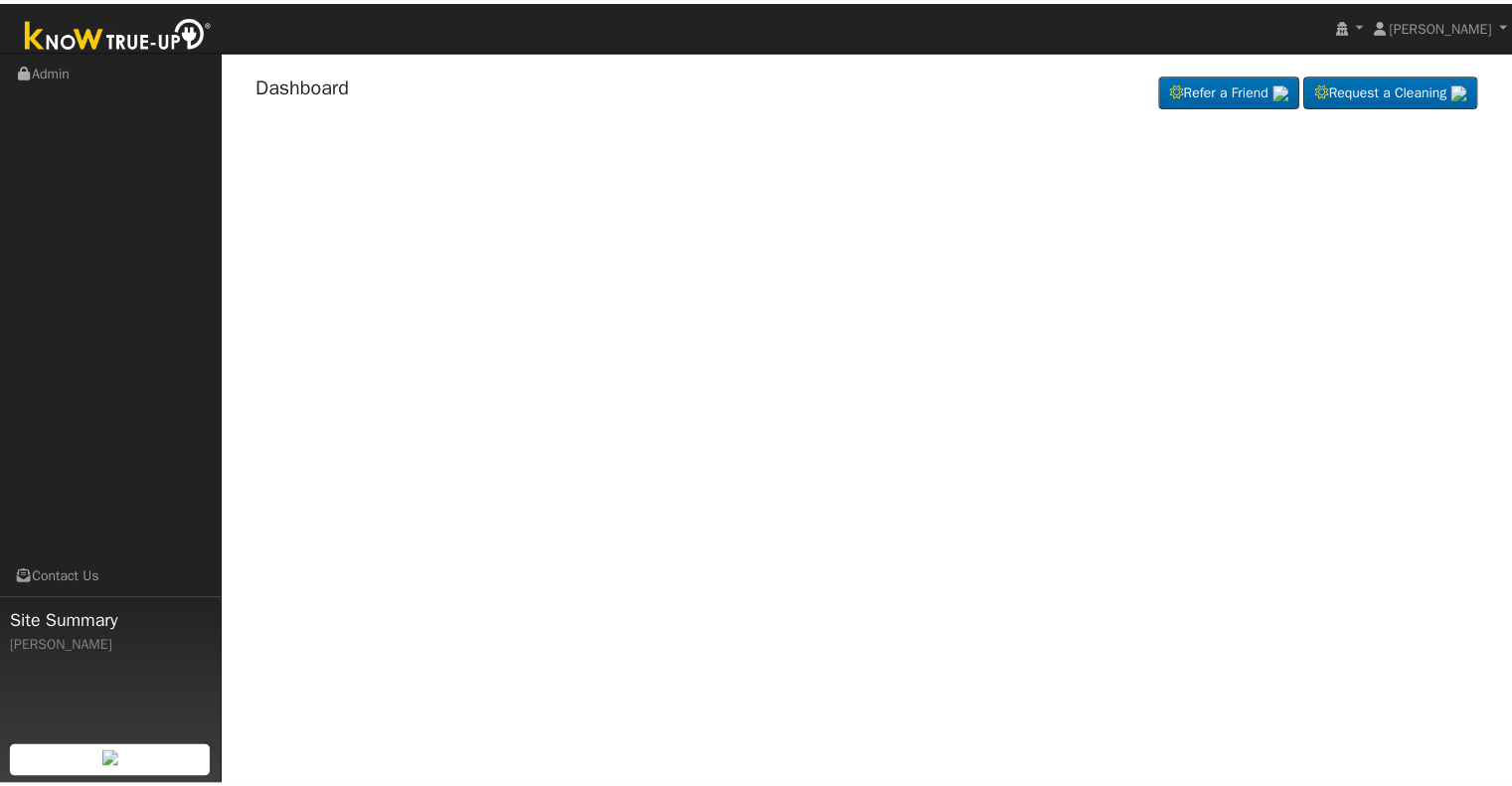 scroll, scrollTop: 0, scrollLeft: 0, axis: both 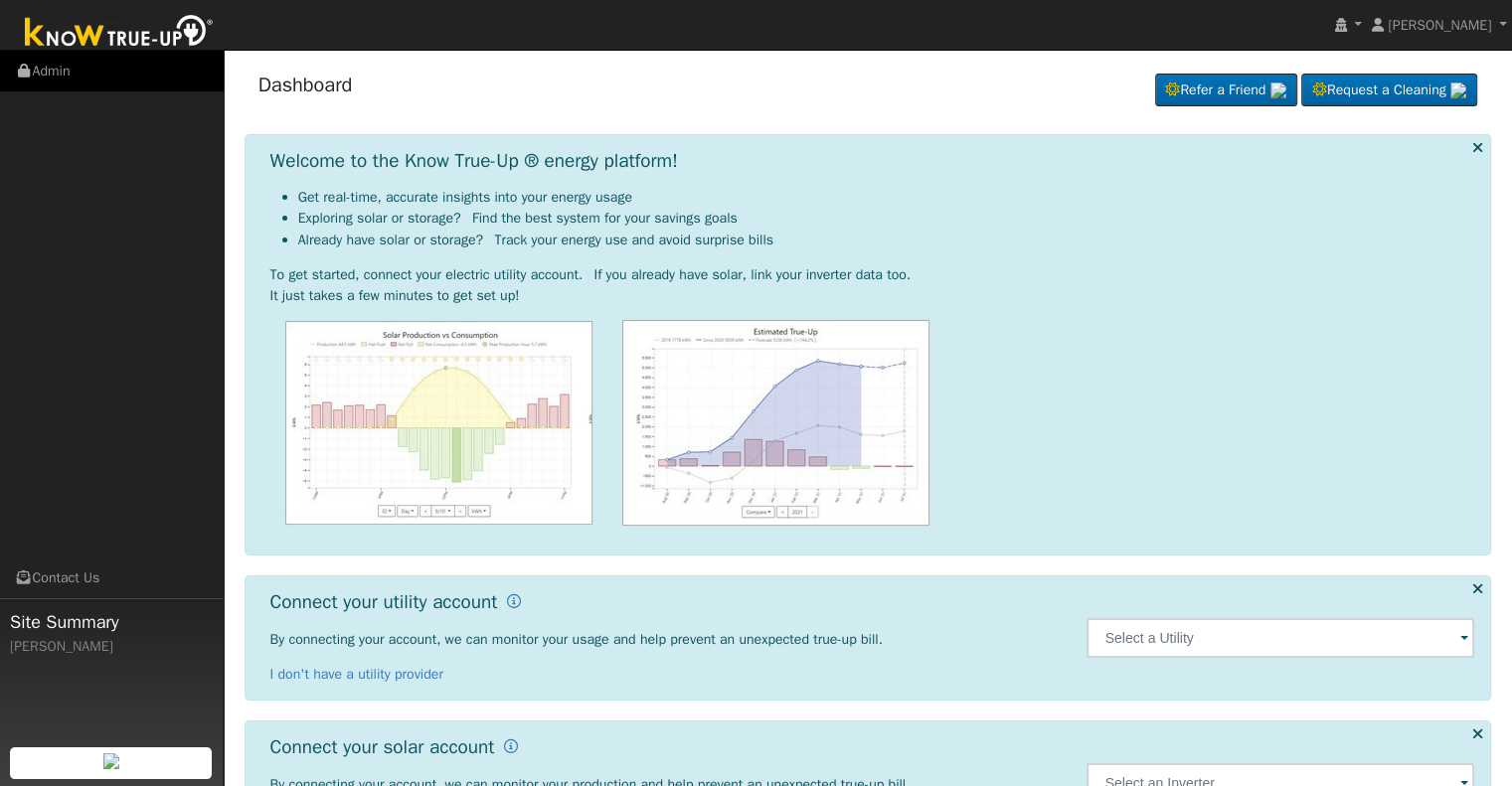 drag, startPoint x: 113, startPoint y: 73, endPoint x: 167, endPoint y: 93, distance: 57.58472 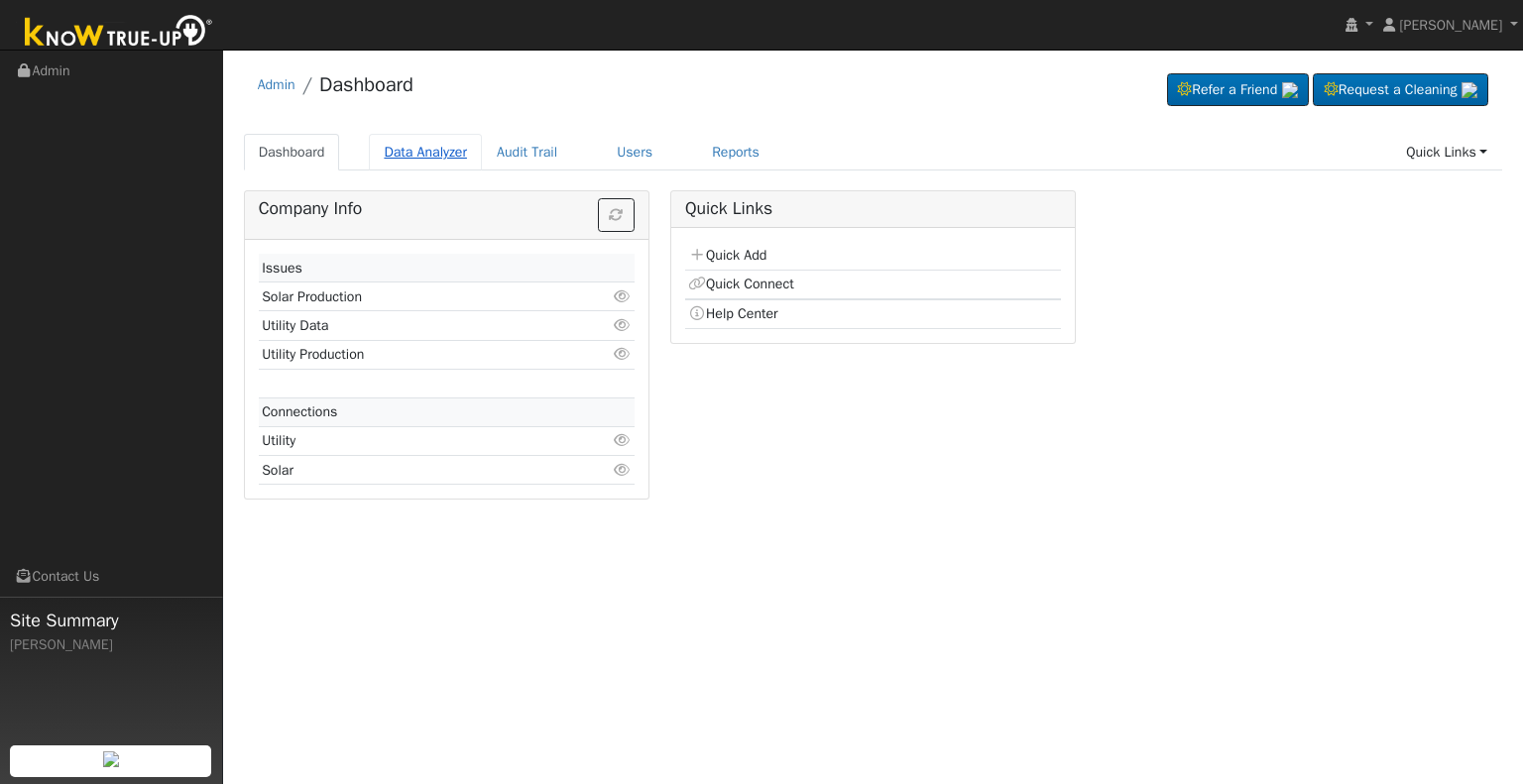 scroll, scrollTop: 0, scrollLeft: 0, axis: both 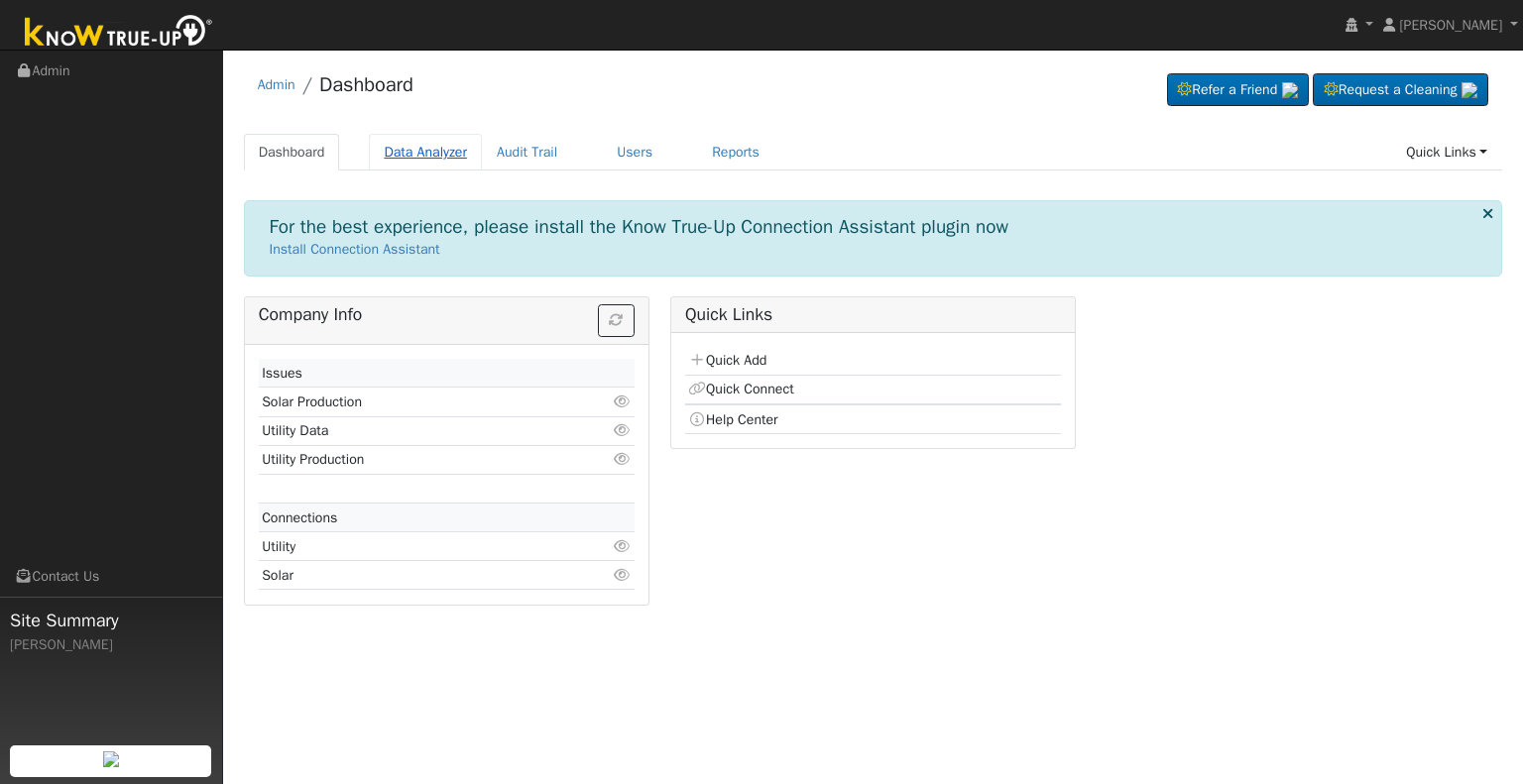 click on "Data Analyzer" at bounding box center (425, 152) 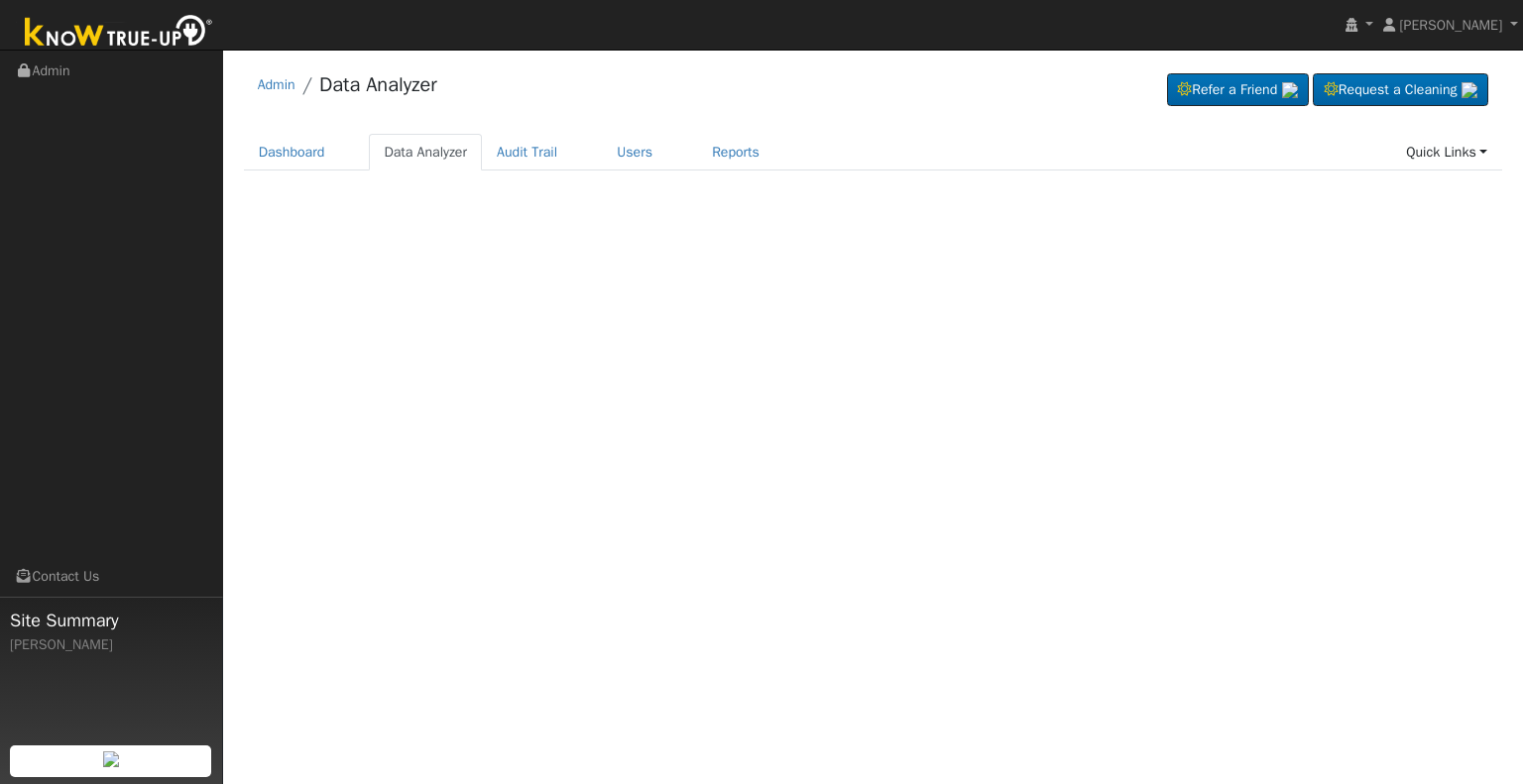 scroll, scrollTop: 0, scrollLeft: 0, axis: both 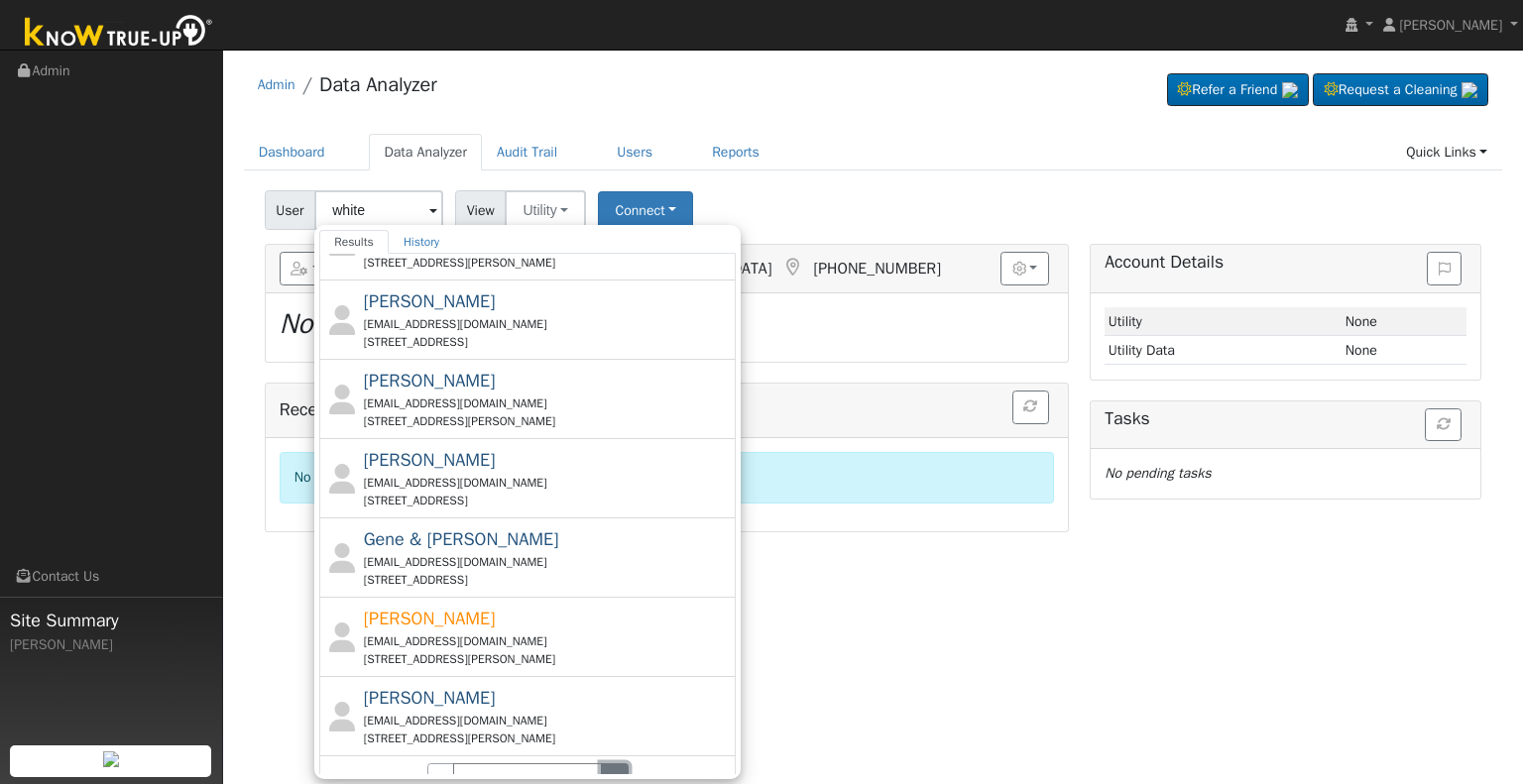 click on "›" at bounding box center [615, 780] 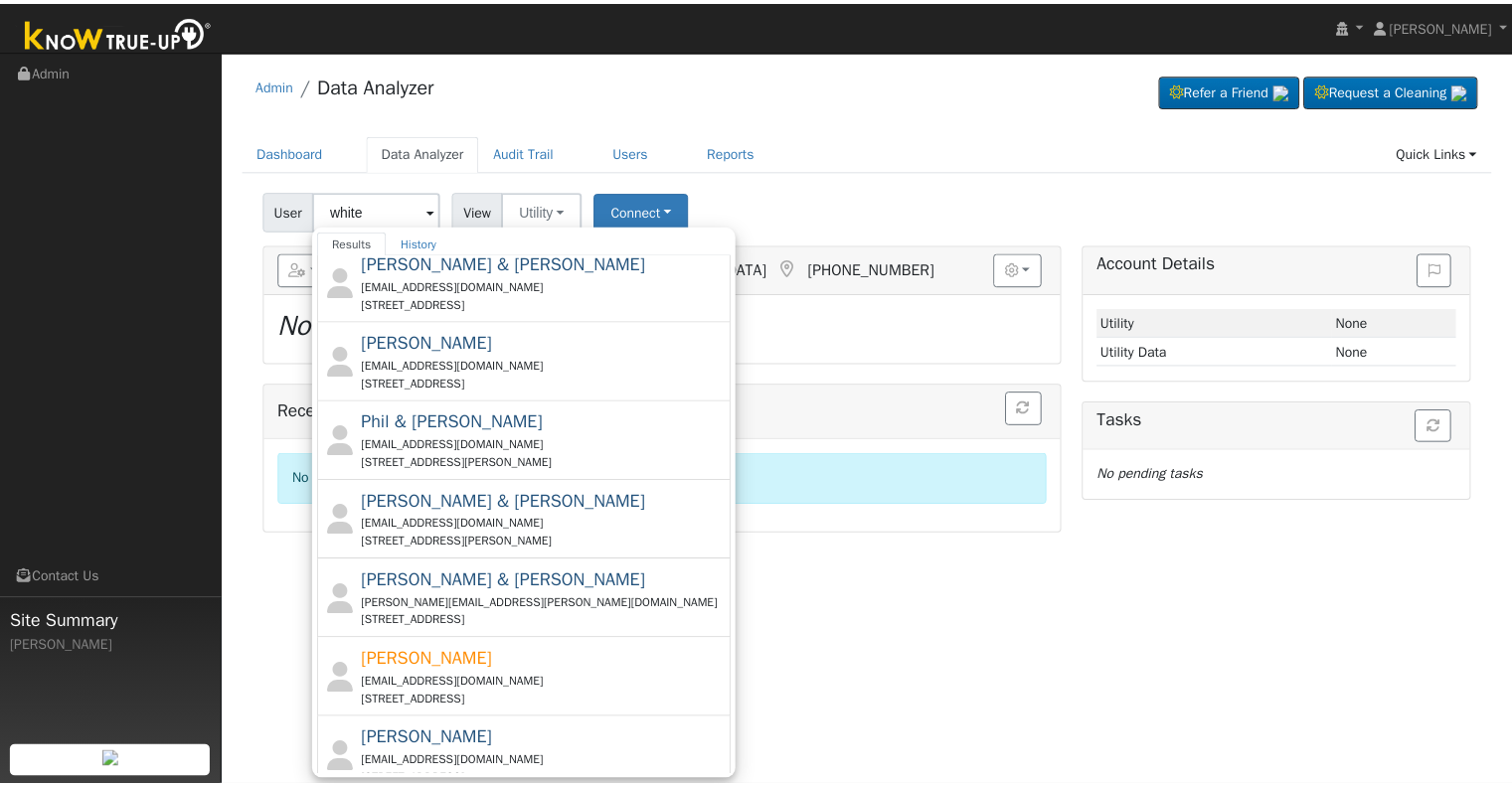 scroll, scrollTop: 20, scrollLeft: 0, axis: vertical 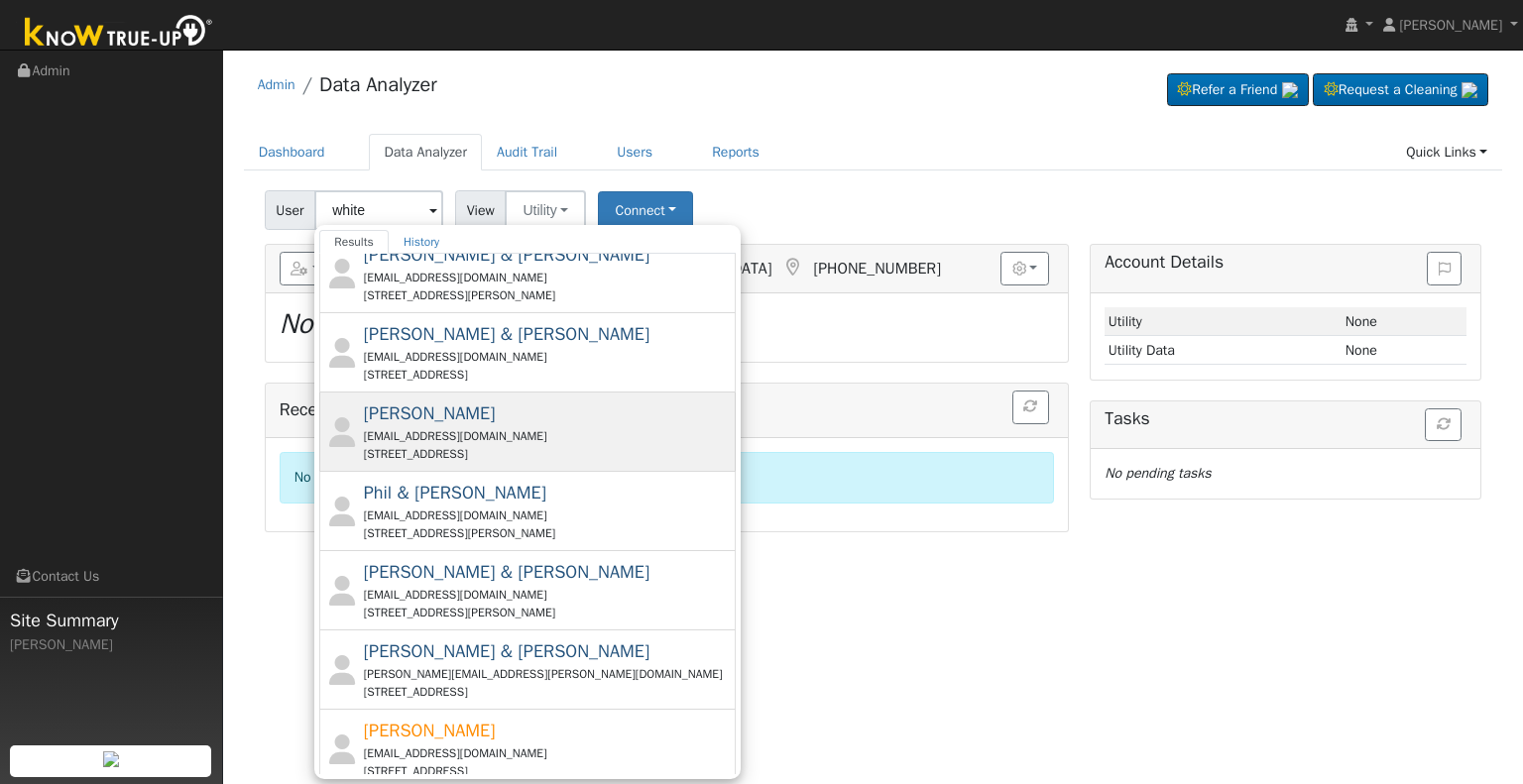 click on "[EMAIL_ADDRESS][DOMAIN_NAME]" at bounding box center [547, 436] 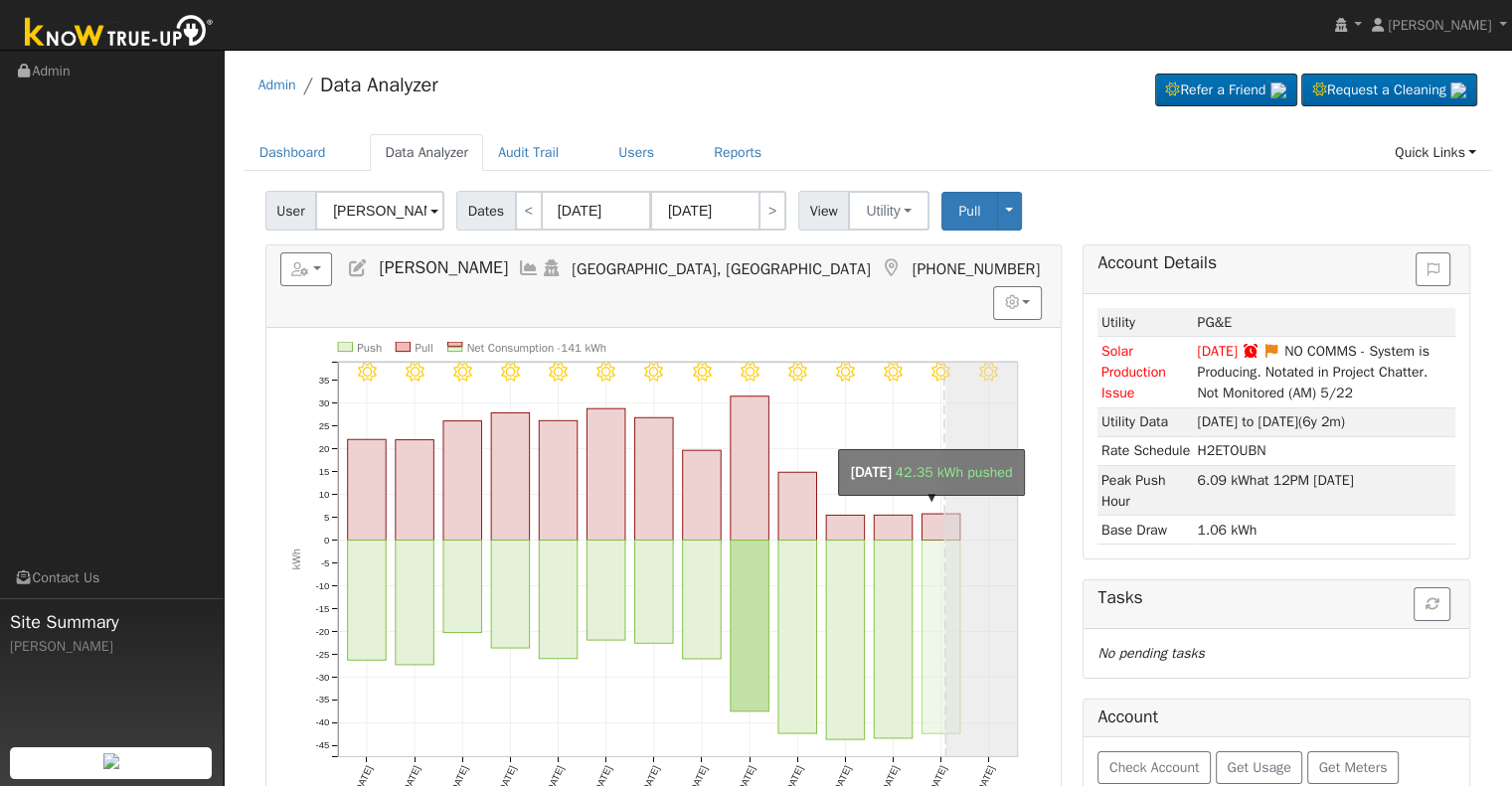 click on "onclick=""" 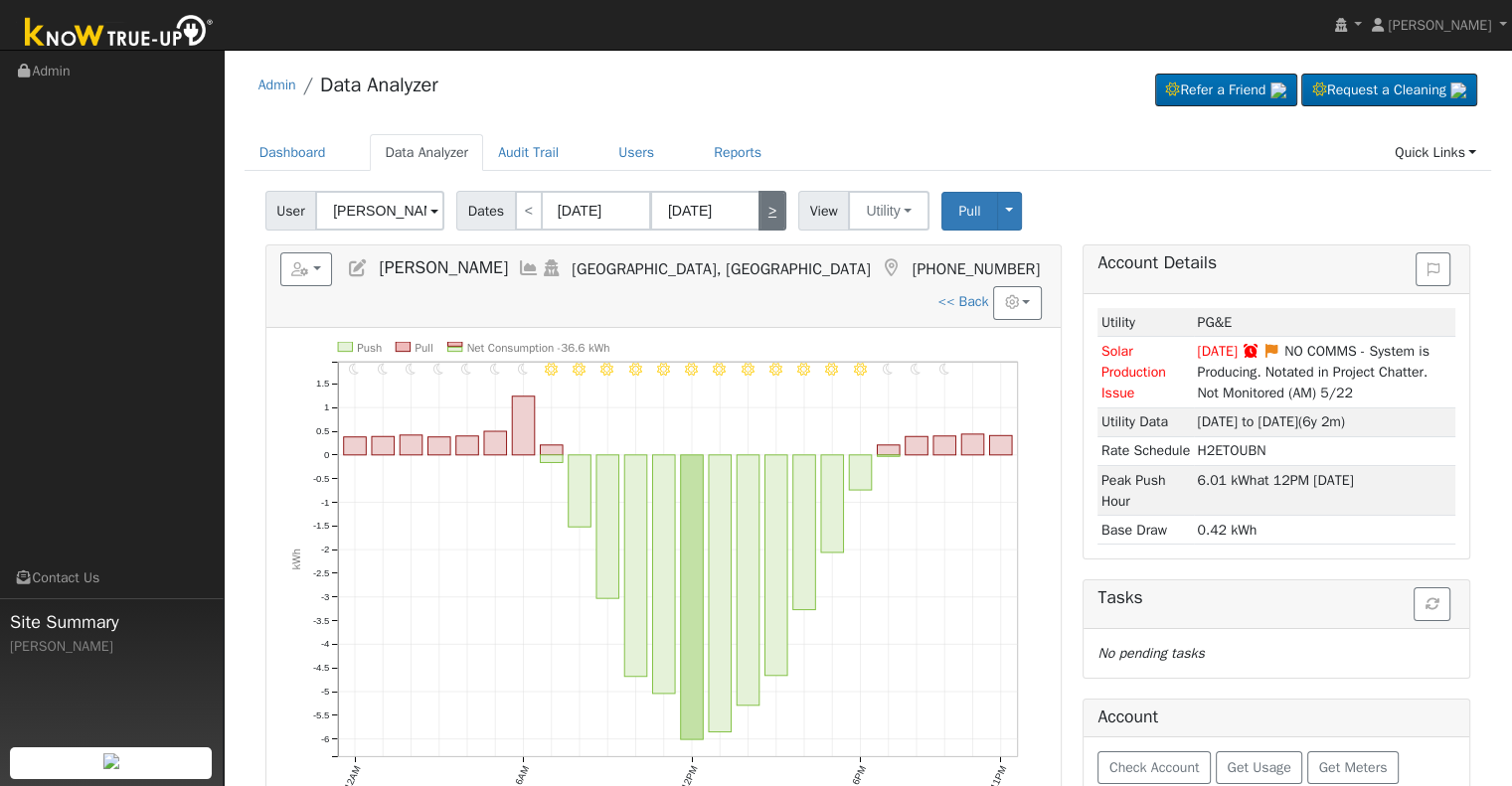 click on ">" at bounding box center (772, 211) 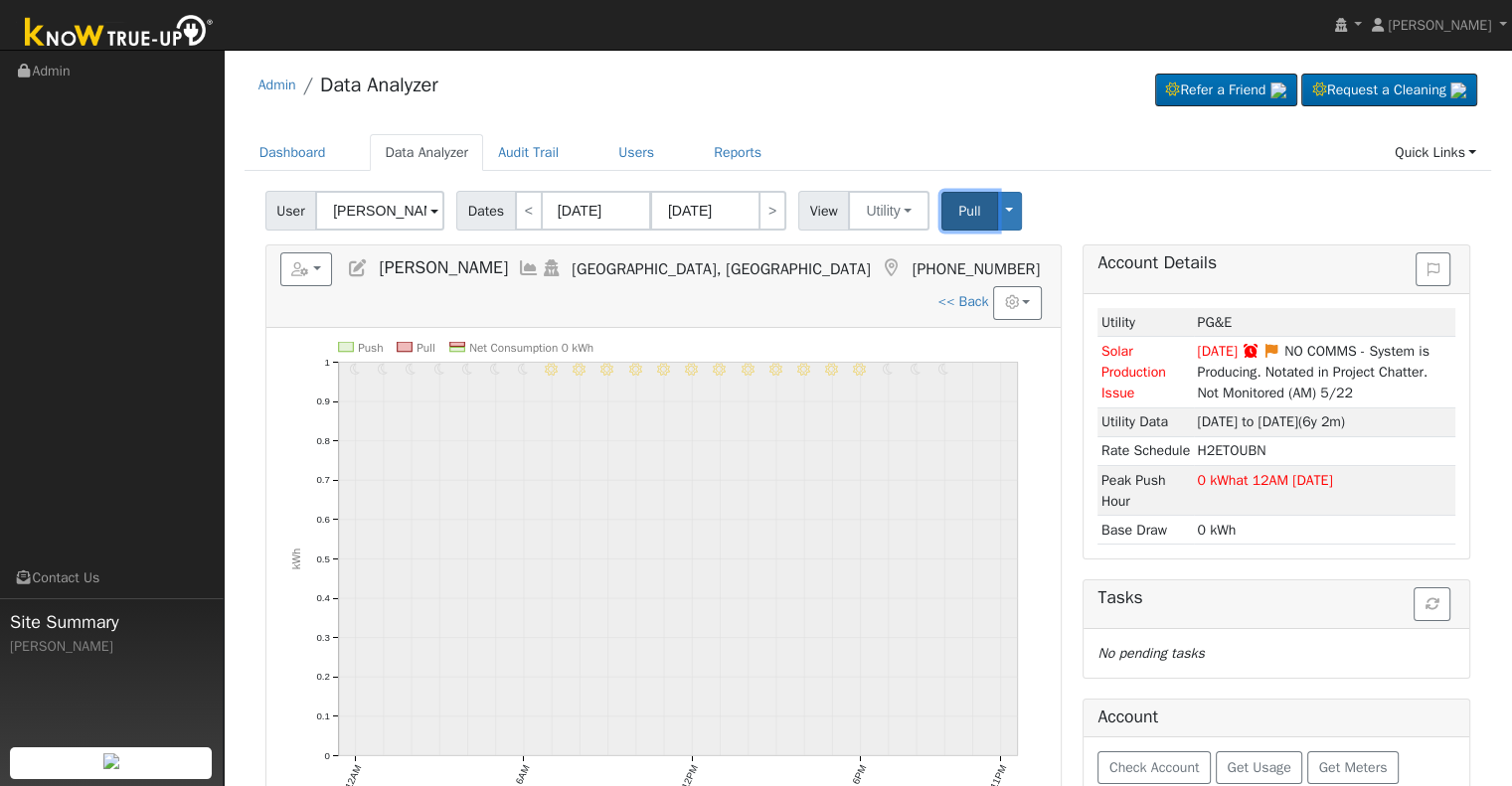 click on "Pull" at bounding box center (969, 211) 